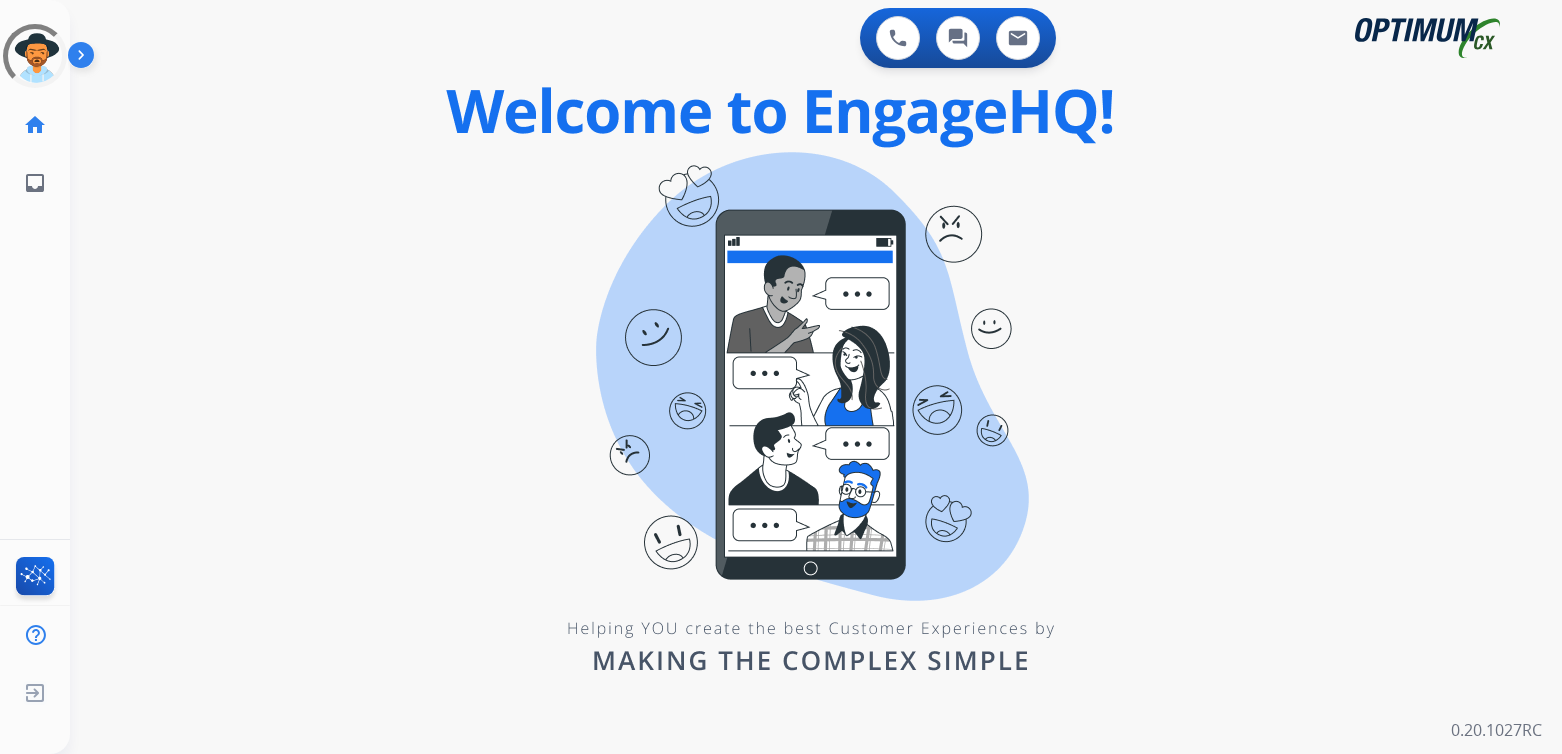 scroll, scrollTop: 0, scrollLeft: 0, axis: both 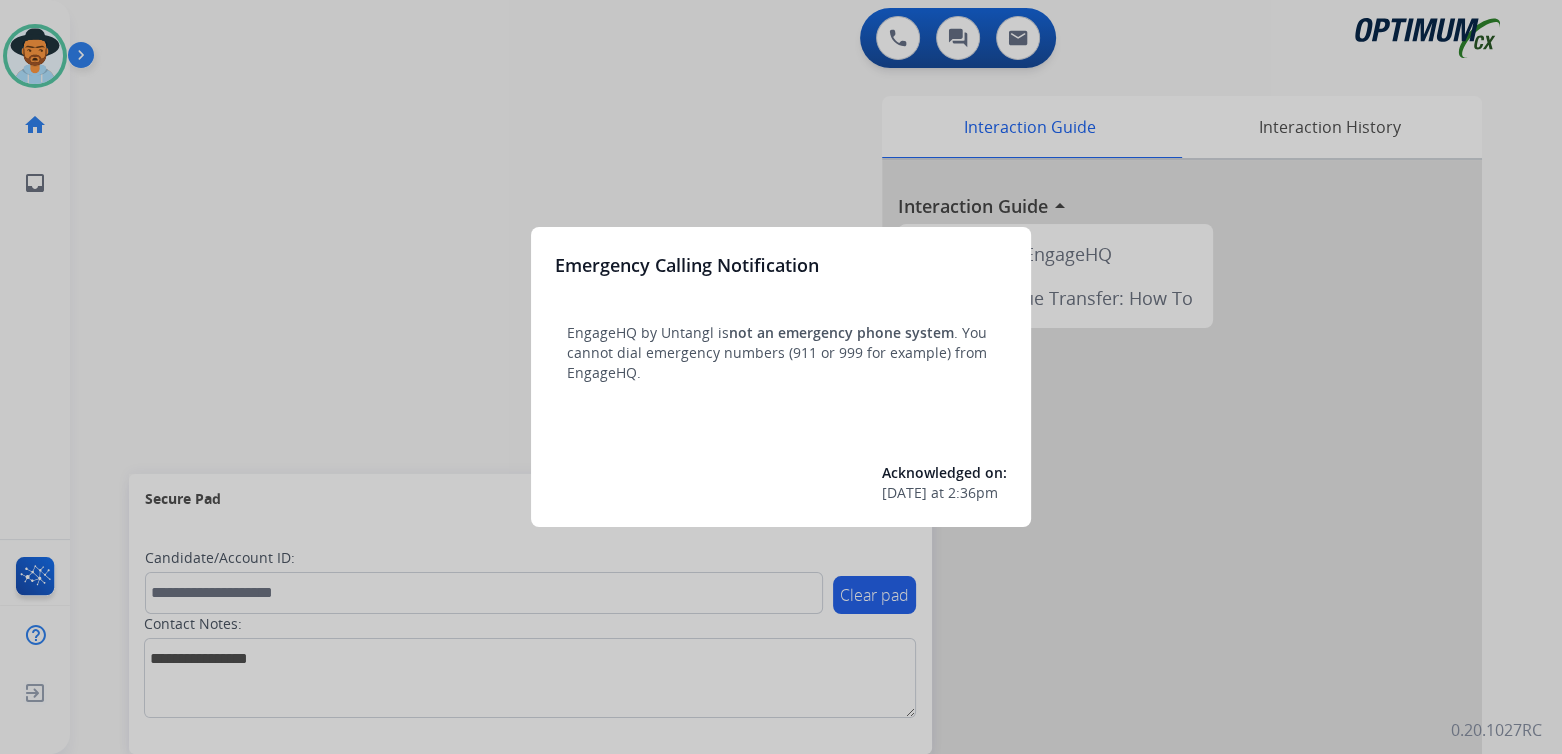 click at bounding box center (781, 377) 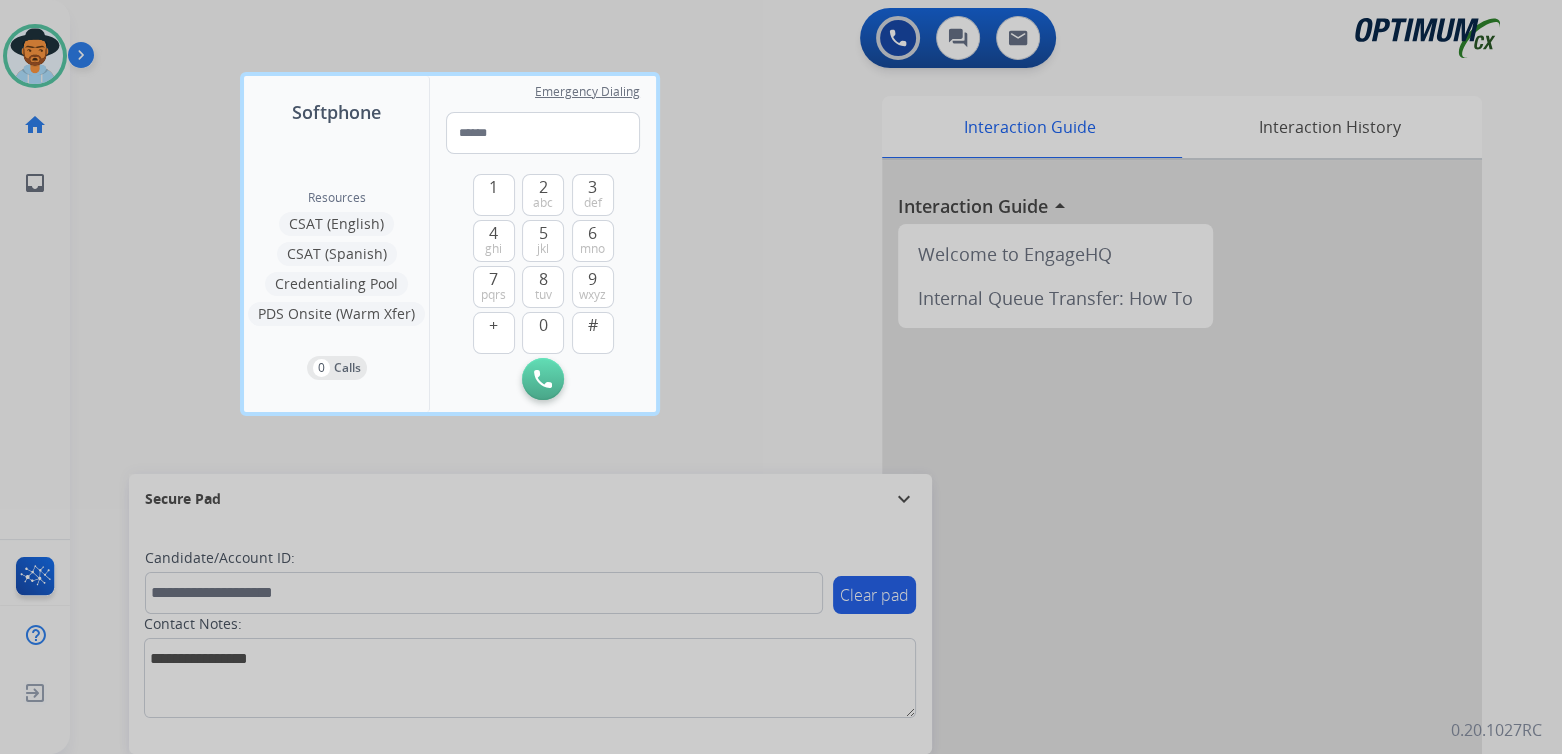 drag, startPoint x: 714, startPoint y: 222, endPoint x: 612, endPoint y: 21, distance: 225.39964 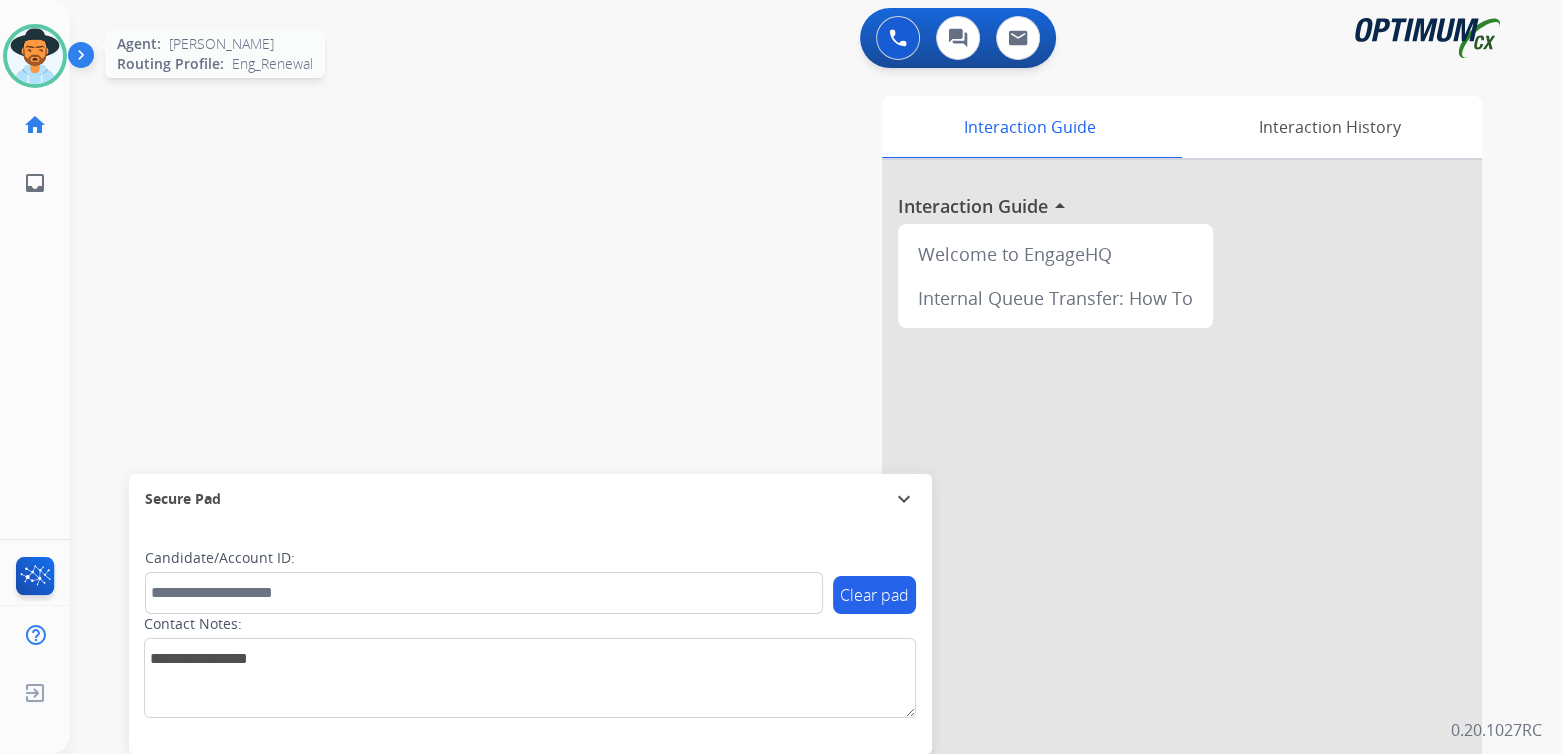 click at bounding box center [35, 56] 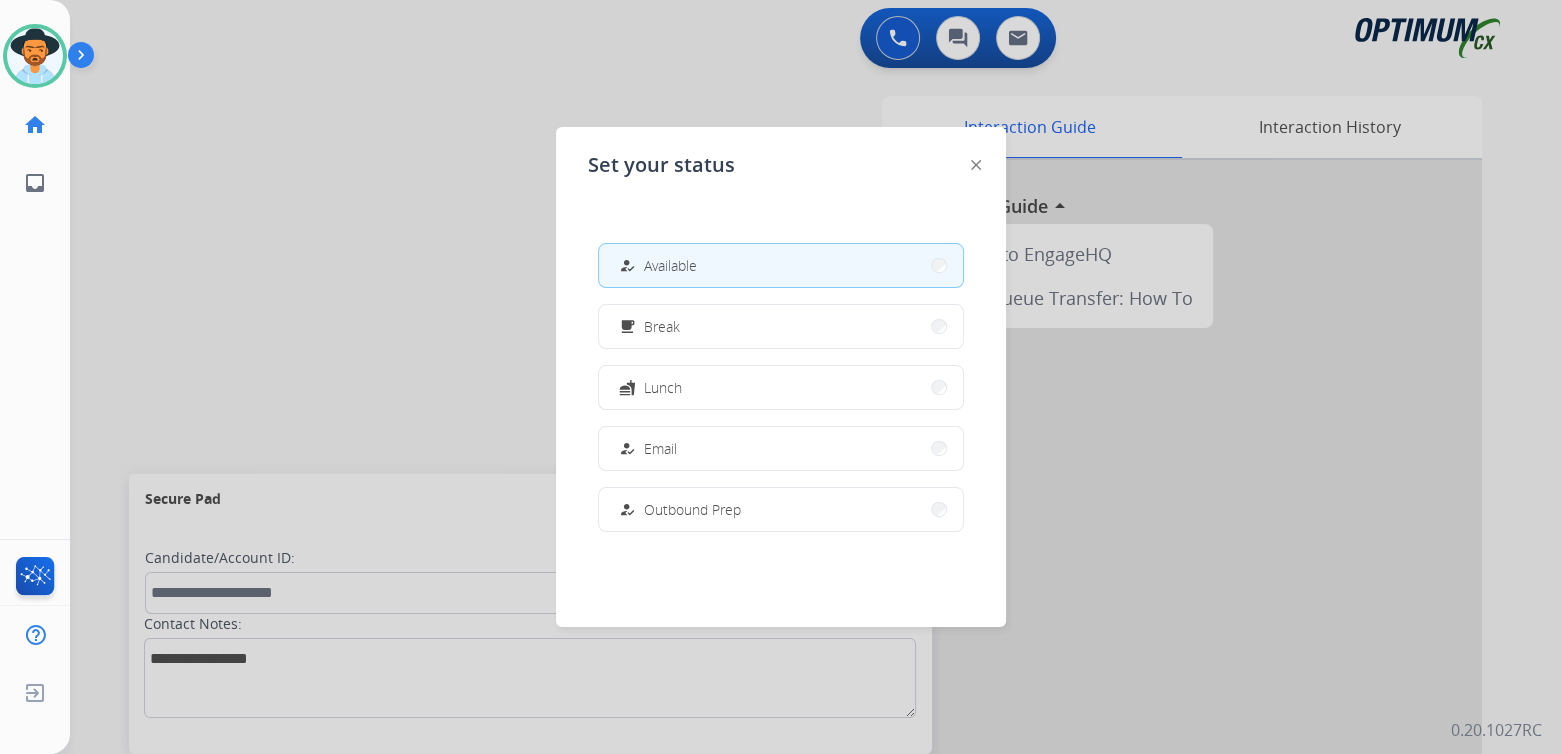 click on "Available" at bounding box center (670, 265) 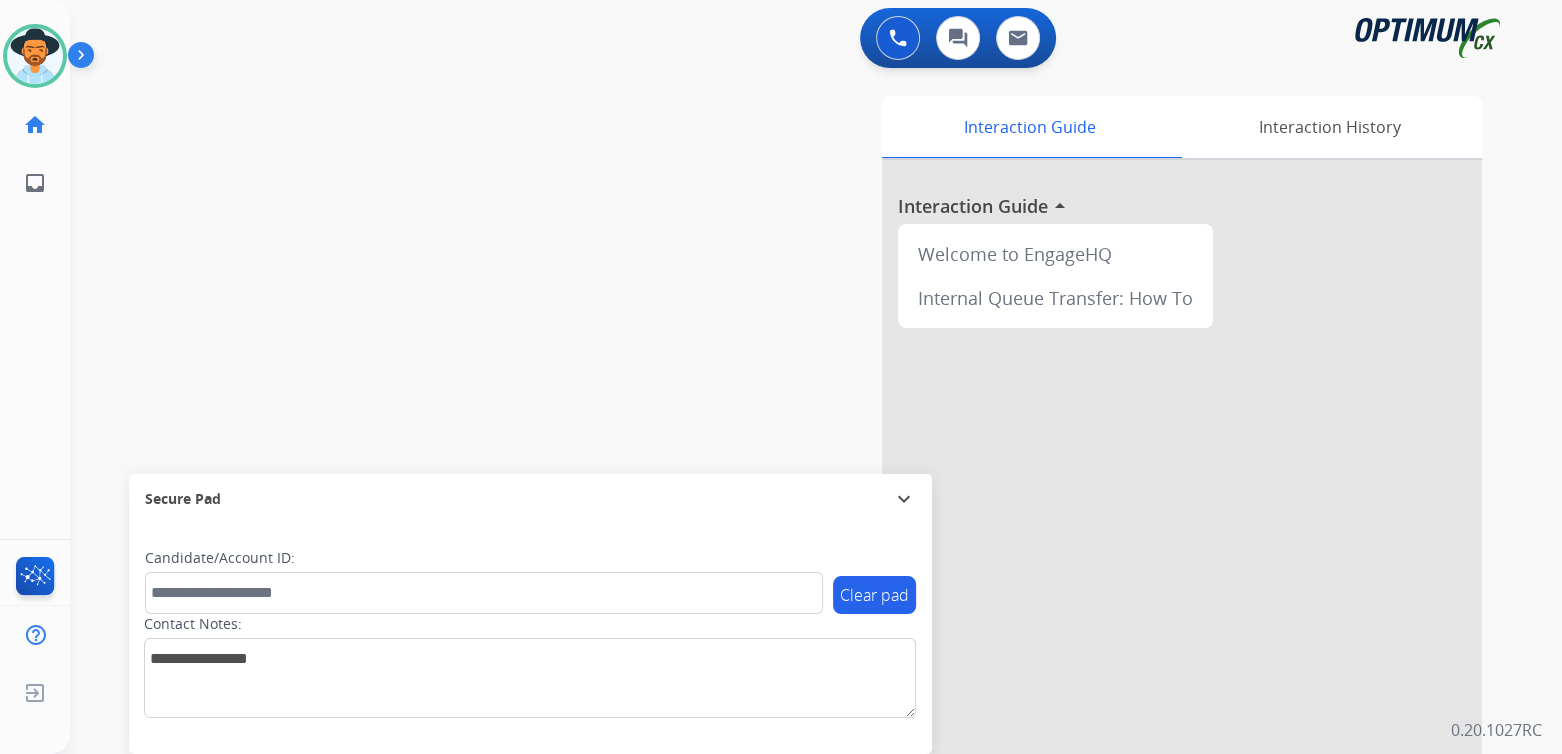 click on "Interaction Guide   Interaction History  Interaction Guide arrow_drop_up  Welcome to EngageHQ   Internal Queue Transfer: How To" at bounding box center [1050, 501] 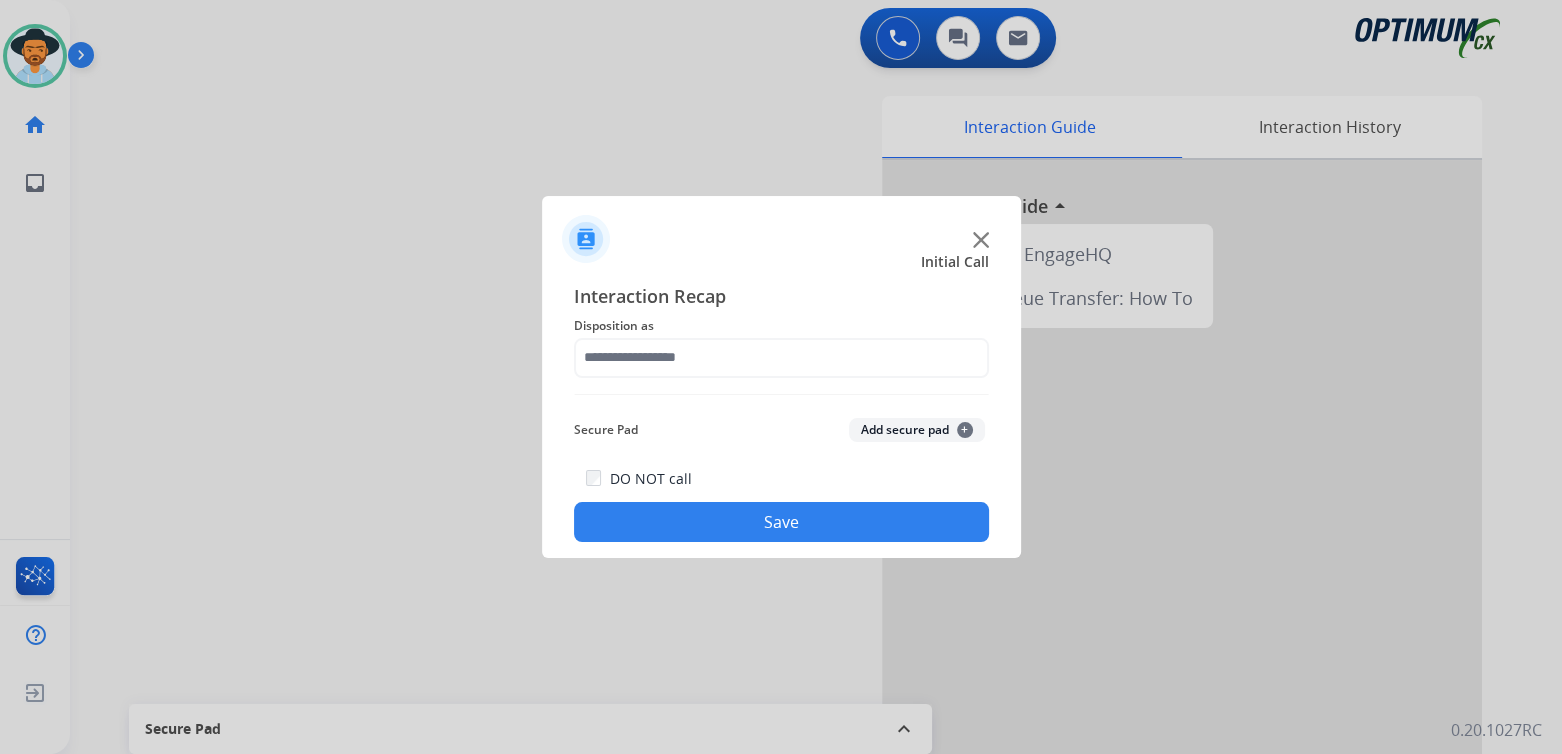 click on "Disposition as" 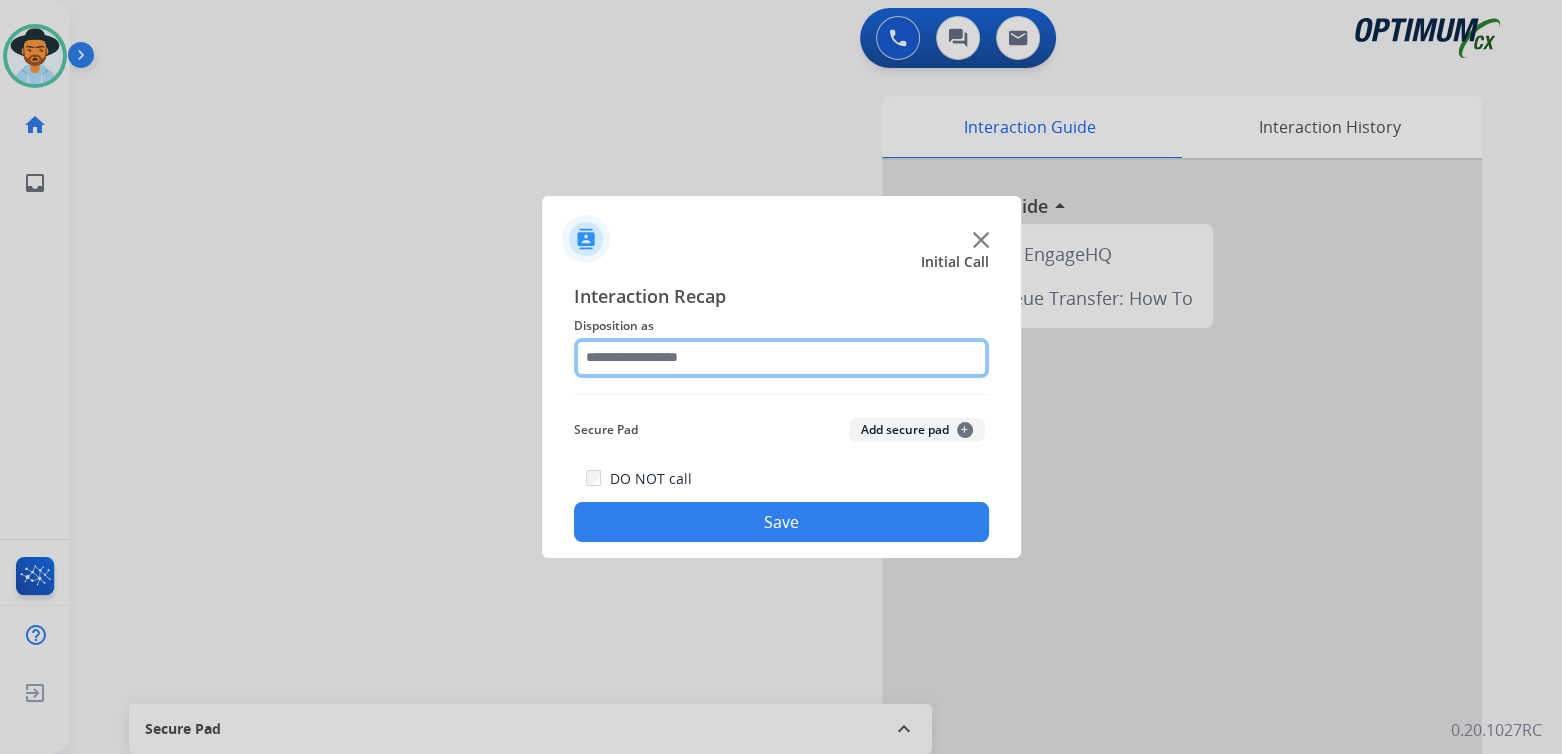 click 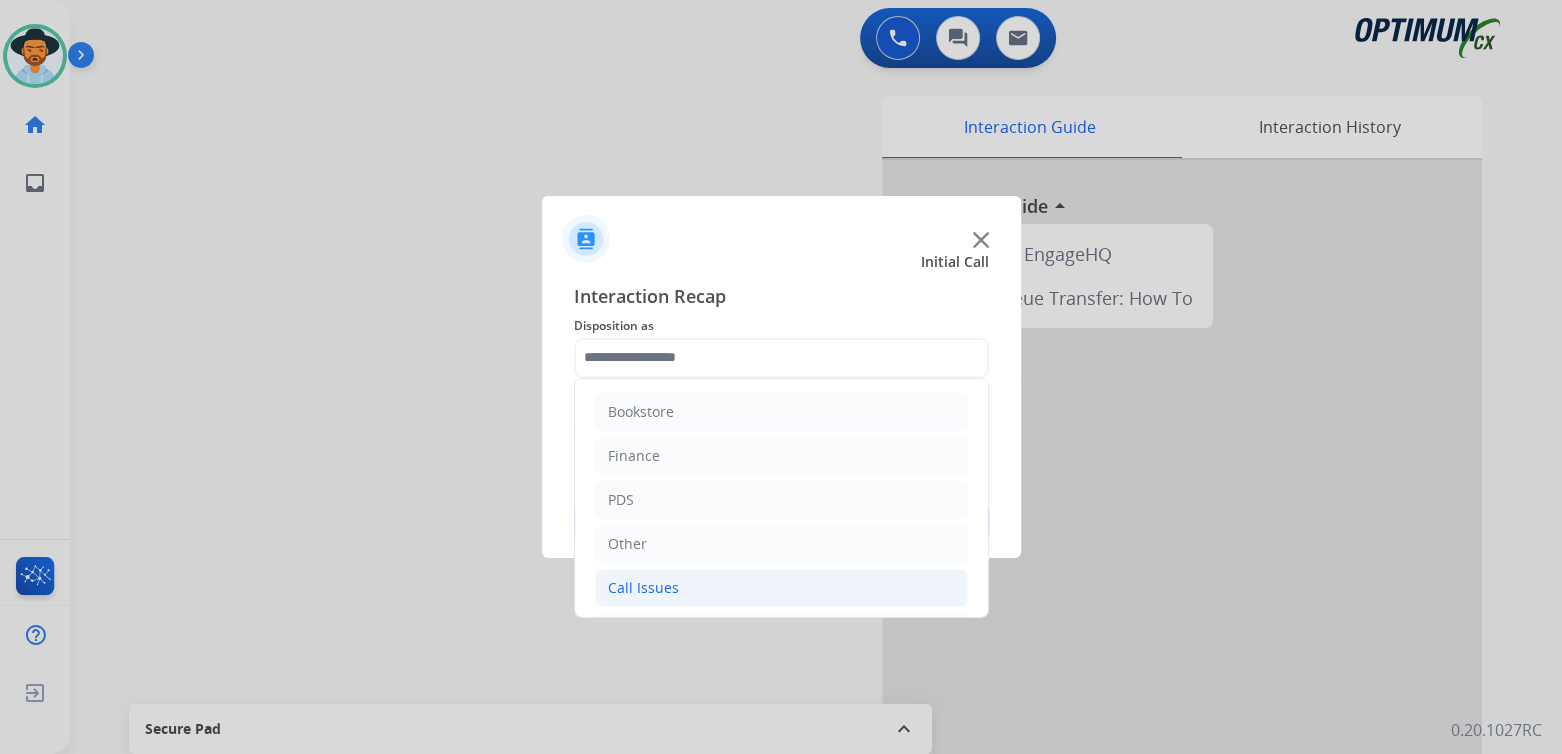 click on "Call Issues" 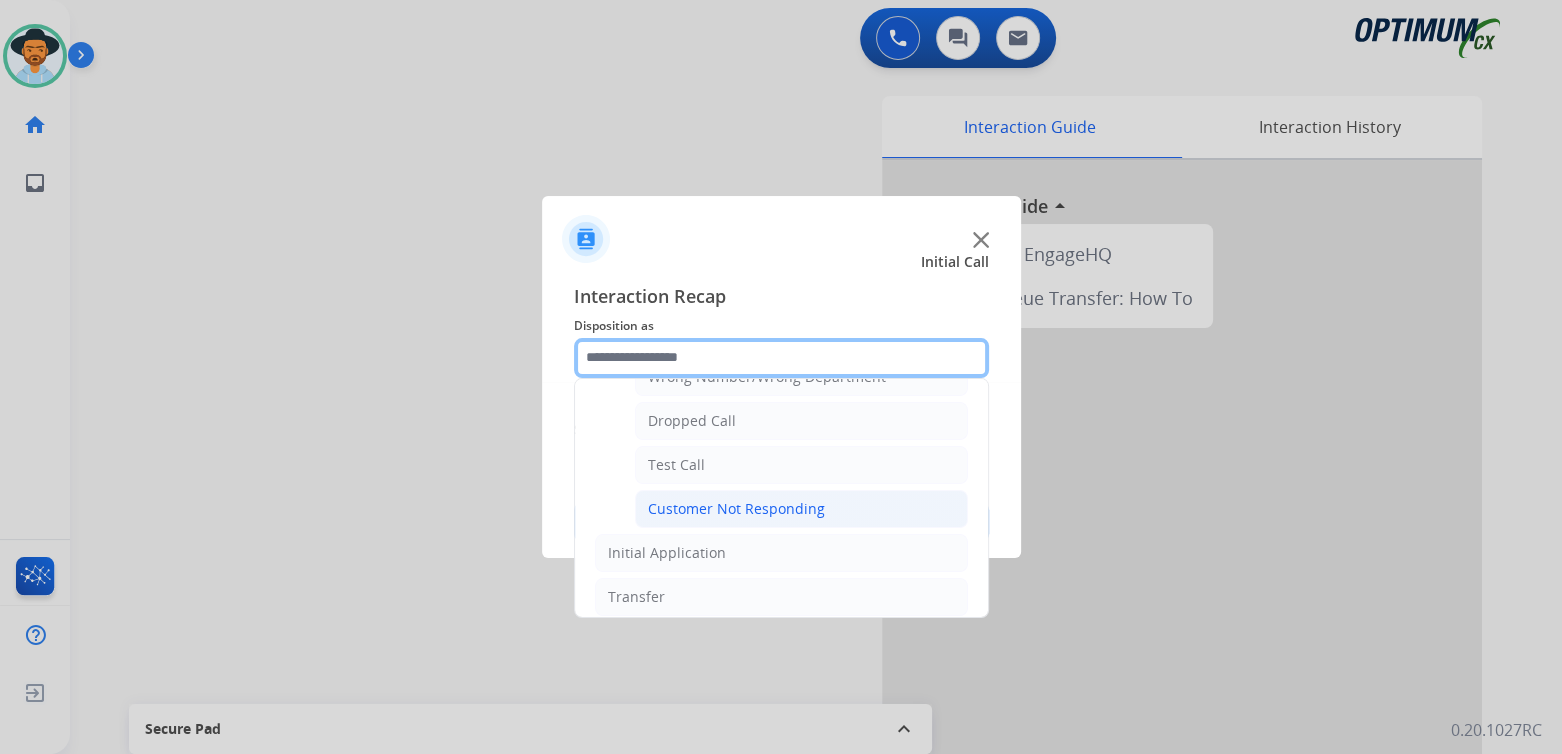 scroll, scrollTop: 300, scrollLeft: 0, axis: vertical 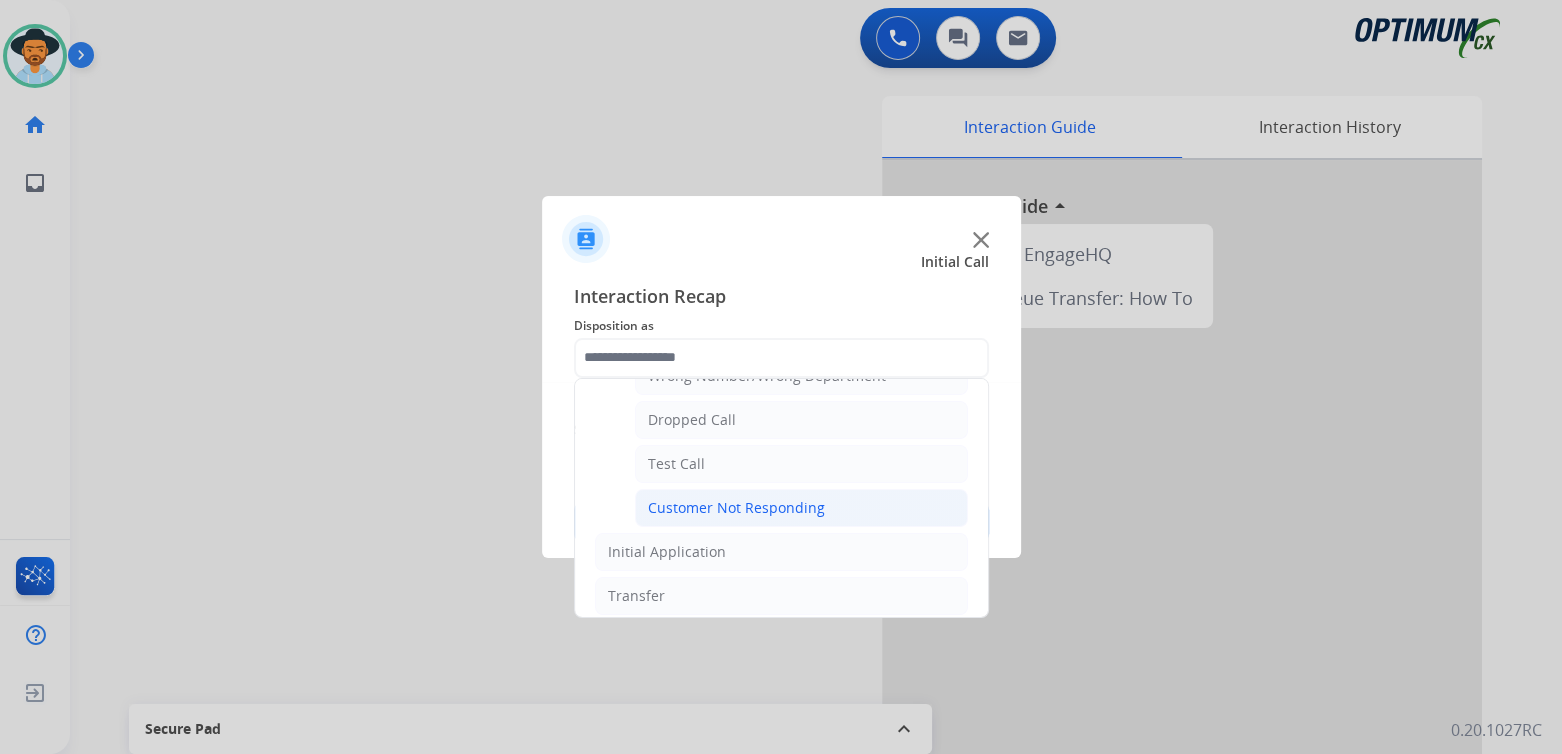 click on "Customer Not Responding" 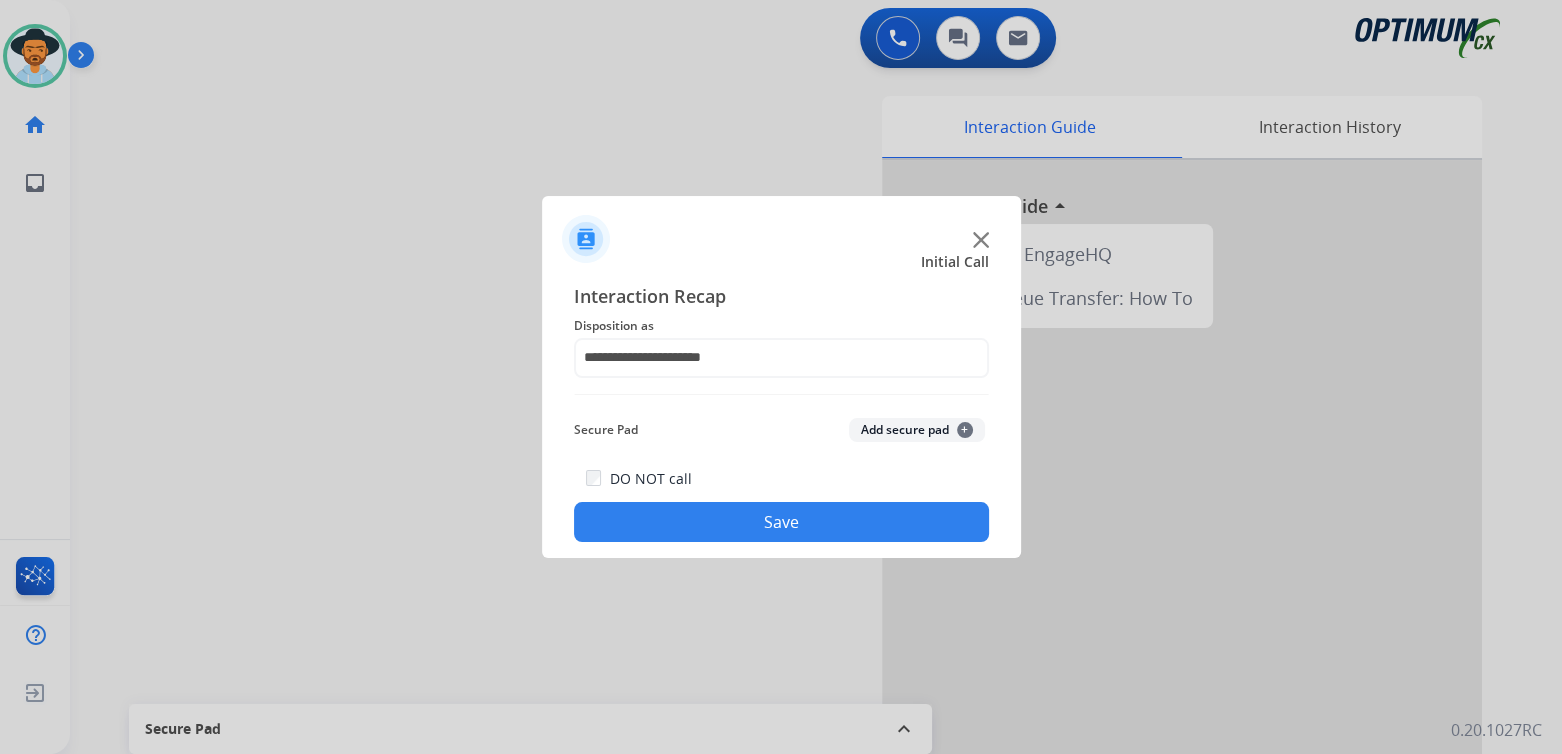 click on "Save" 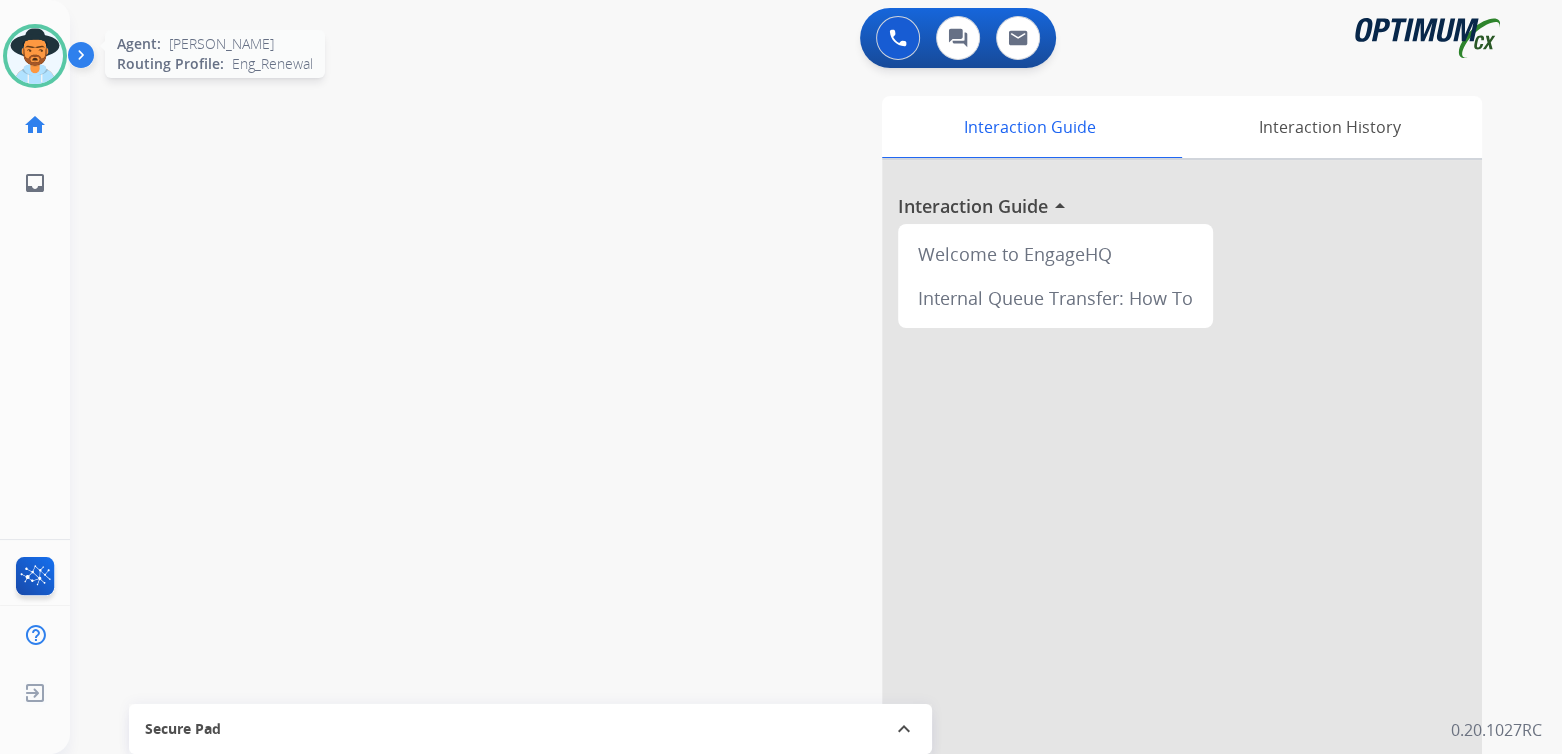click at bounding box center [35, 56] 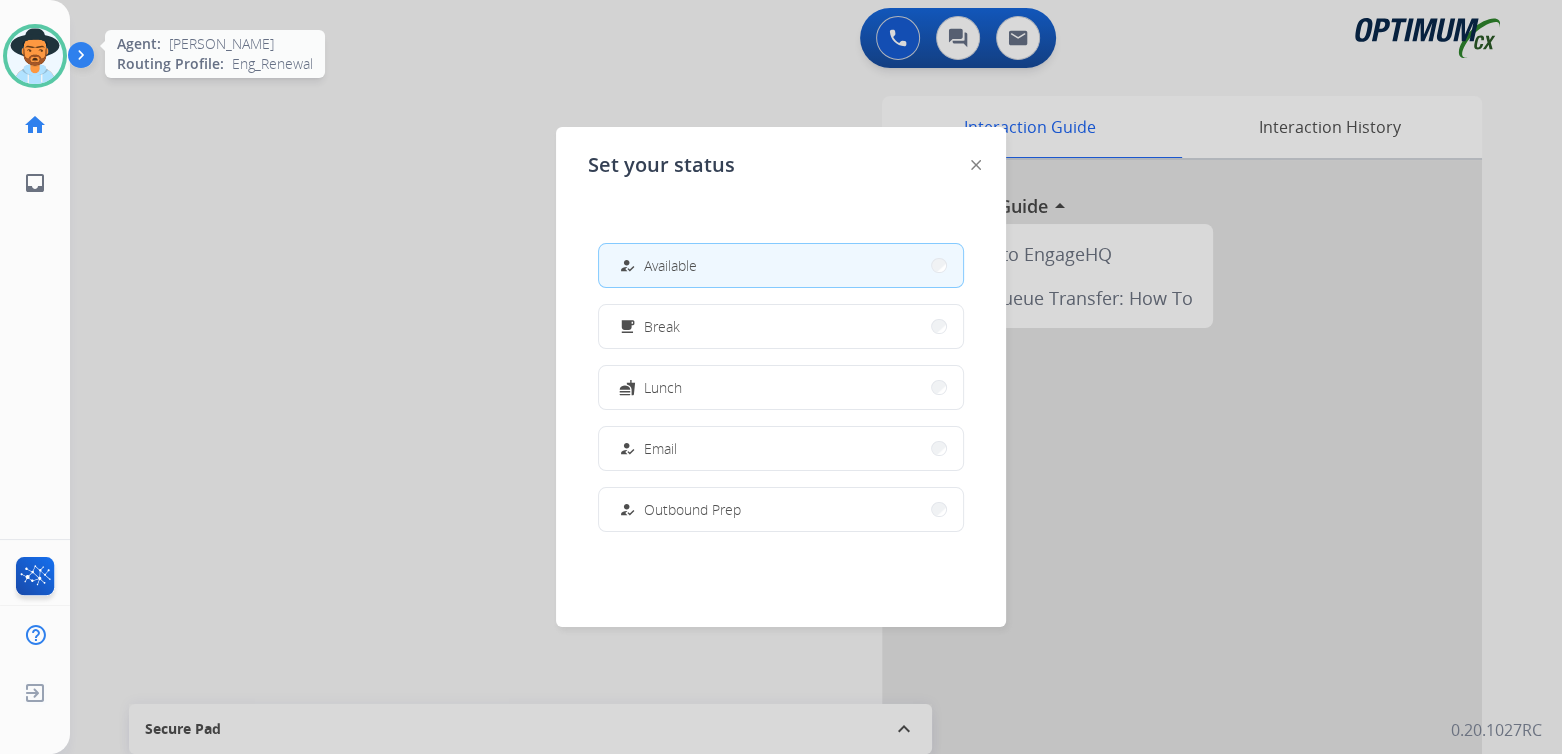 click at bounding box center (35, 56) 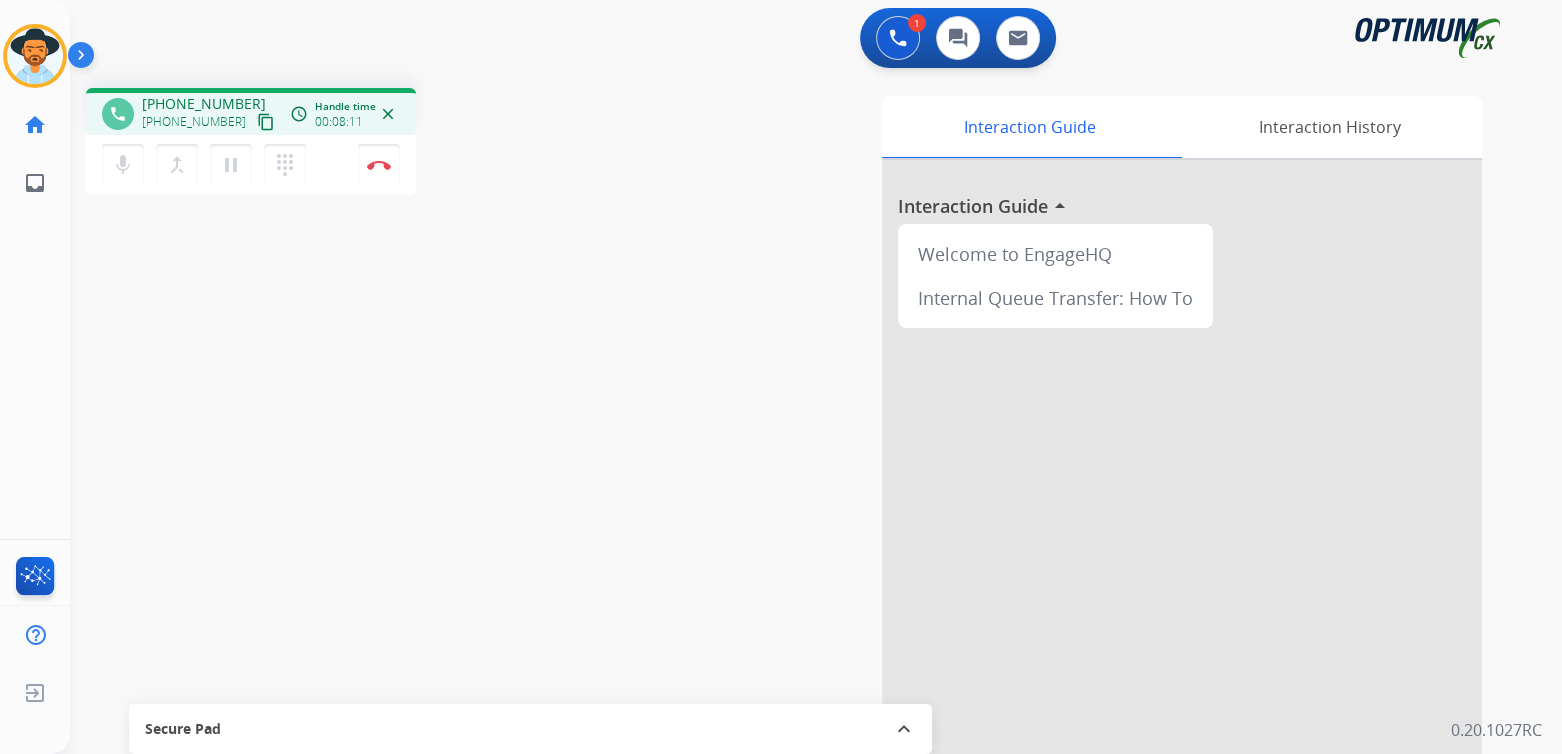 drag, startPoint x: 380, startPoint y: 165, endPoint x: 506, endPoint y: 223, distance: 138.70833 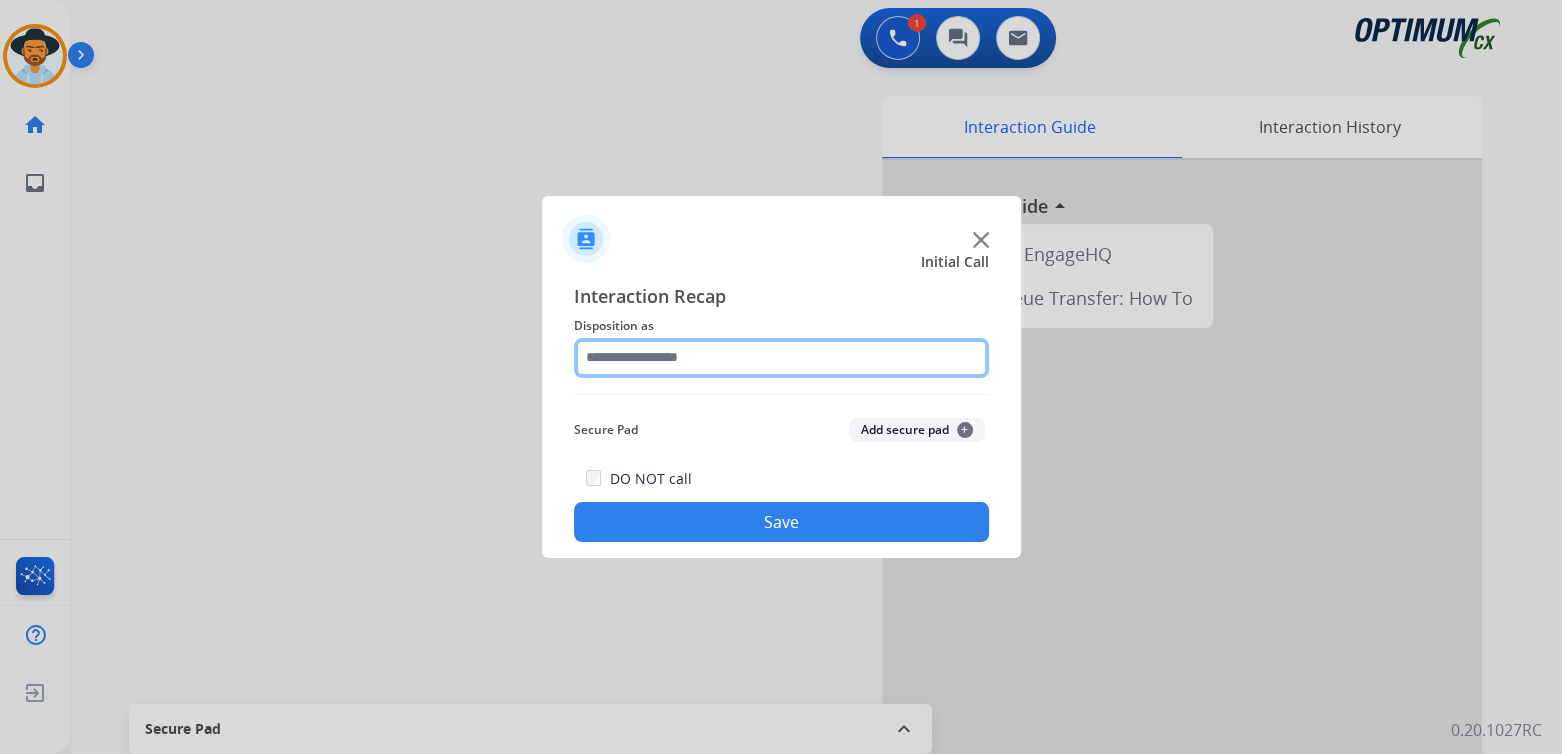 click 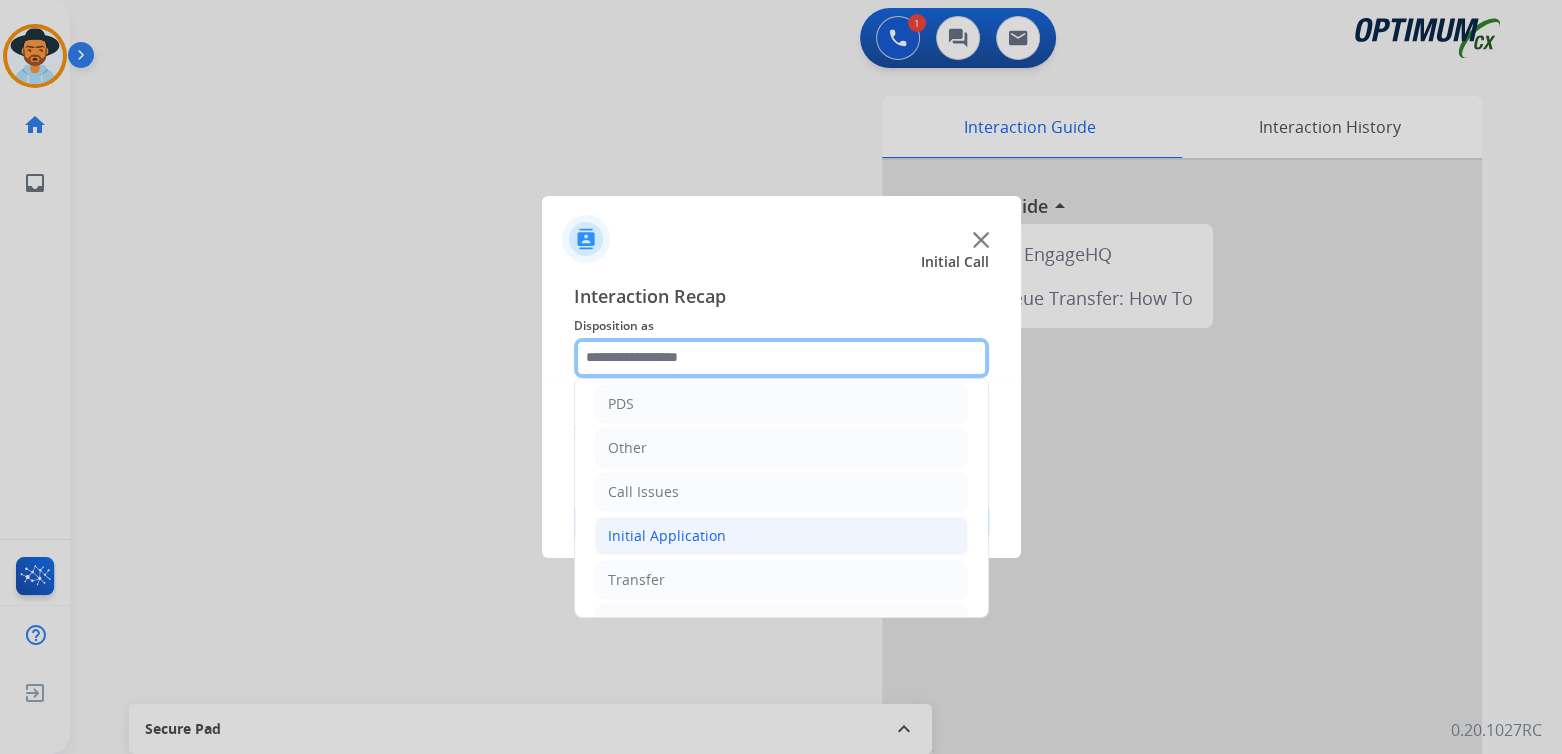 scroll, scrollTop: 132, scrollLeft: 0, axis: vertical 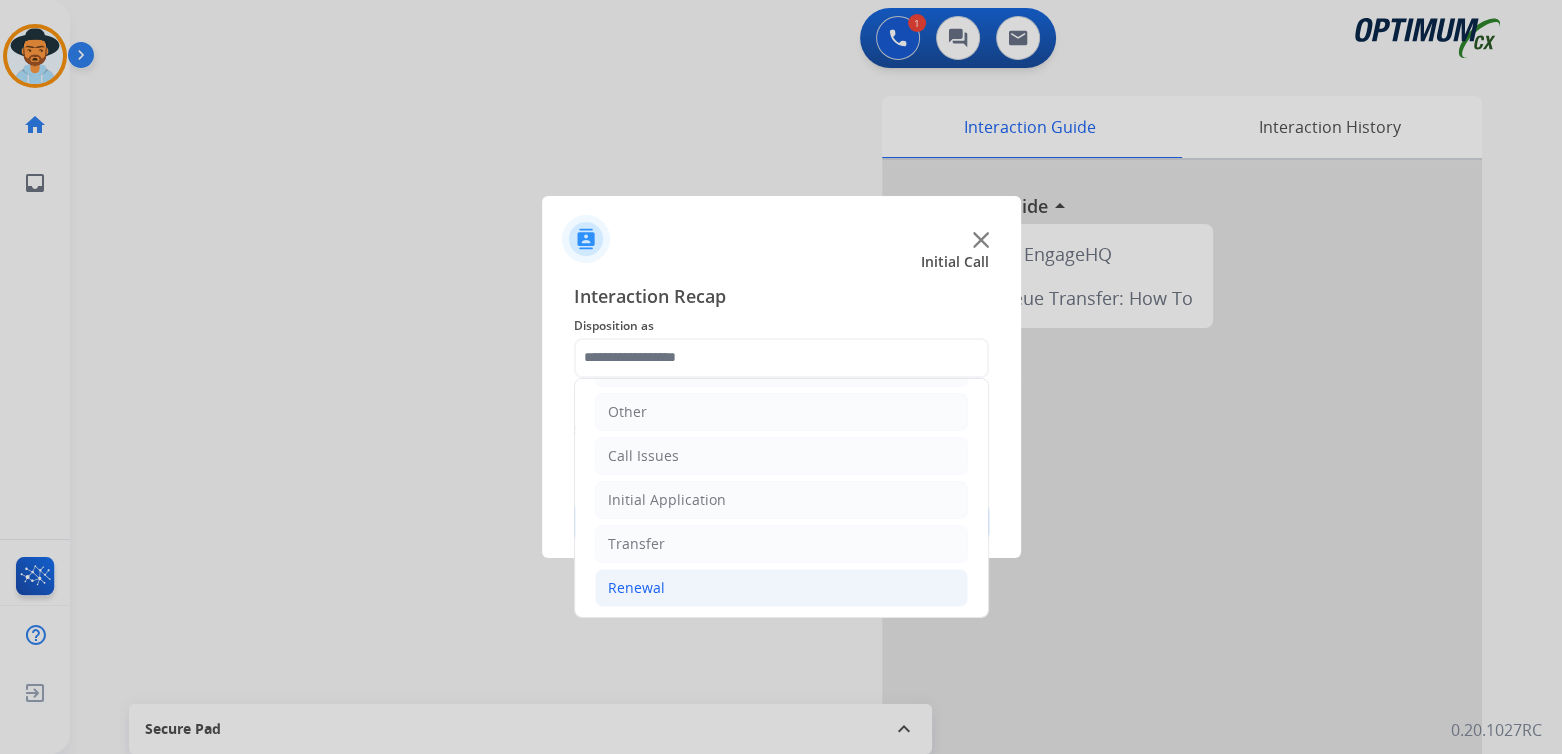 click on "Renewal" 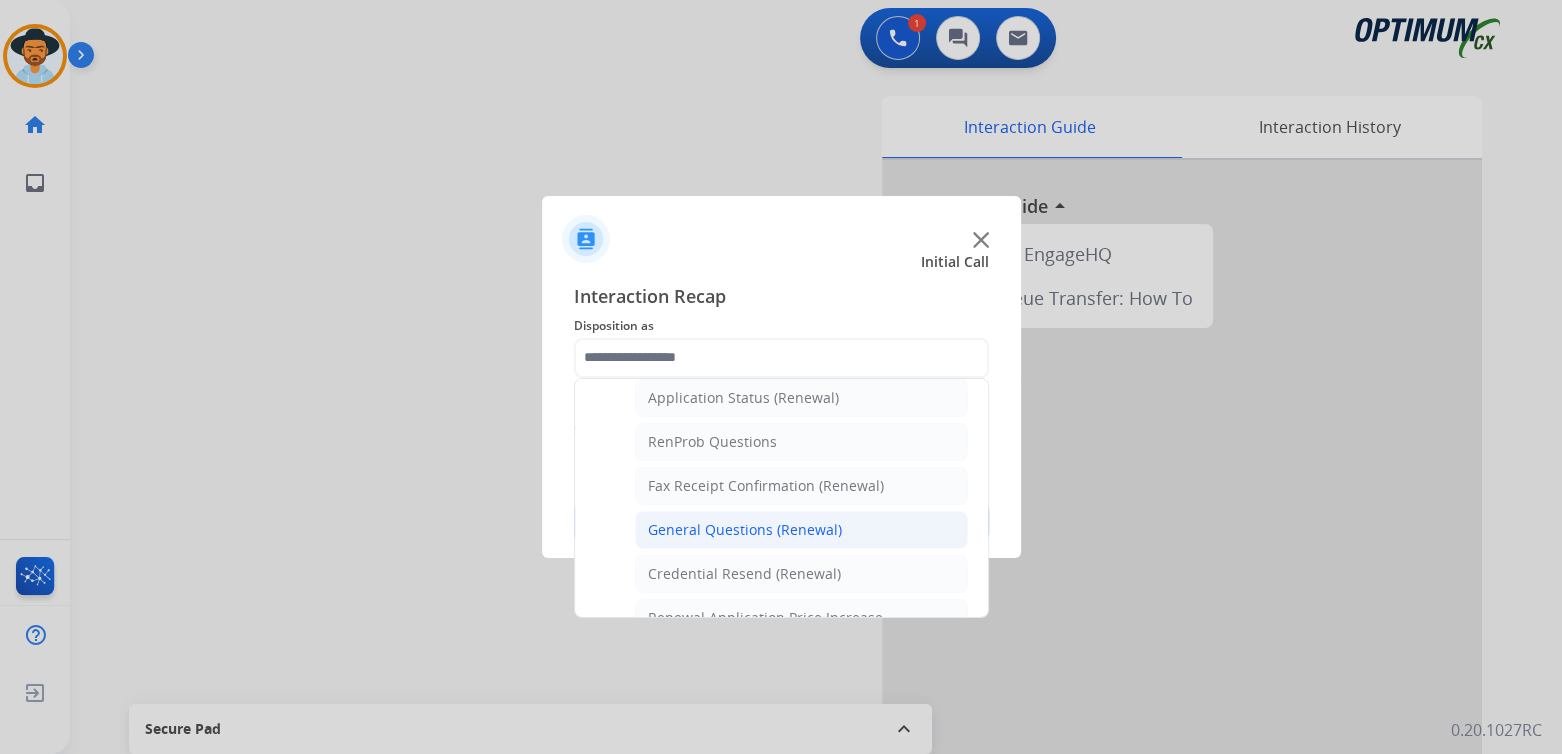 scroll, scrollTop: 481, scrollLeft: 0, axis: vertical 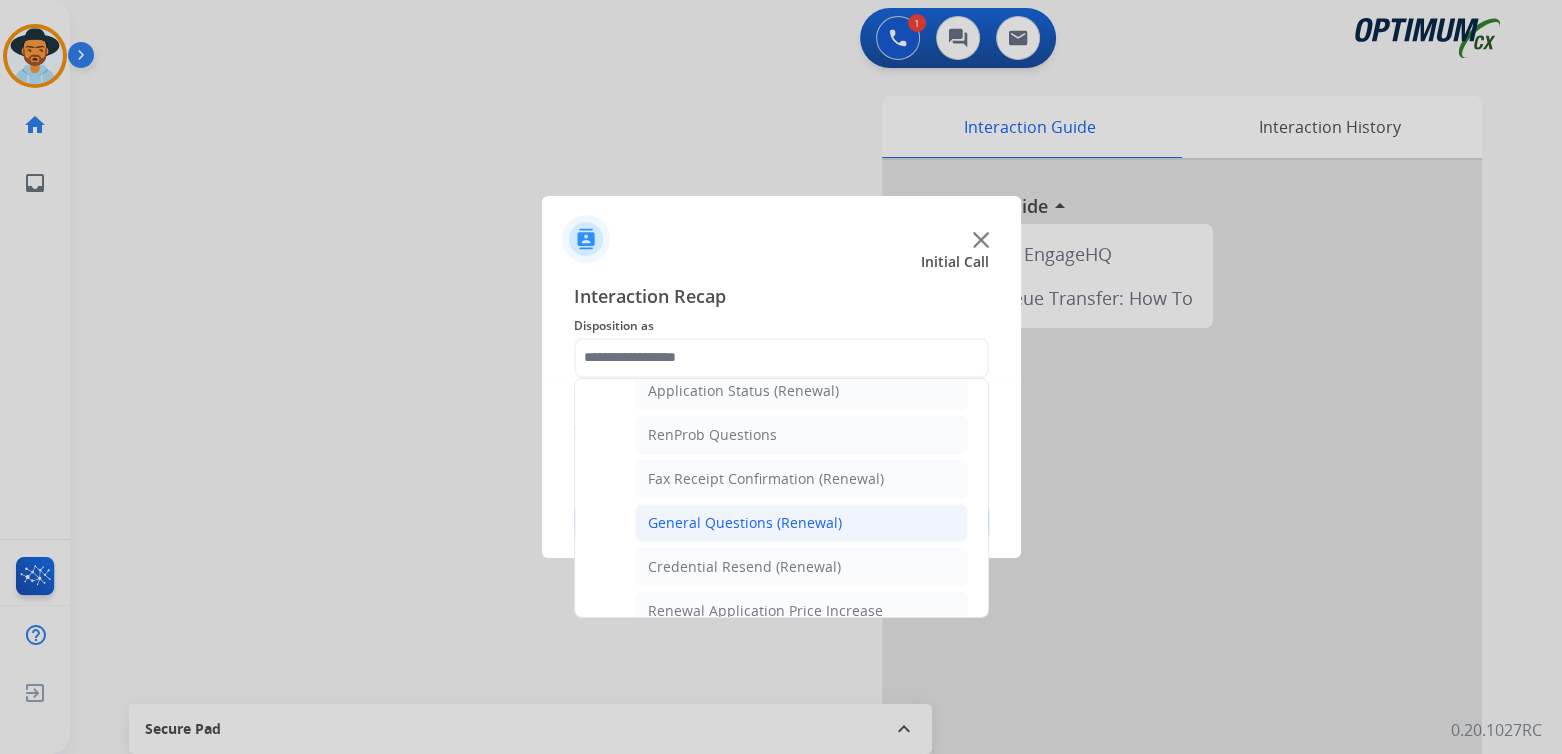 click on "General Questions (Renewal)" 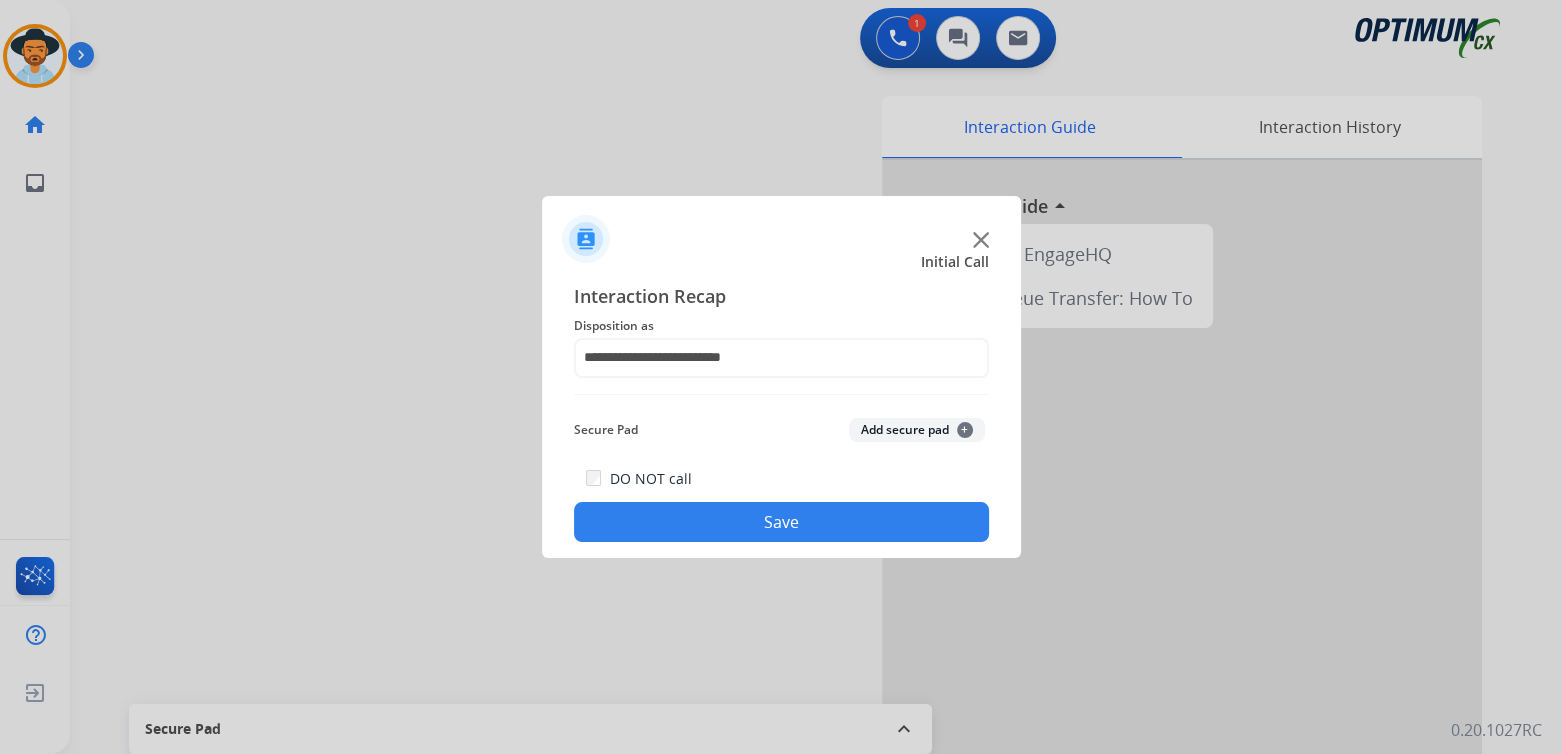 click on "Save" 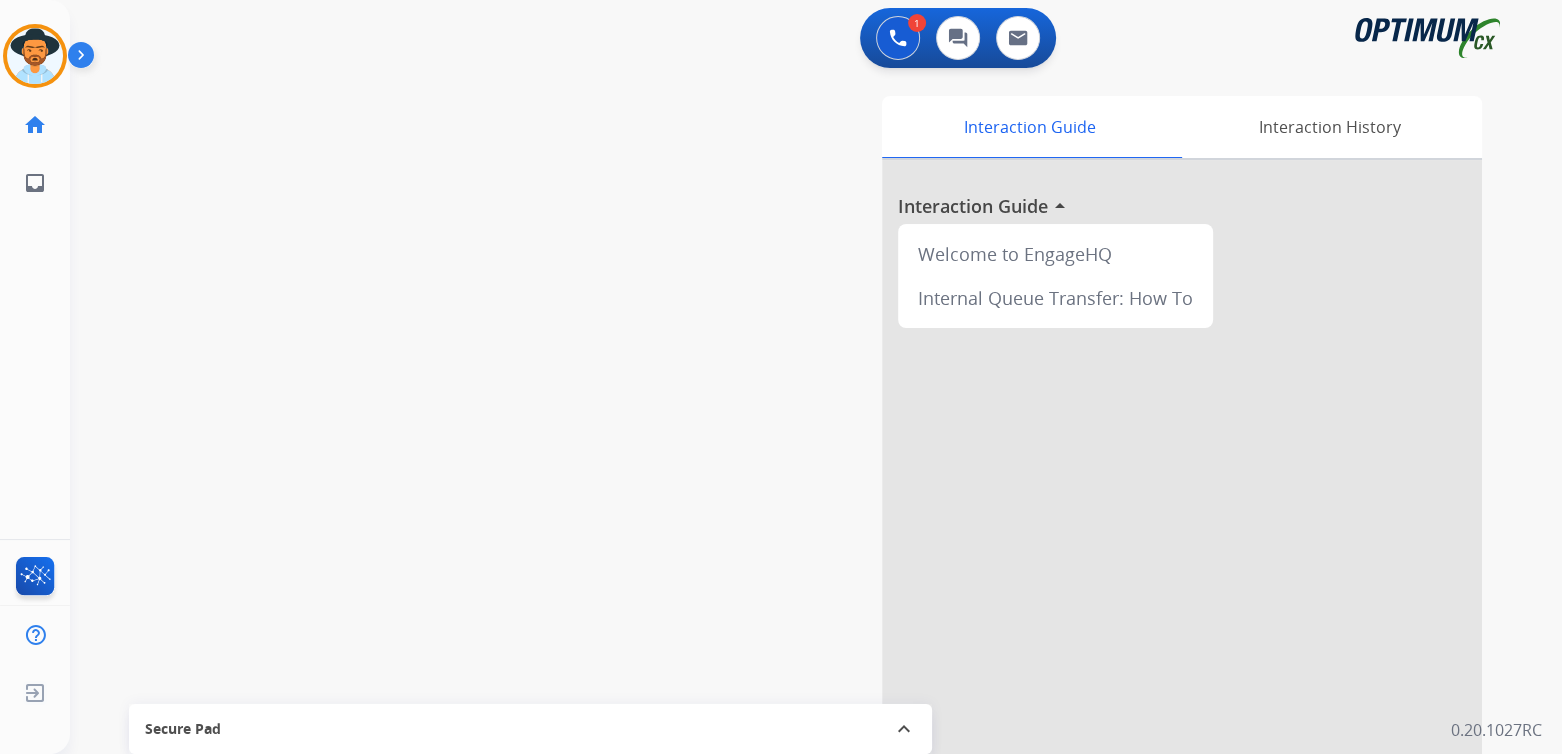 scroll, scrollTop: 2, scrollLeft: 0, axis: vertical 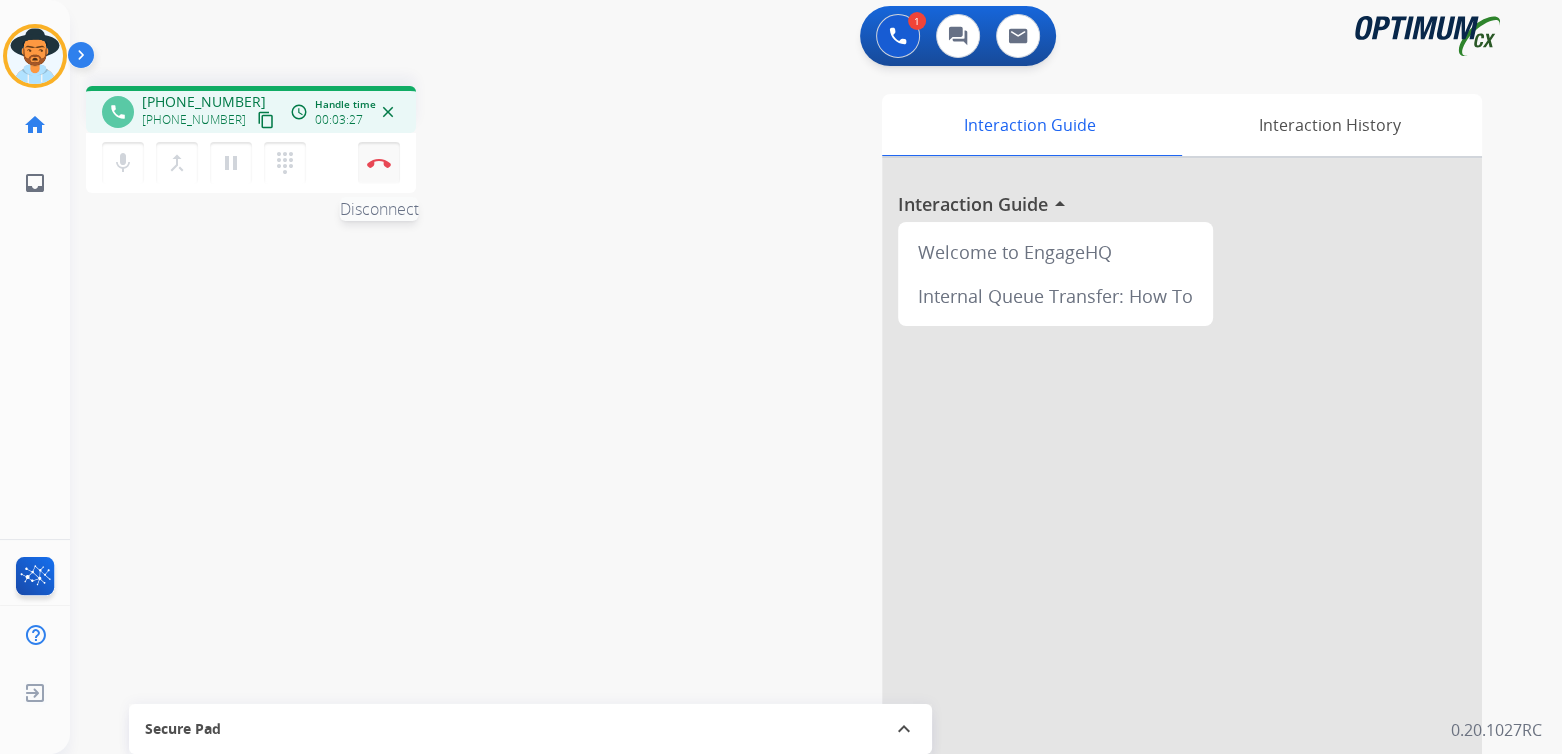 click at bounding box center [379, 163] 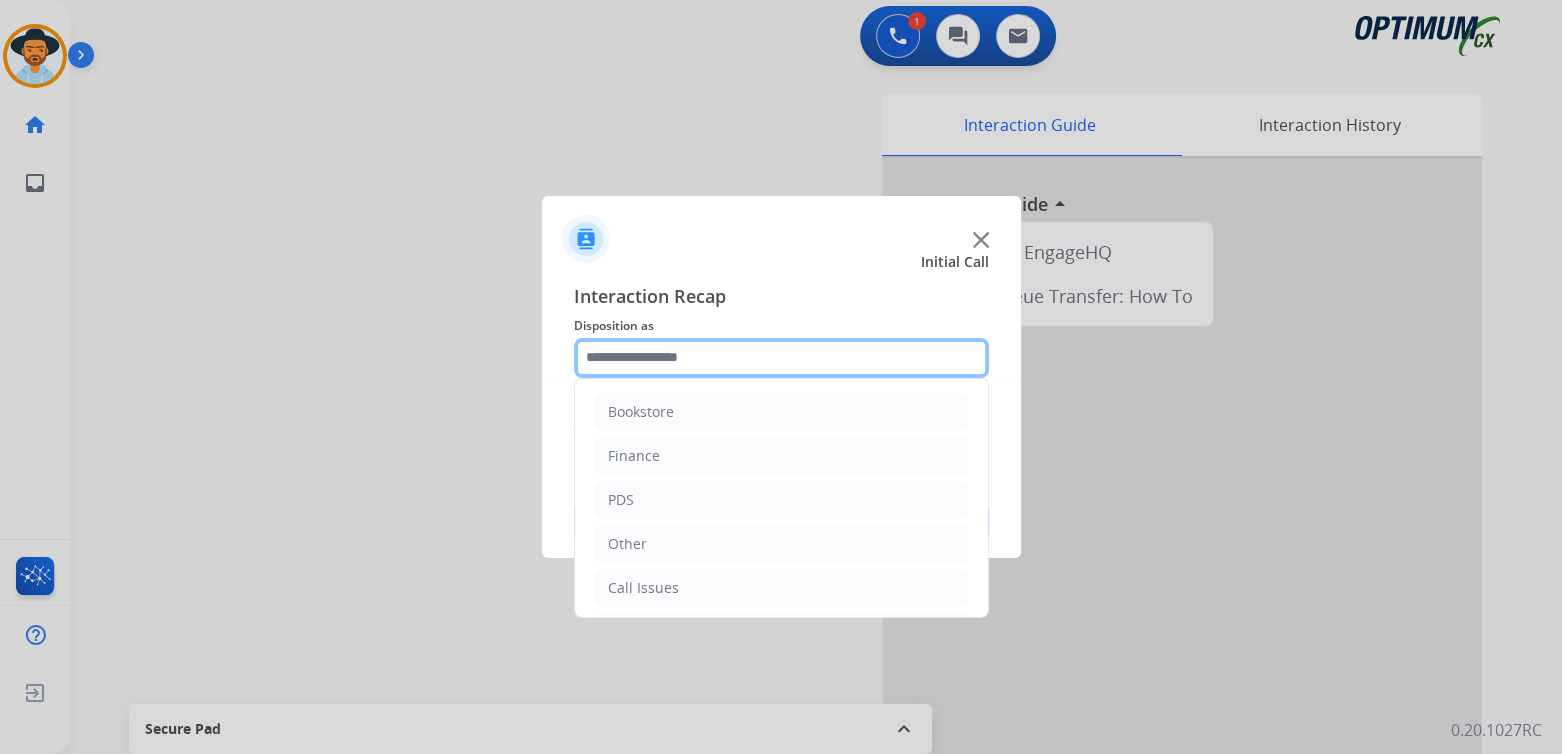 click 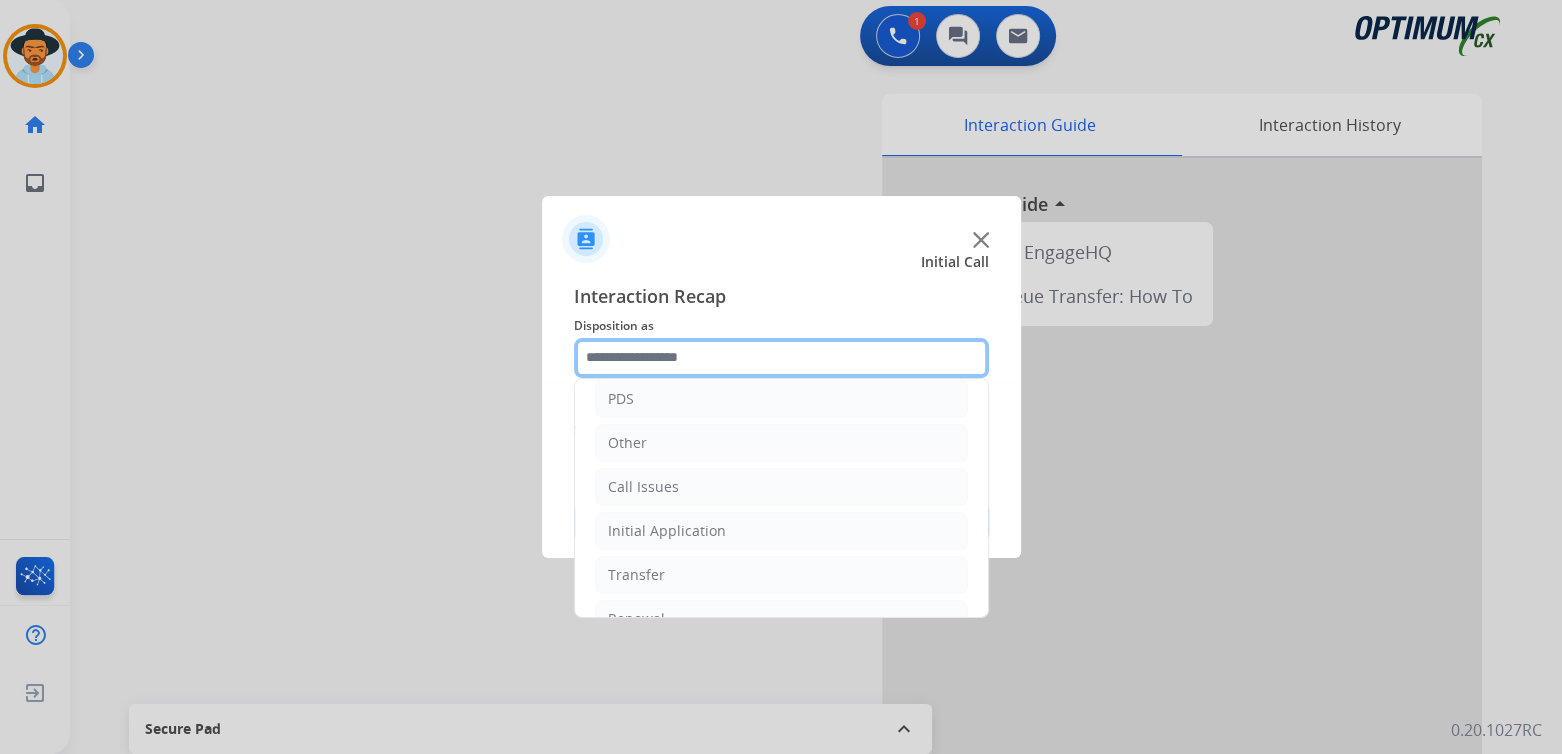 scroll, scrollTop: 132, scrollLeft: 0, axis: vertical 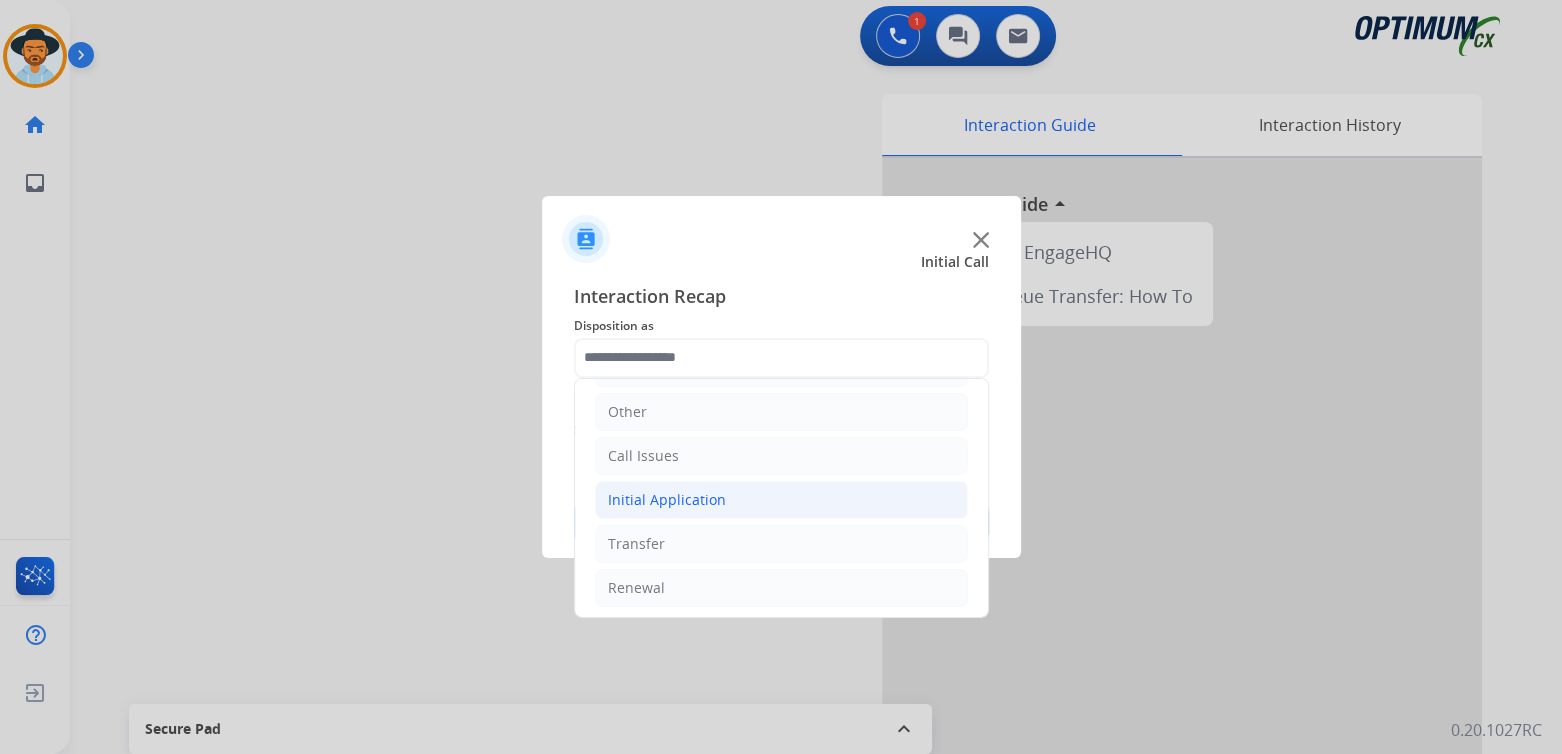 click on "Initial Application" 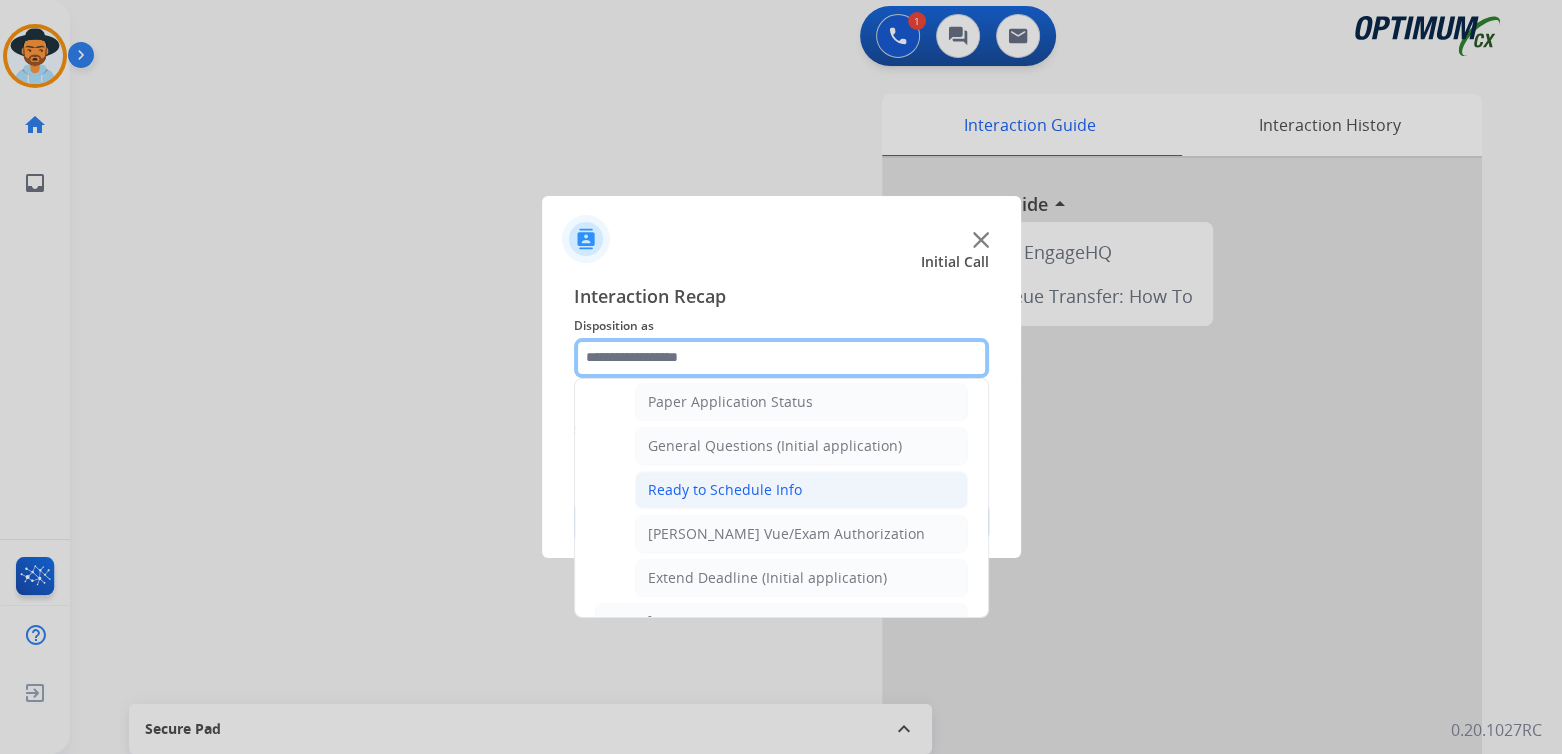 scroll, scrollTop: 1131, scrollLeft: 0, axis: vertical 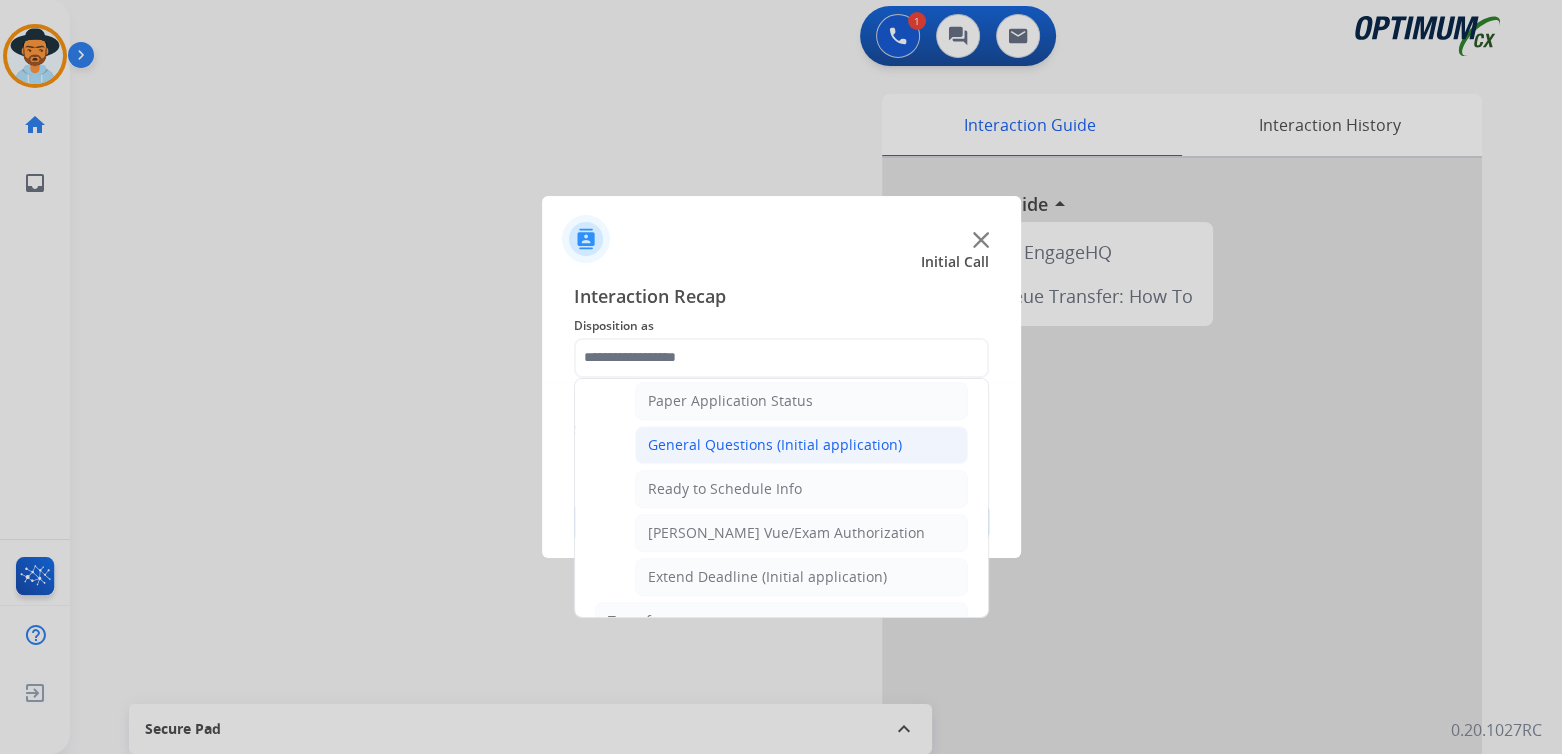 click on "General Questions (Initial application)" 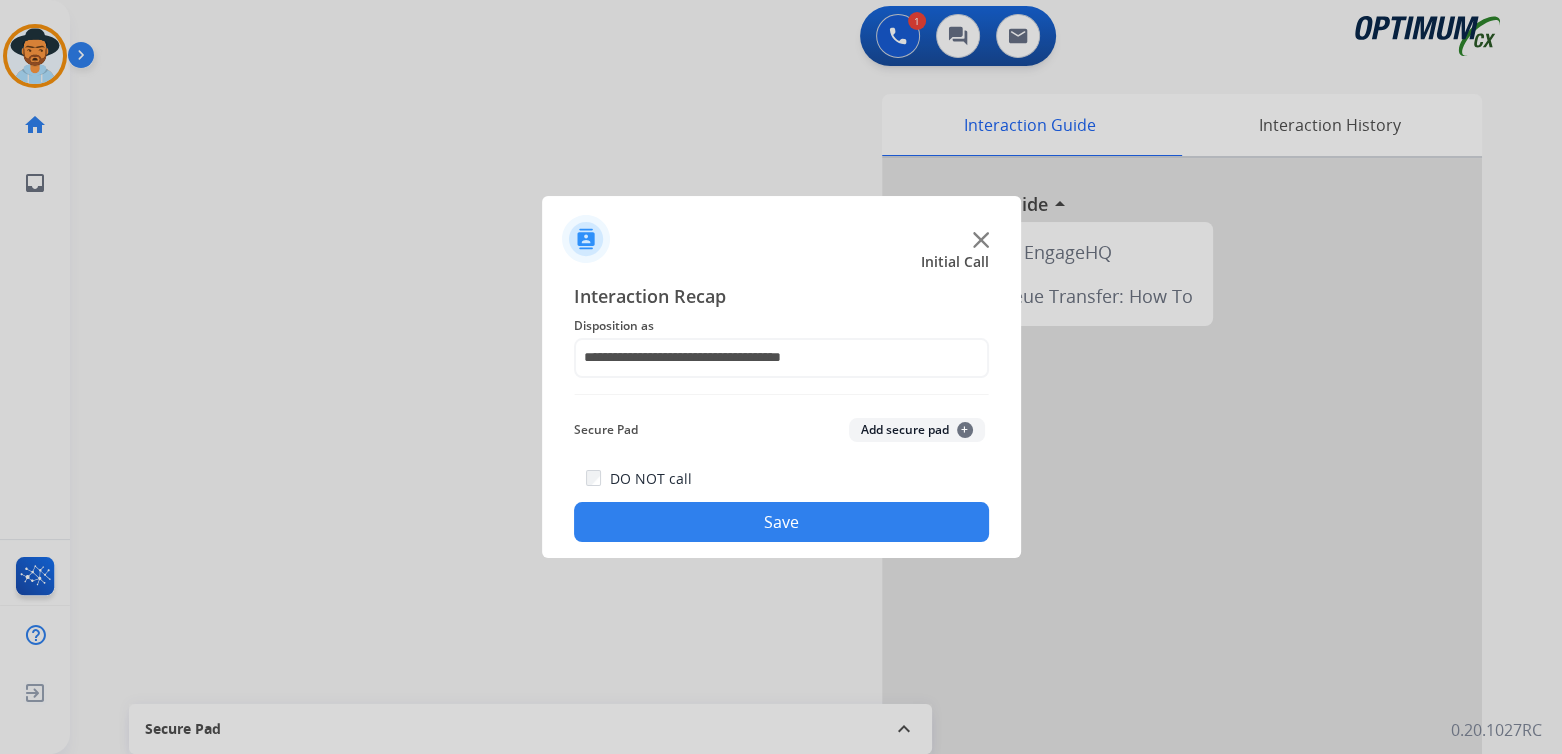 click on "Save" 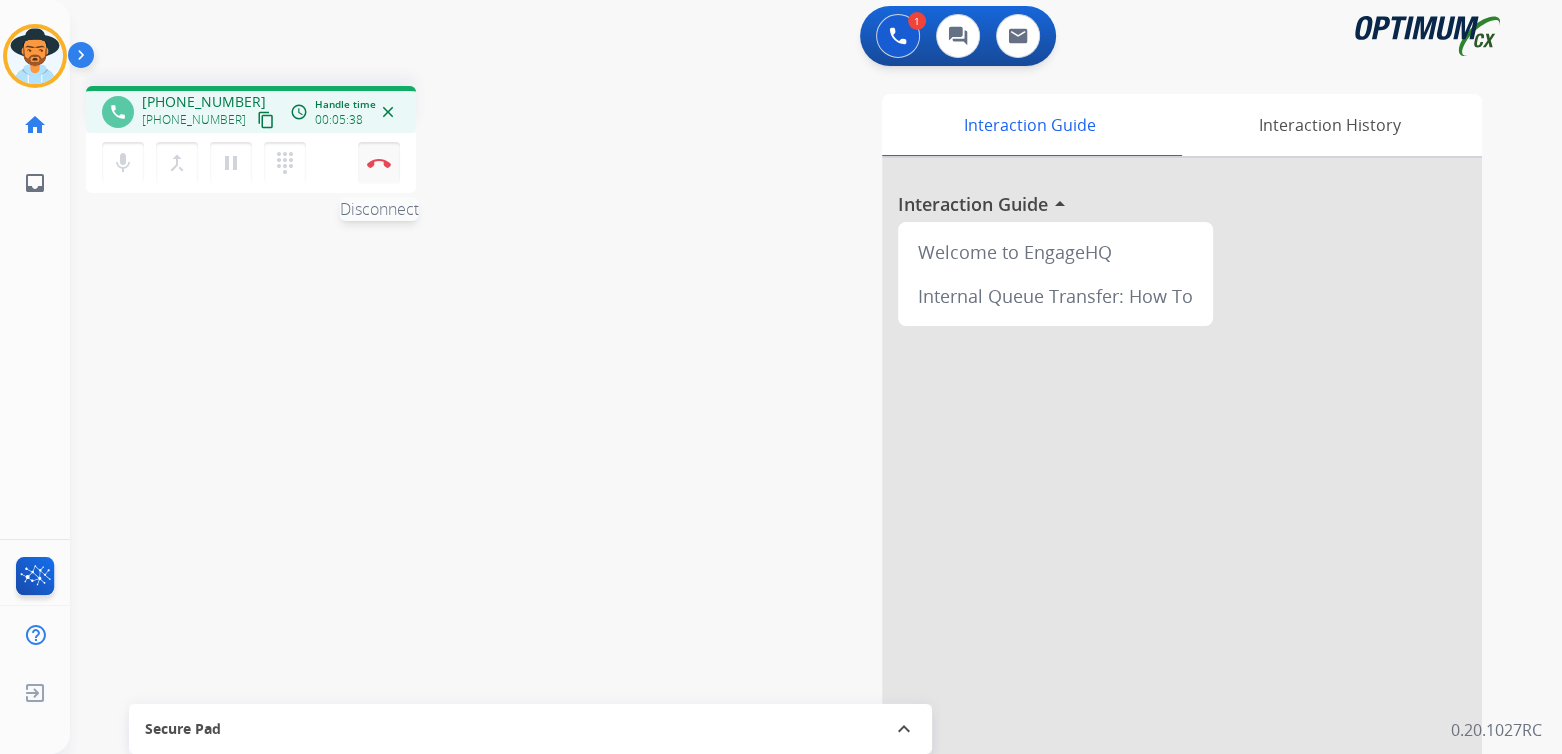 click on "Disconnect" at bounding box center (379, 163) 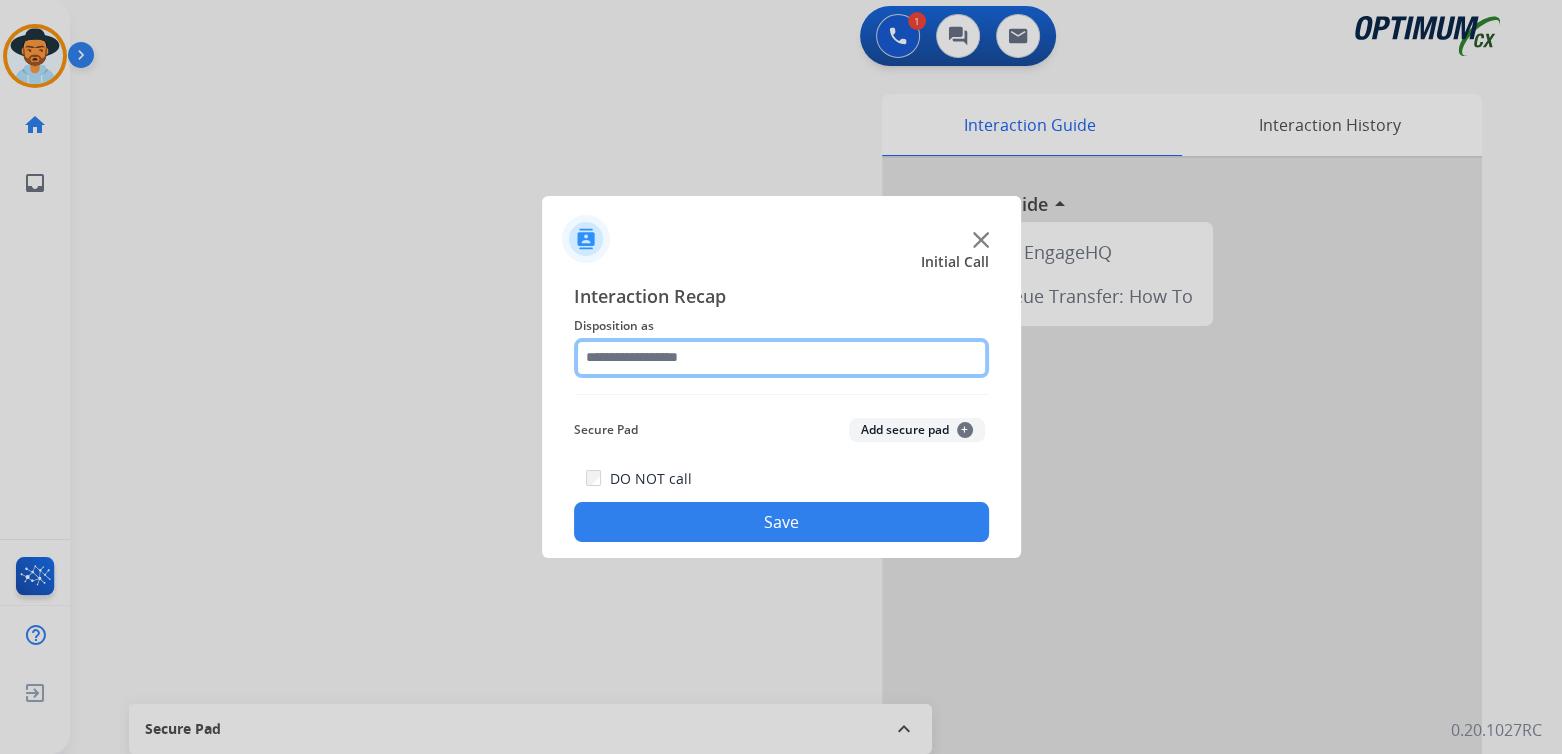 click 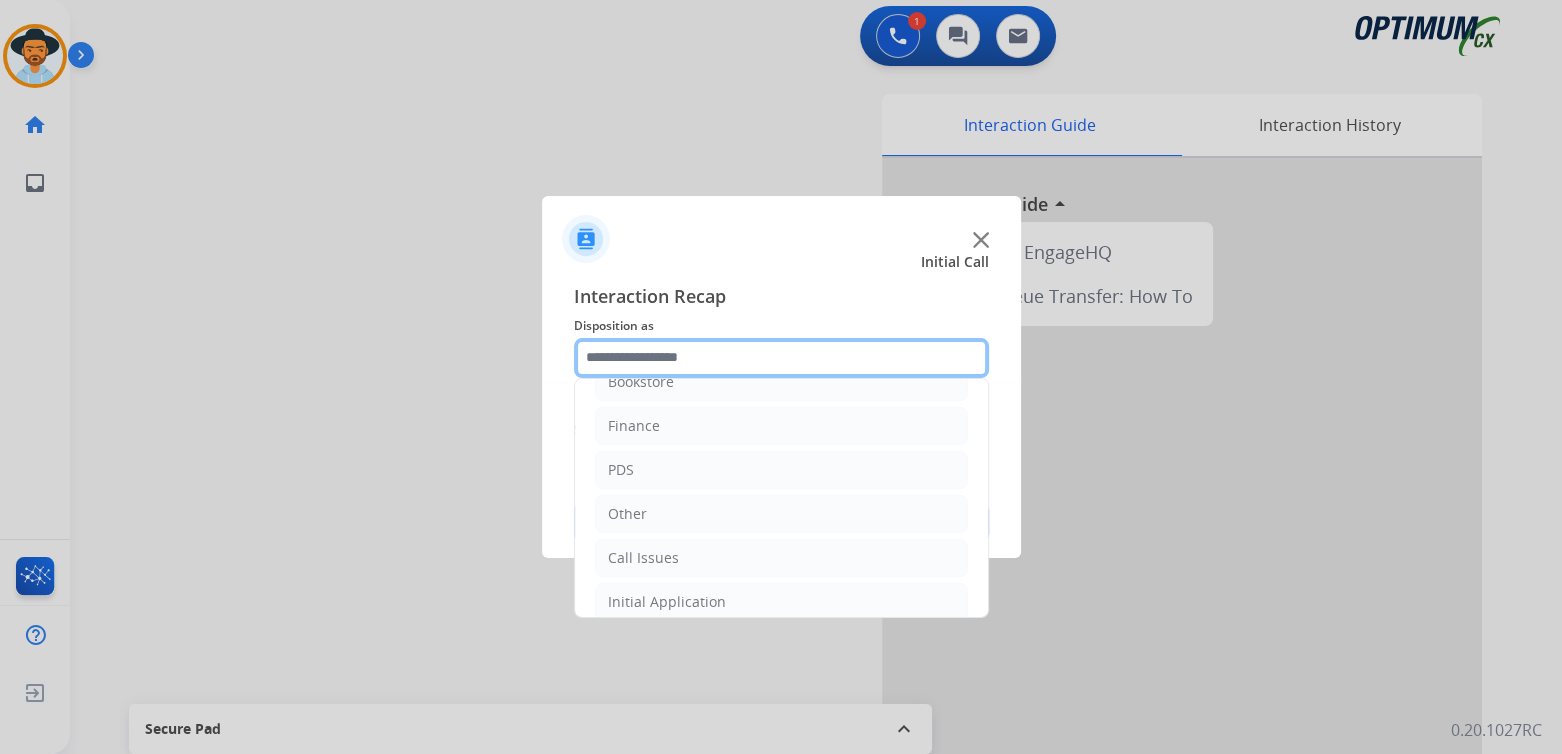 scroll, scrollTop: 132, scrollLeft: 0, axis: vertical 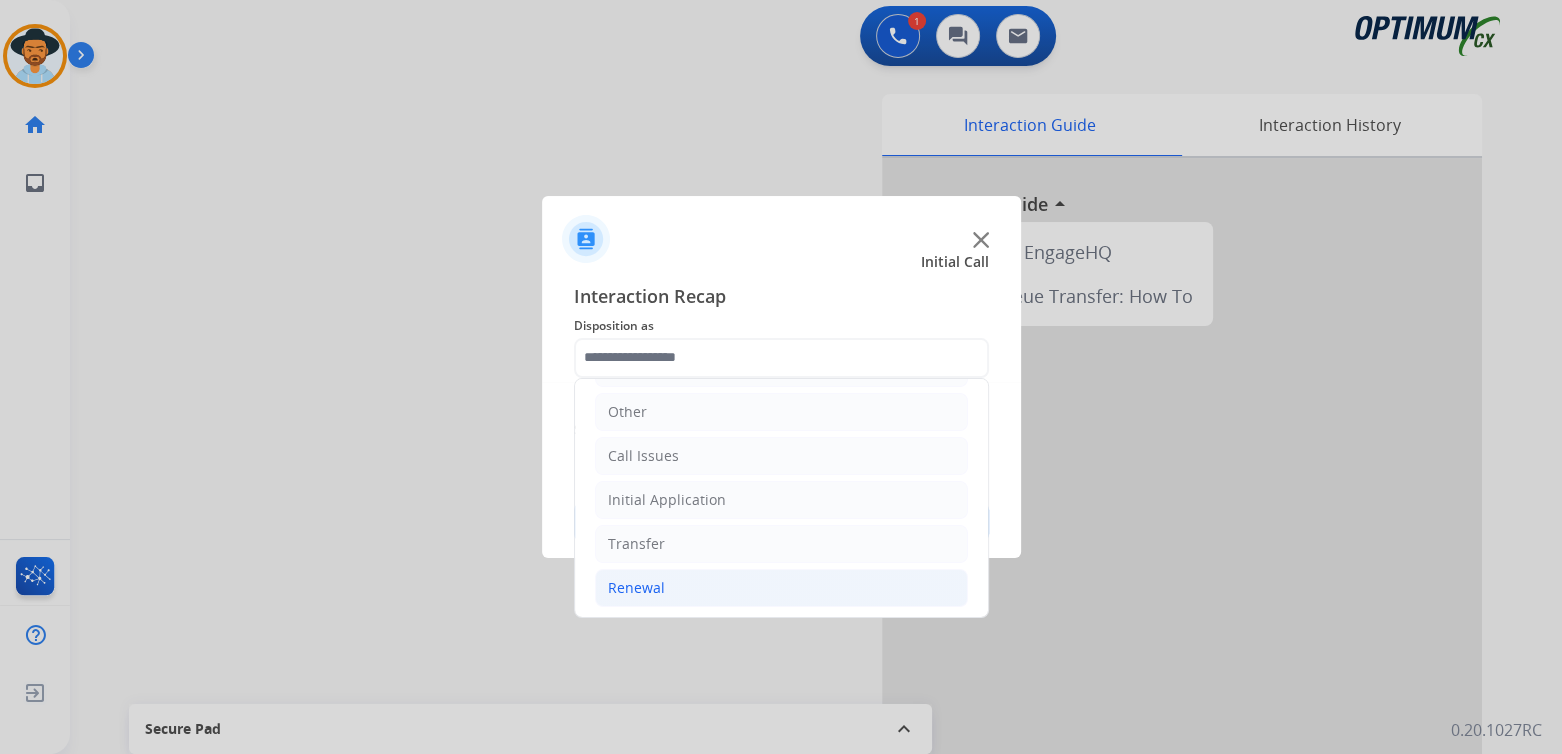 click on "Renewal" 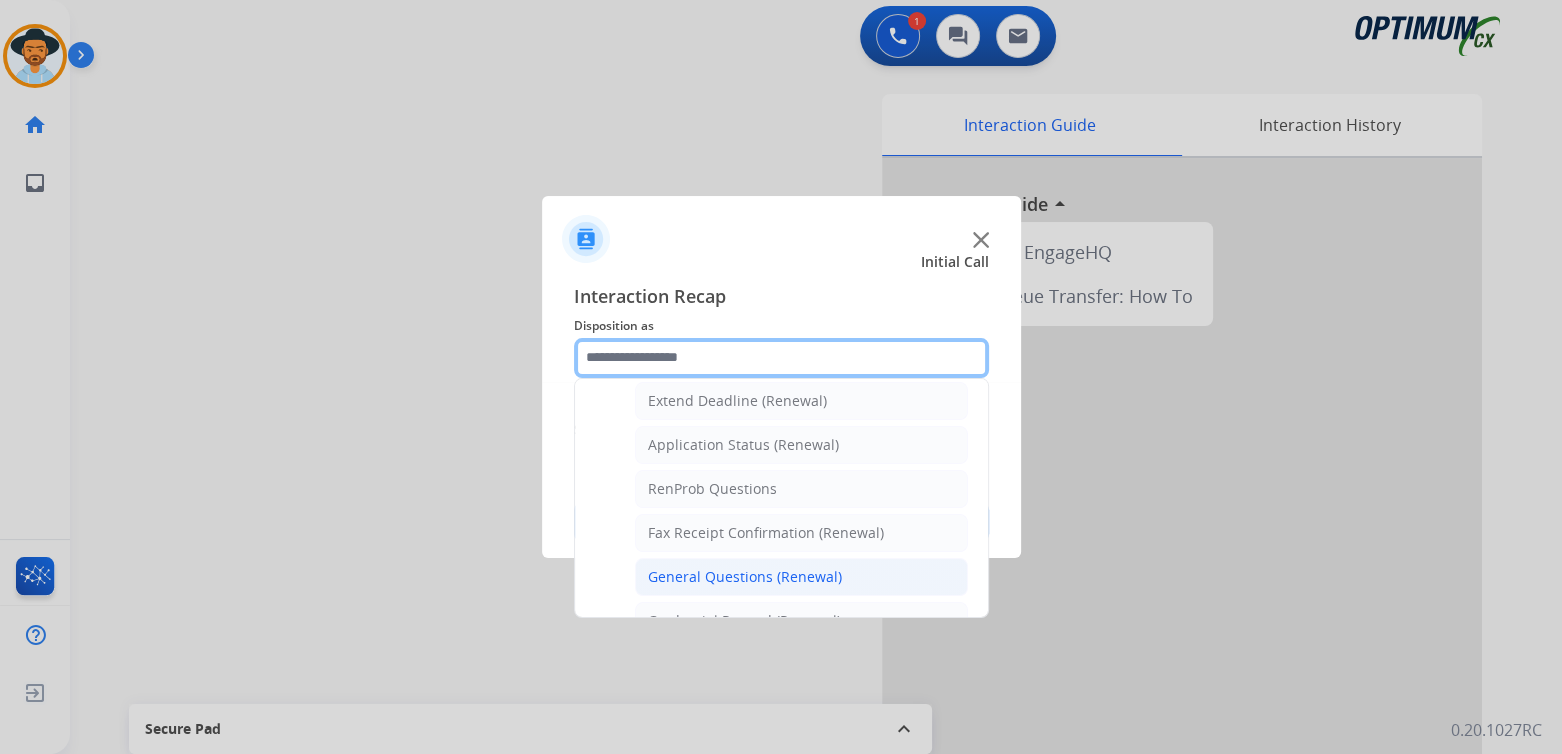 scroll, scrollTop: 429, scrollLeft: 0, axis: vertical 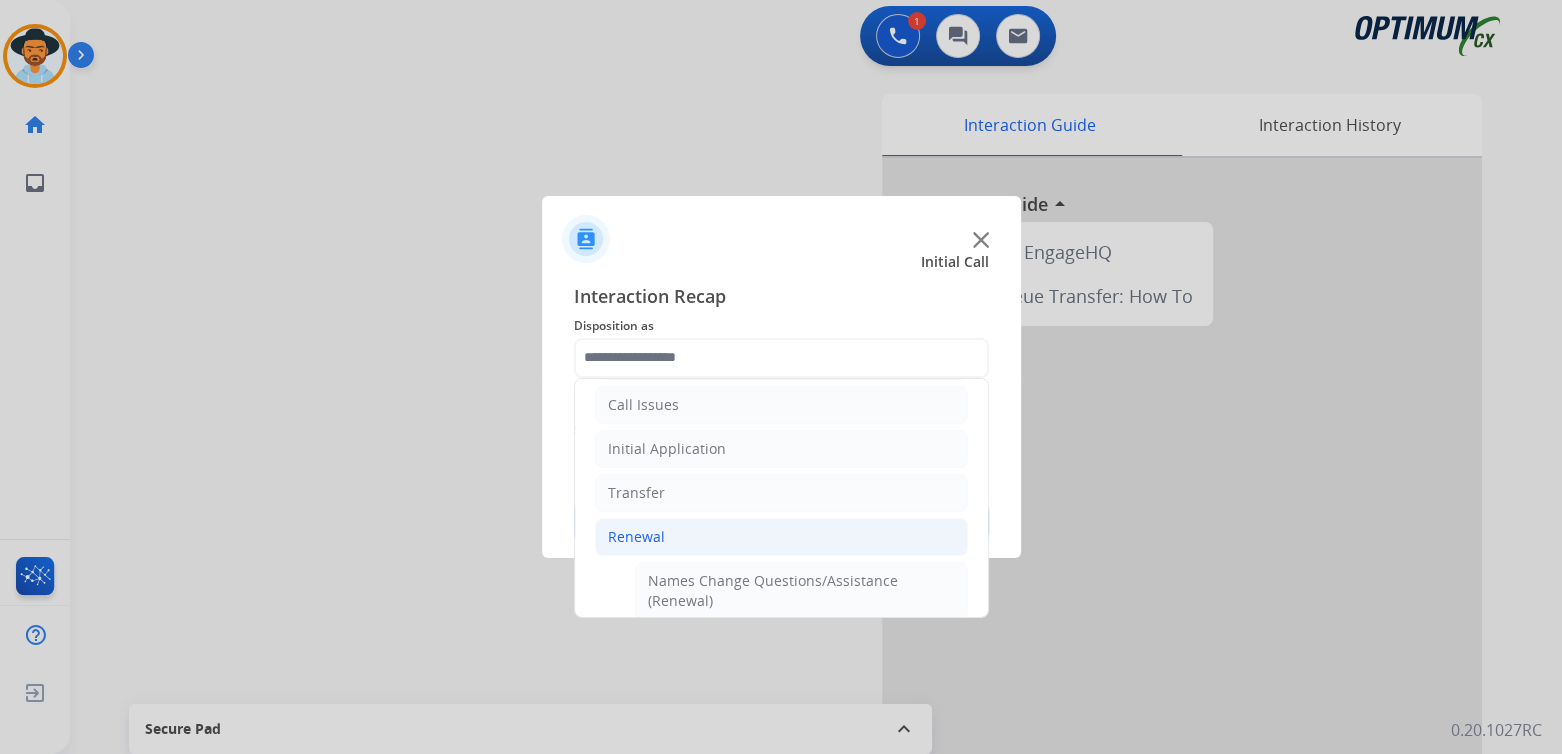 click on "General Questions (Renewal)" 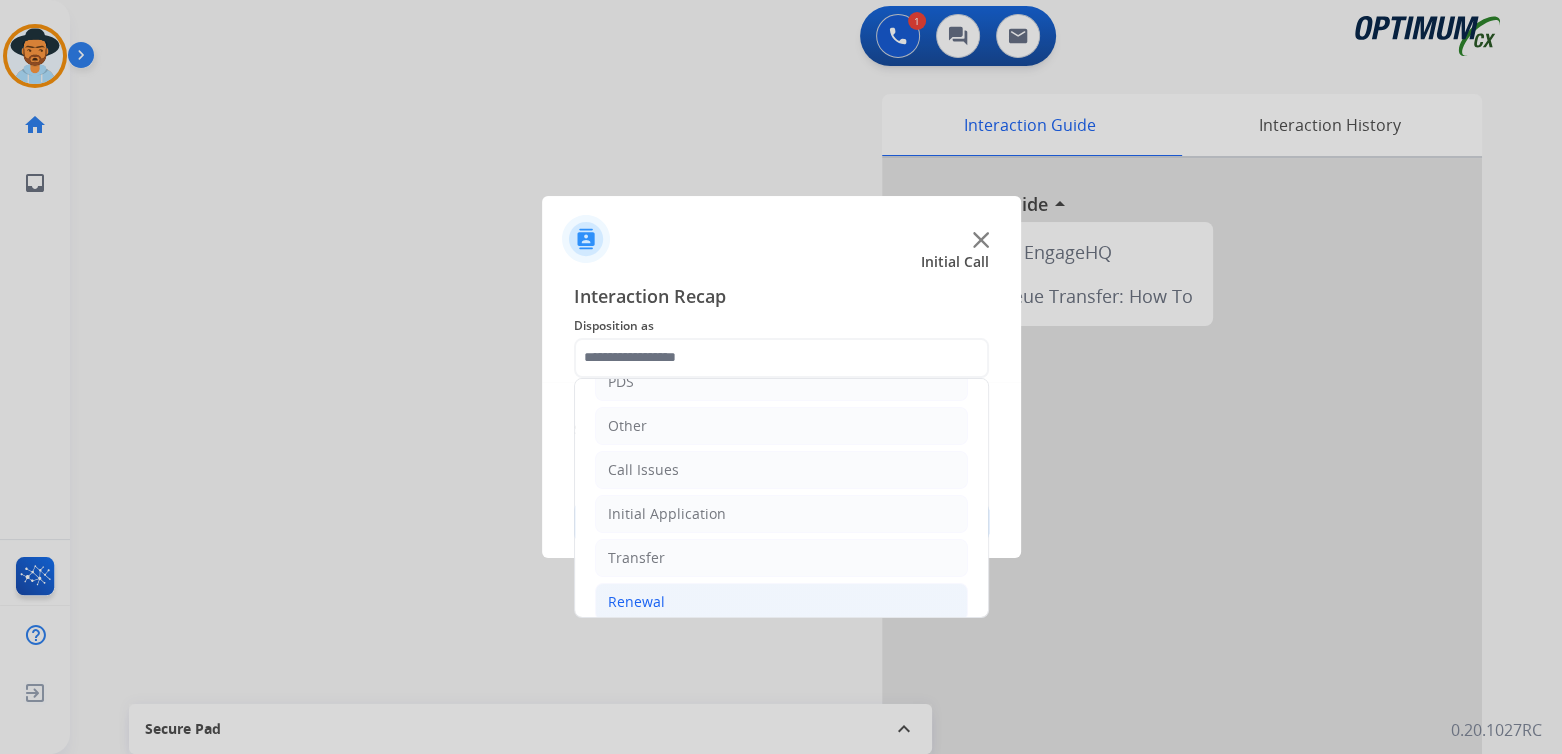 type on "**********" 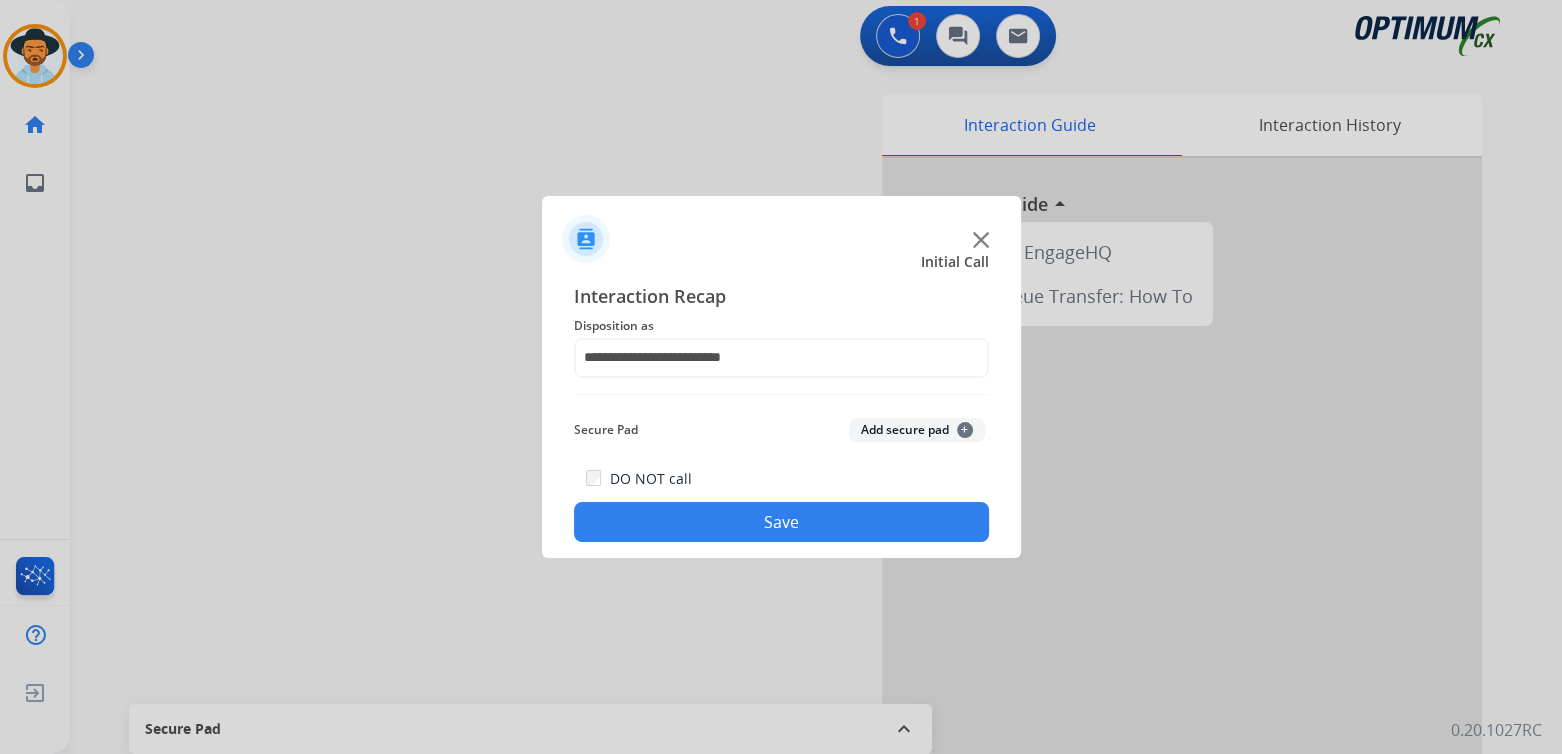 click on "Save" 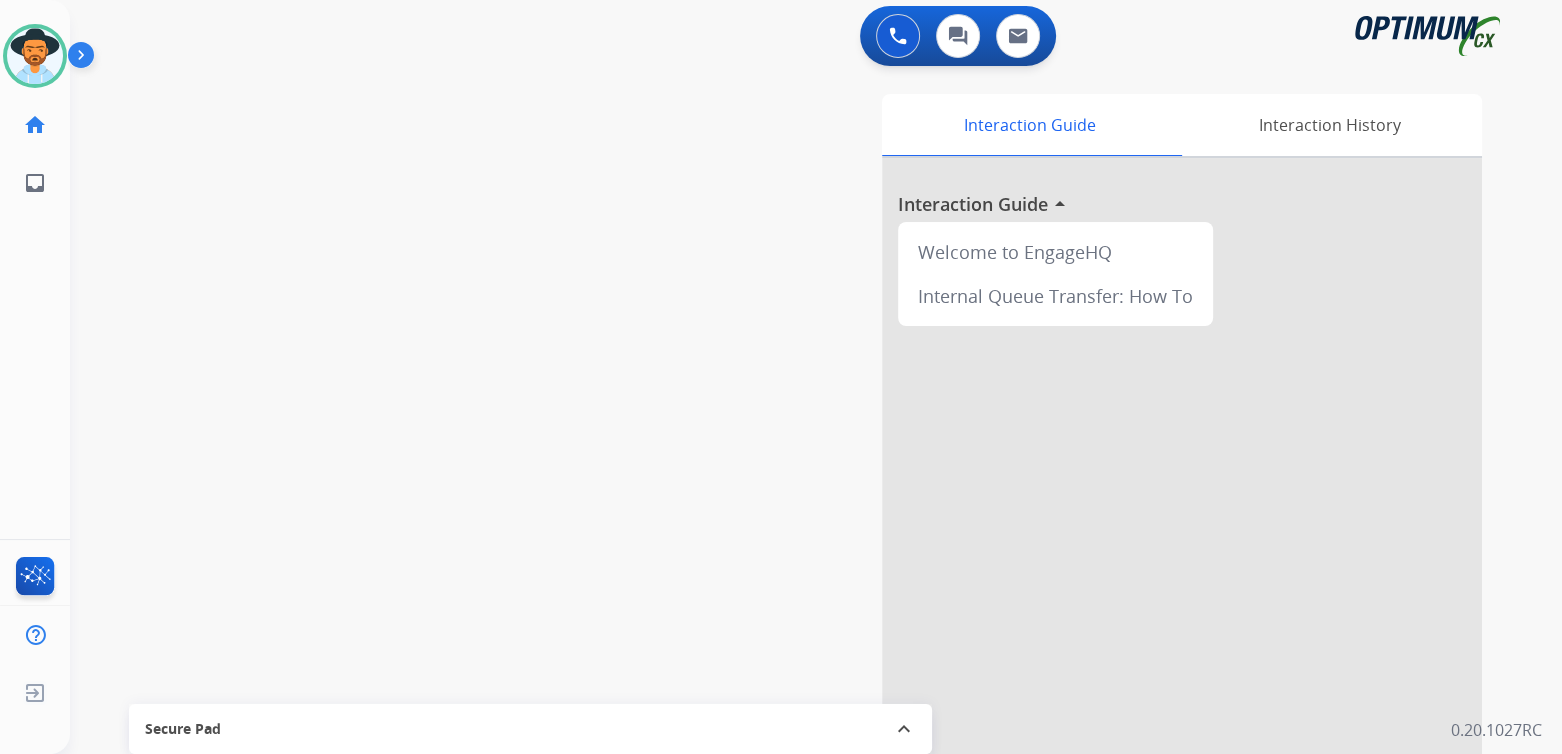 click at bounding box center (1182, 531) 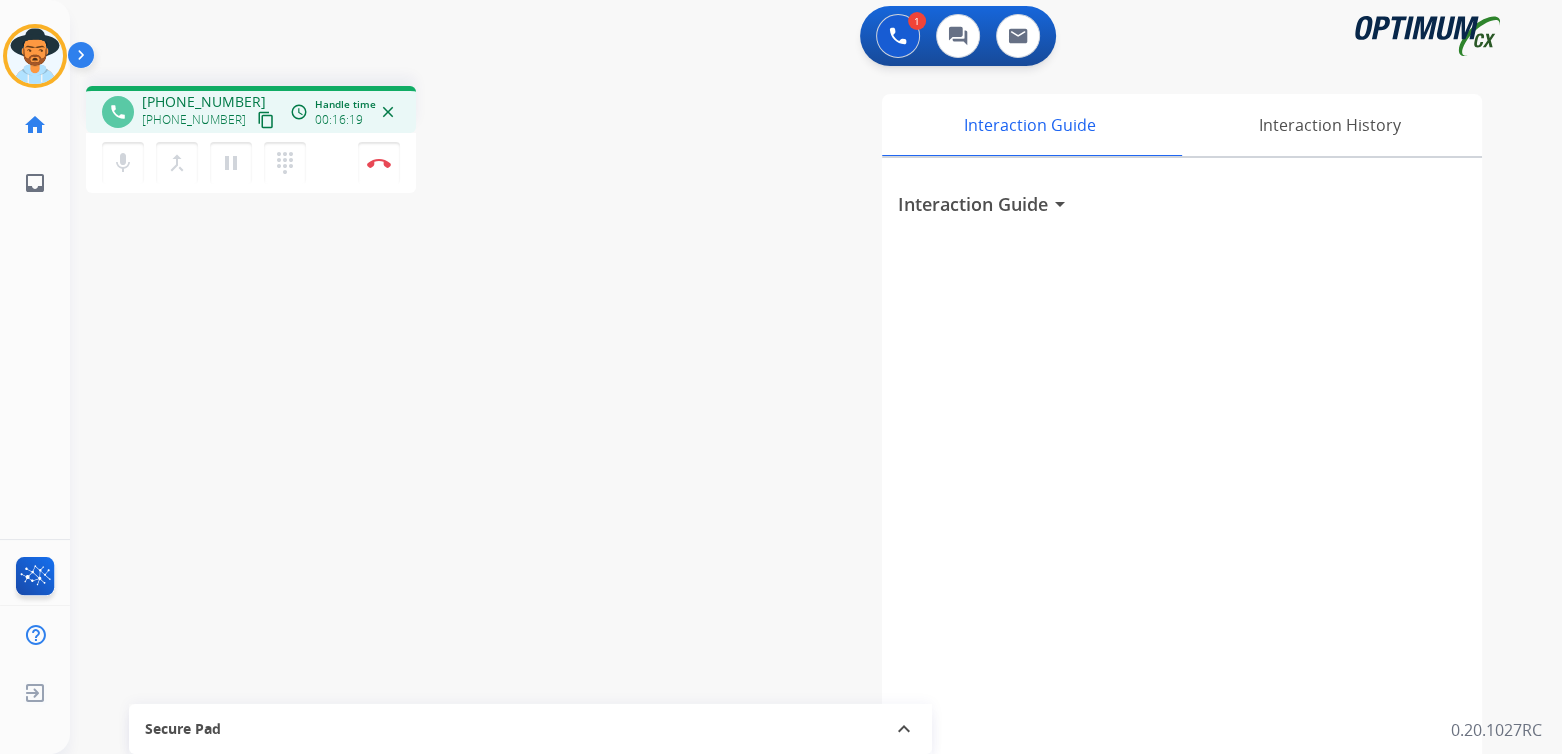 drag, startPoint x: 381, startPoint y: 165, endPoint x: 518, endPoint y: 166, distance: 137.00365 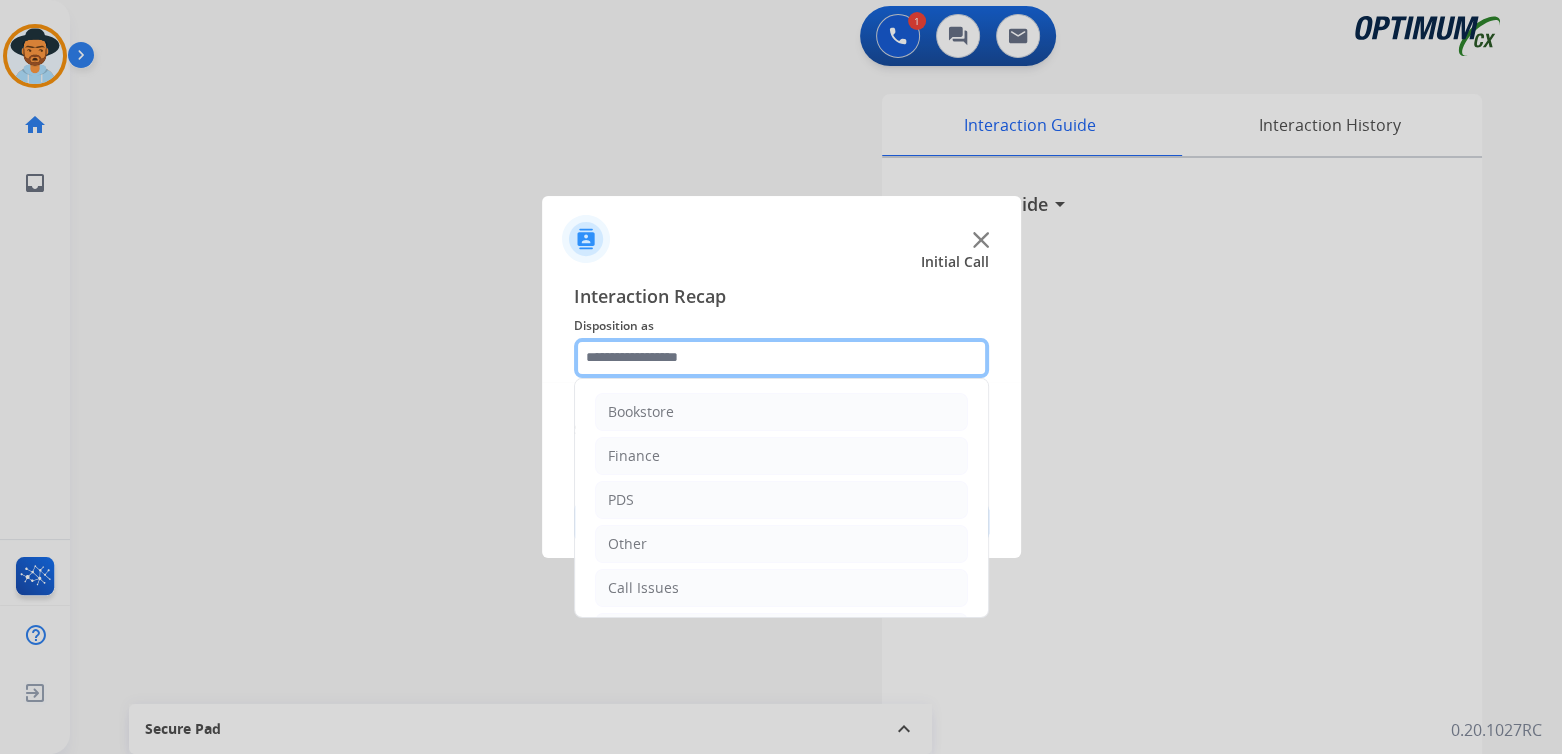 click 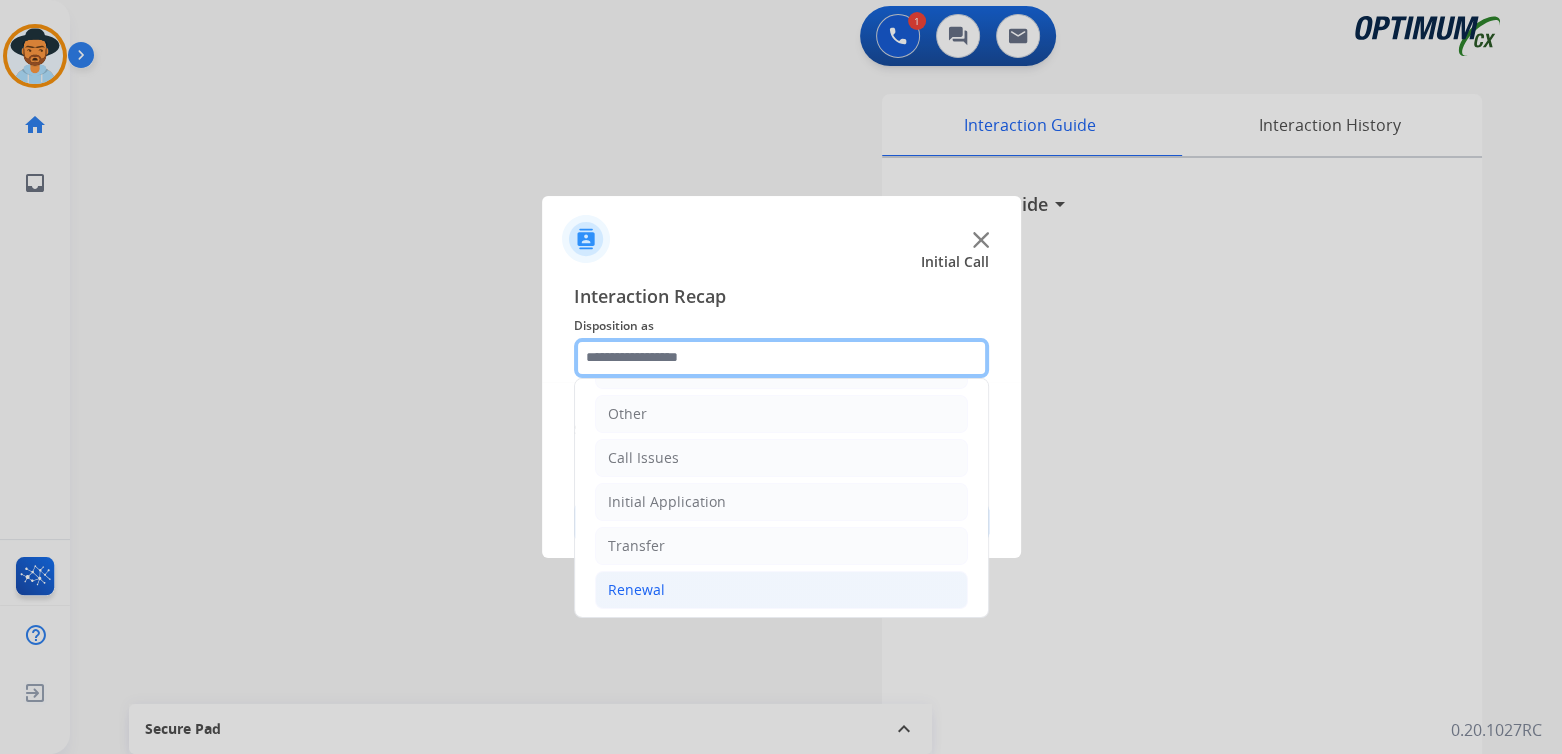 scroll, scrollTop: 132, scrollLeft: 0, axis: vertical 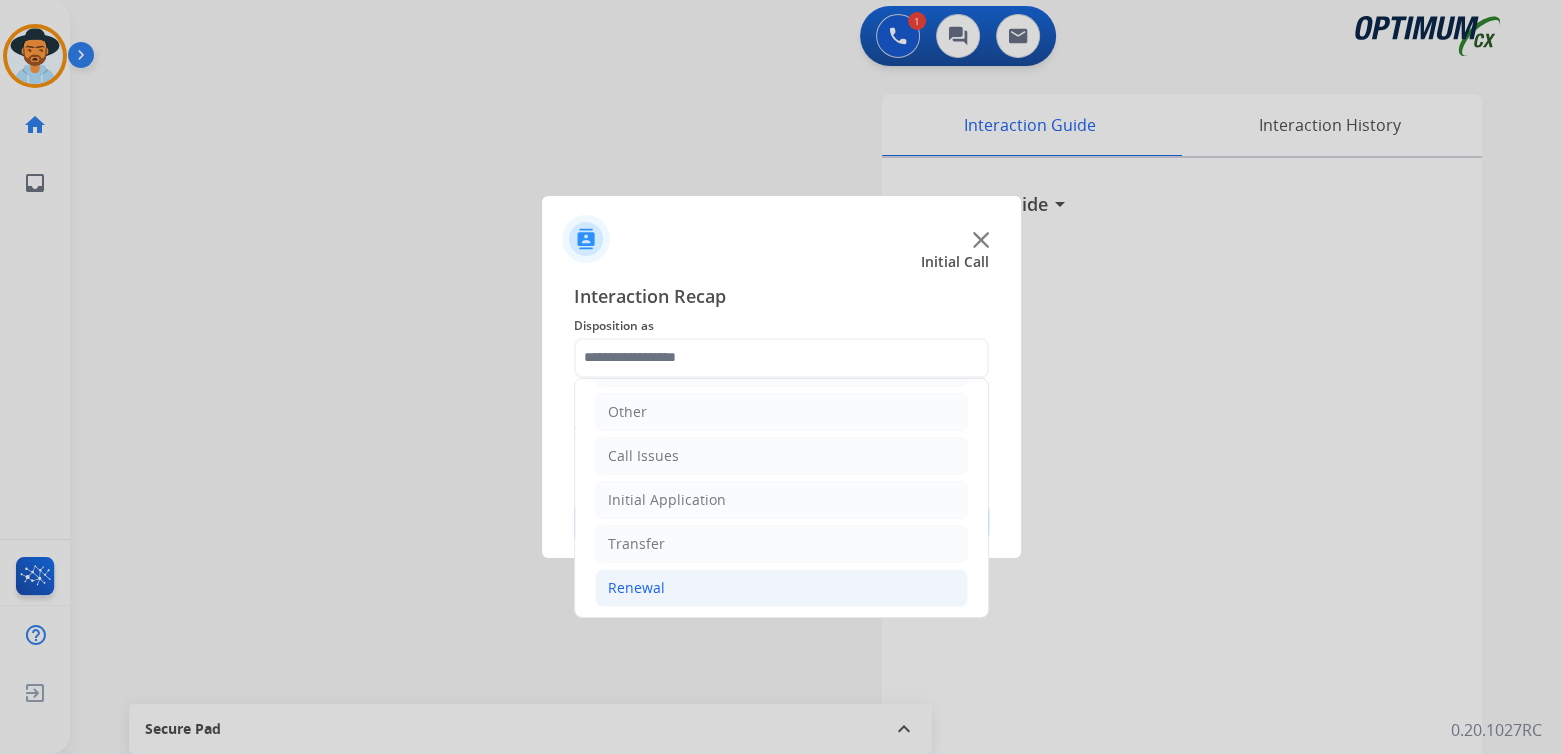 click on "Renewal" 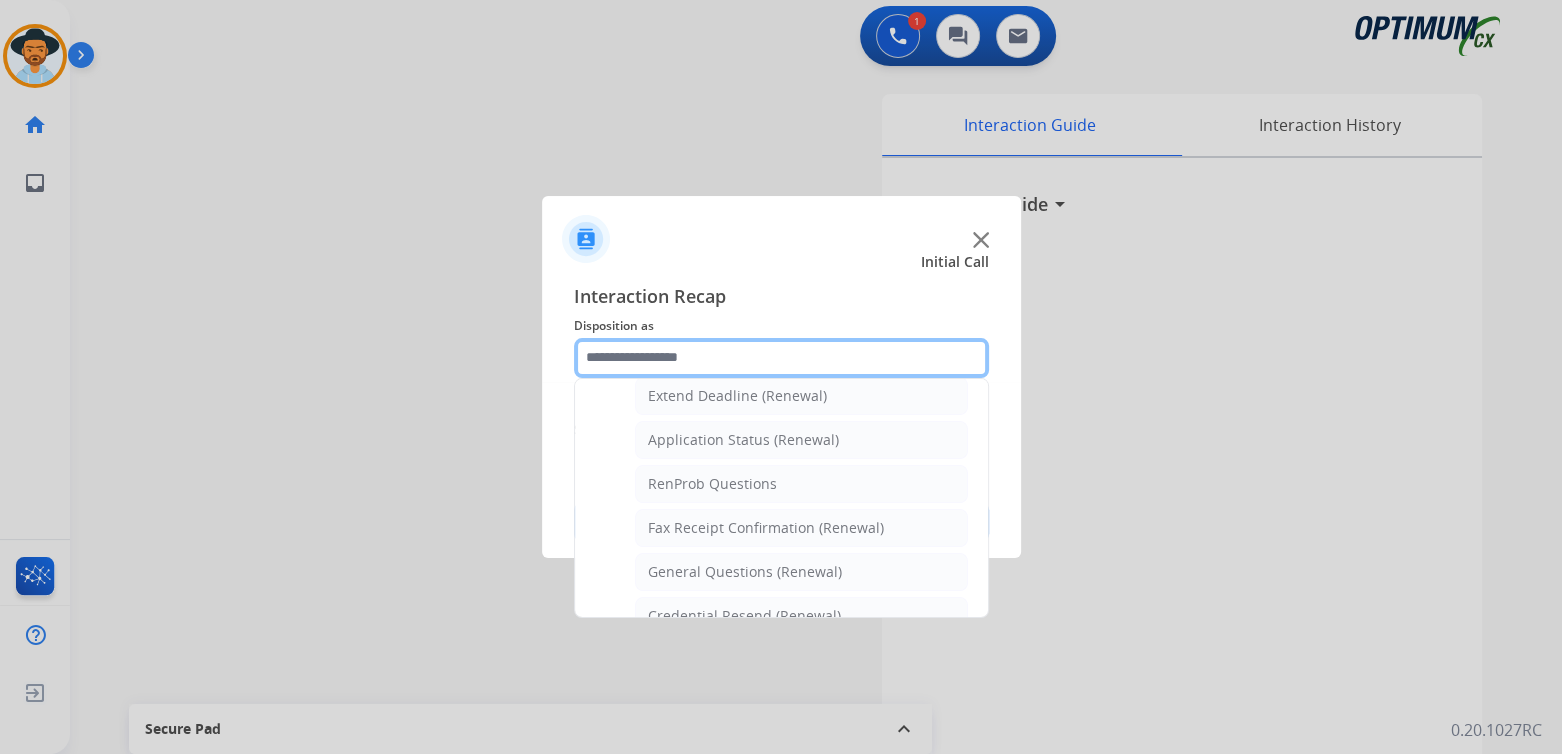 scroll, scrollTop: 433, scrollLeft: 0, axis: vertical 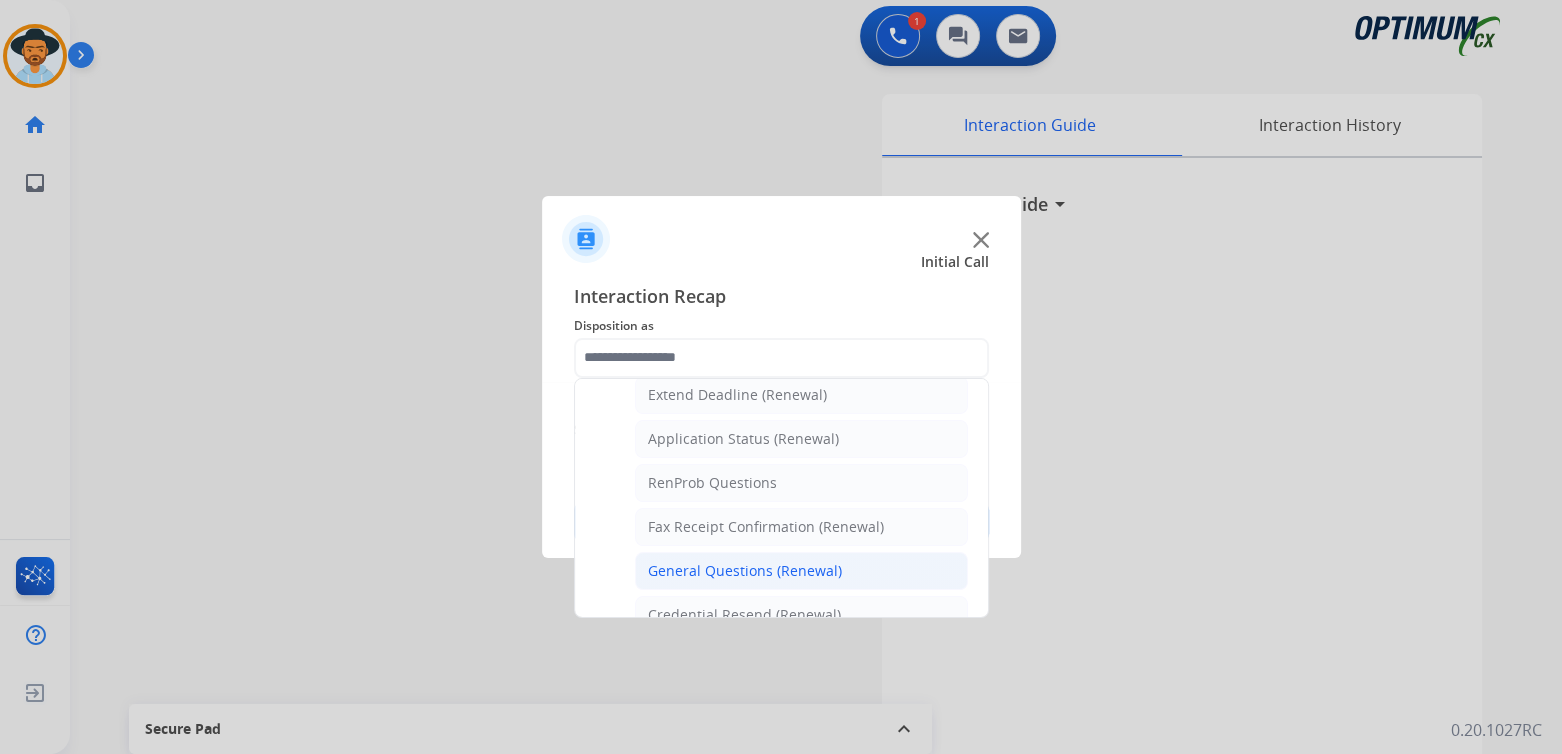 click on "General Questions (Renewal)" 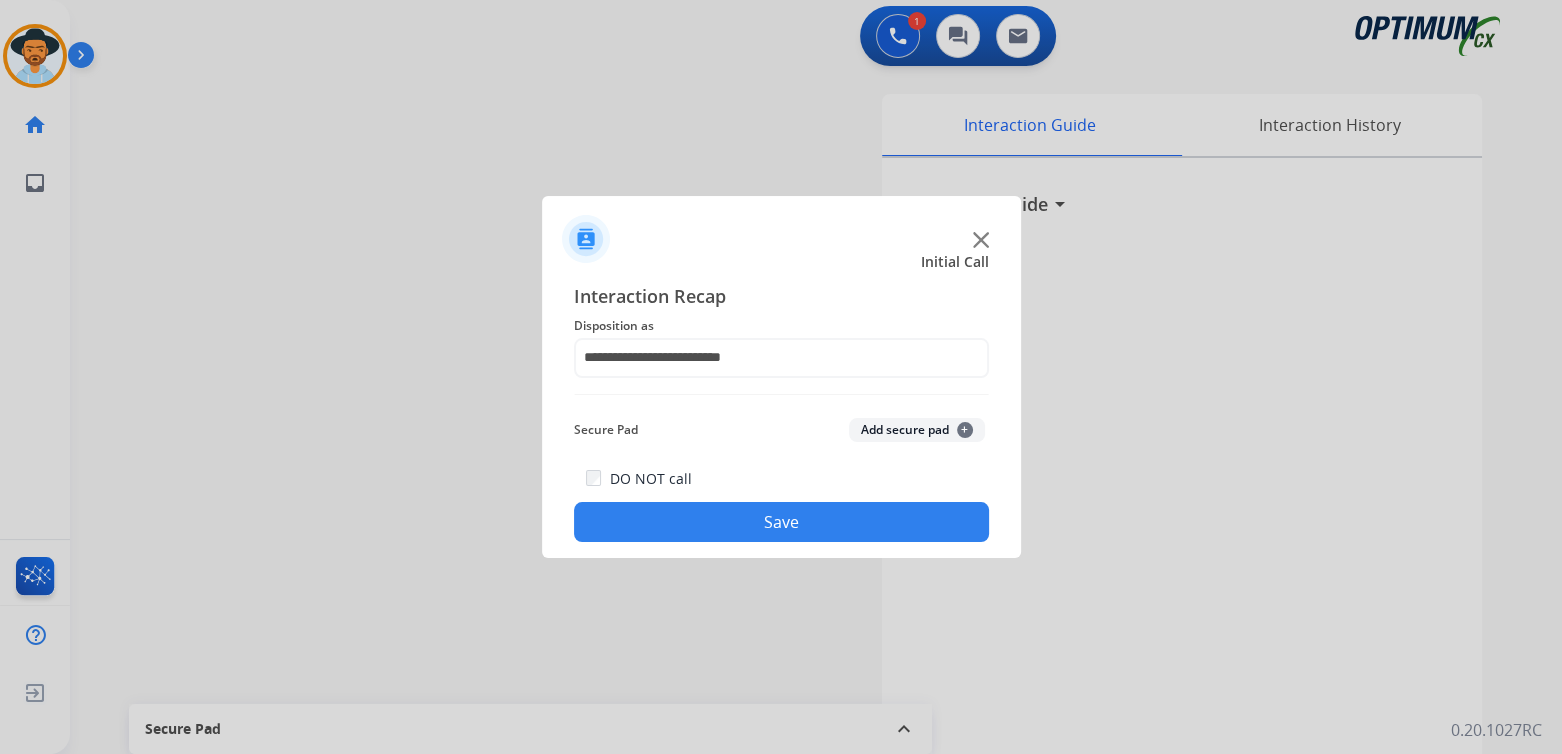 click on "Save" 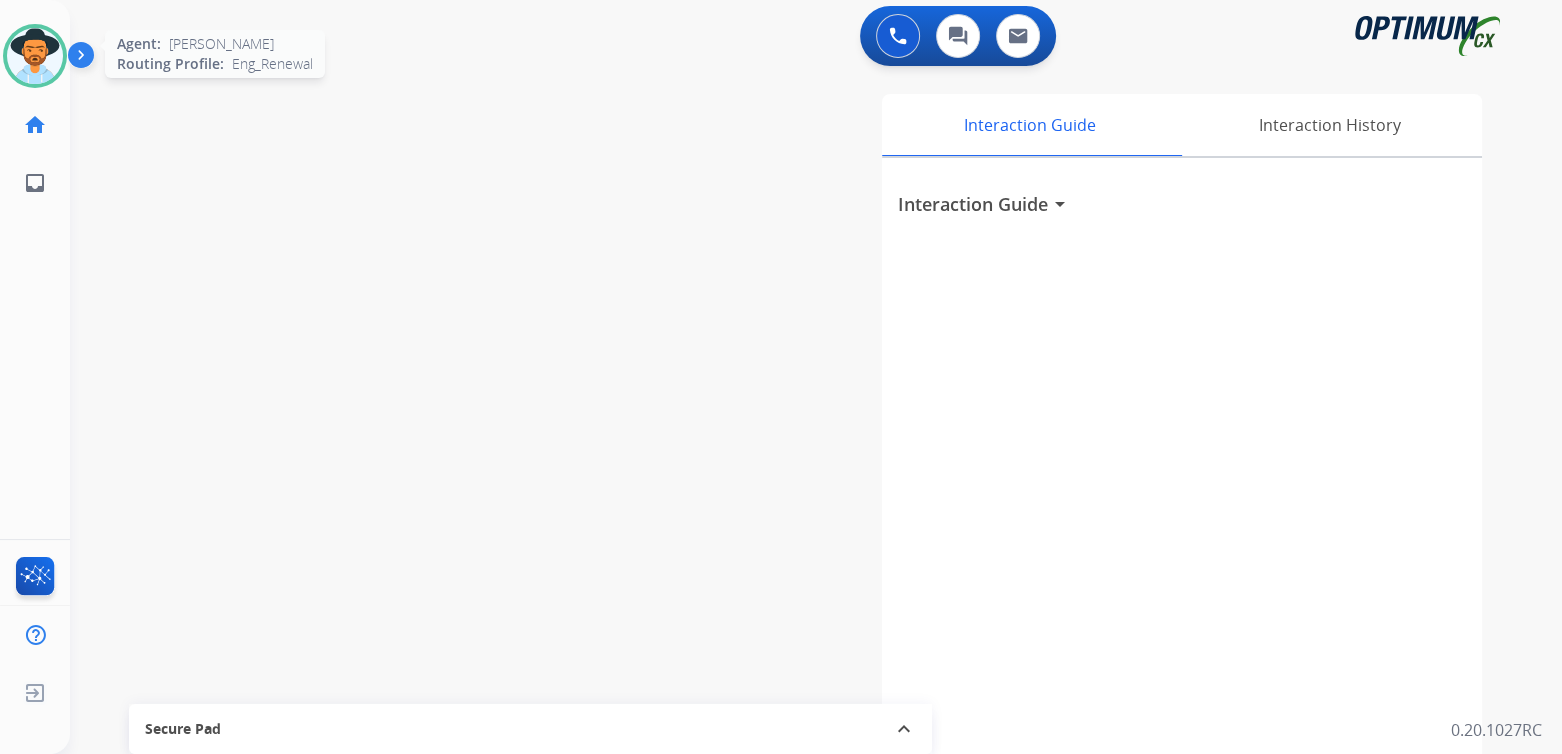 drag, startPoint x: 31, startPoint y: 61, endPoint x: 226, endPoint y: 33, distance: 197 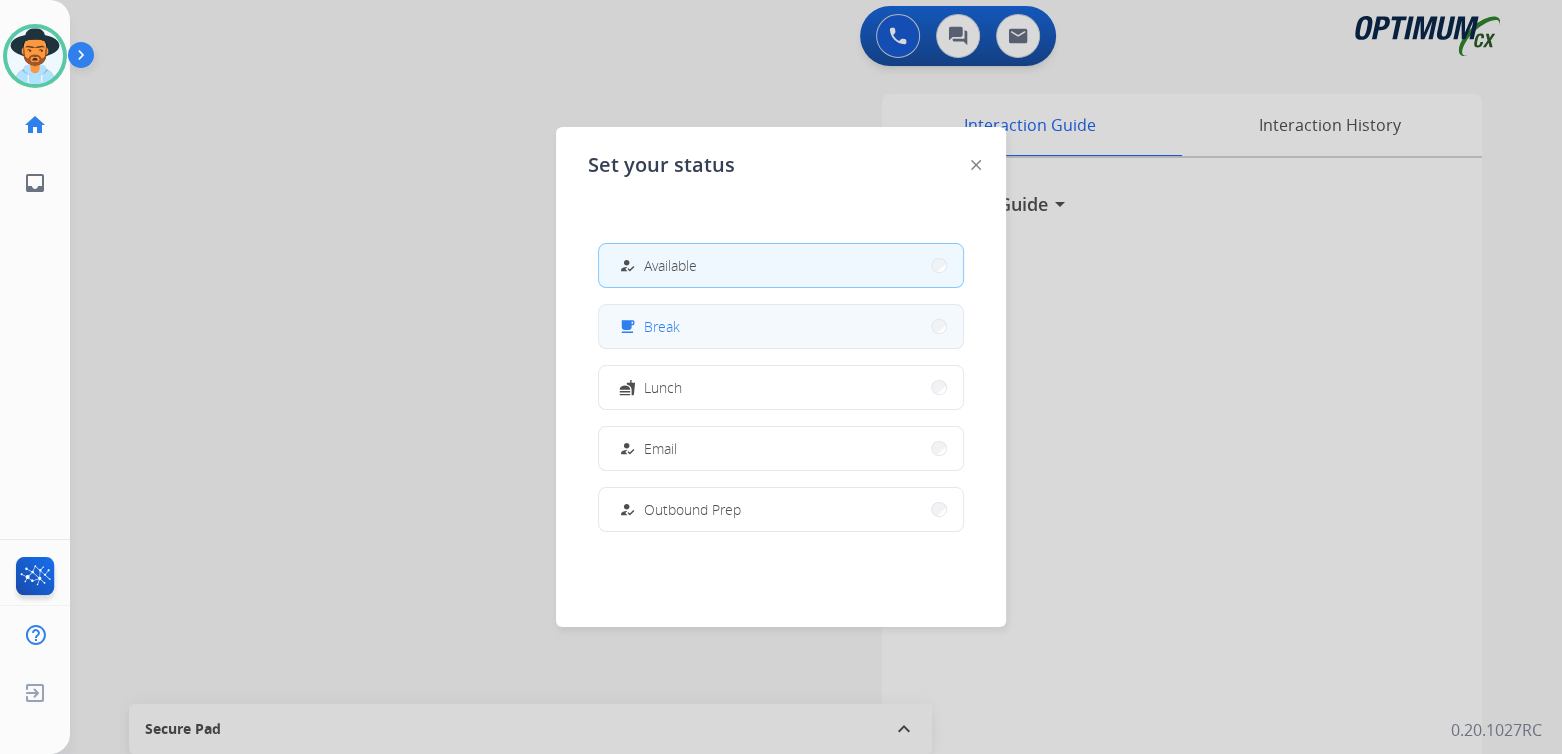 click on "free_breakfast Break" at bounding box center (781, 326) 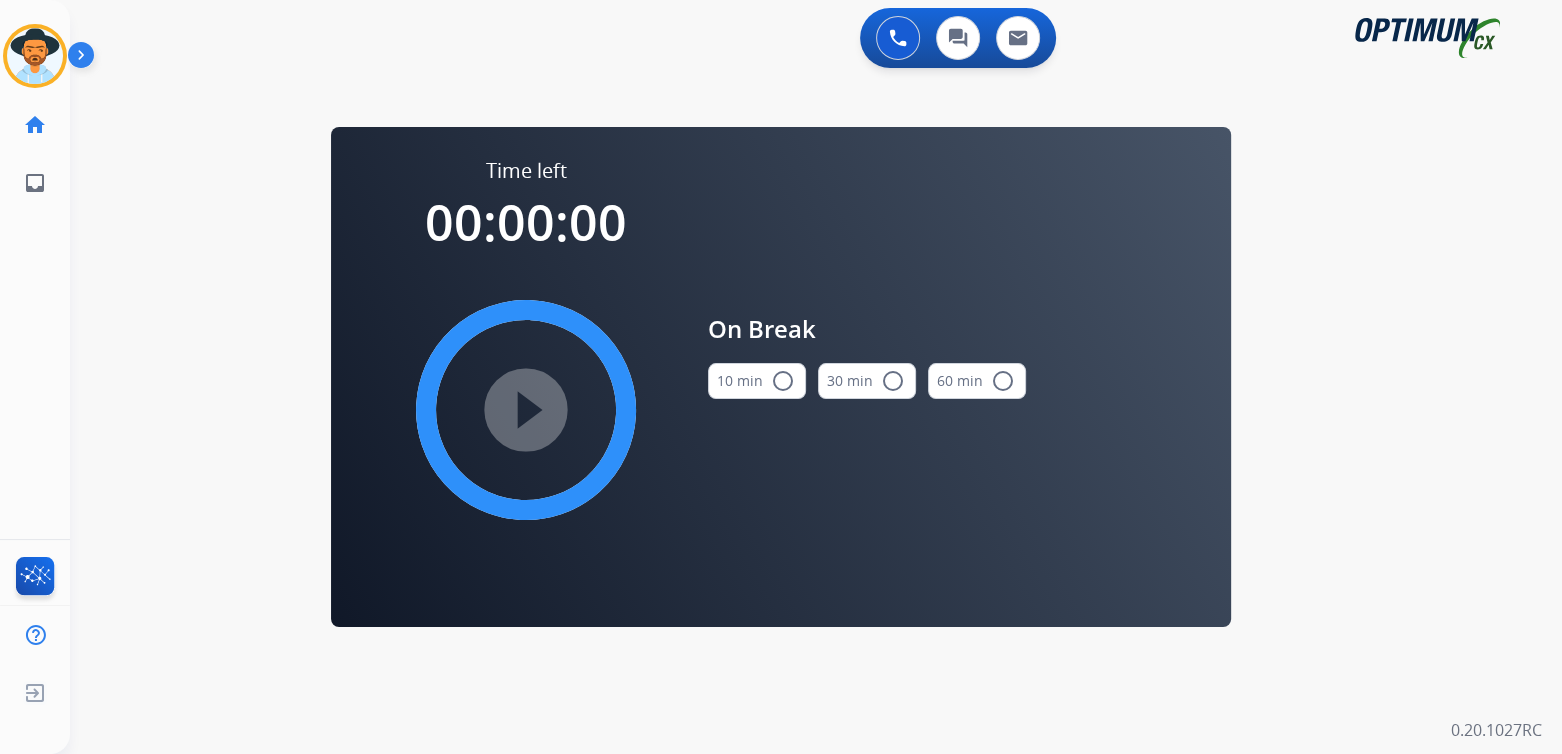 scroll, scrollTop: 0, scrollLeft: 0, axis: both 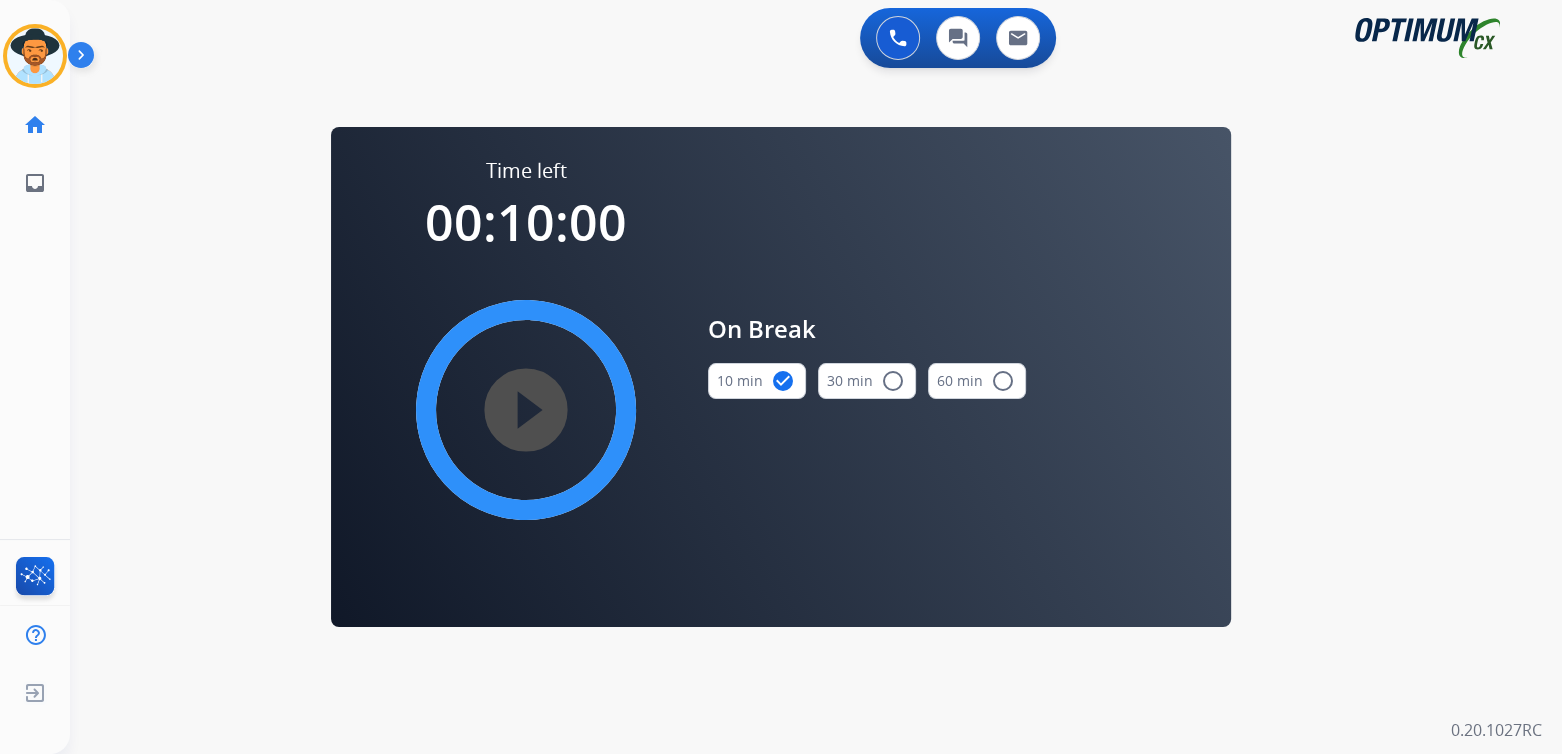 click on "play_circle_filled" at bounding box center [526, 410] 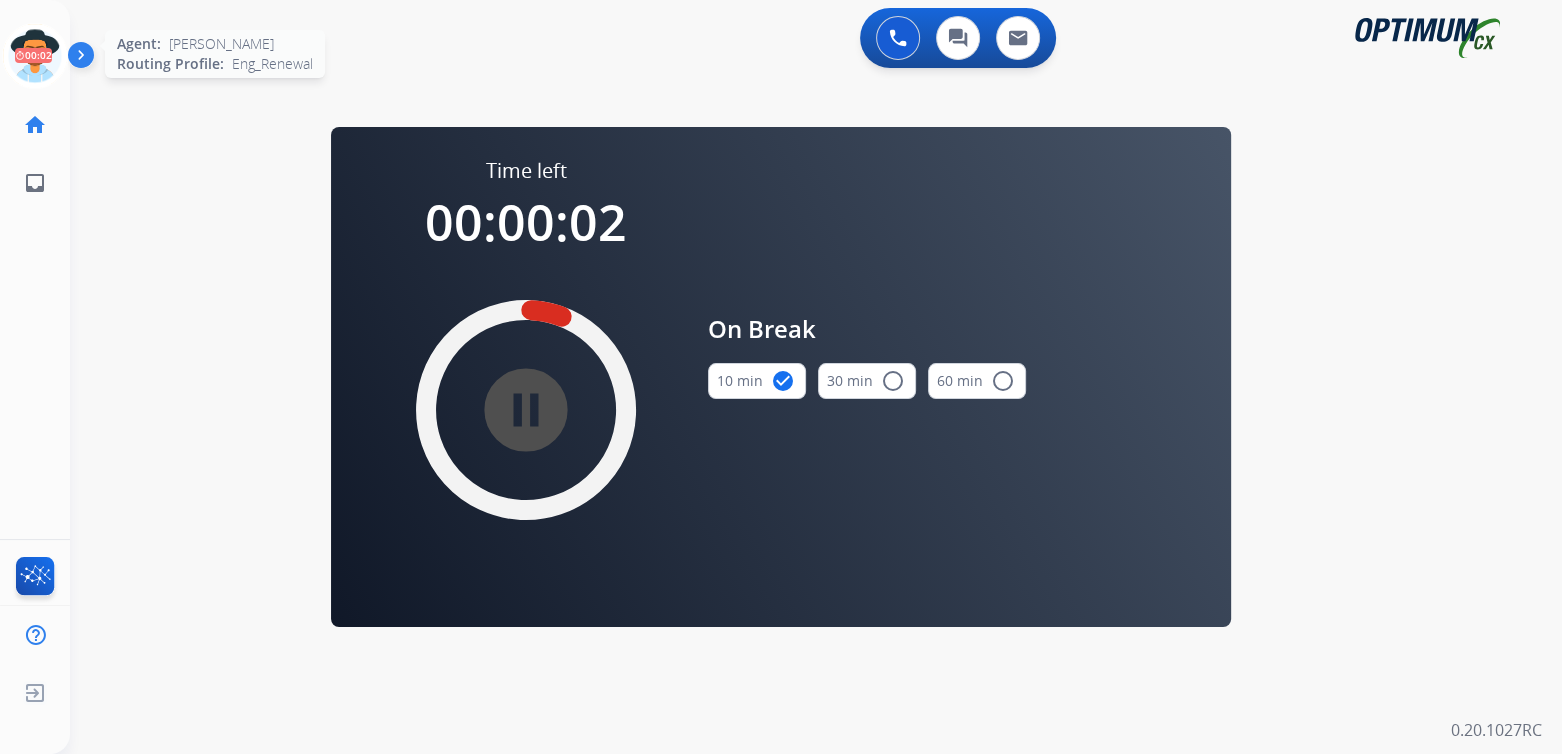 click 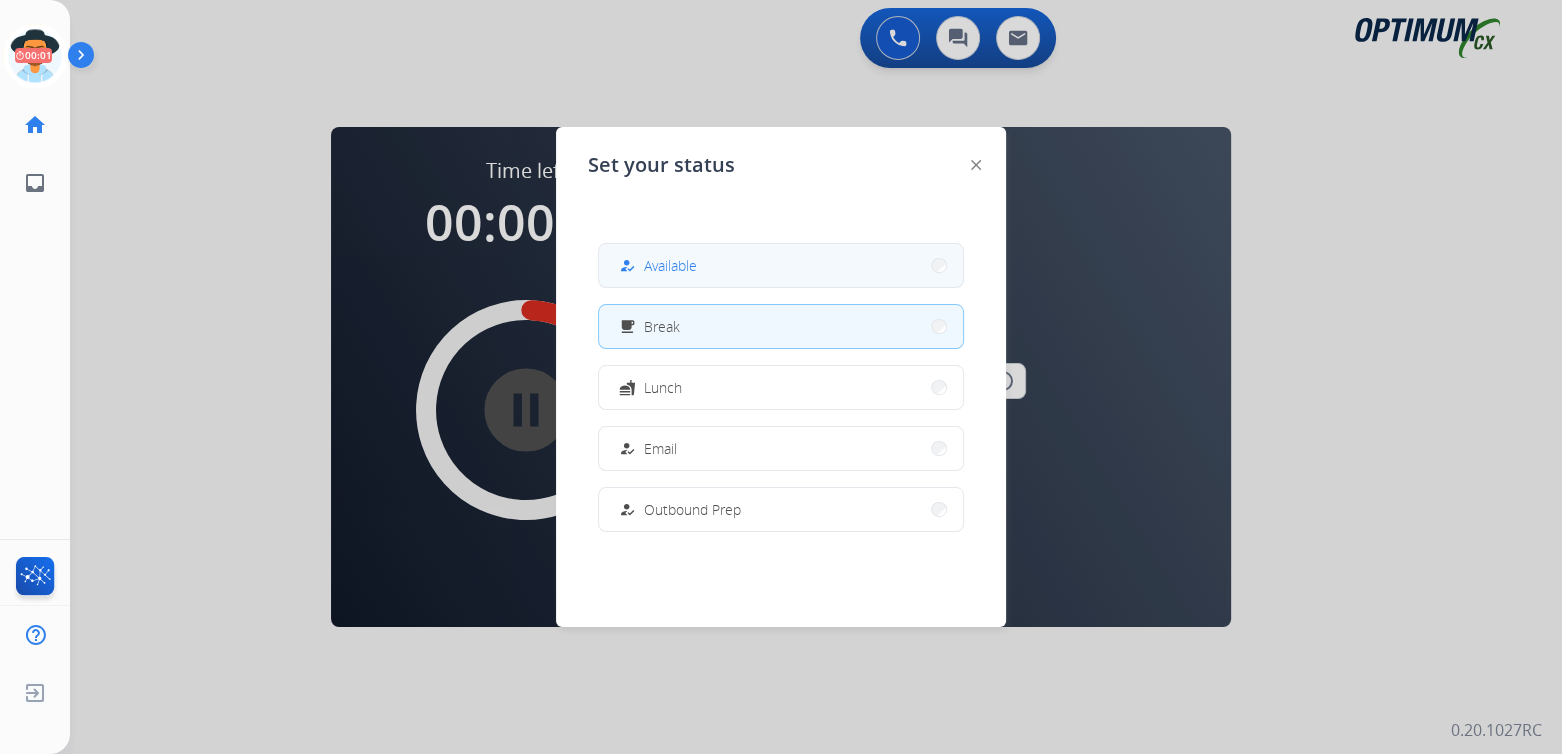 click on "Available" at bounding box center [670, 265] 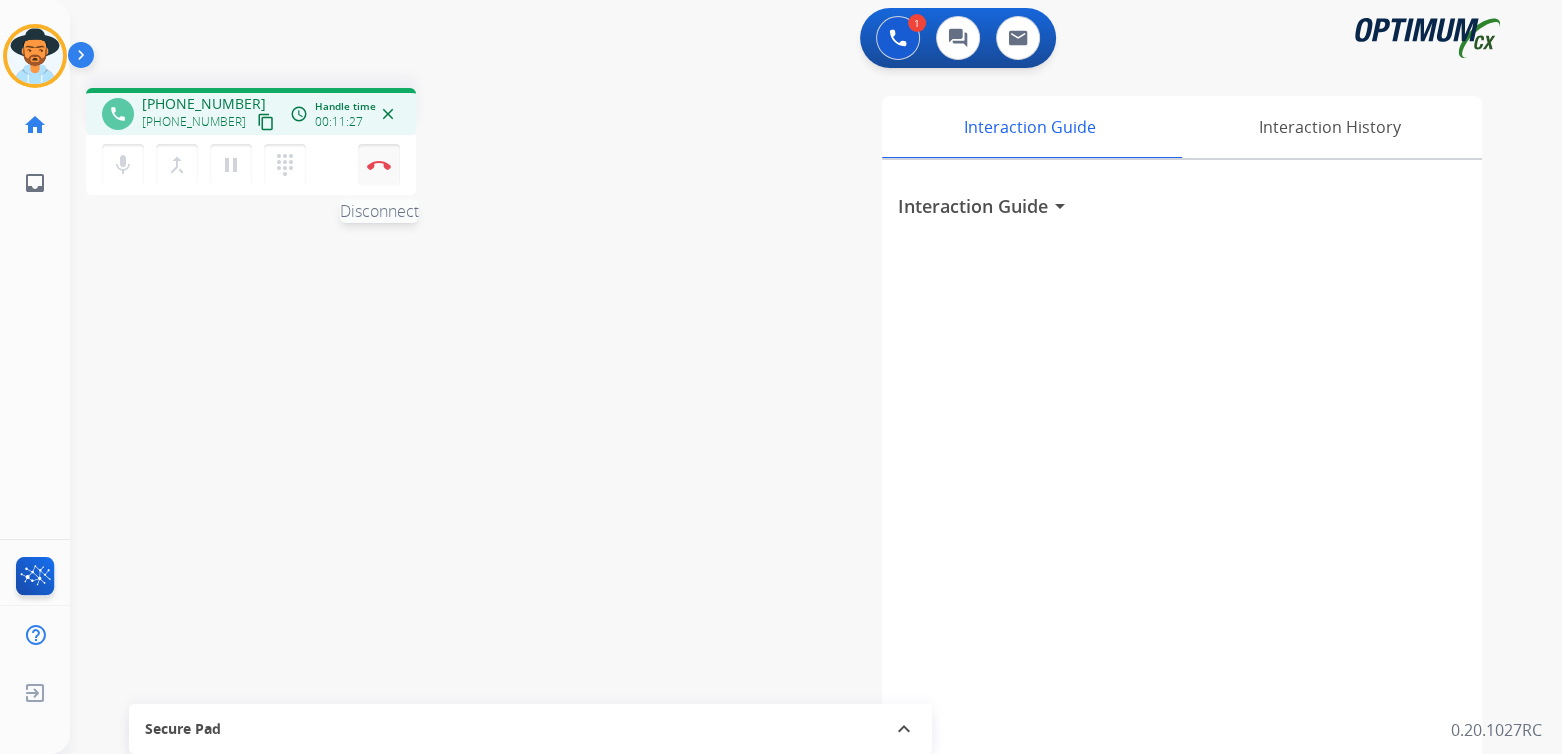 click at bounding box center (379, 165) 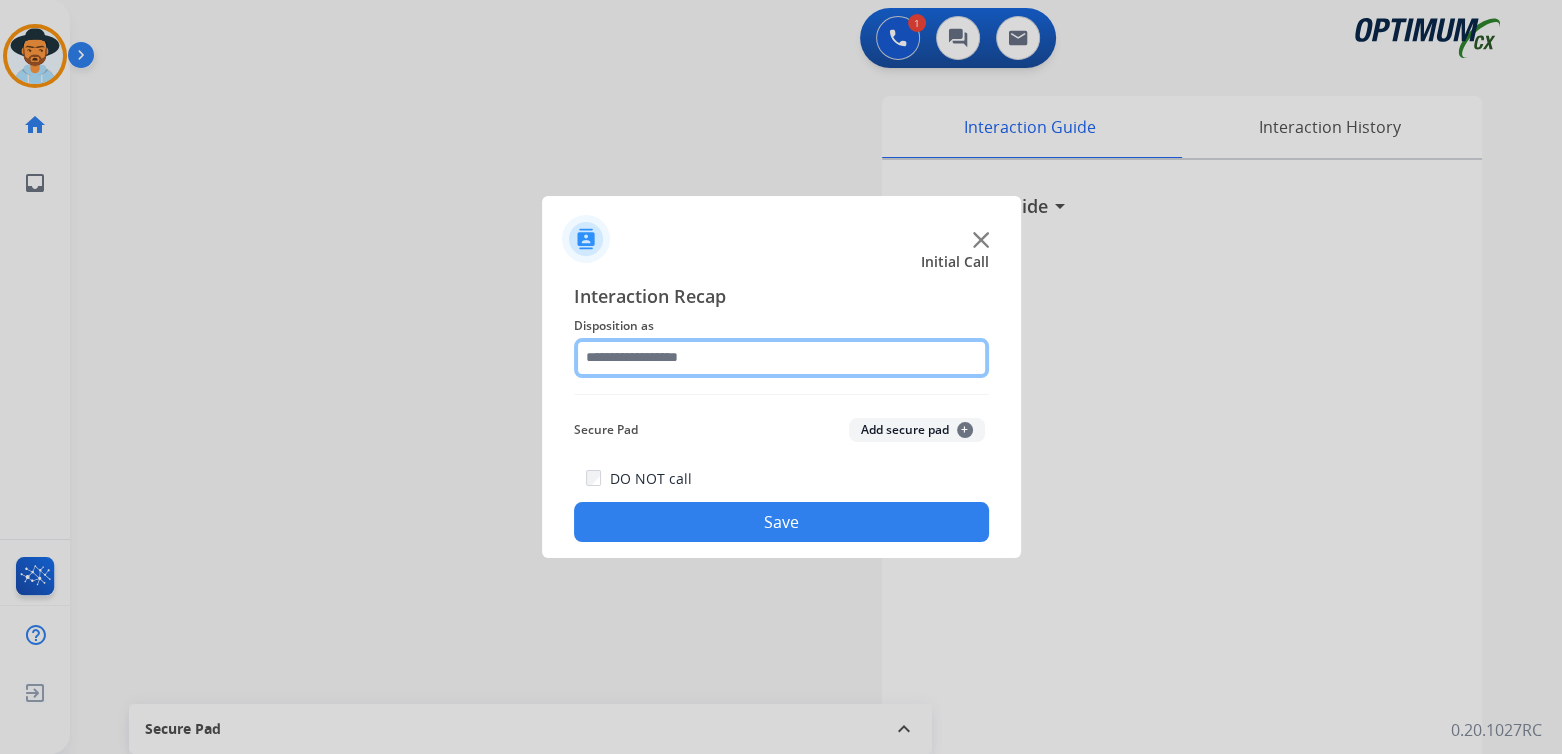 click 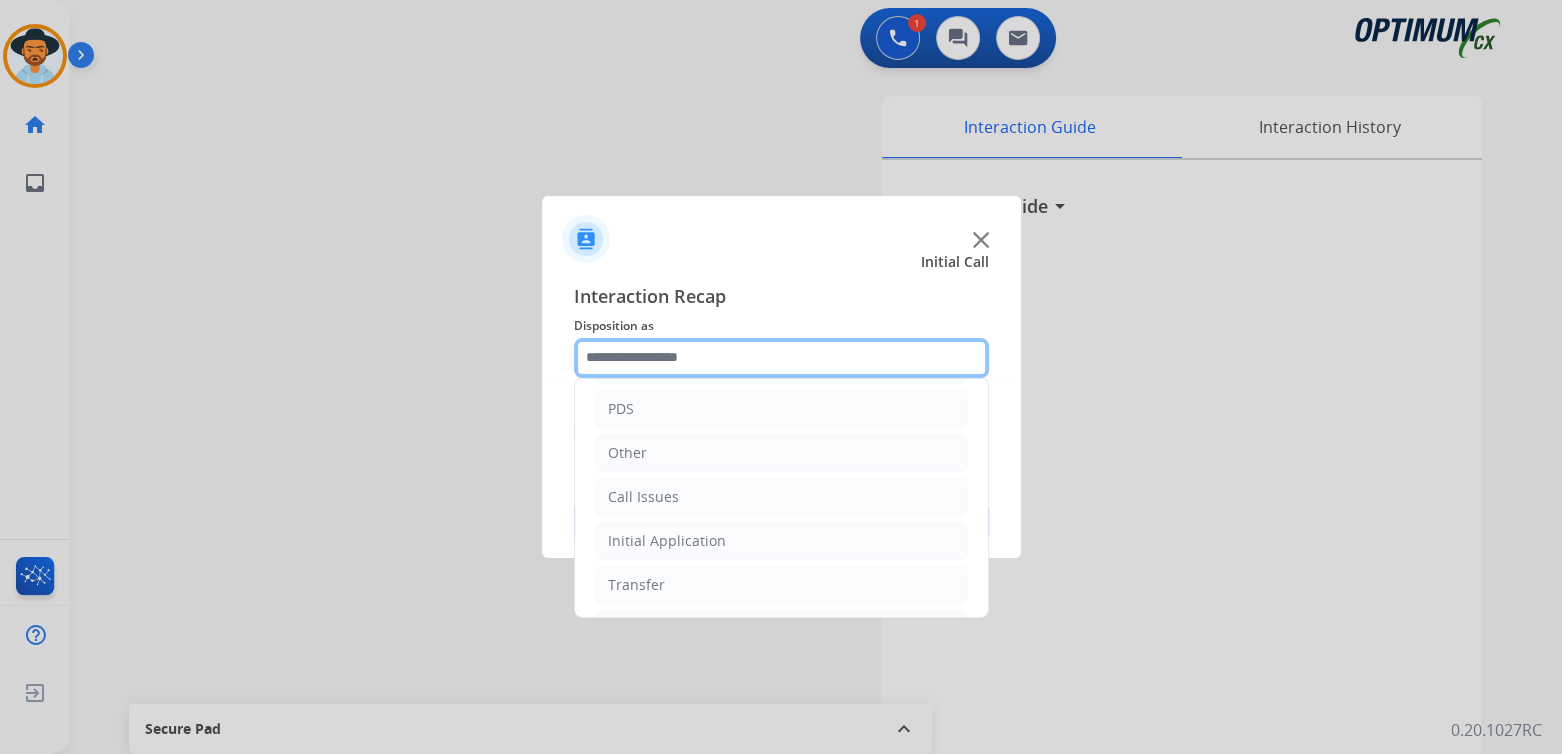 scroll, scrollTop: 132, scrollLeft: 0, axis: vertical 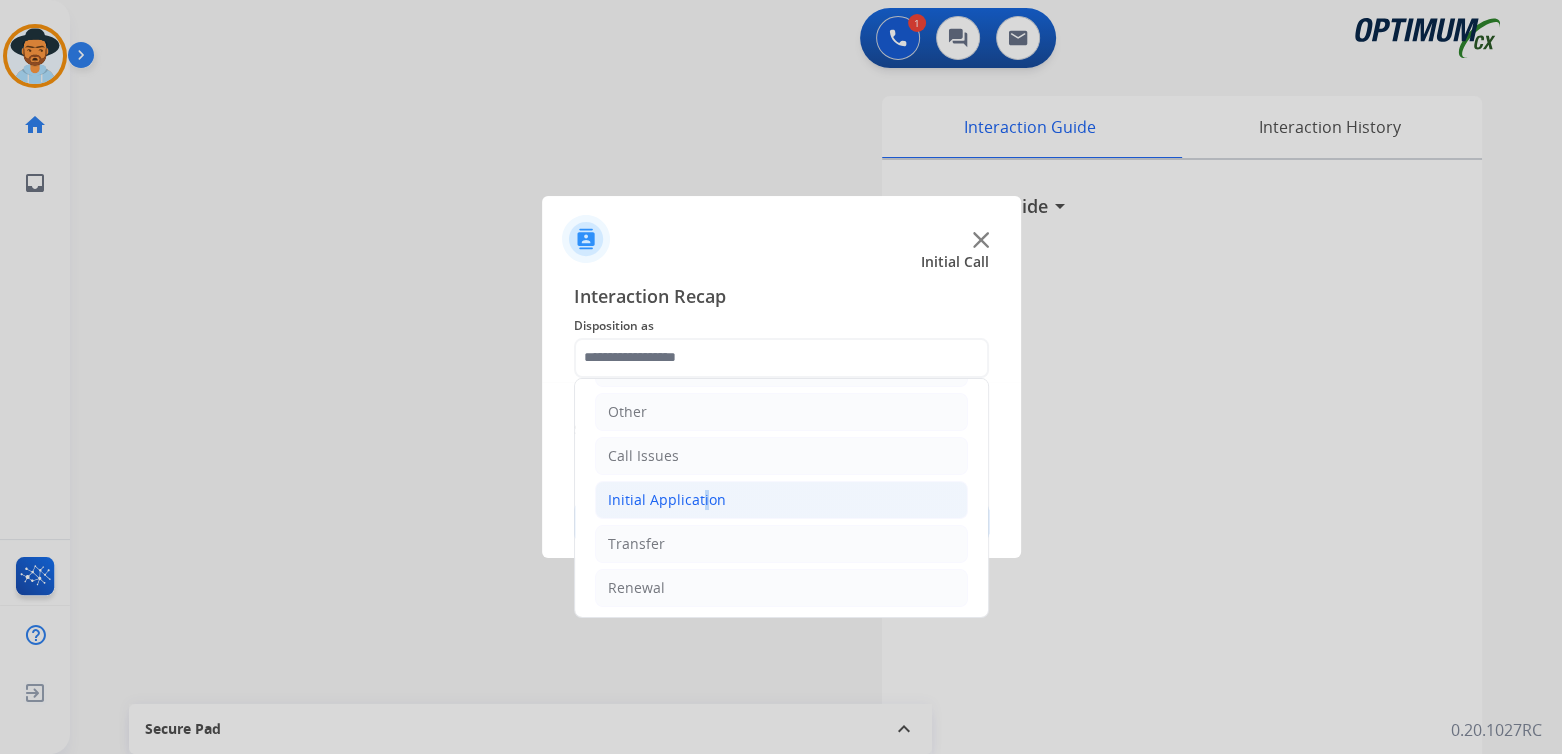 click on "Initial Application" 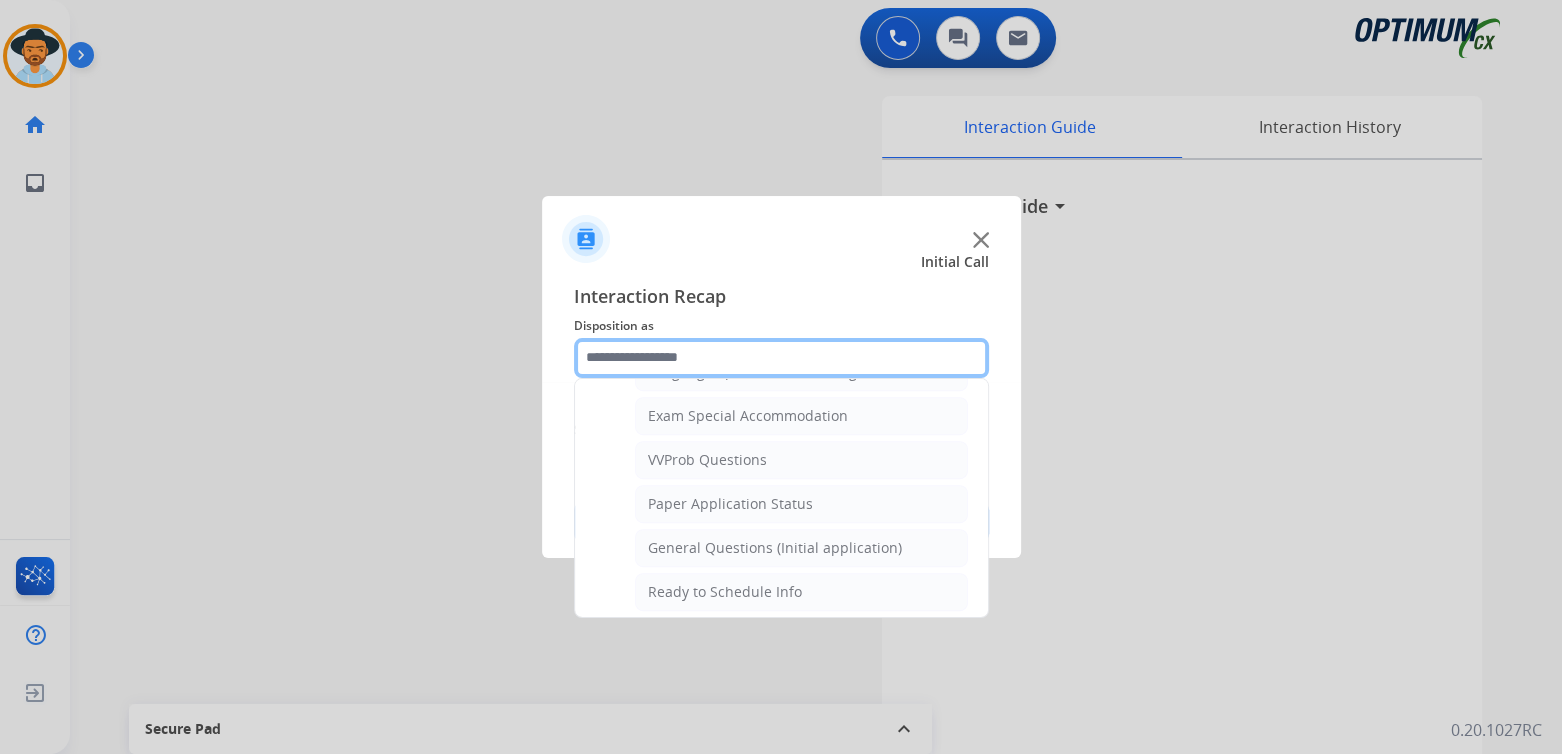 scroll, scrollTop: 1039, scrollLeft: 0, axis: vertical 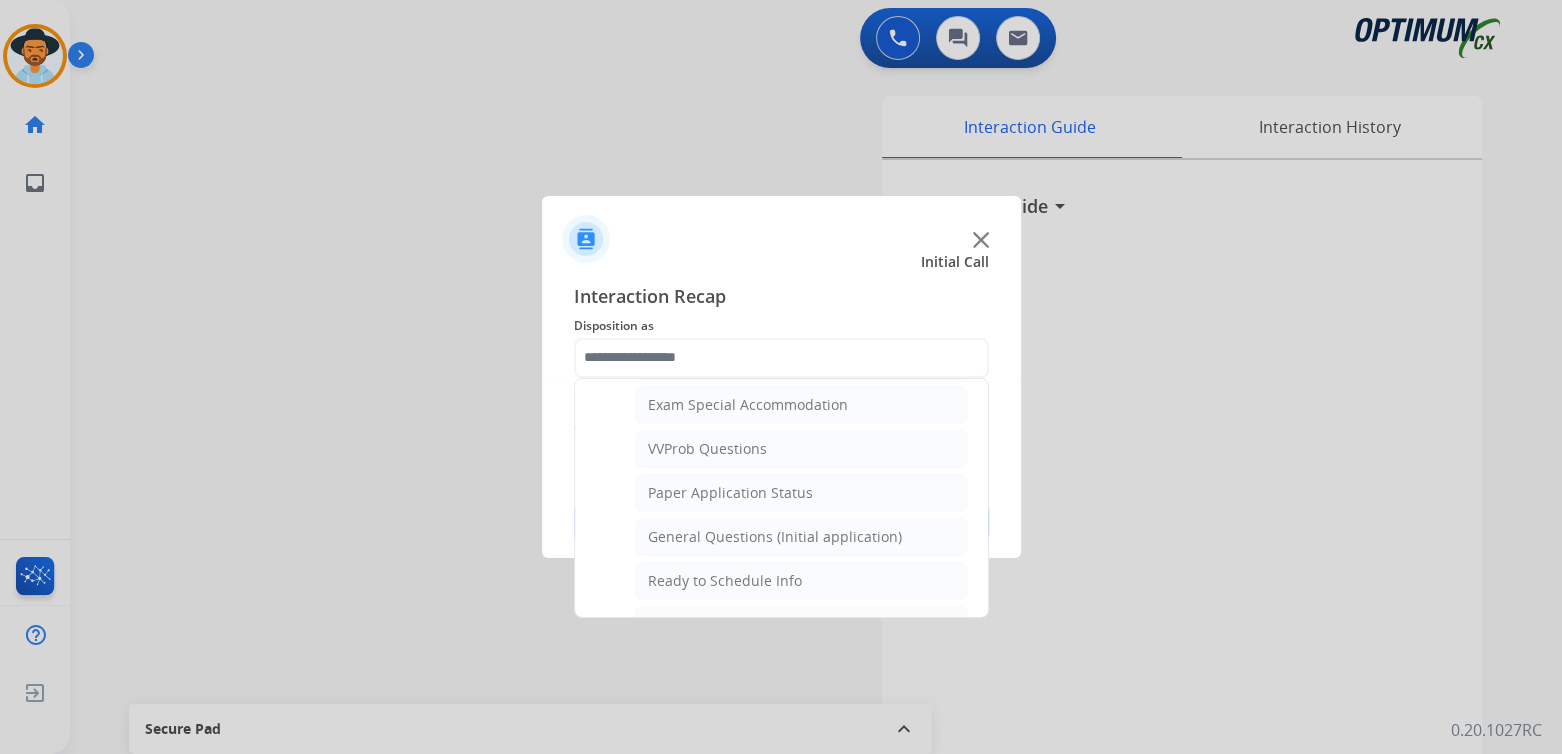 click on "General Questions (Initial application)" 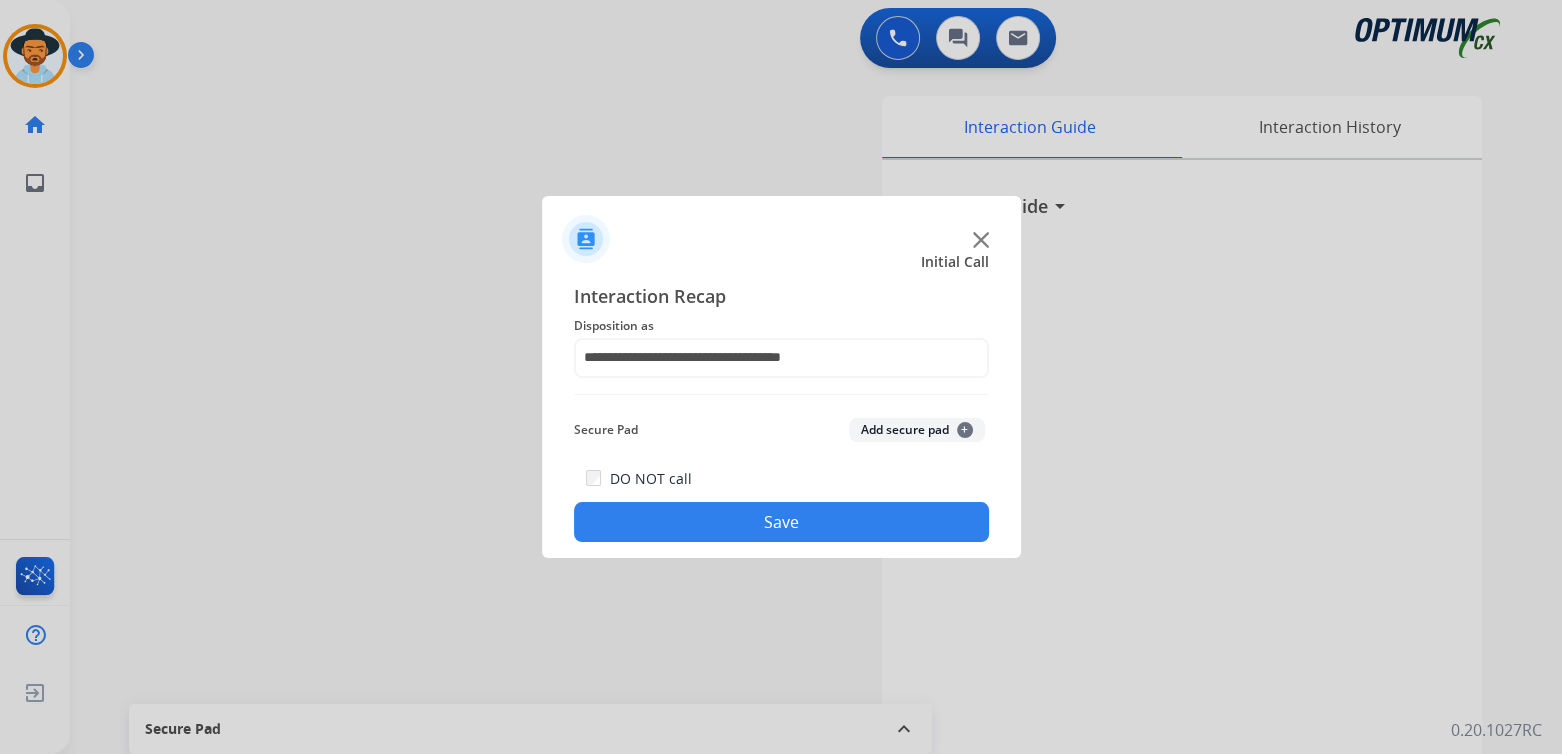 click on "Save" 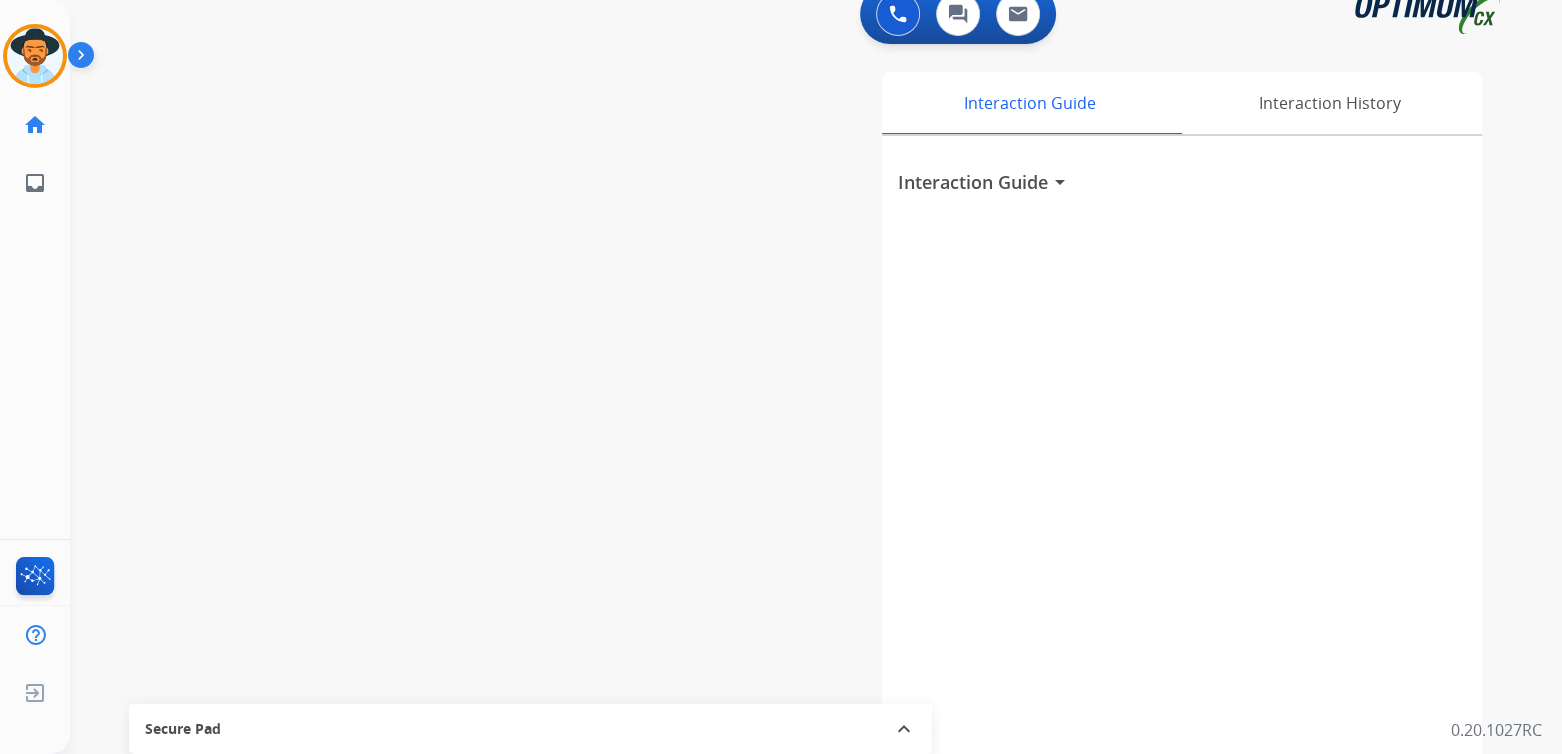 scroll, scrollTop: 26, scrollLeft: 0, axis: vertical 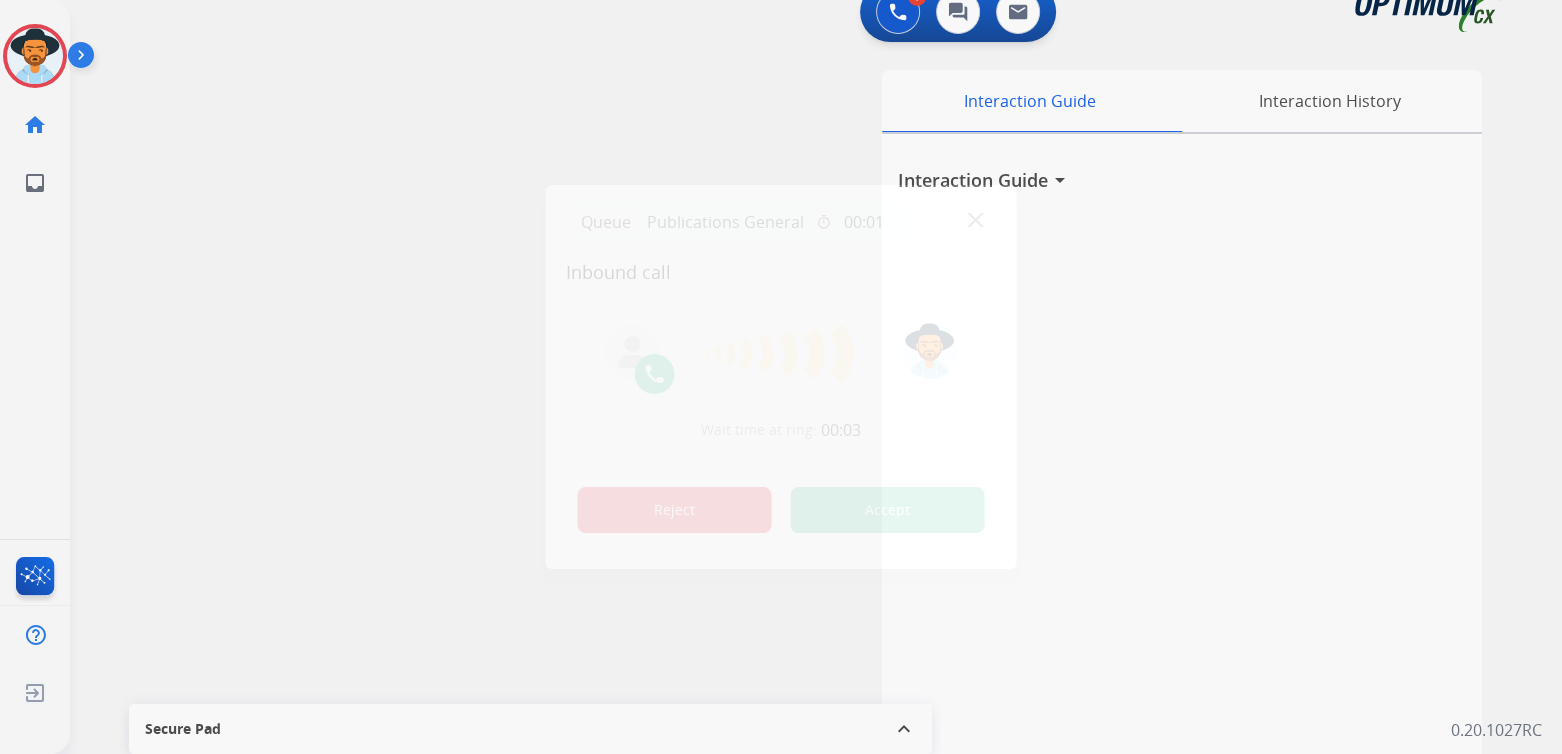 click on "Reject" at bounding box center [675, 510] 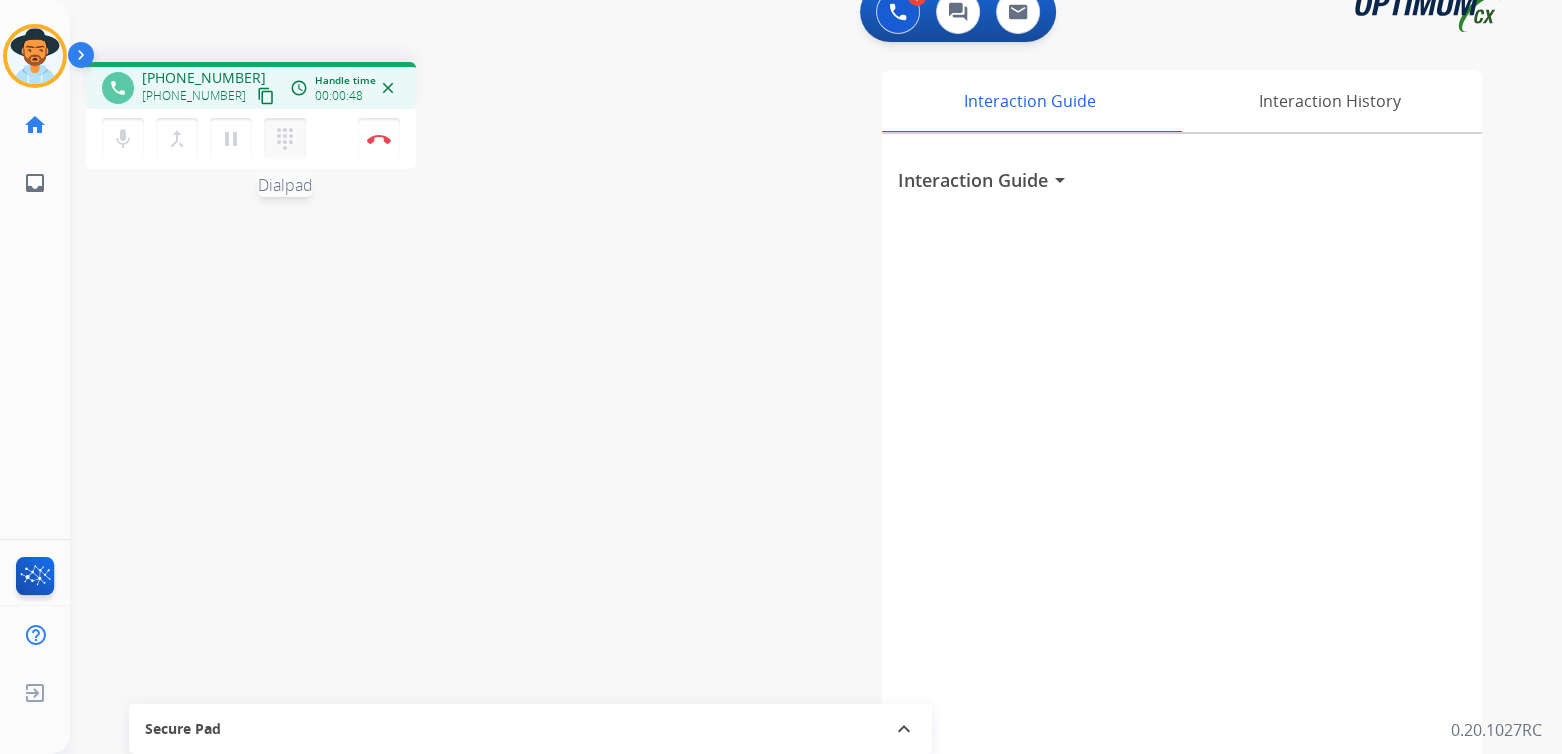 click on "dialpad" at bounding box center (285, 139) 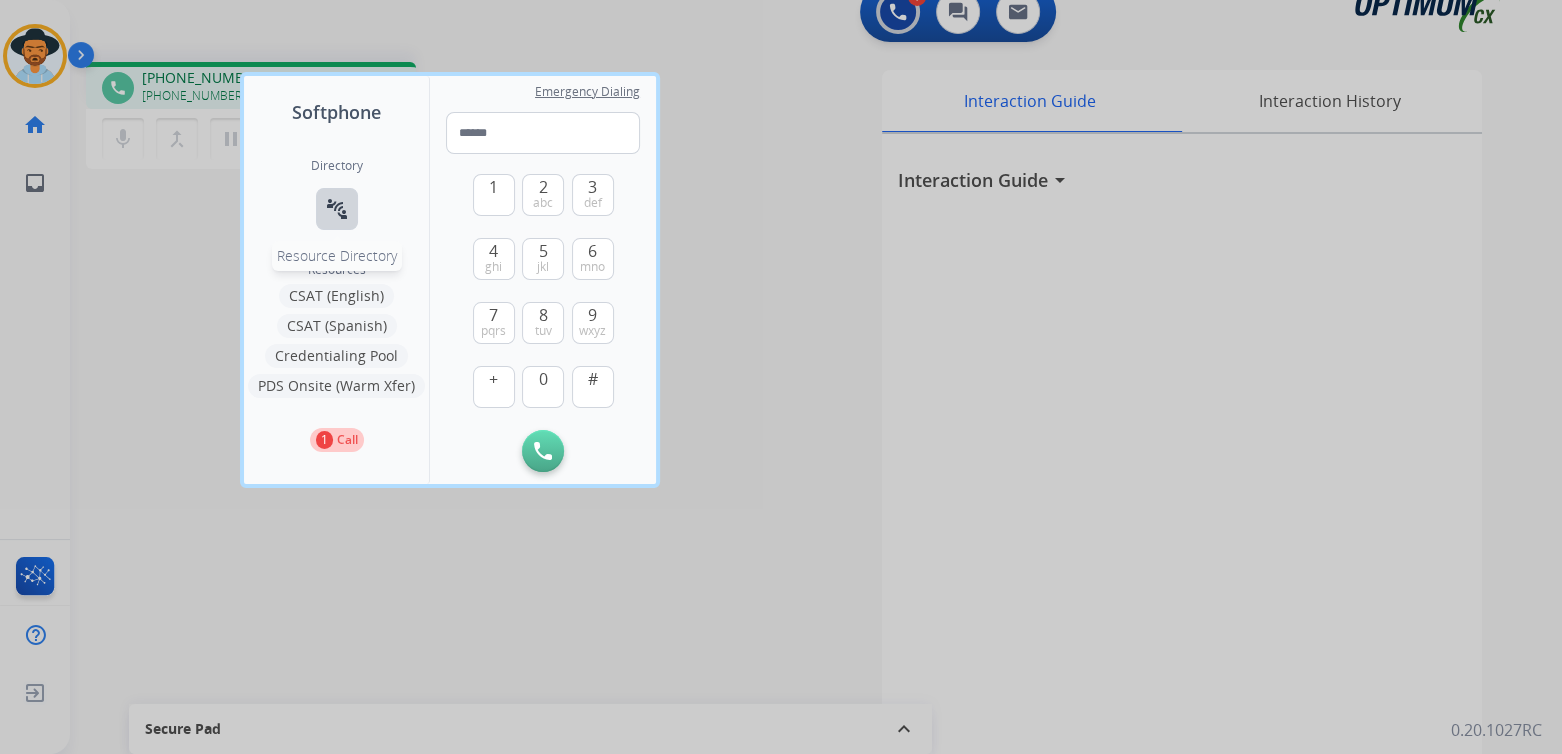click on "connect_without_contact" at bounding box center (337, 209) 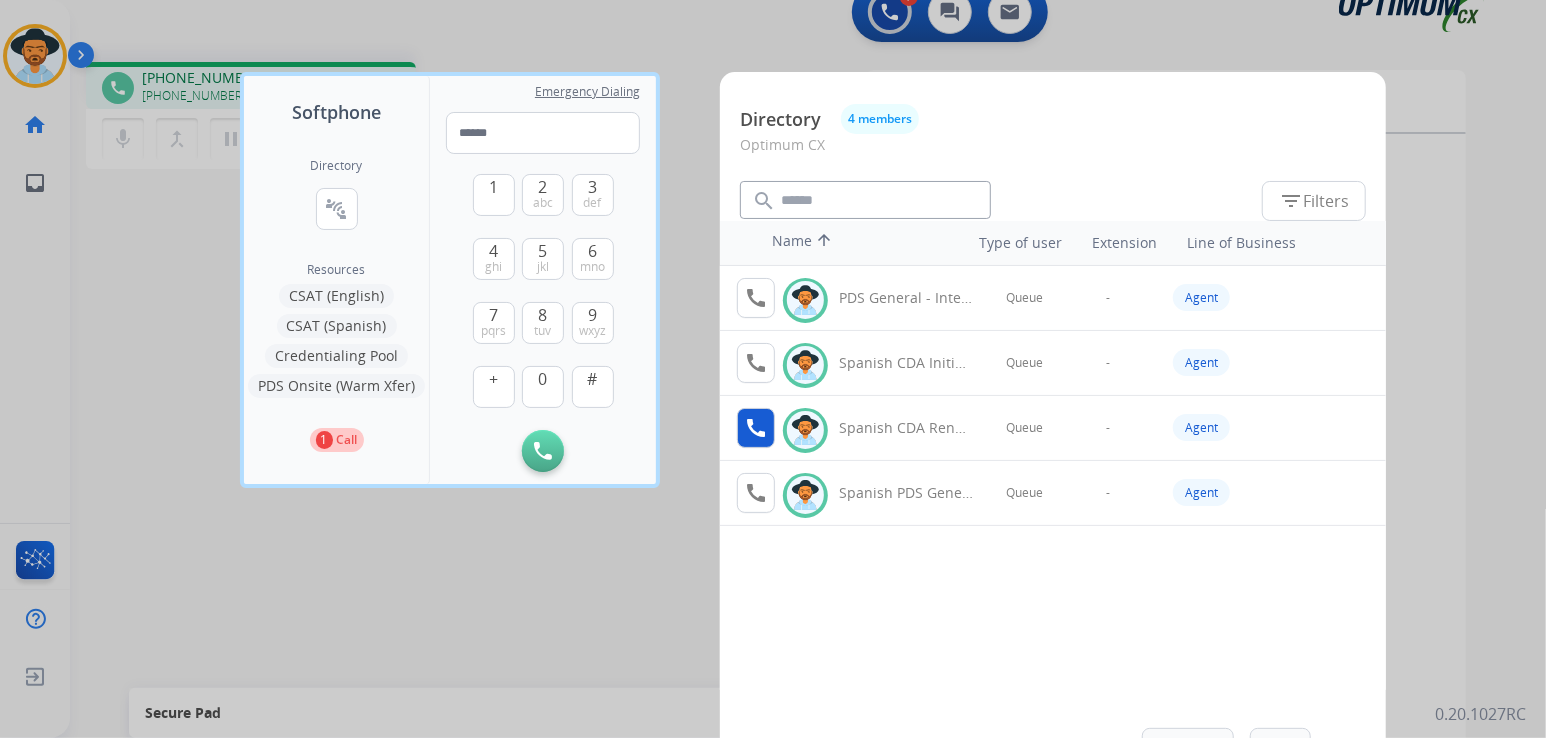 click on "call" at bounding box center [756, 428] 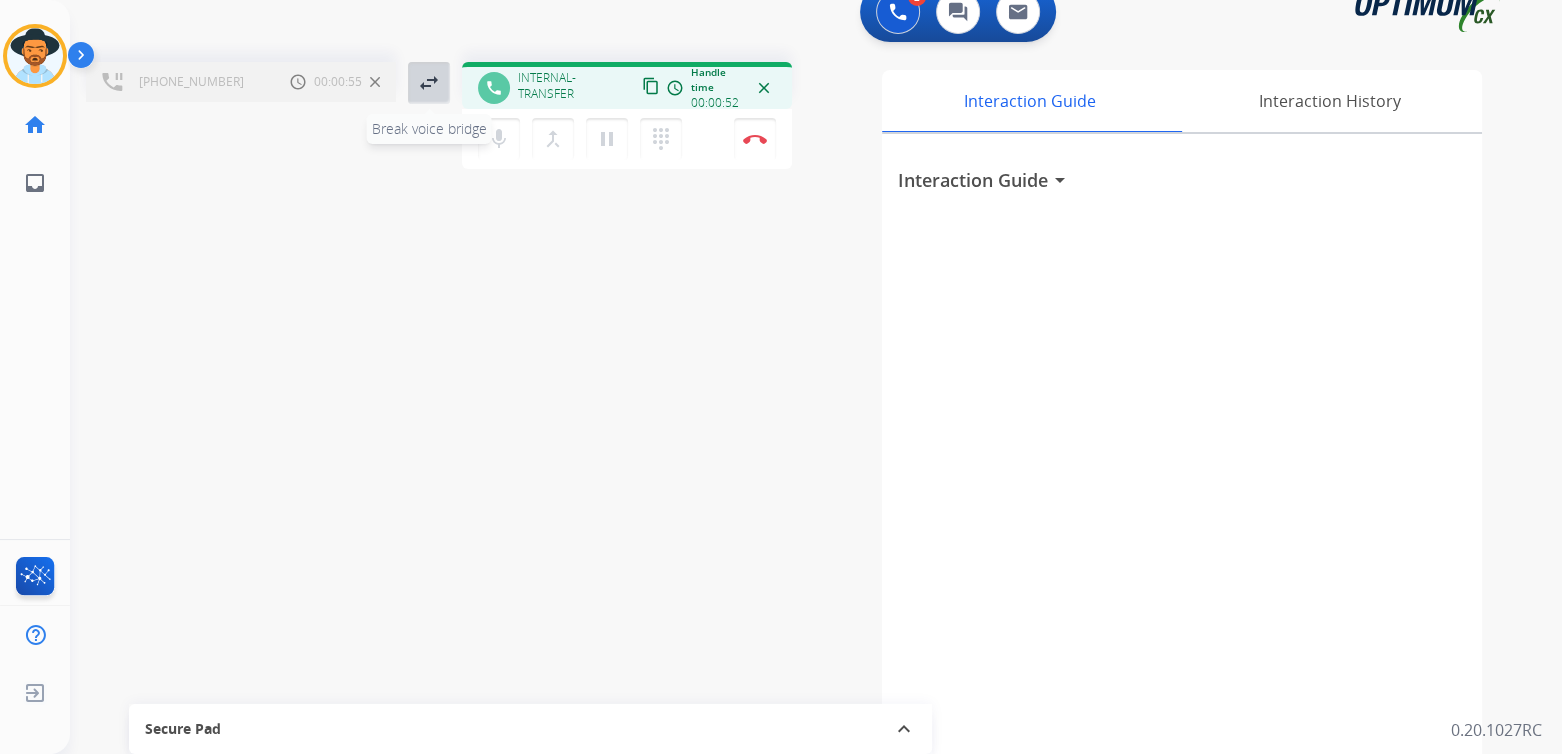 click on "swap_horiz" at bounding box center [429, 83] 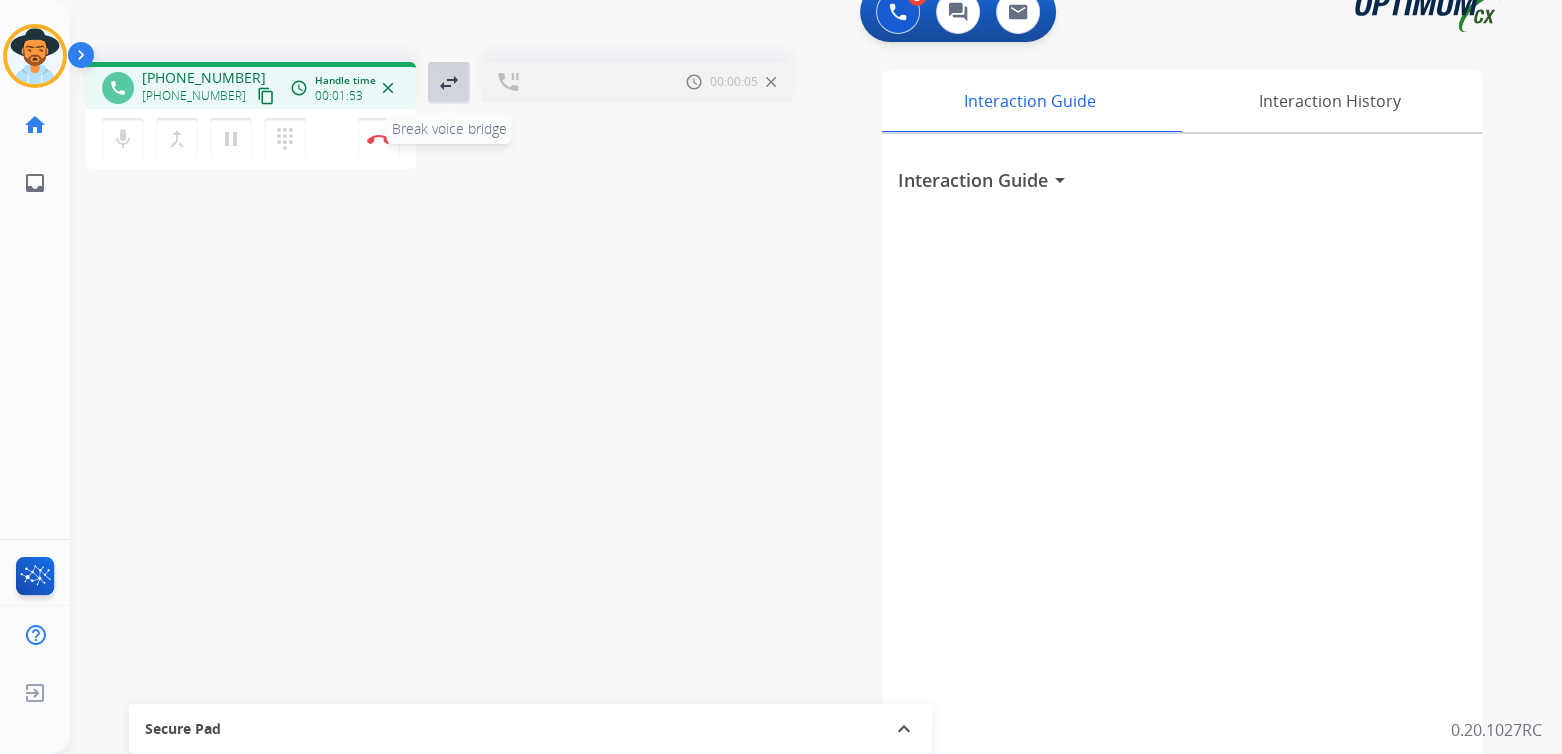 click on "swap_horiz" at bounding box center [449, 83] 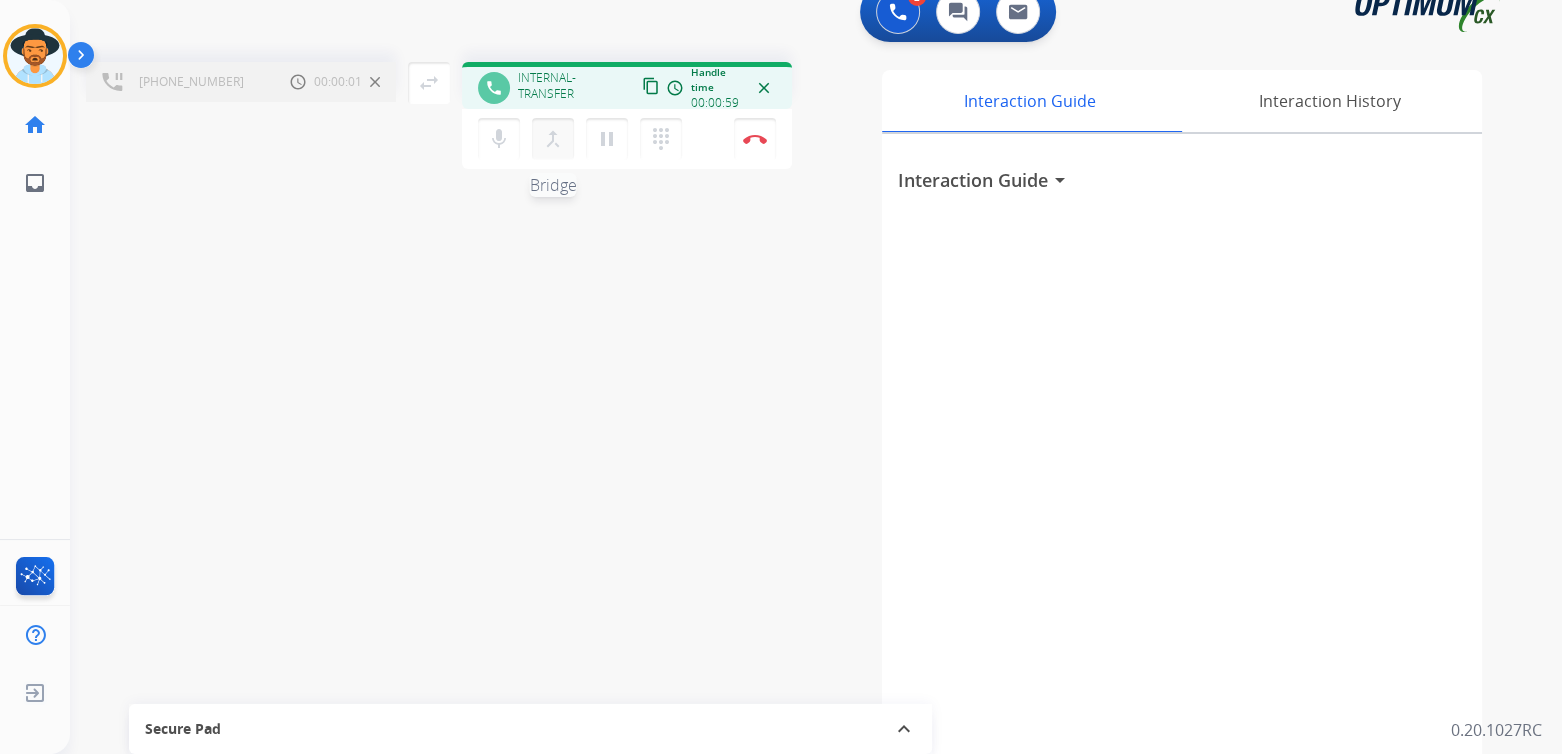 click on "merge_type" at bounding box center (553, 139) 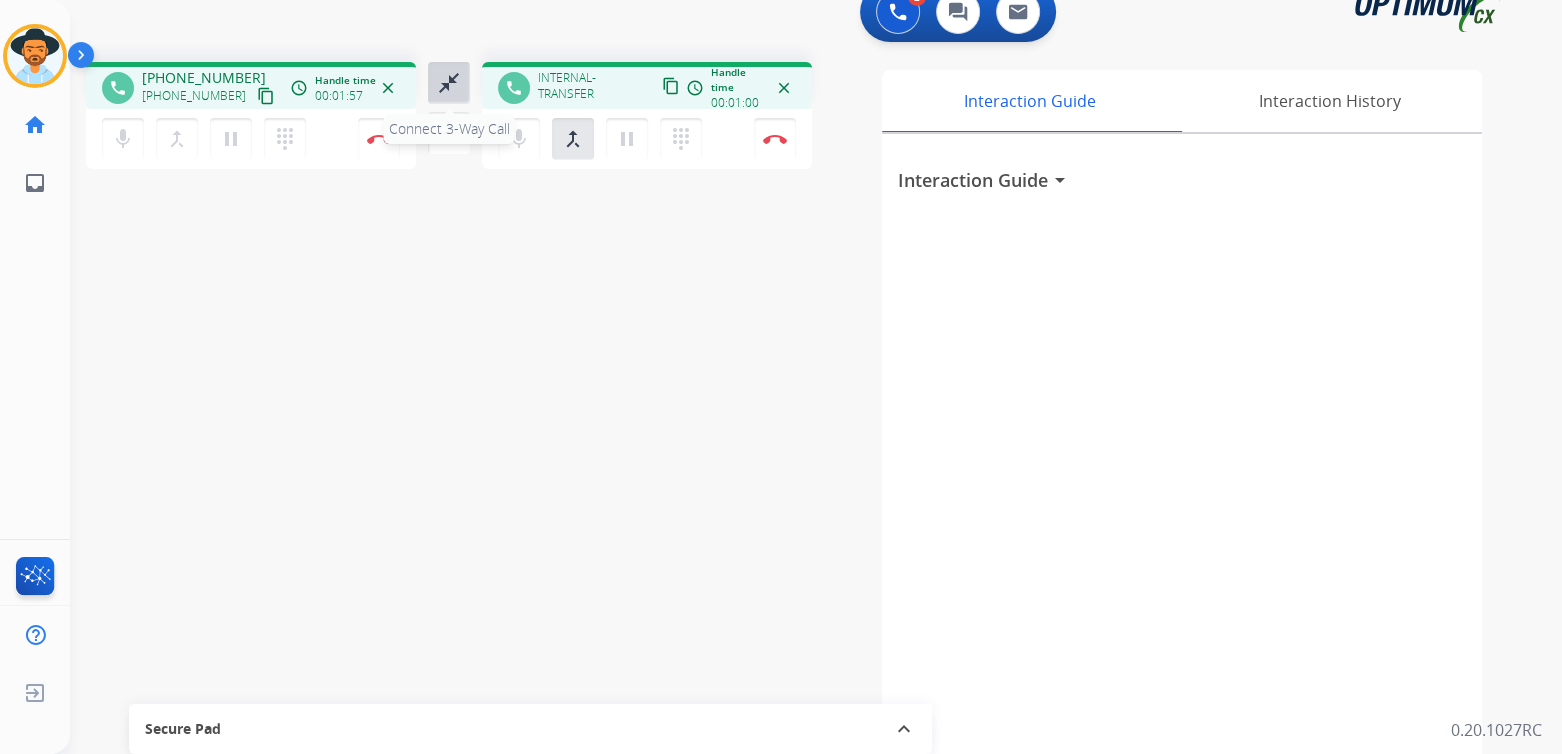 click on "close_fullscreen" at bounding box center (449, 83) 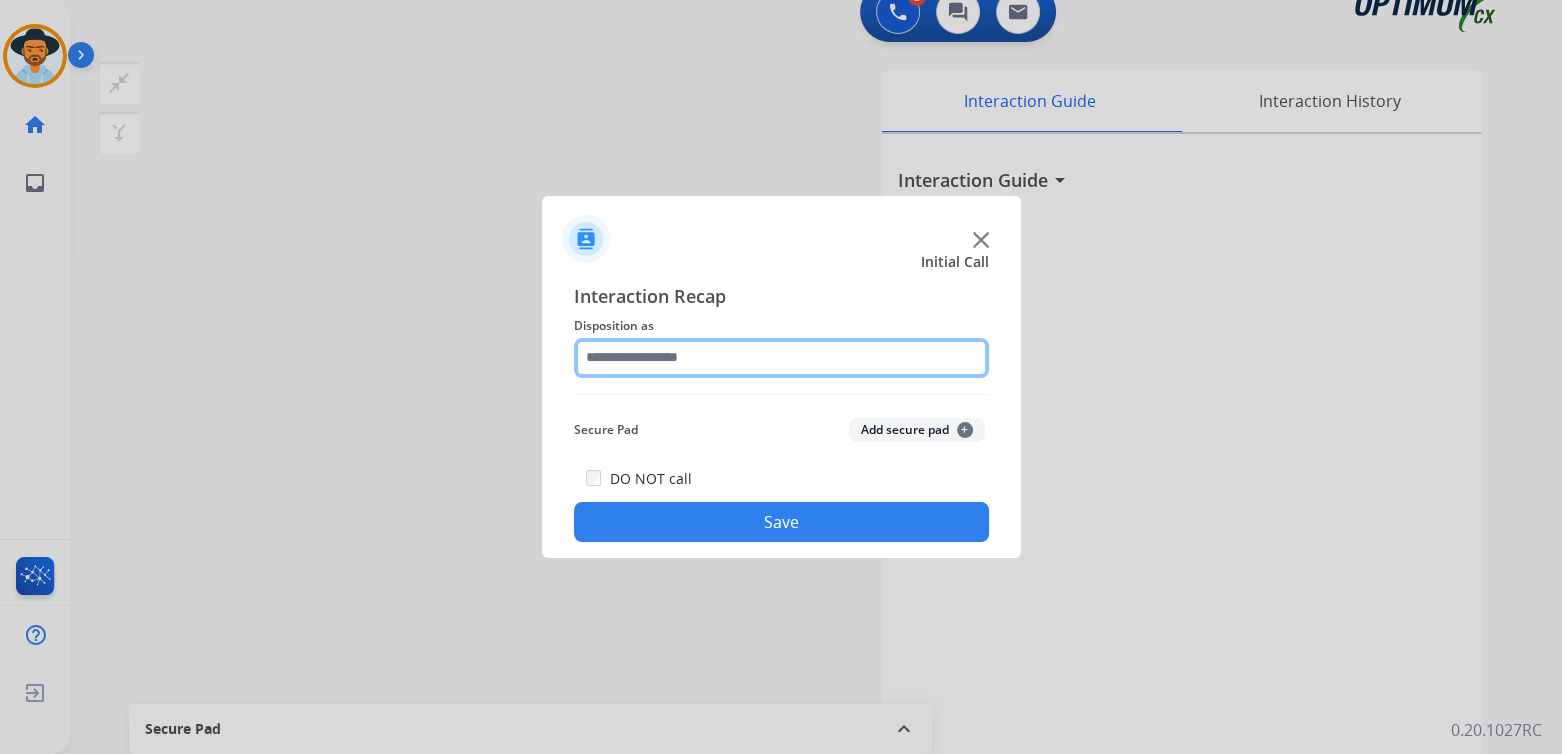 click 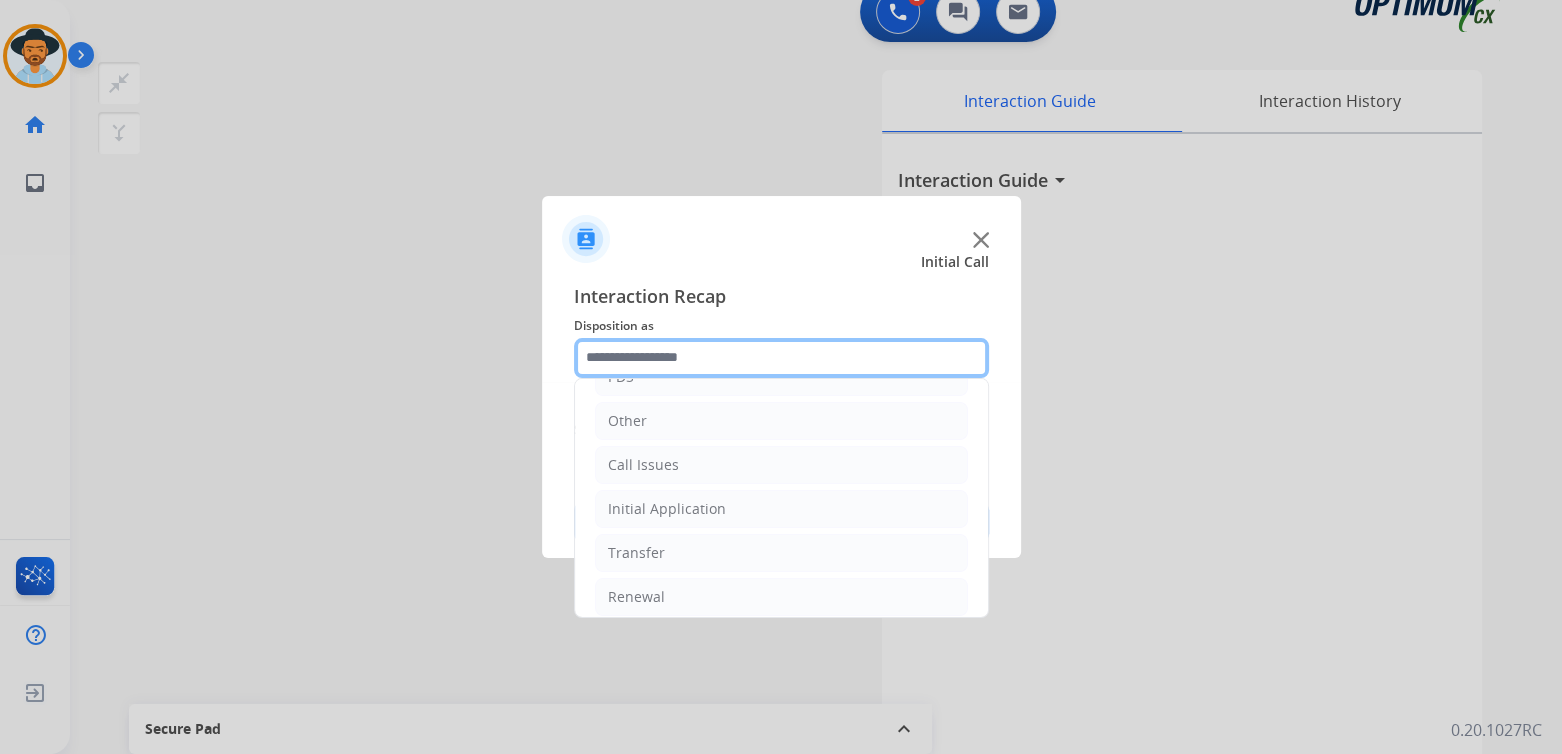 scroll, scrollTop: 132, scrollLeft: 0, axis: vertical 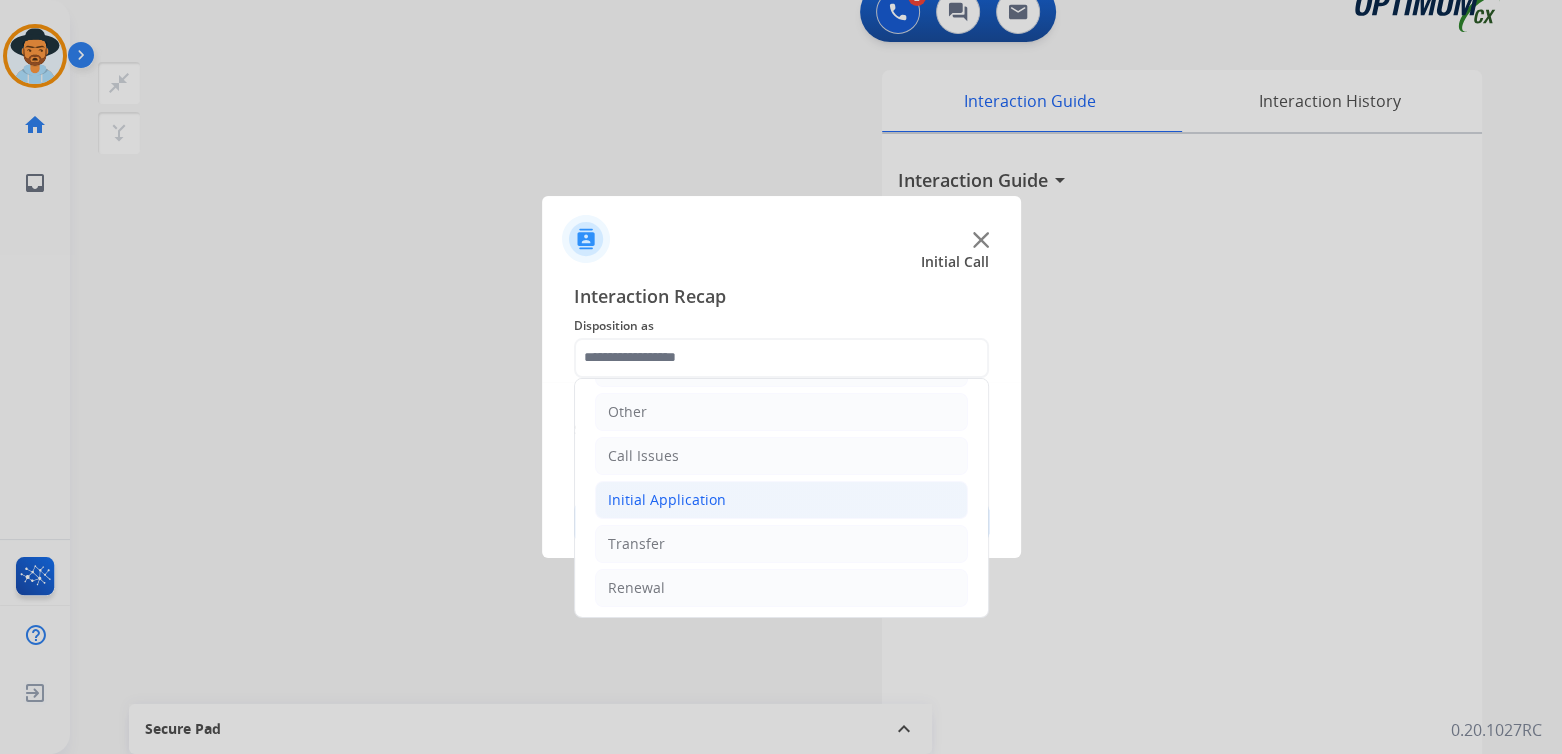 click on "Initial Application" 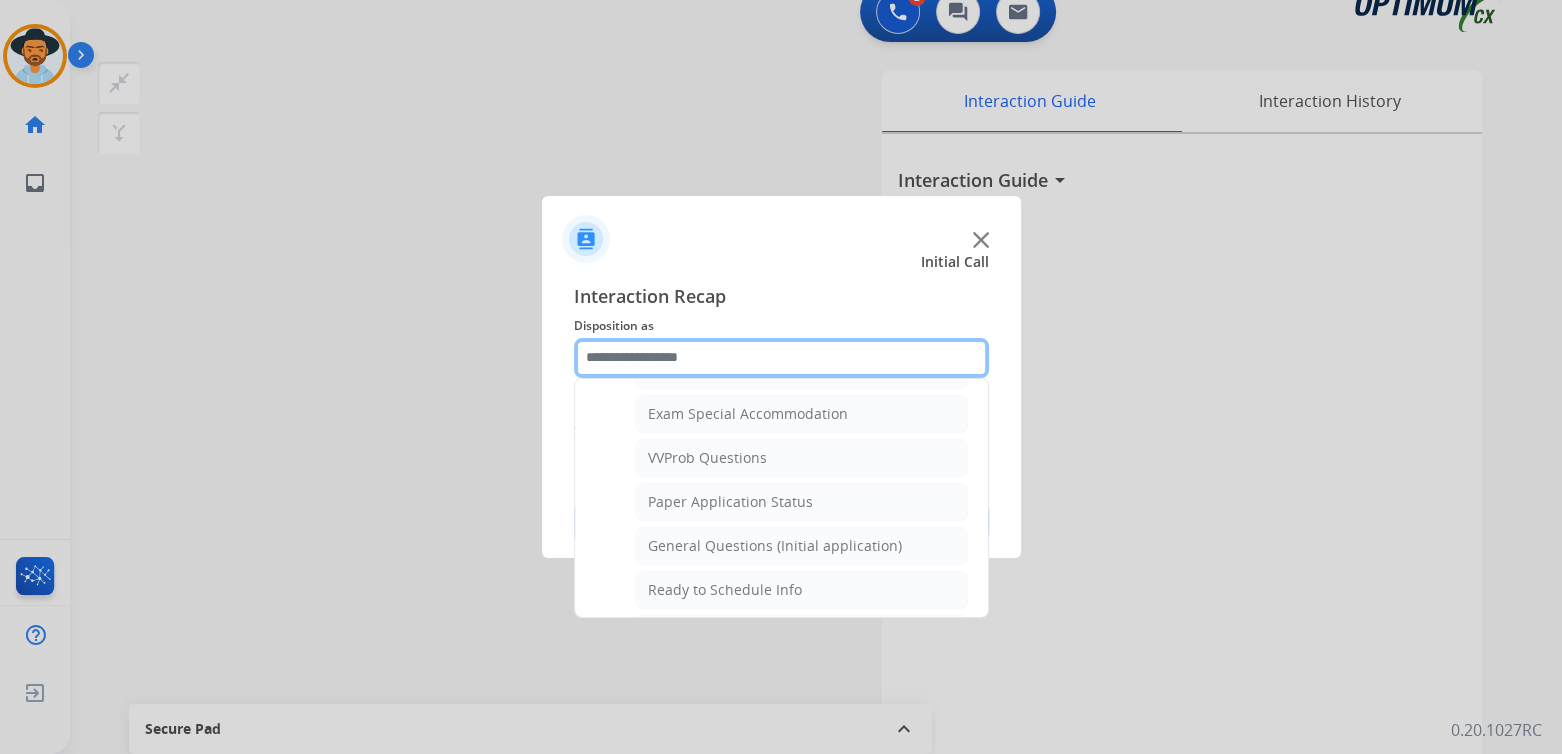 scroll, scrollTop: 1031, scrollLeft: 0, axis: vertical 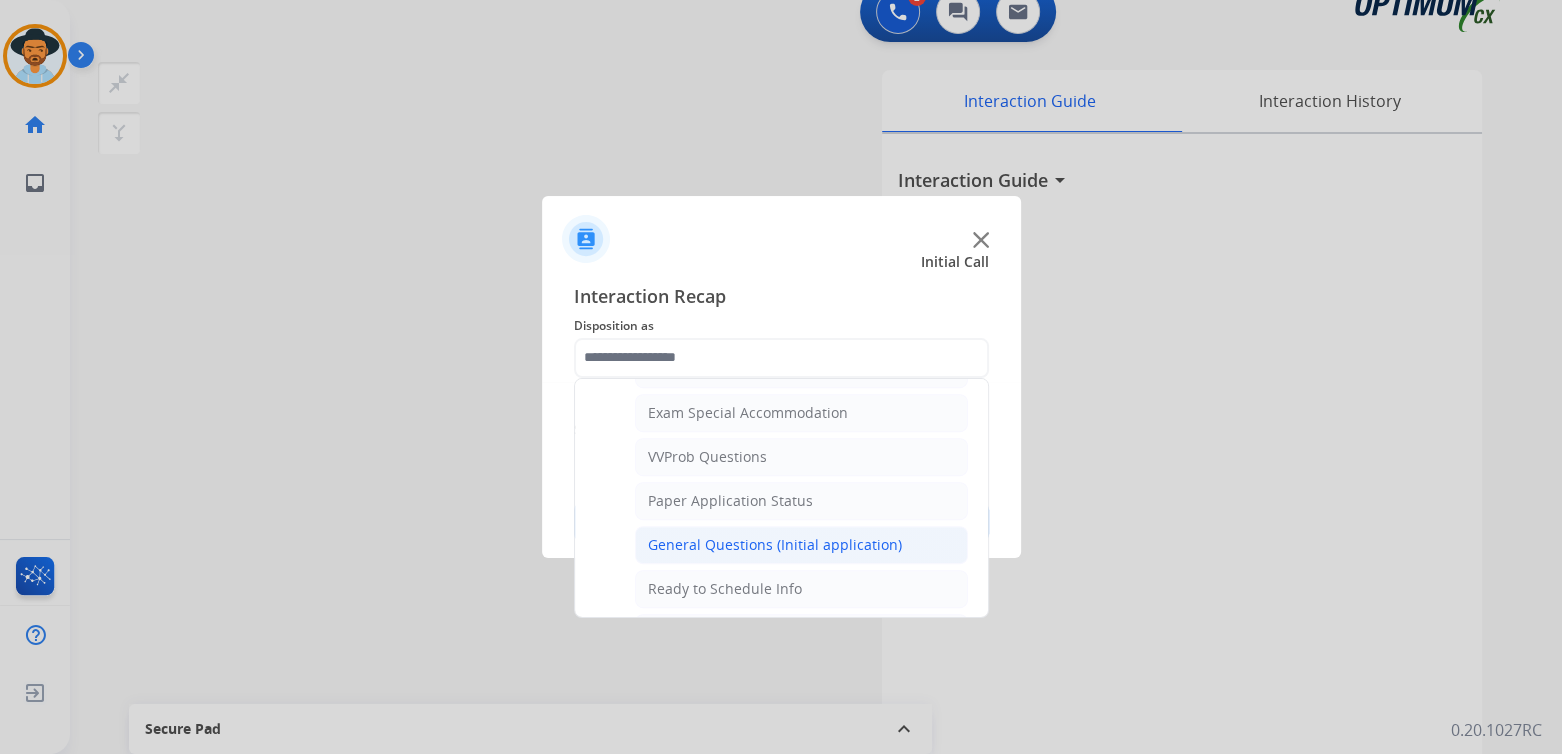 click on "General Questions (Initial application)" 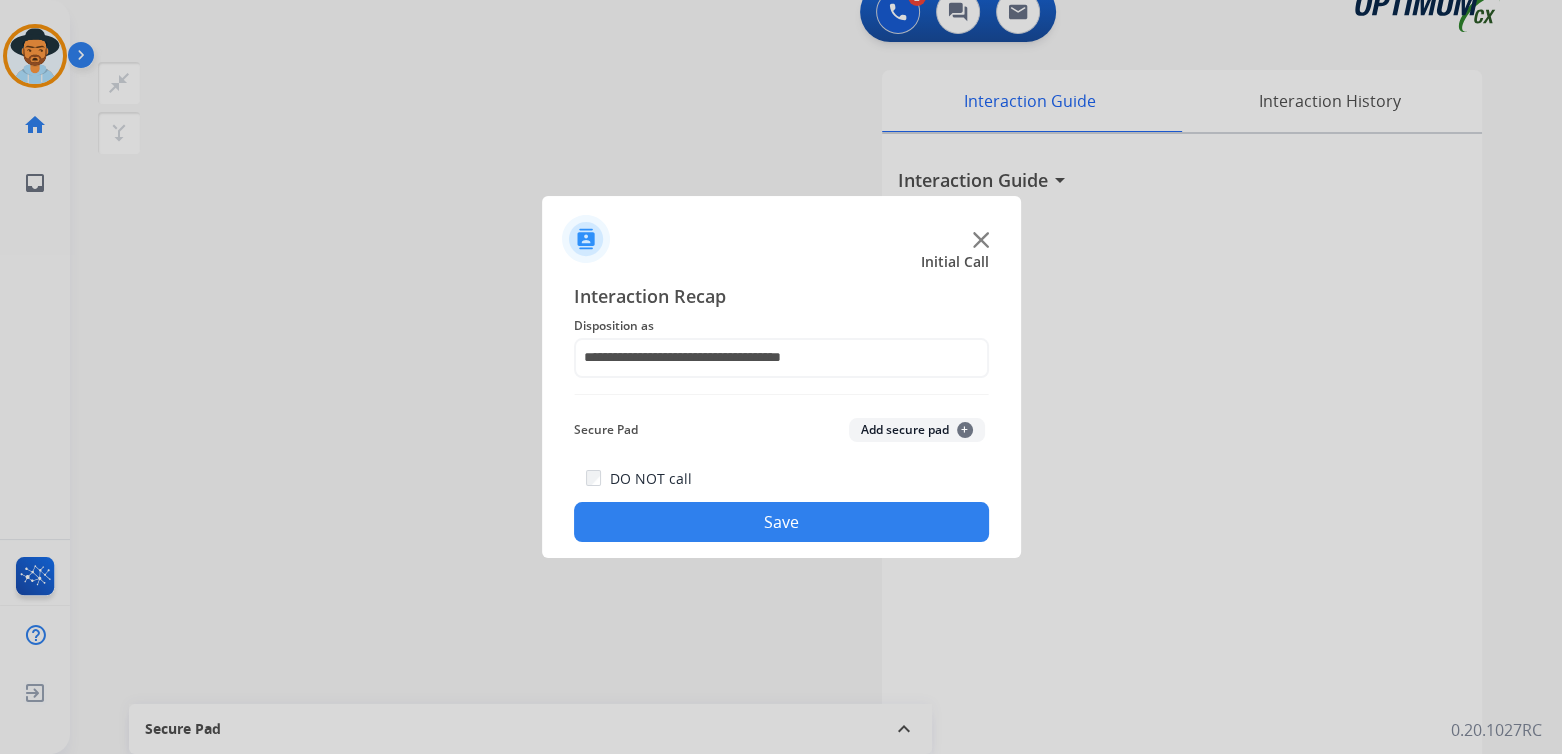 click on "Save" 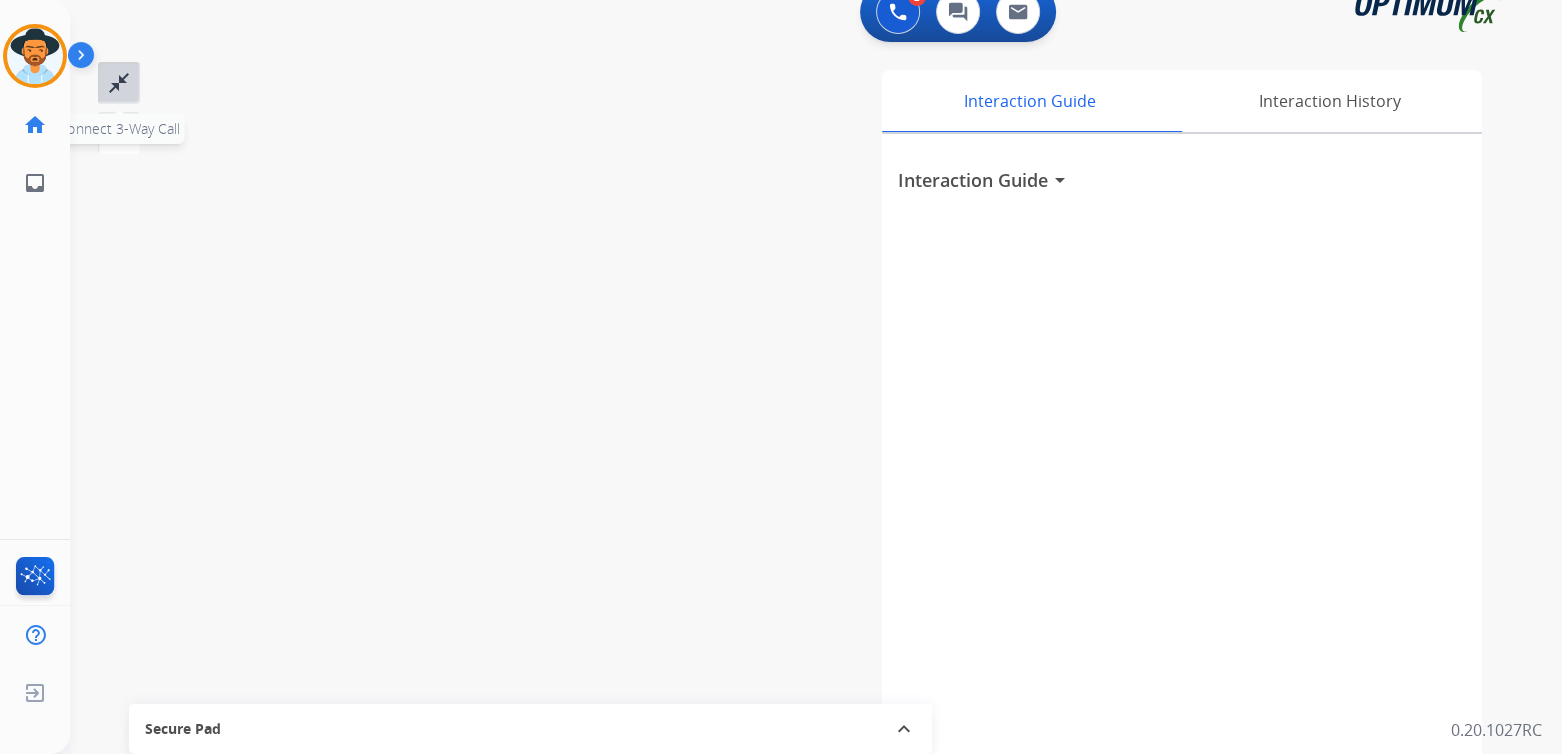 click on "close_fullscreen" at bounding box center [119, 83] 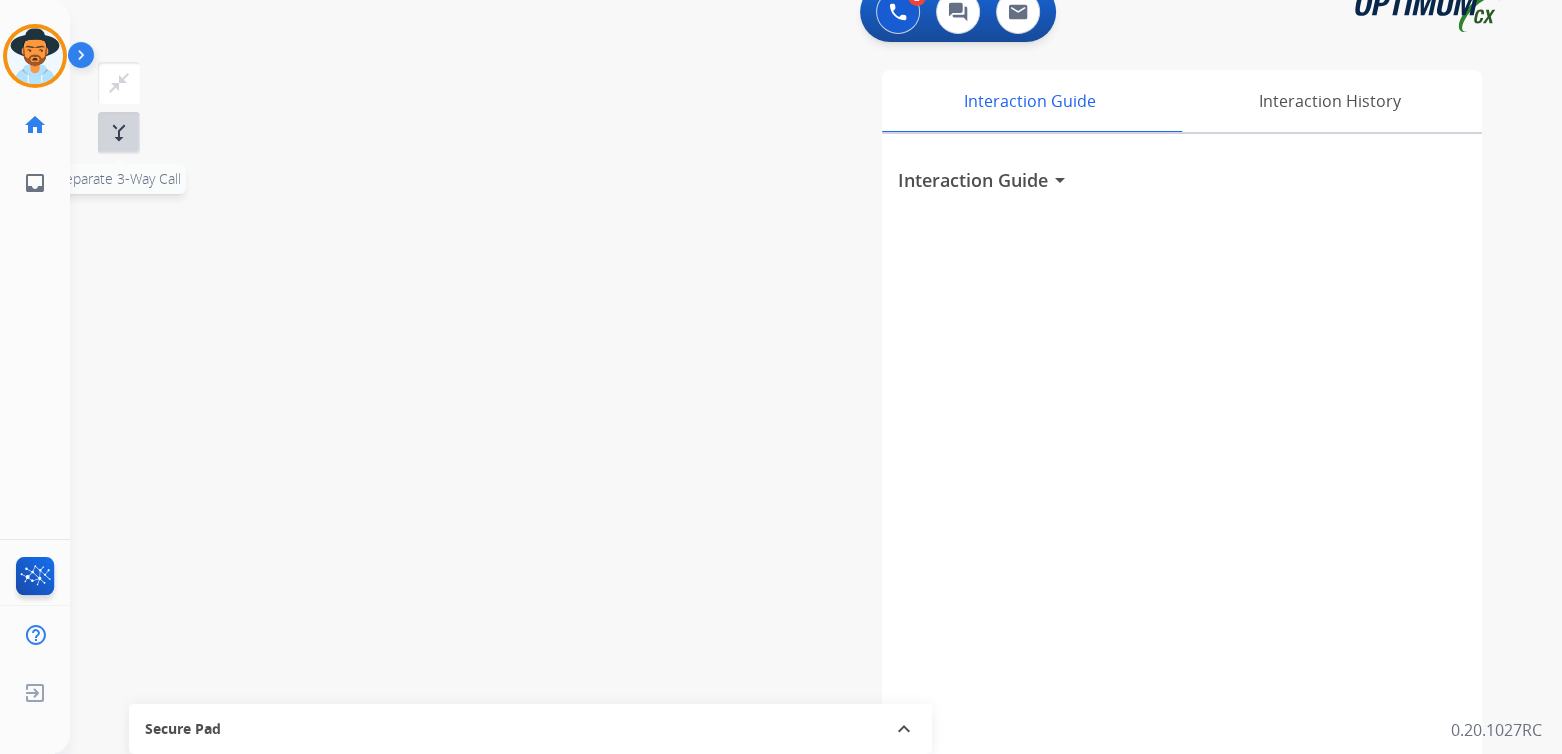 click on "merge_type" at bounding box center (119, 133) 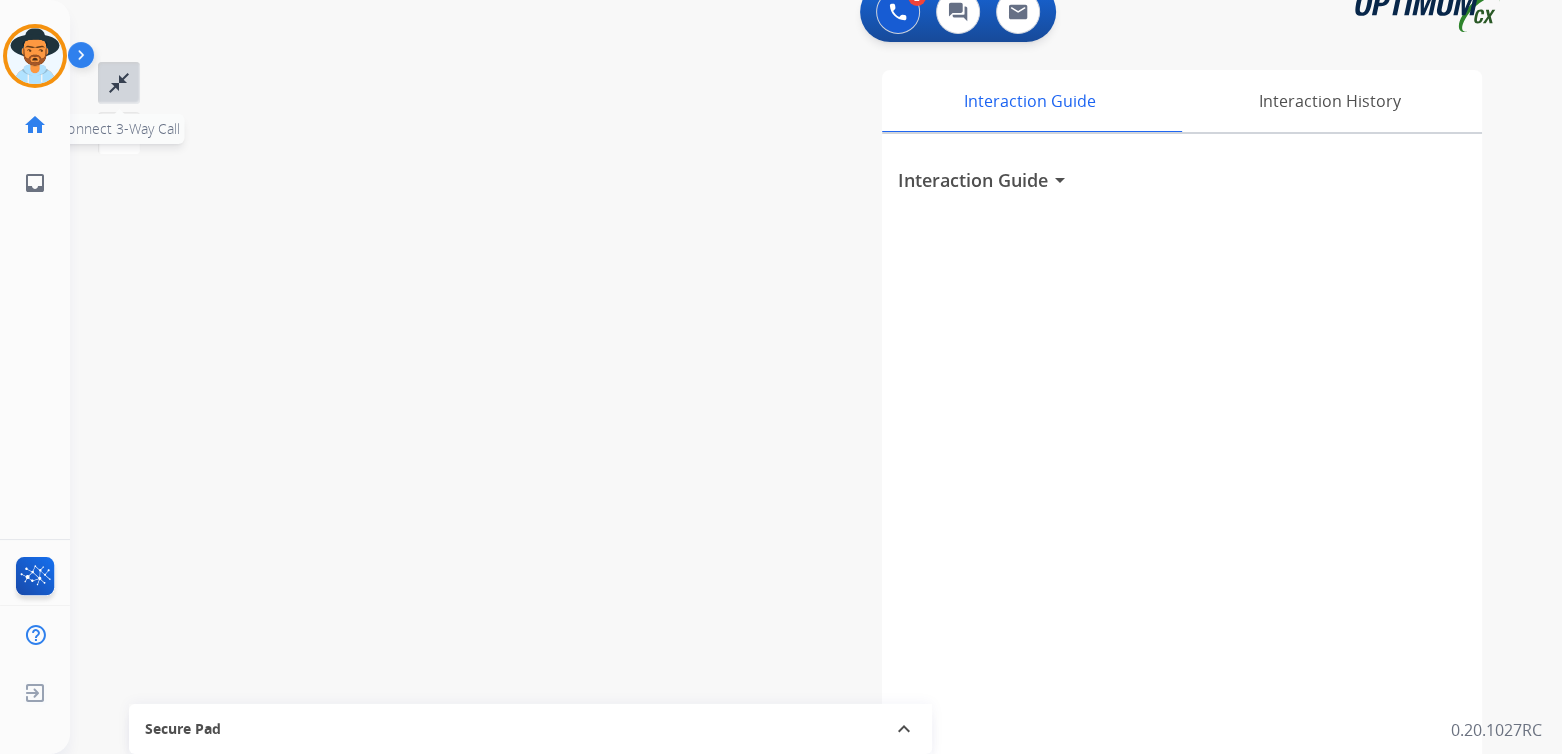 click on "close_fullscreen" at bounding box center (119, 83) 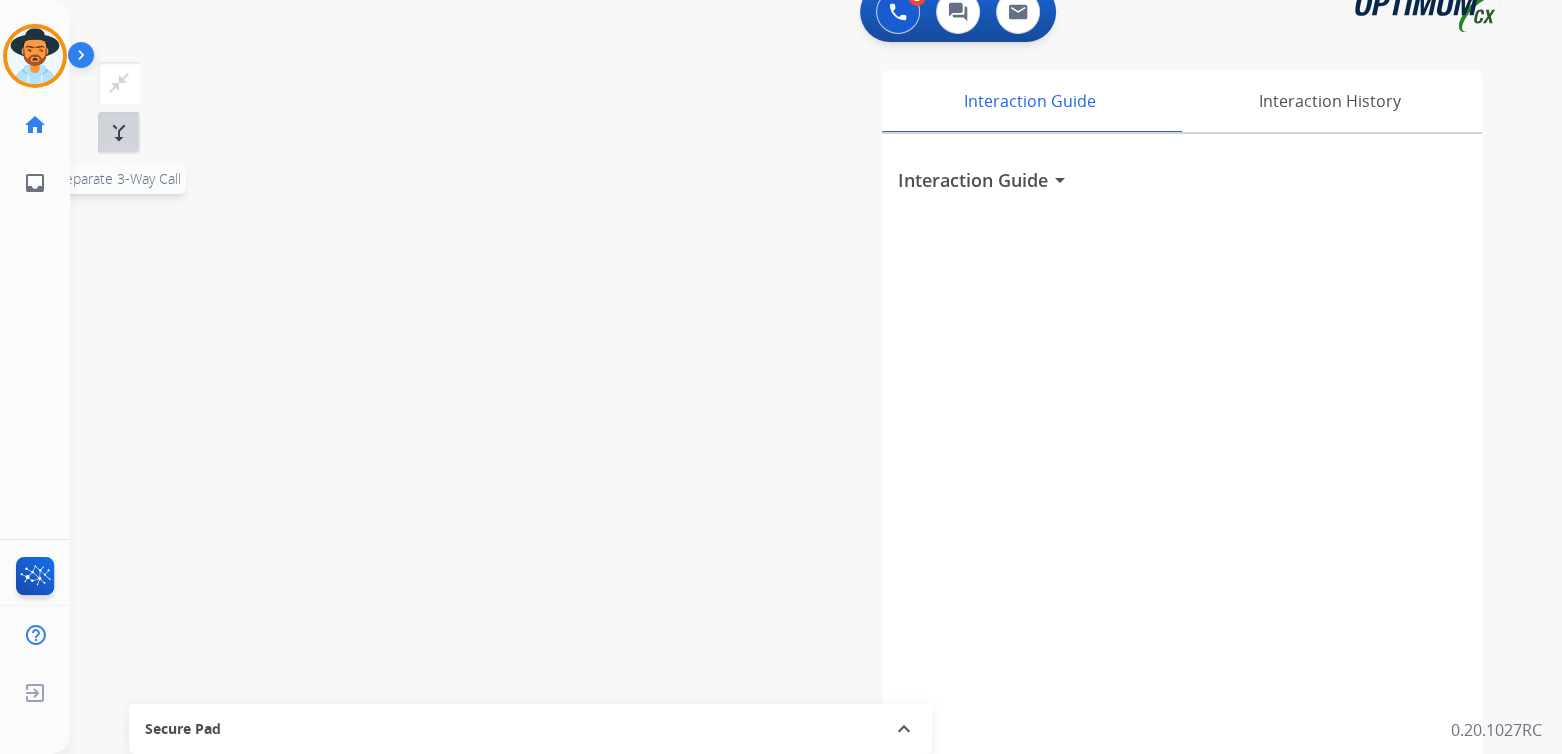 click on "merge_type" at bounding box center [119, 133] 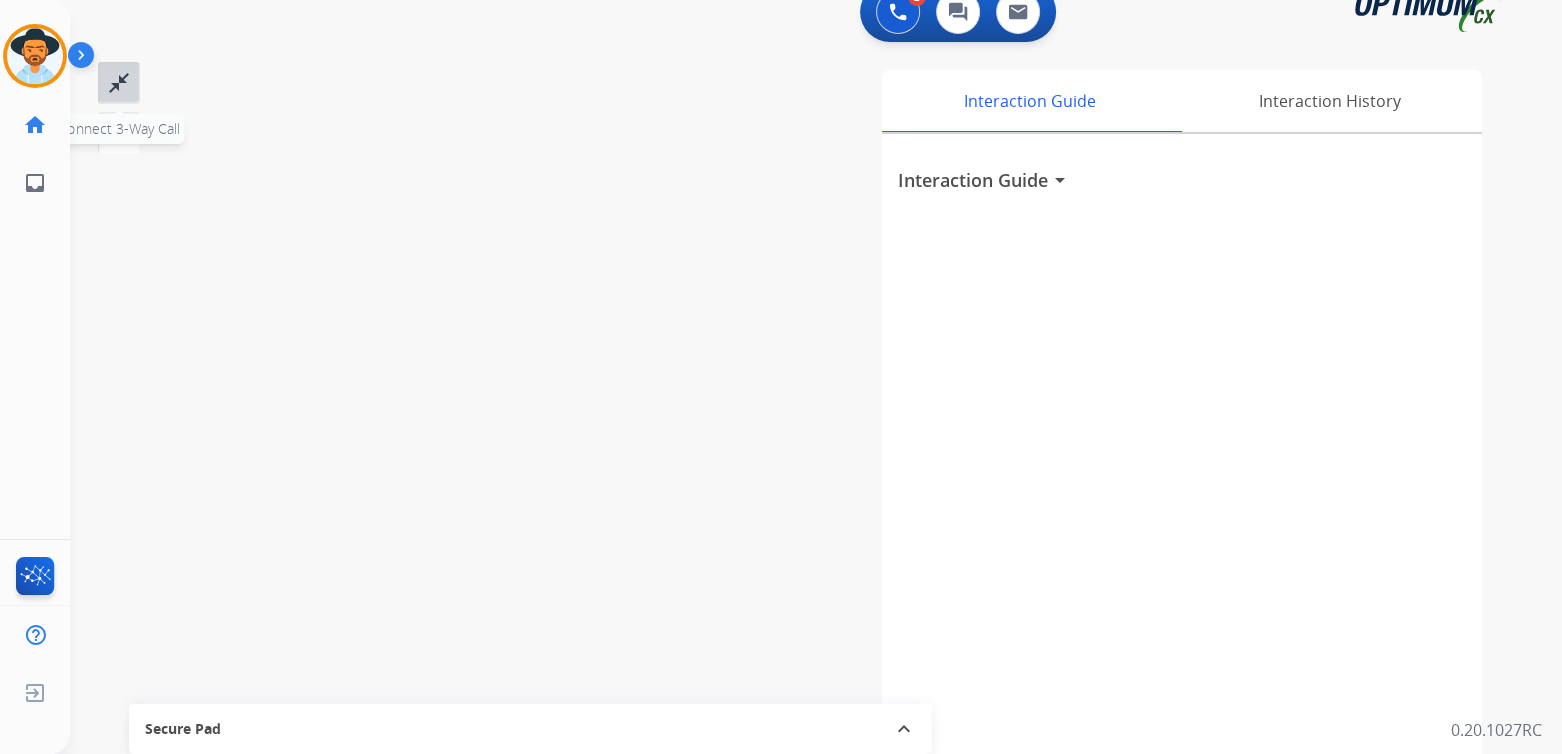 click on "close_fullscreen" at bounding box center [119, 83] 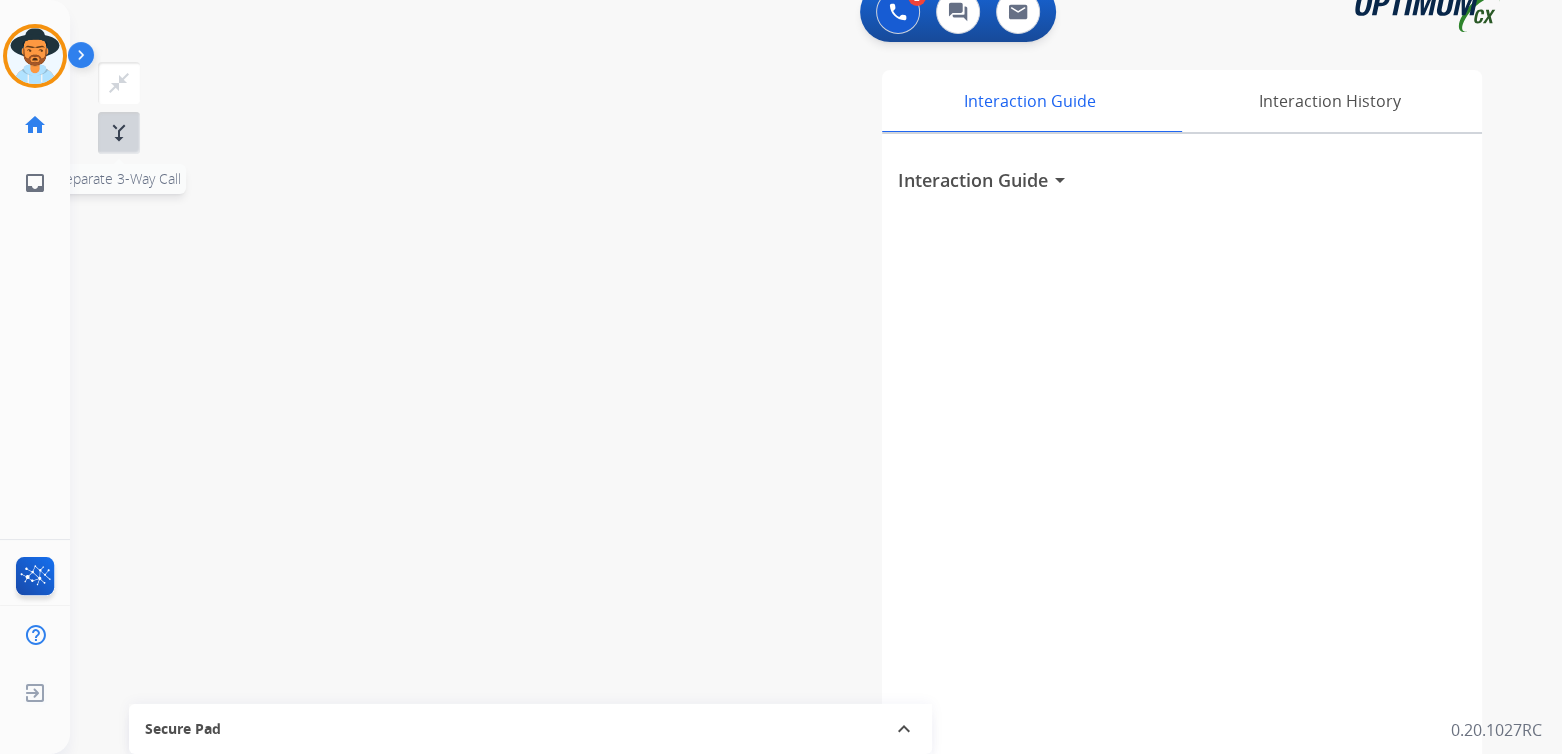 click on "merge_type" at bounding box center [119, 133] 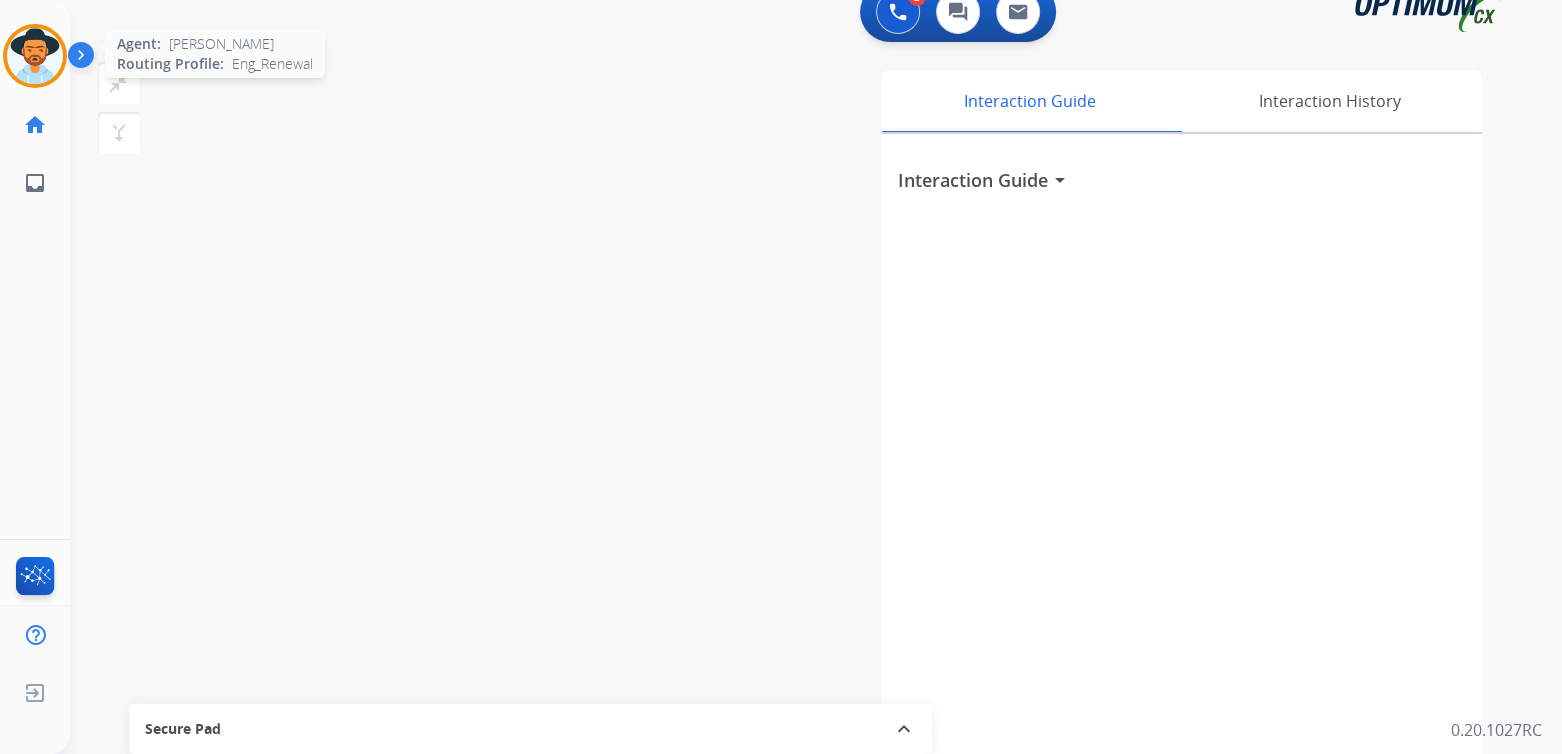 click at bounding box center [35, 56] 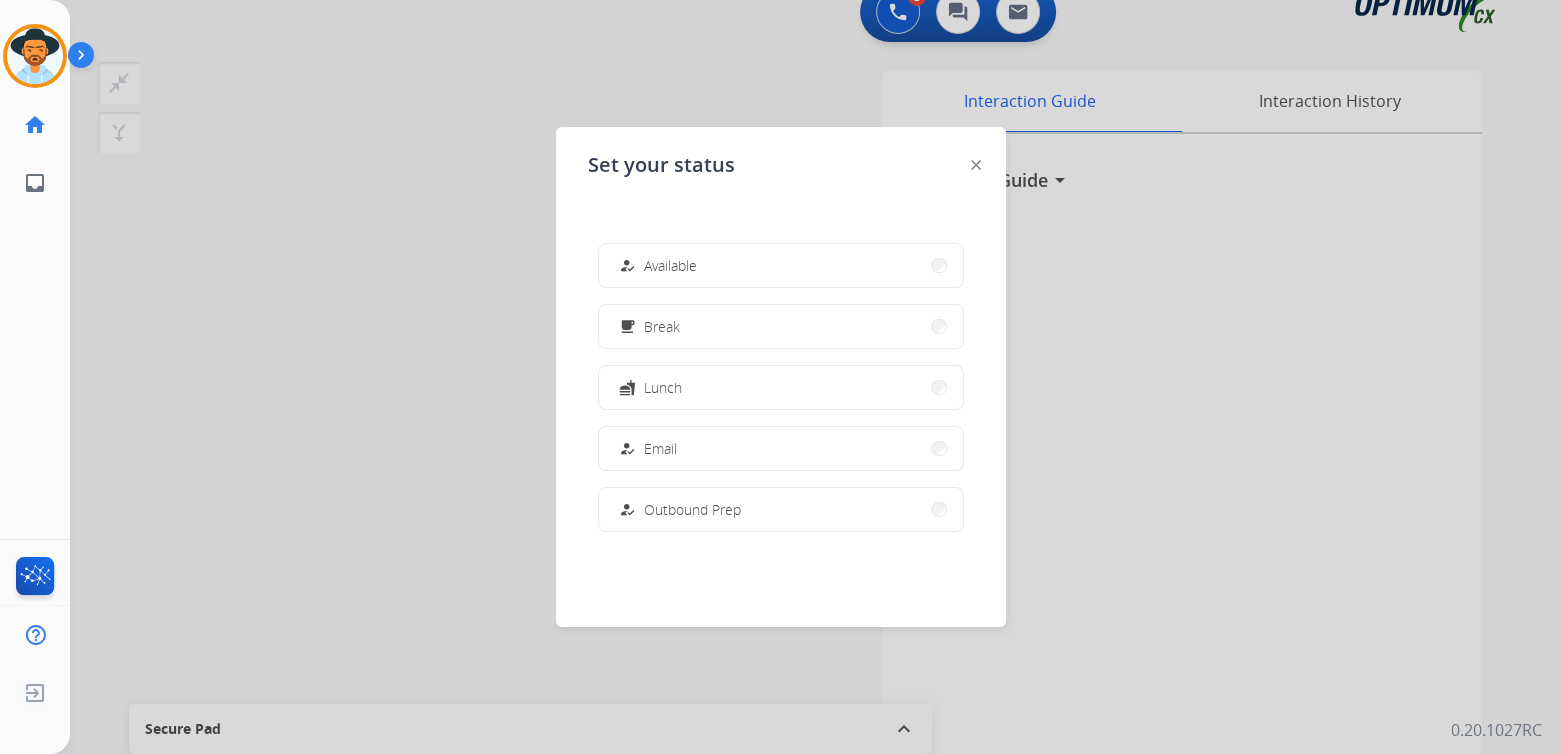click on "Available" at bounding box center (670, 265) 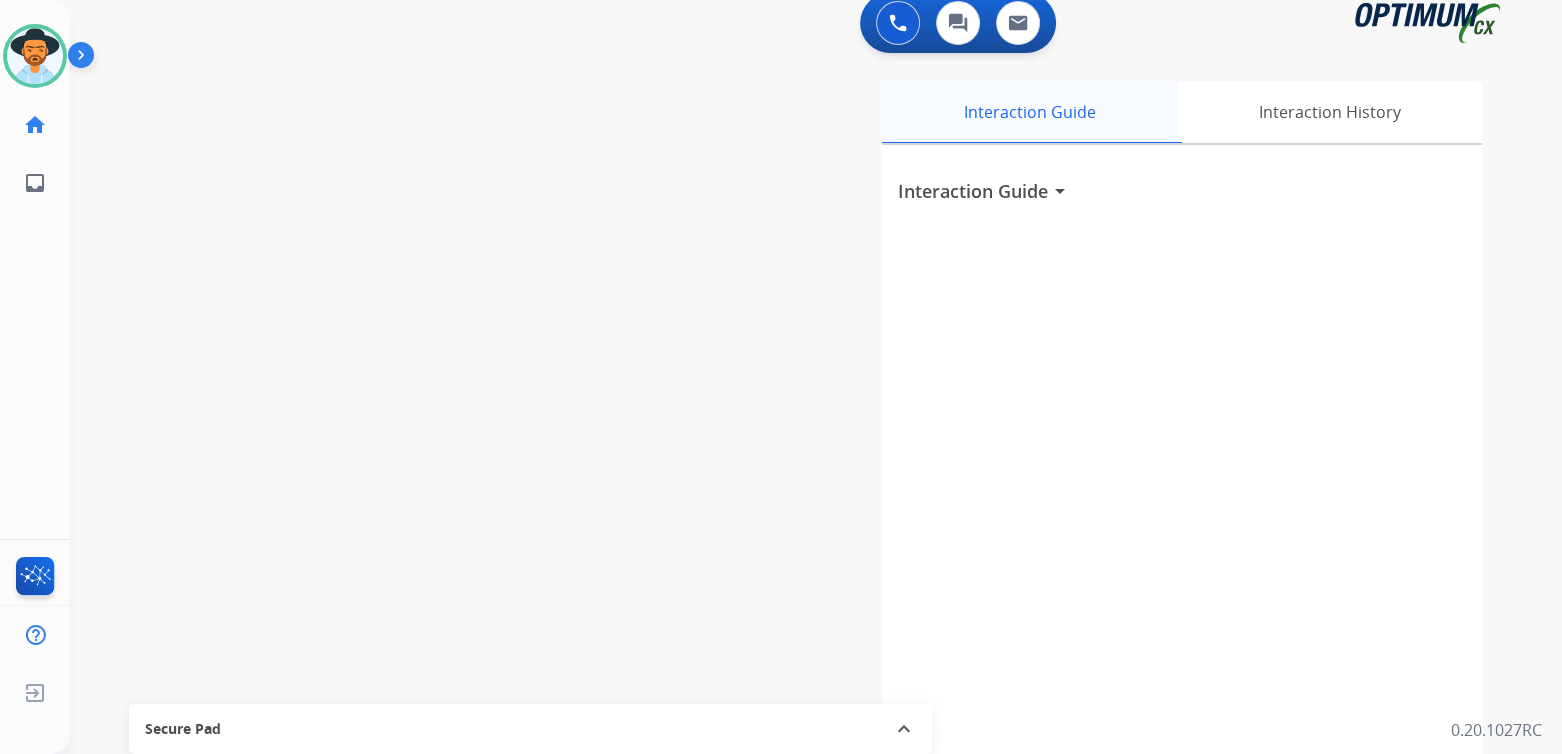 scroll, scrollTop: 0, scrollLeft: 0, axis: both 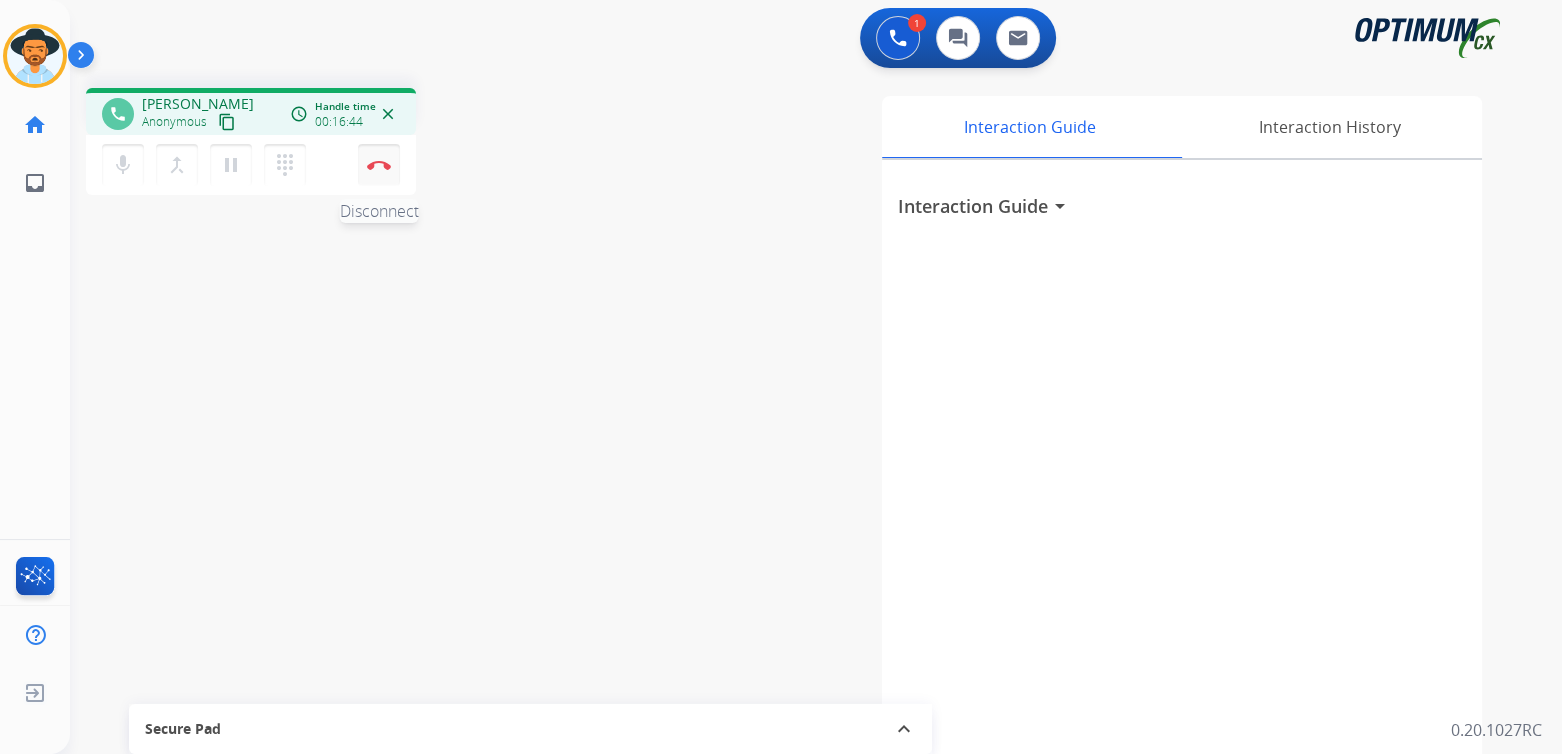 click at bounding box center [379, 165] 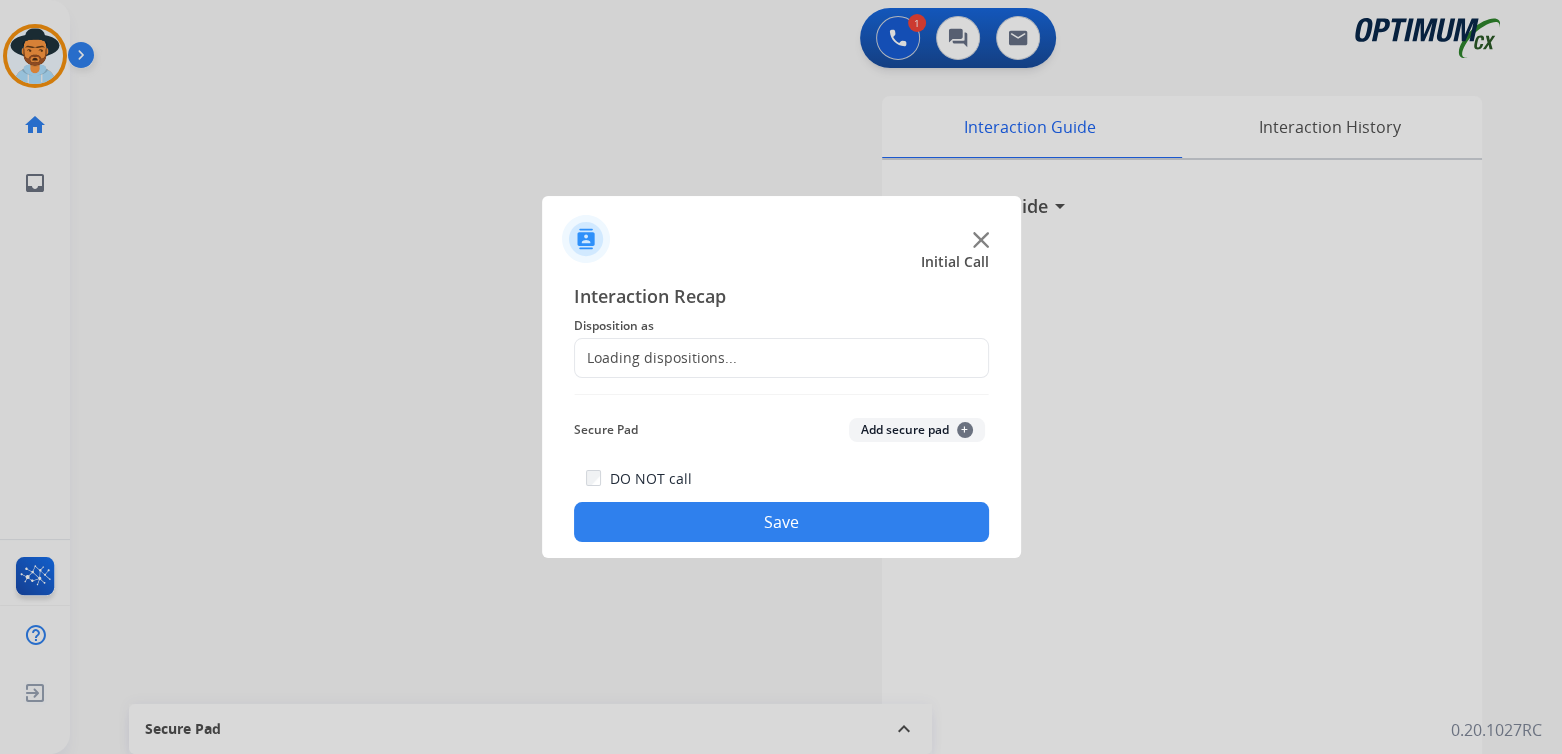click on "Loading dispositions..." 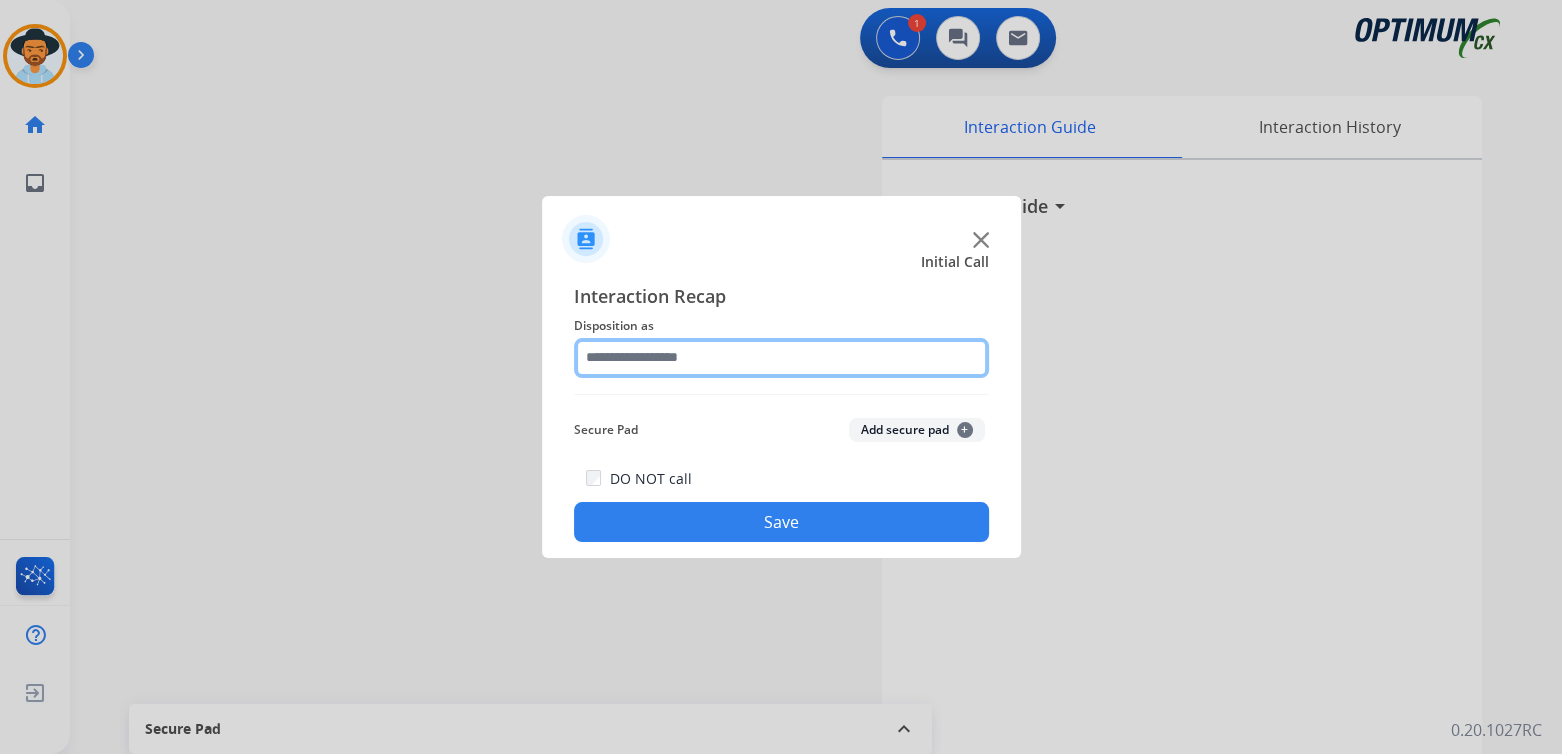 click 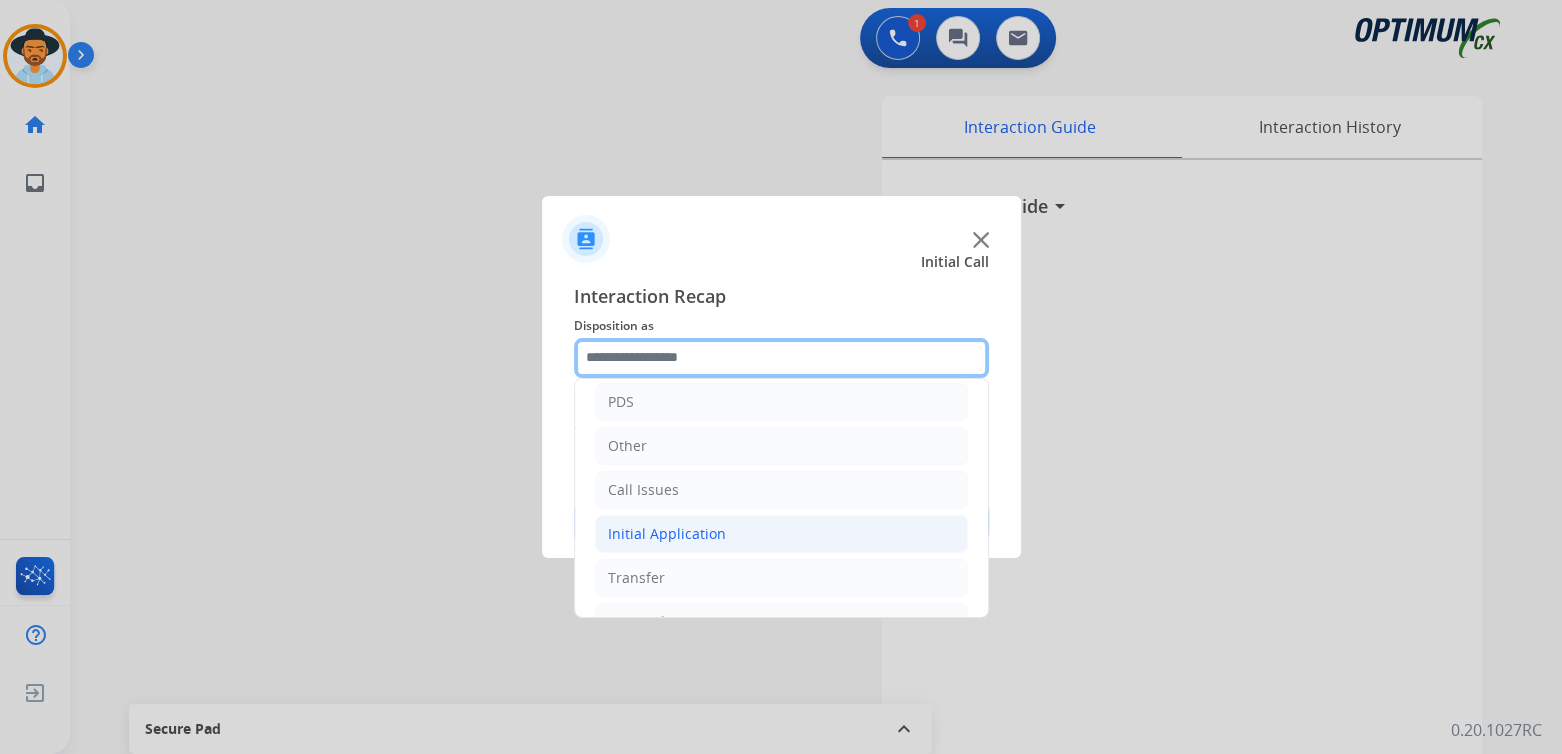 scroll, scrollTop: 99, scrollLeft: 0, axis: vertical 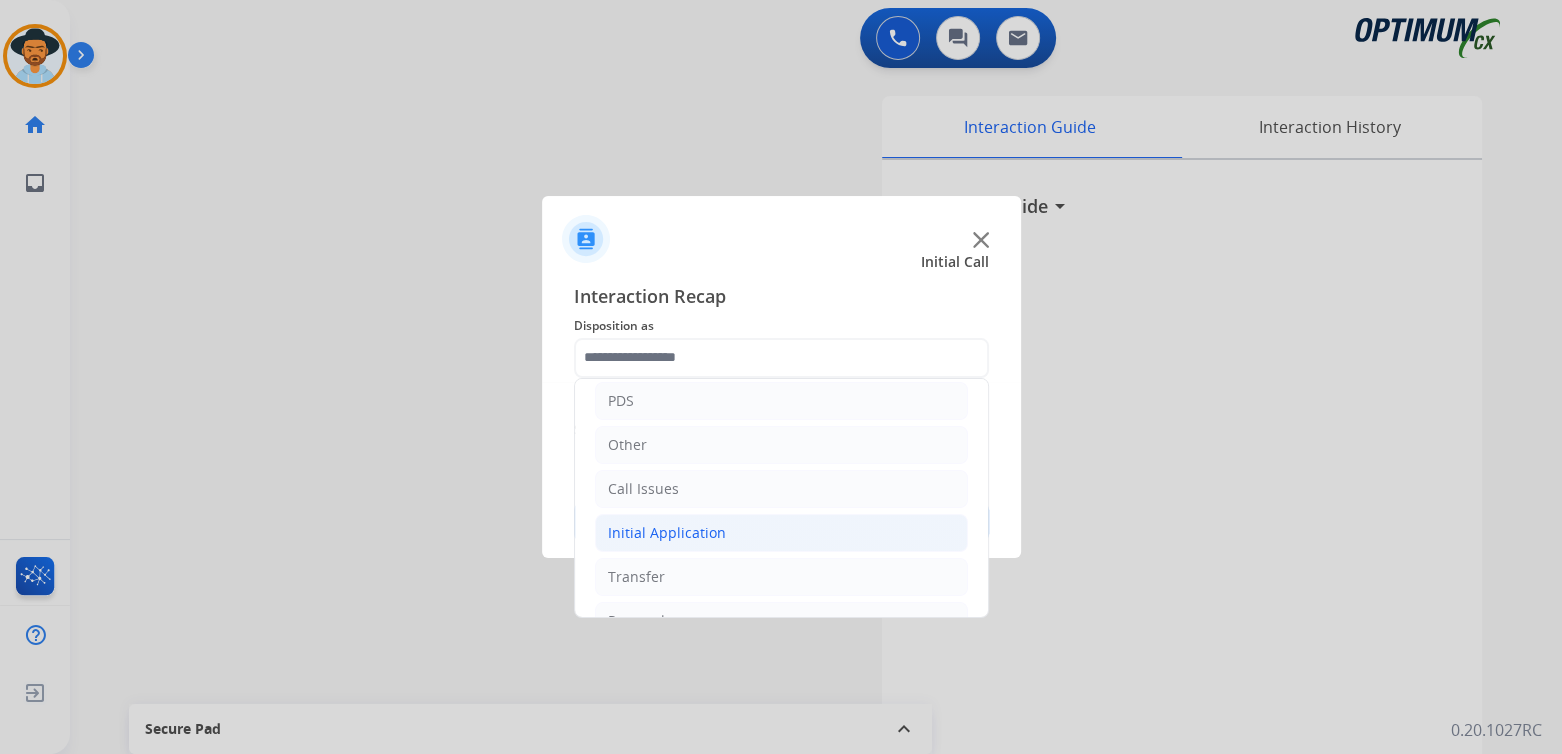 click on "Initial Application" 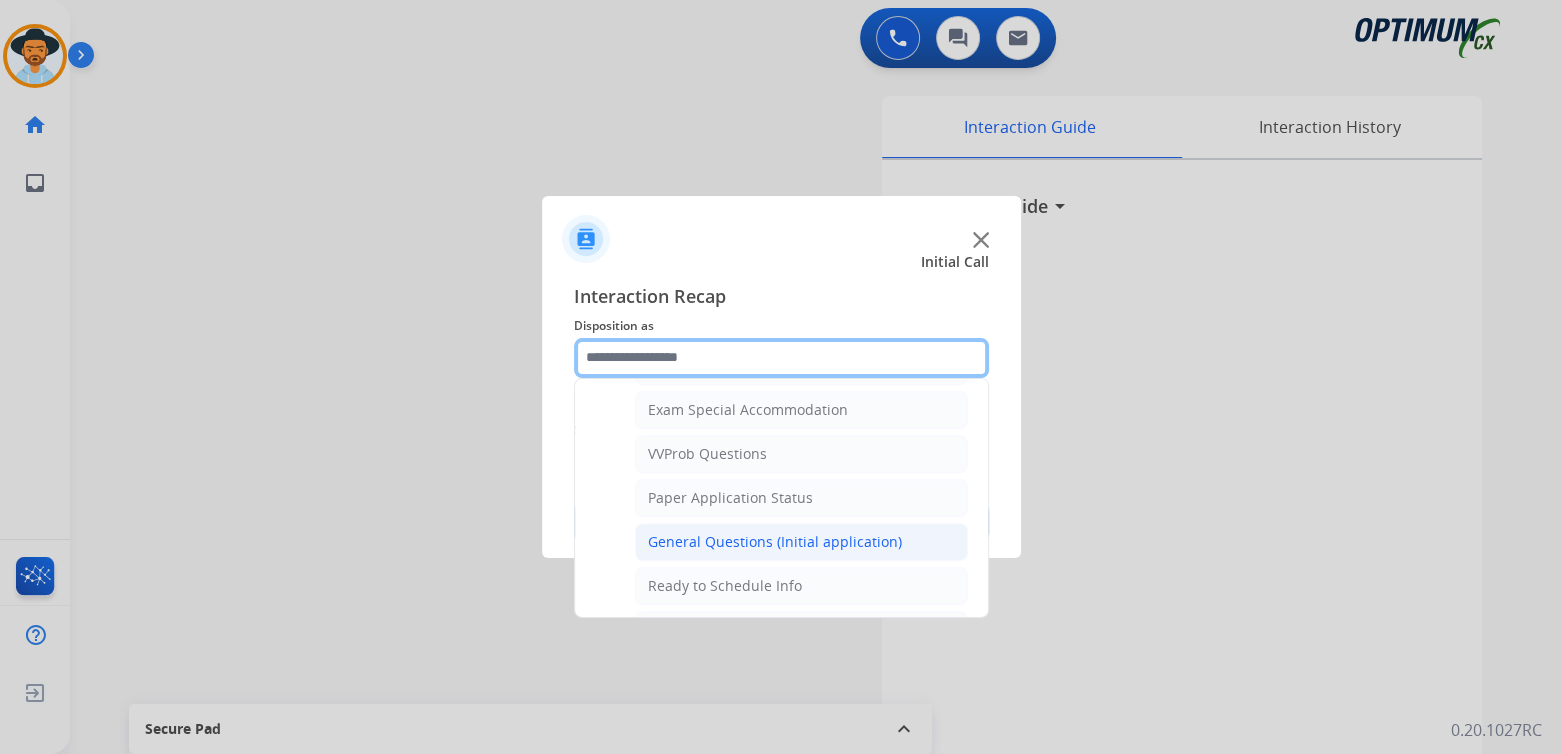 scroll, scrollTop: 1048, scrollLeft: 0, axis: vertical 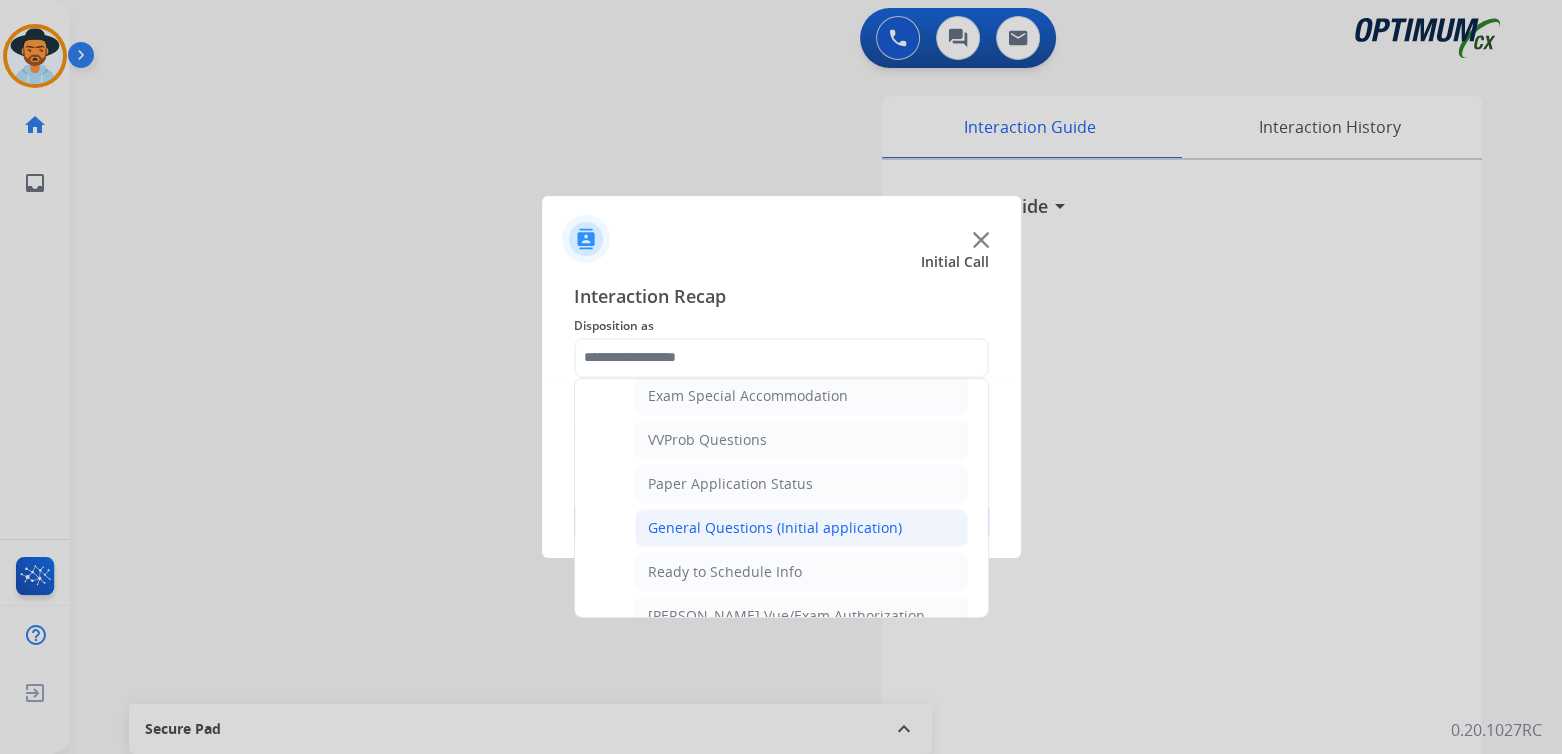 click on "General Questions (Initial application)" 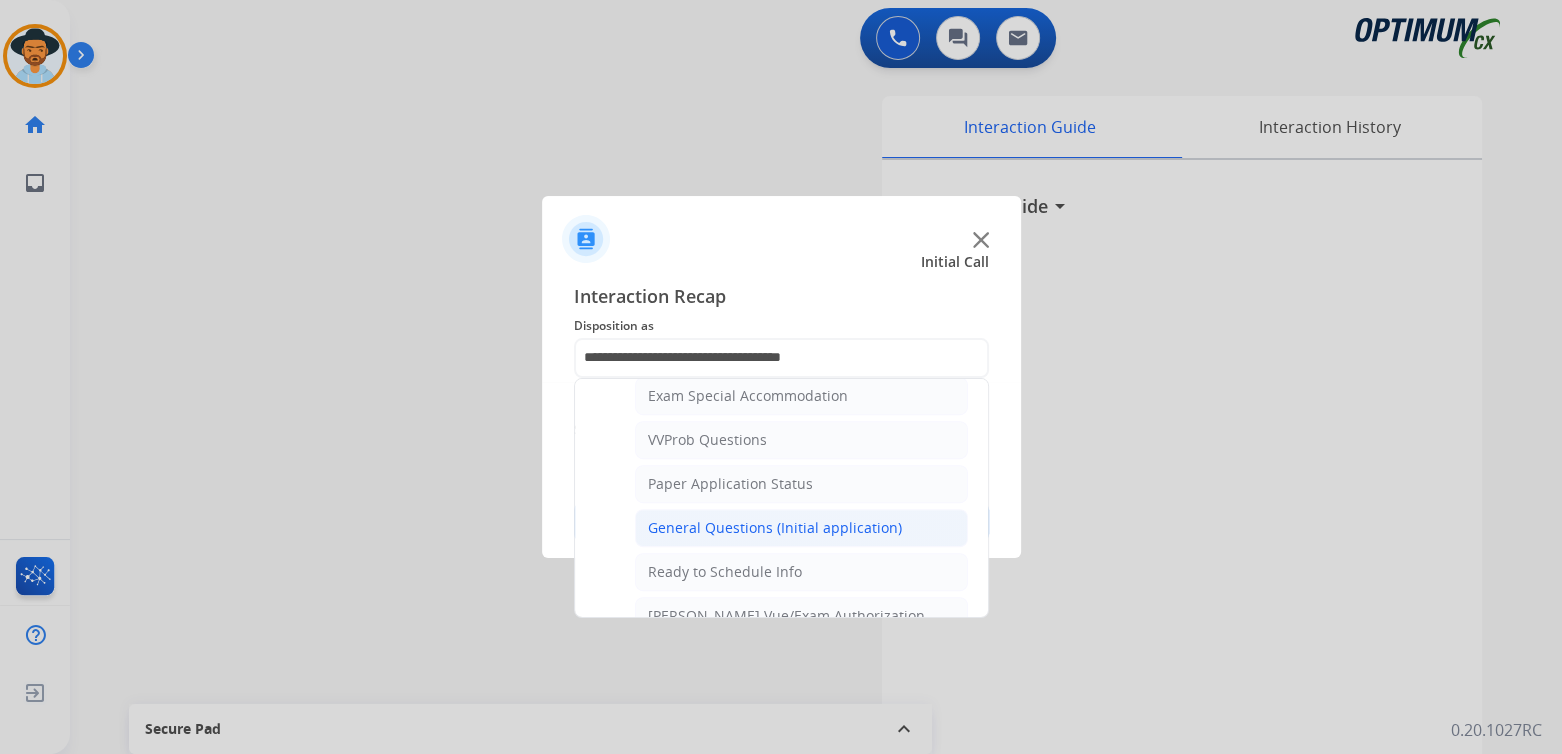 scroll, scrollTop: 0, scrollLeft: 0, axis: both 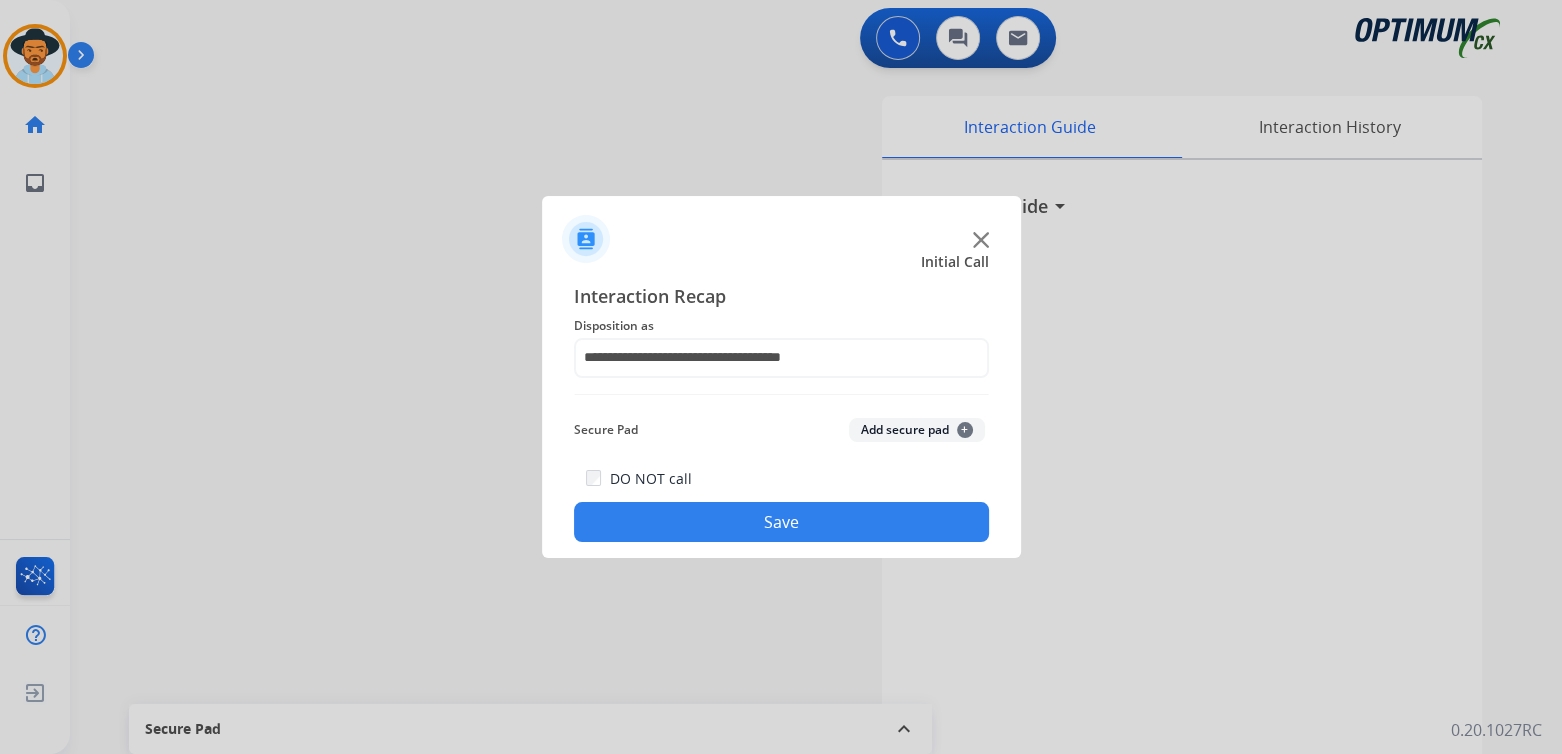click on "Save" 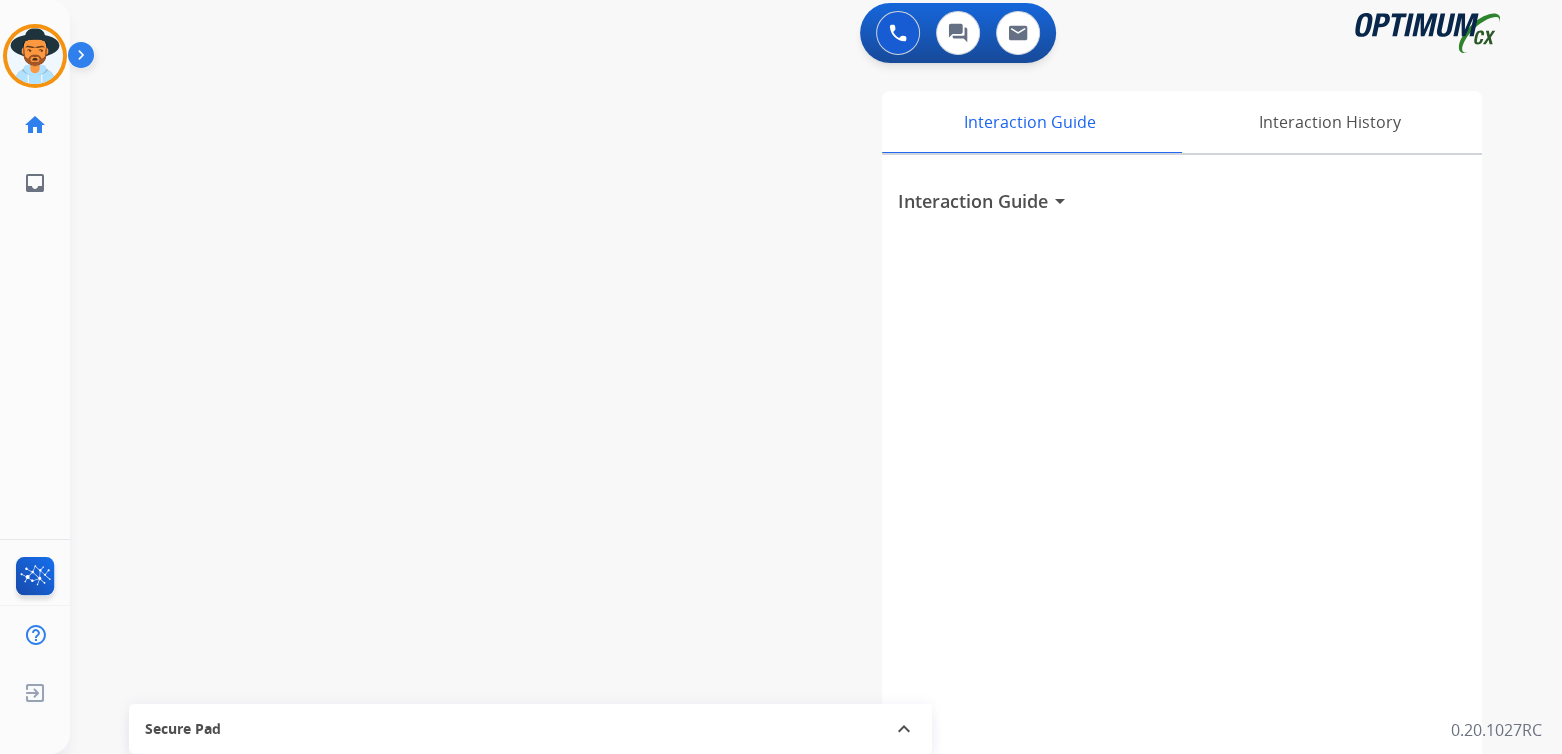 scroll, scrollTop: 8, scrollLeft: 0, axis: vertical 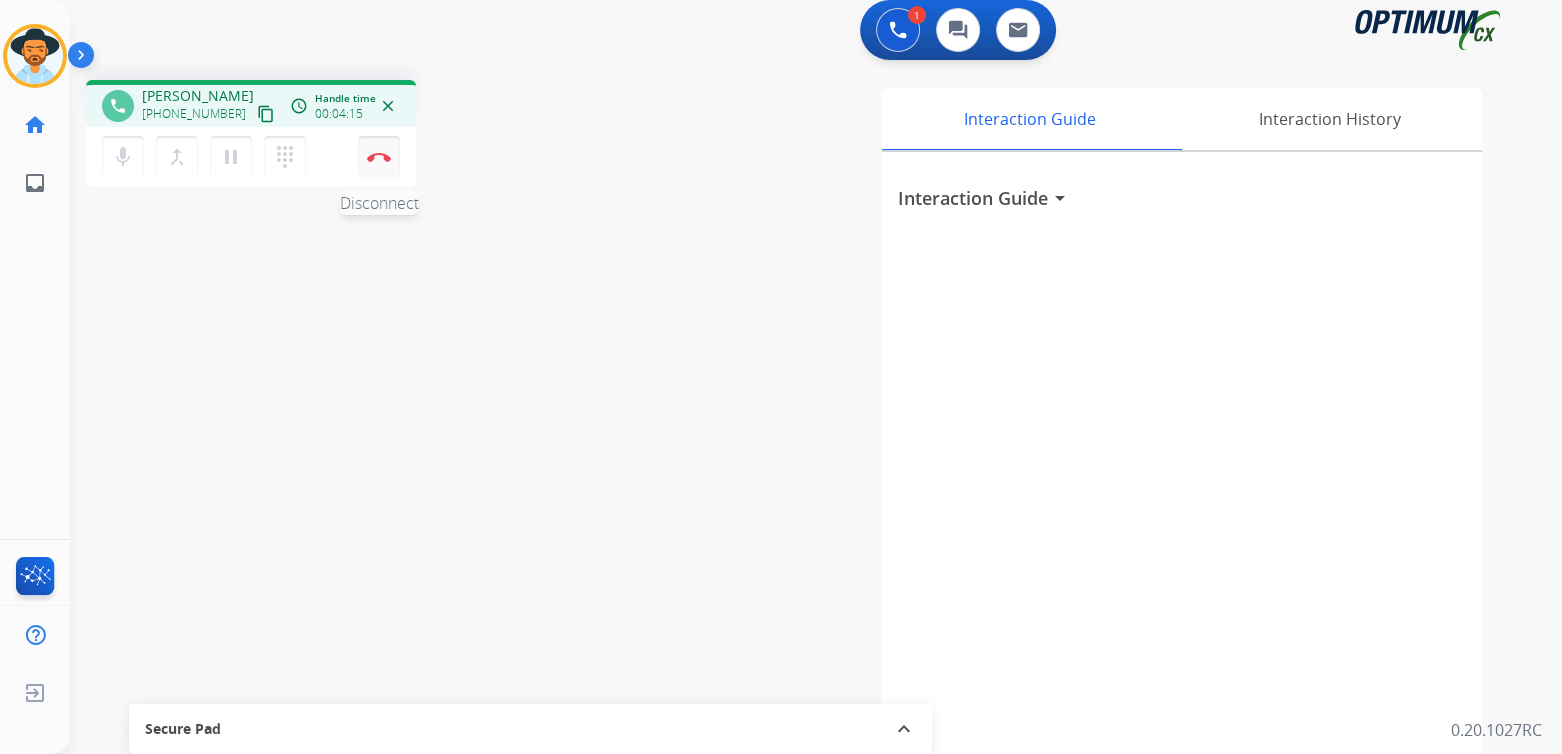 drag, startPoint x: 382, startPoint y: 156, endPoint x: 392, endPoint y: 166, distance: 14.142136 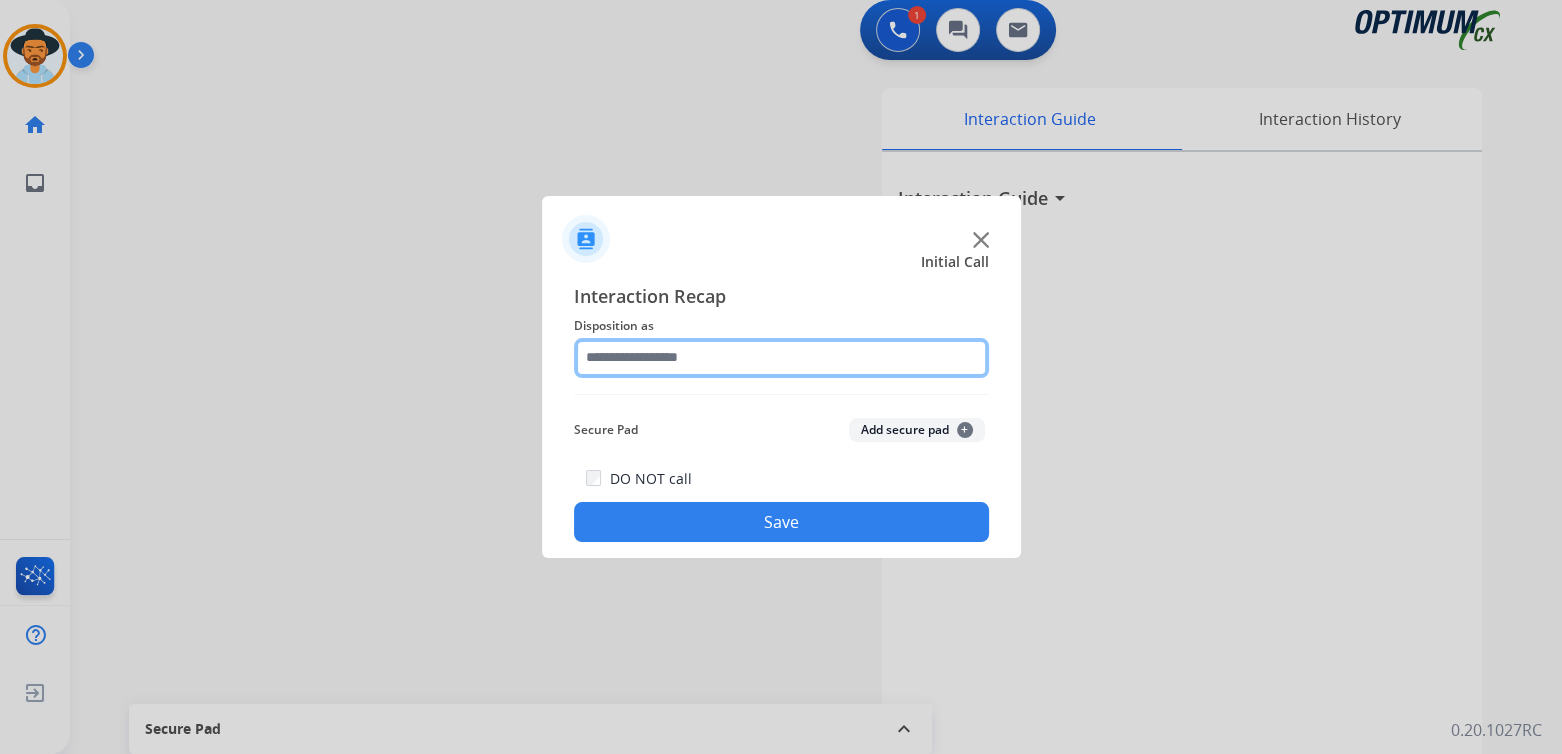 click 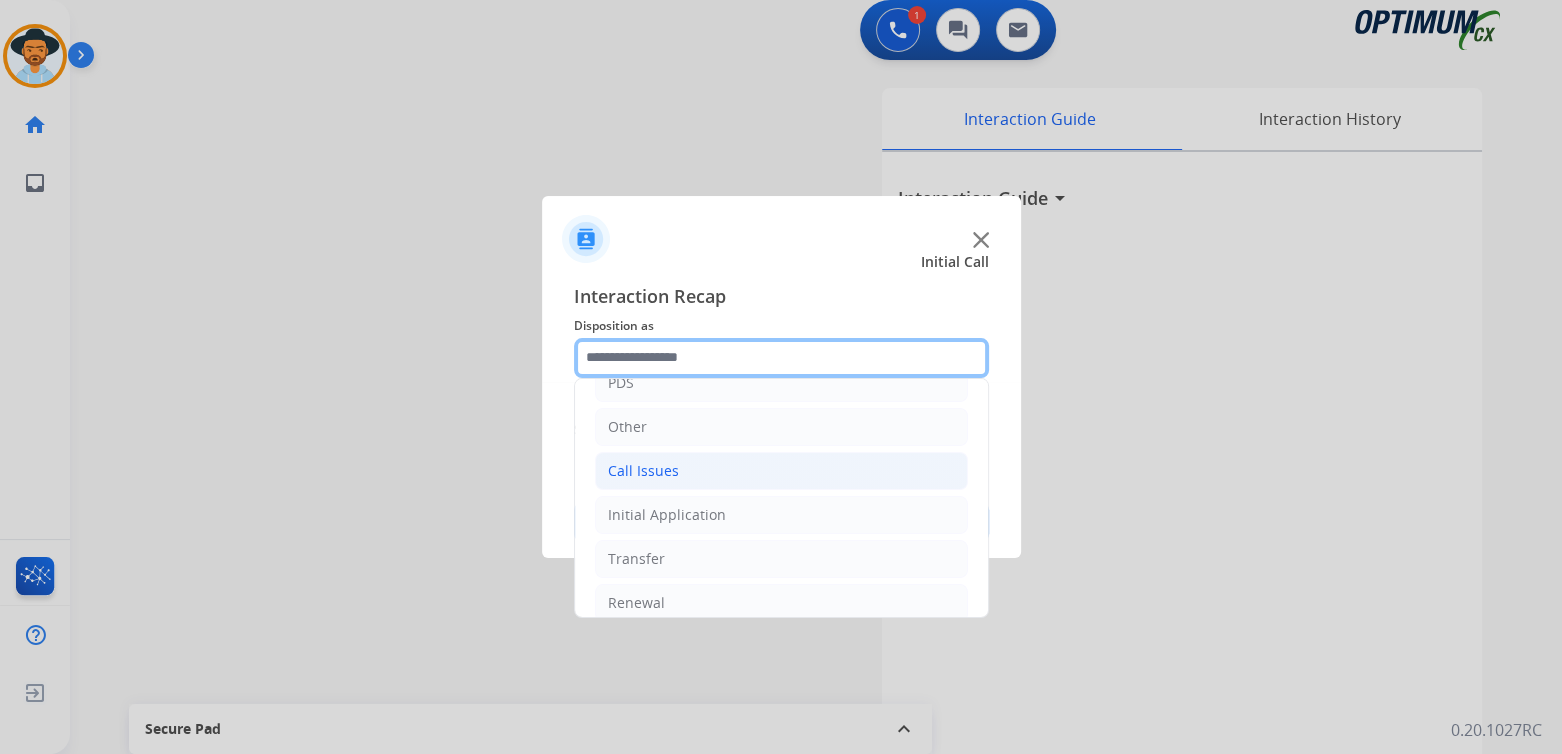 scroll, scrollTop: 132, scrollLeft: 0, axis: vertical 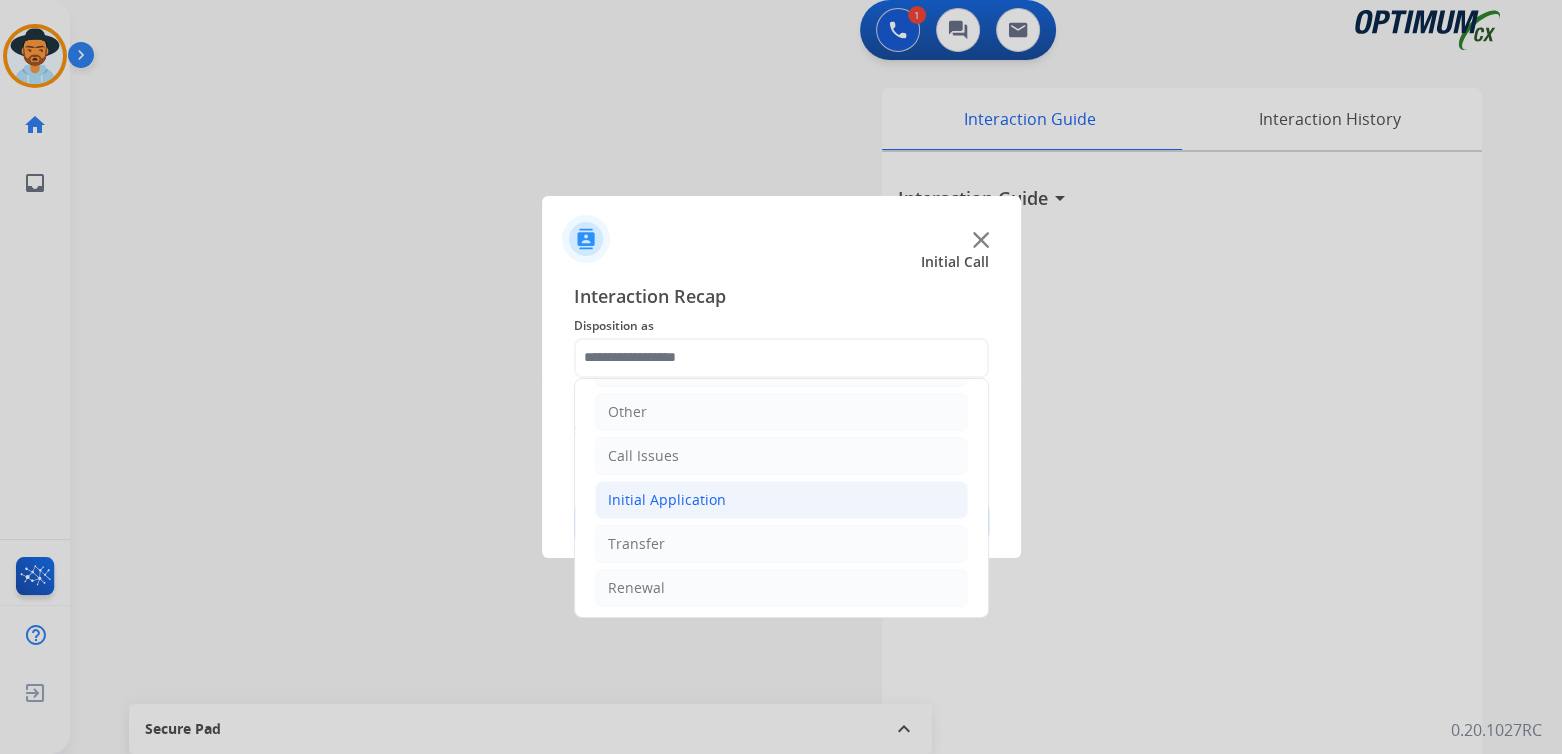 click on "Initial Application" 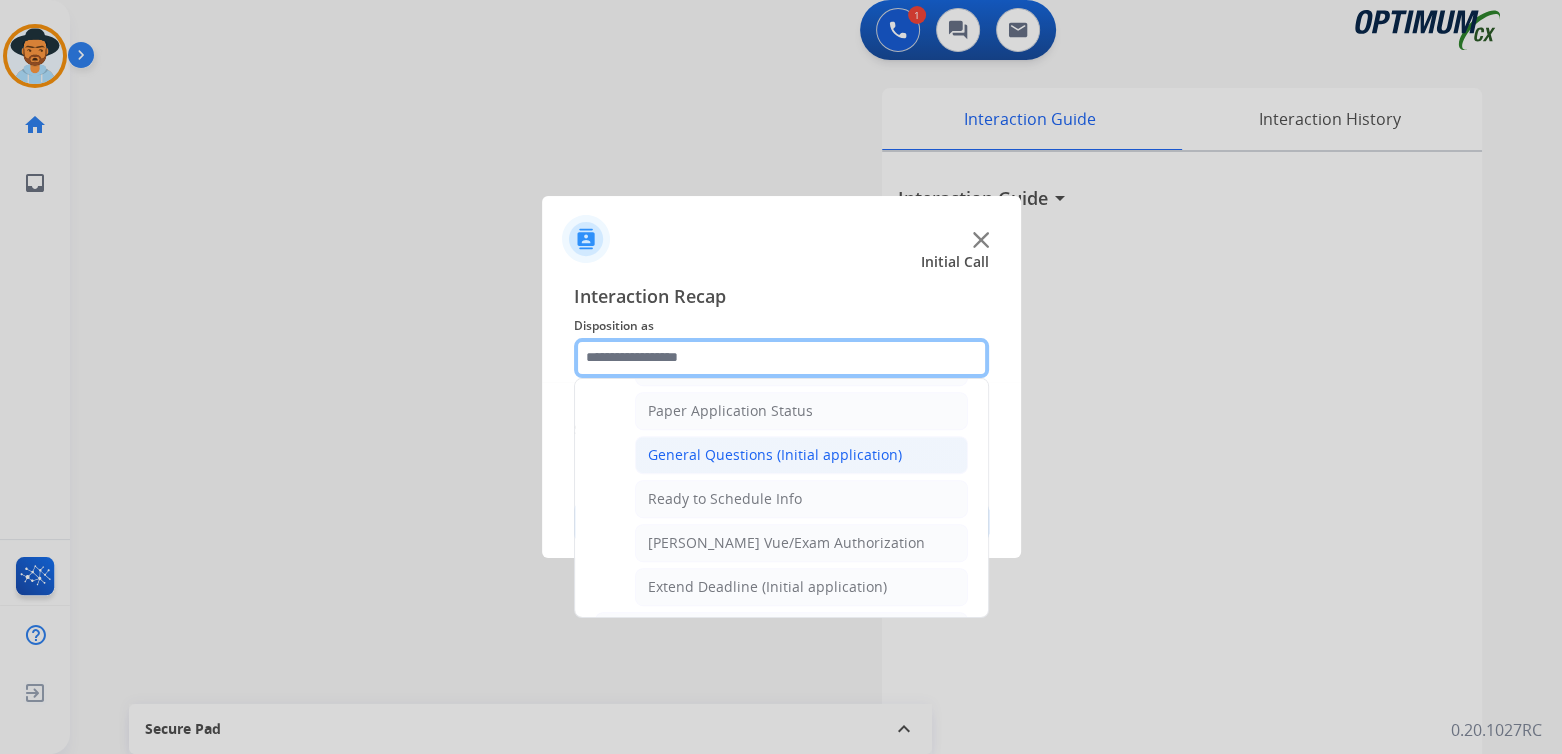 scroll, scrollTop: 1125, scrollLeft: 0, axis: vertical 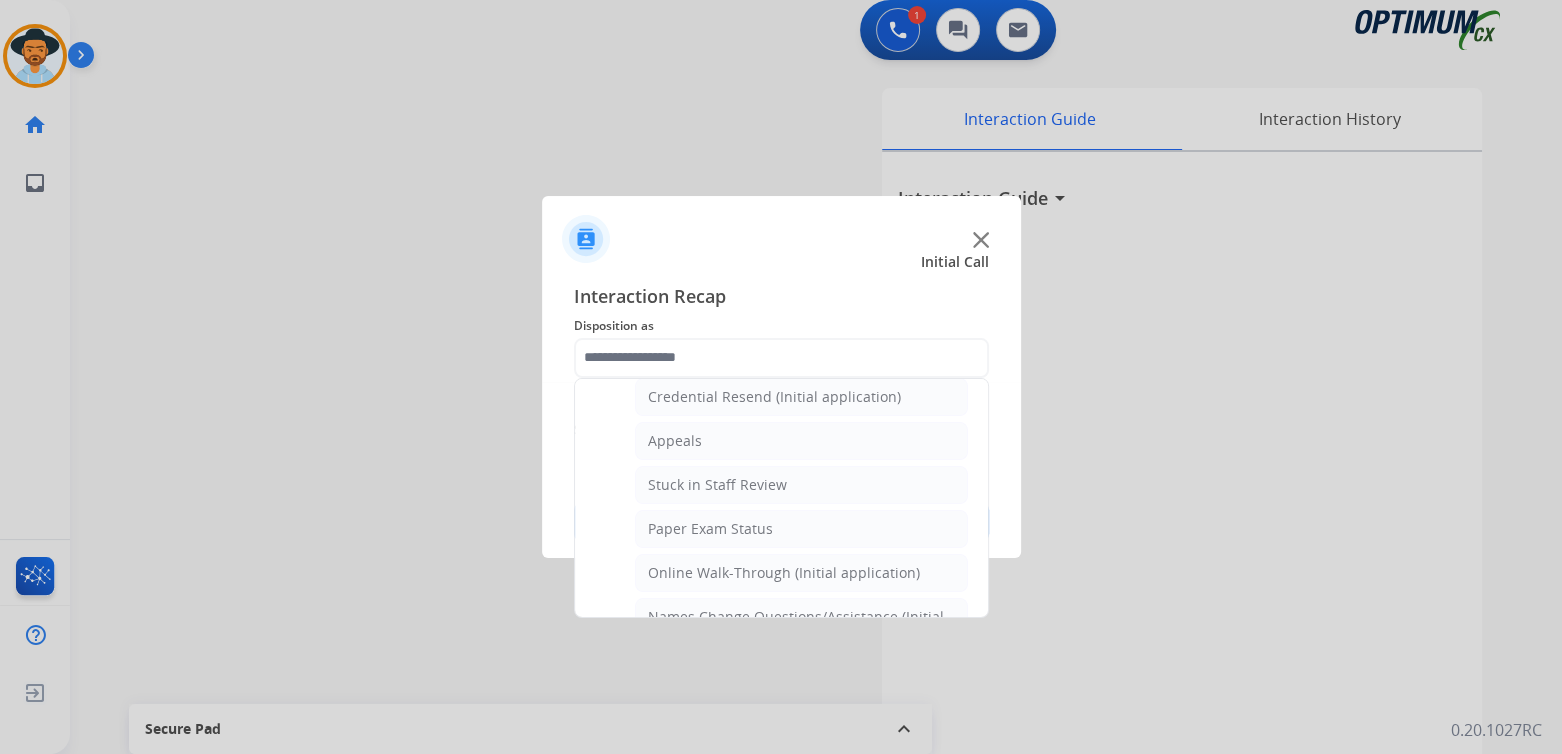 click on "General Questions (Initial application)" 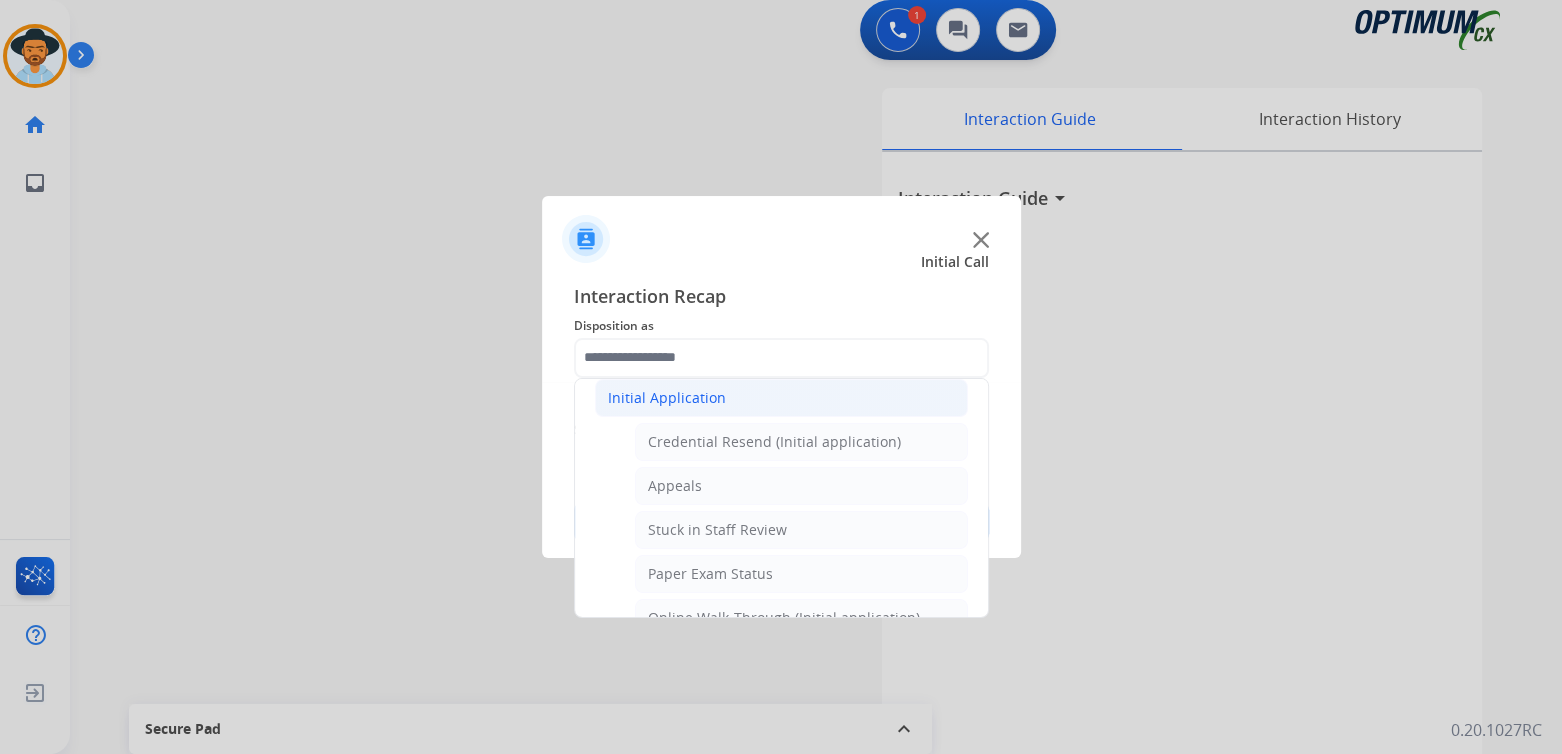 type on "**********" 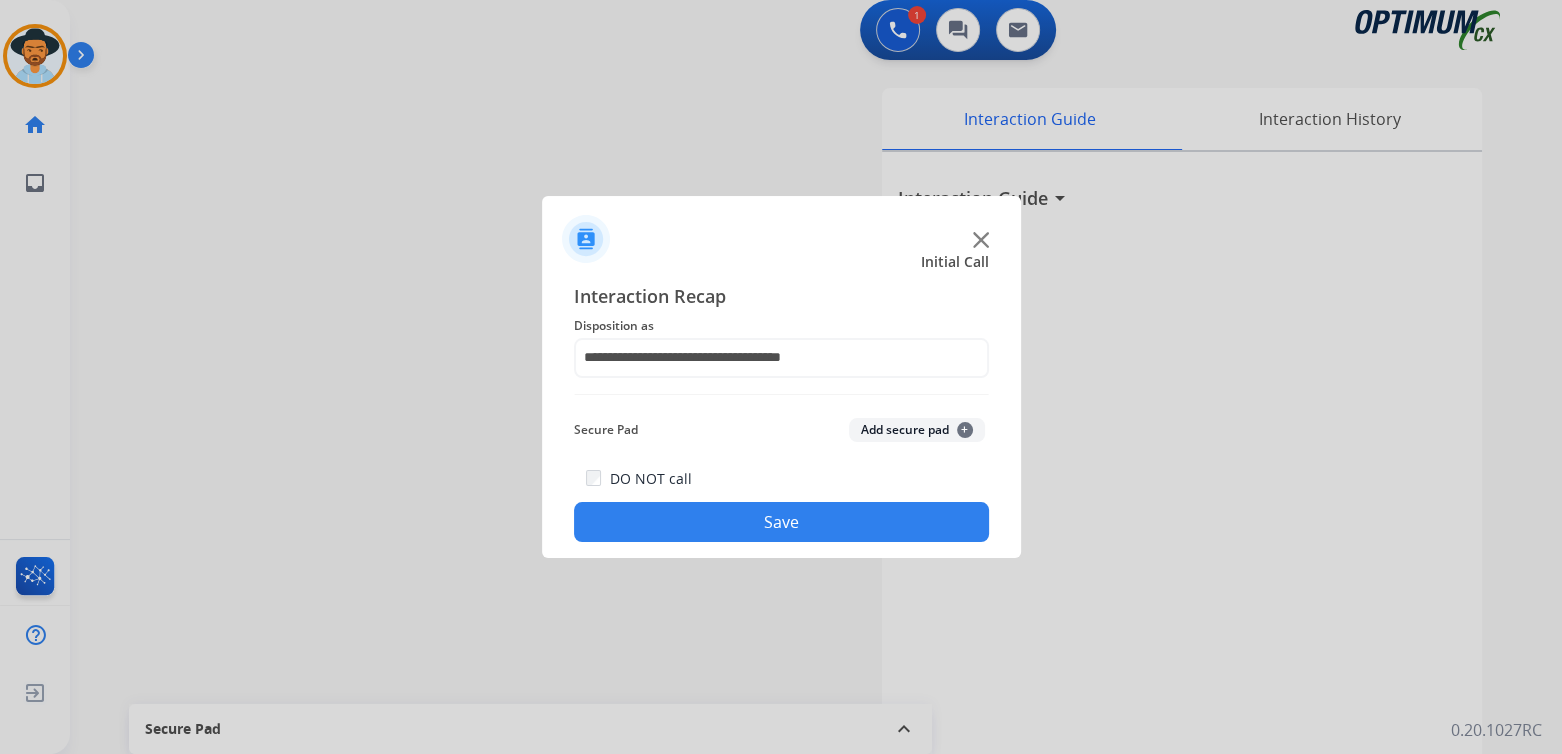 click on "Save" 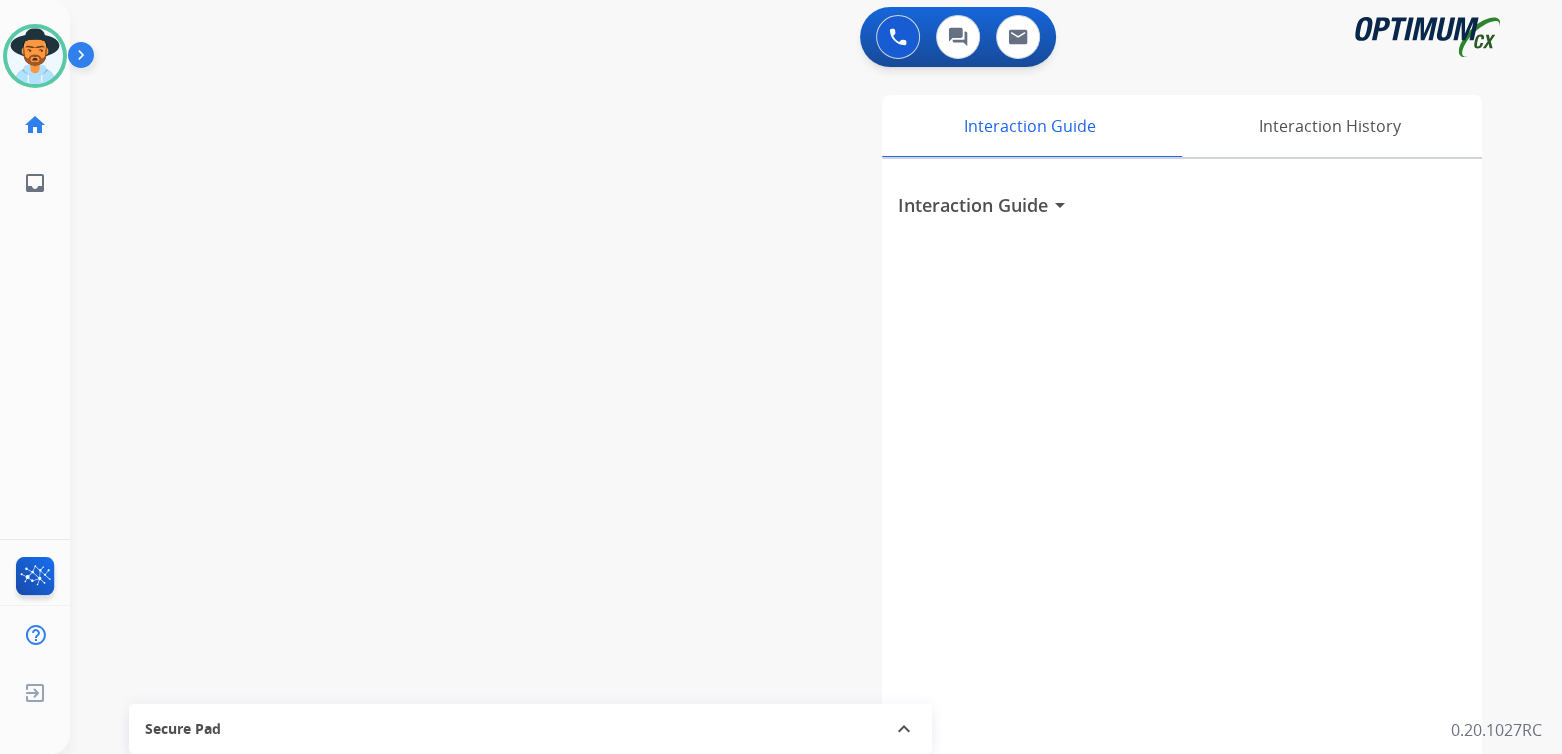 scroll, scrollTop: 0, scrollLeft: 0, axis: both 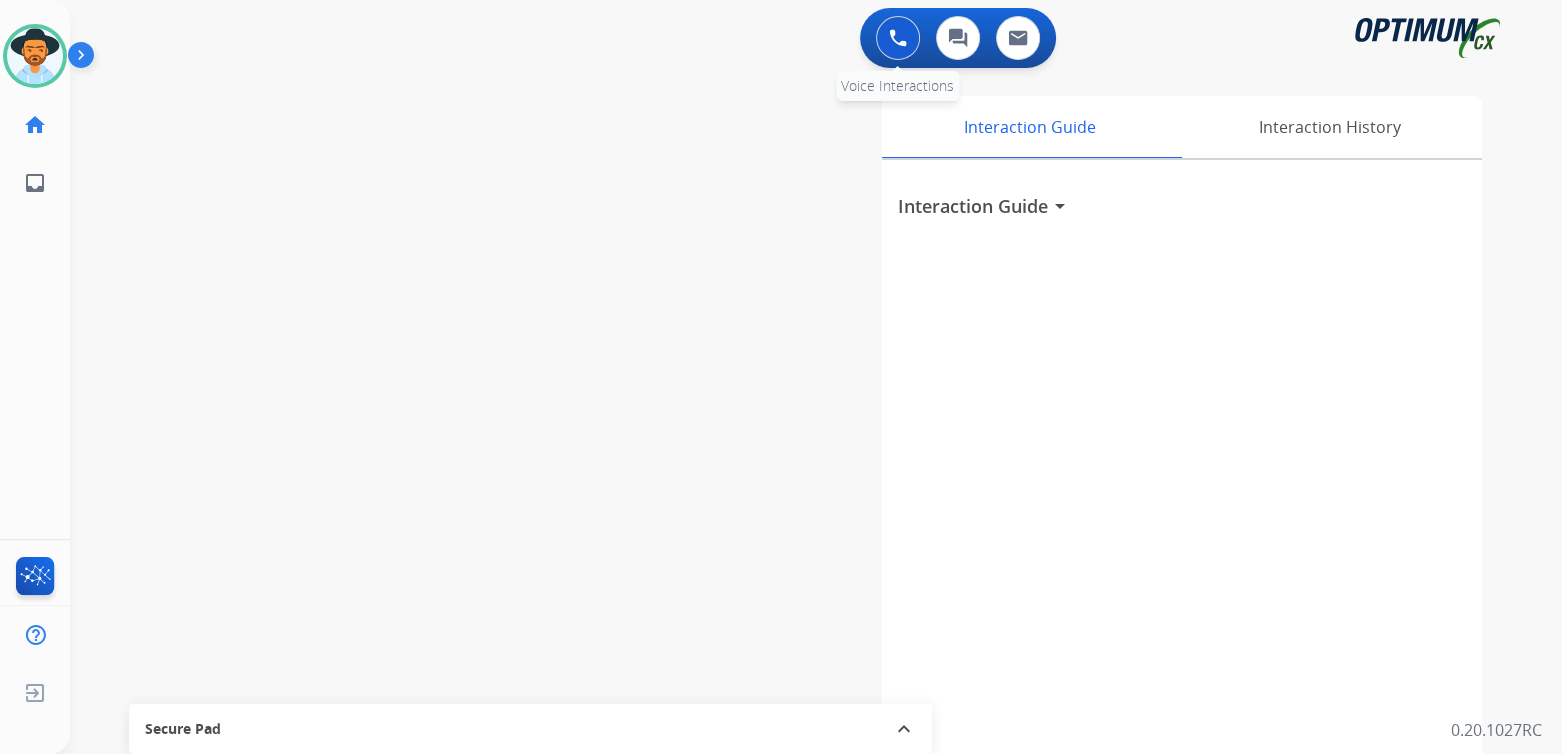 click at bounding box center (898, 38) 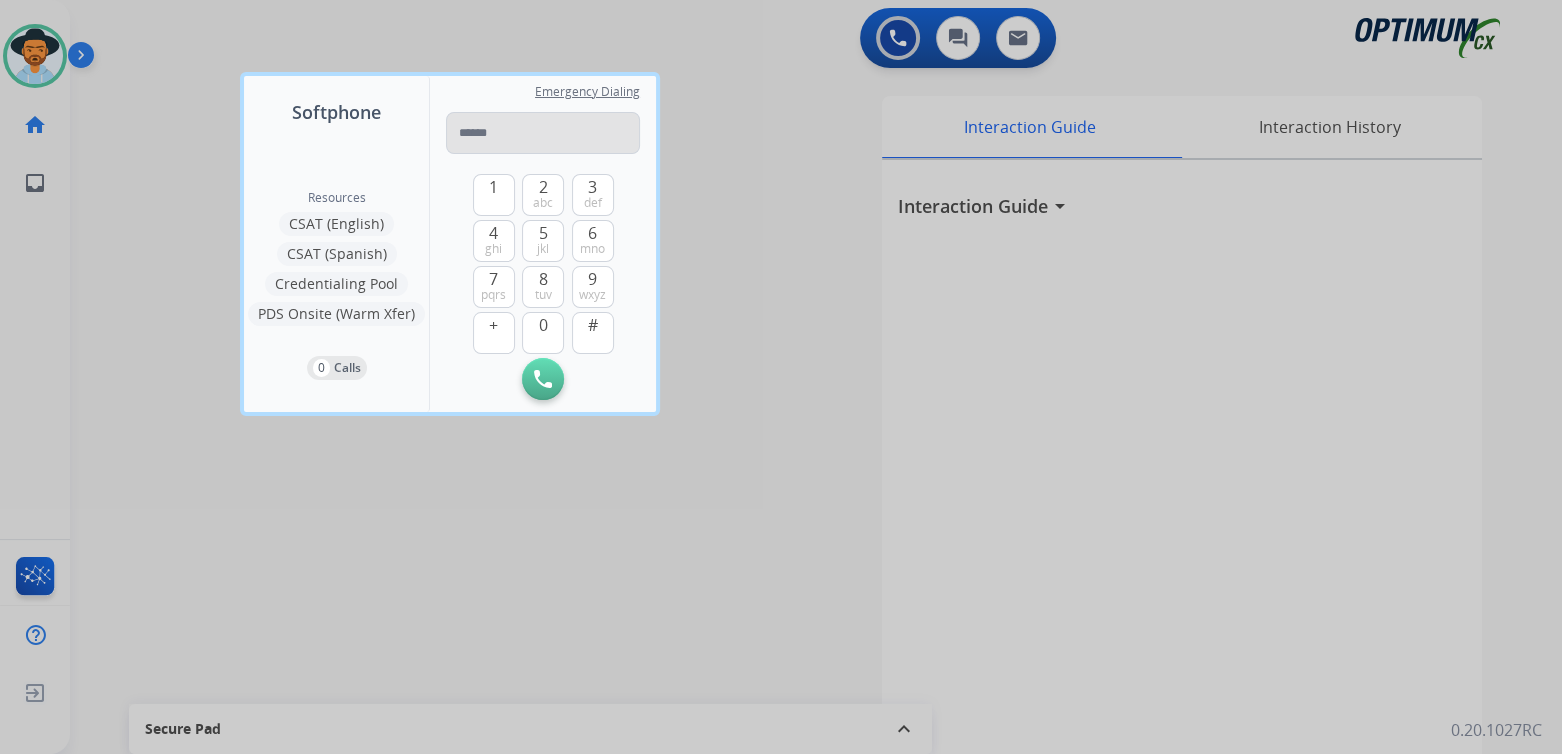 click at bounding box center [543, 133] 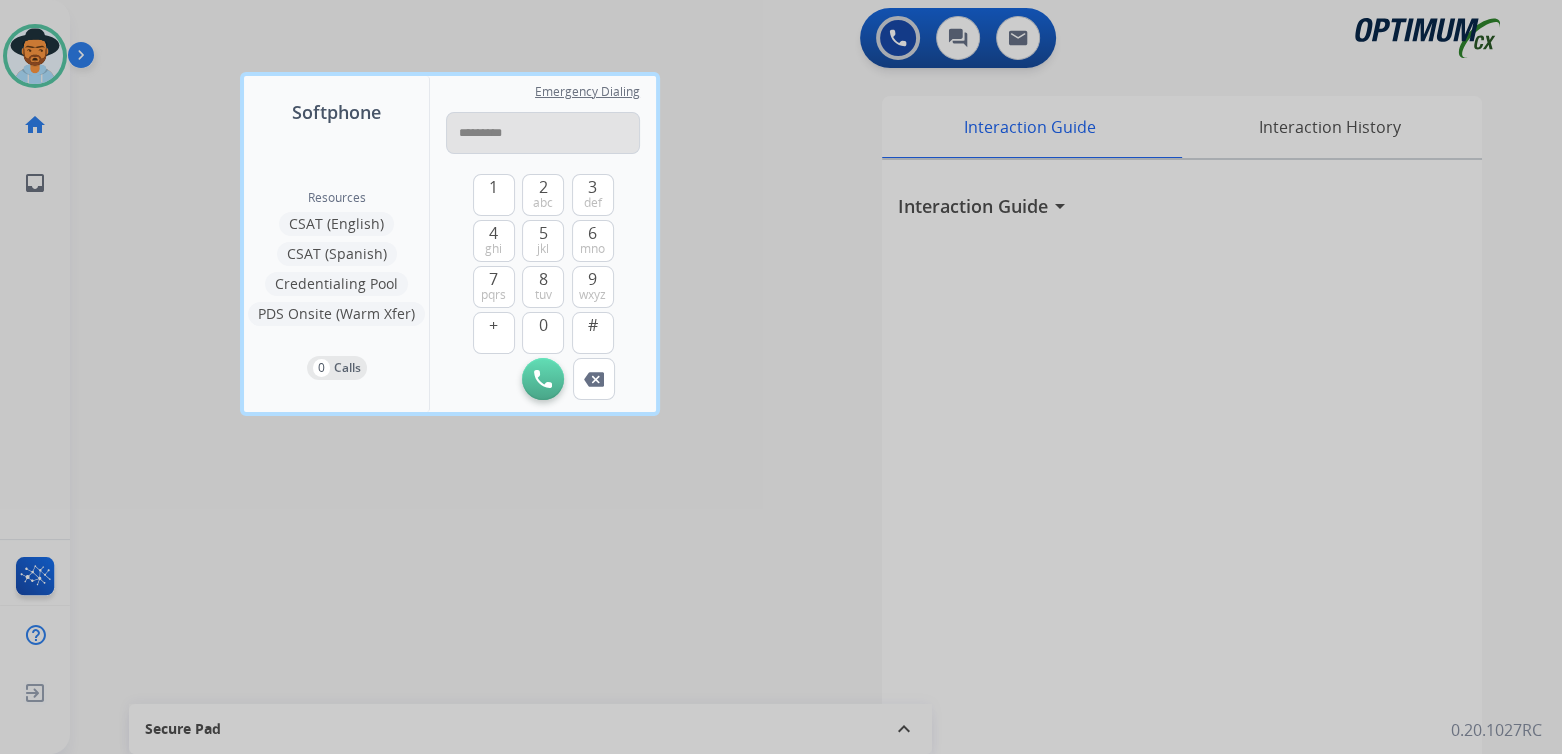 type on "**********" 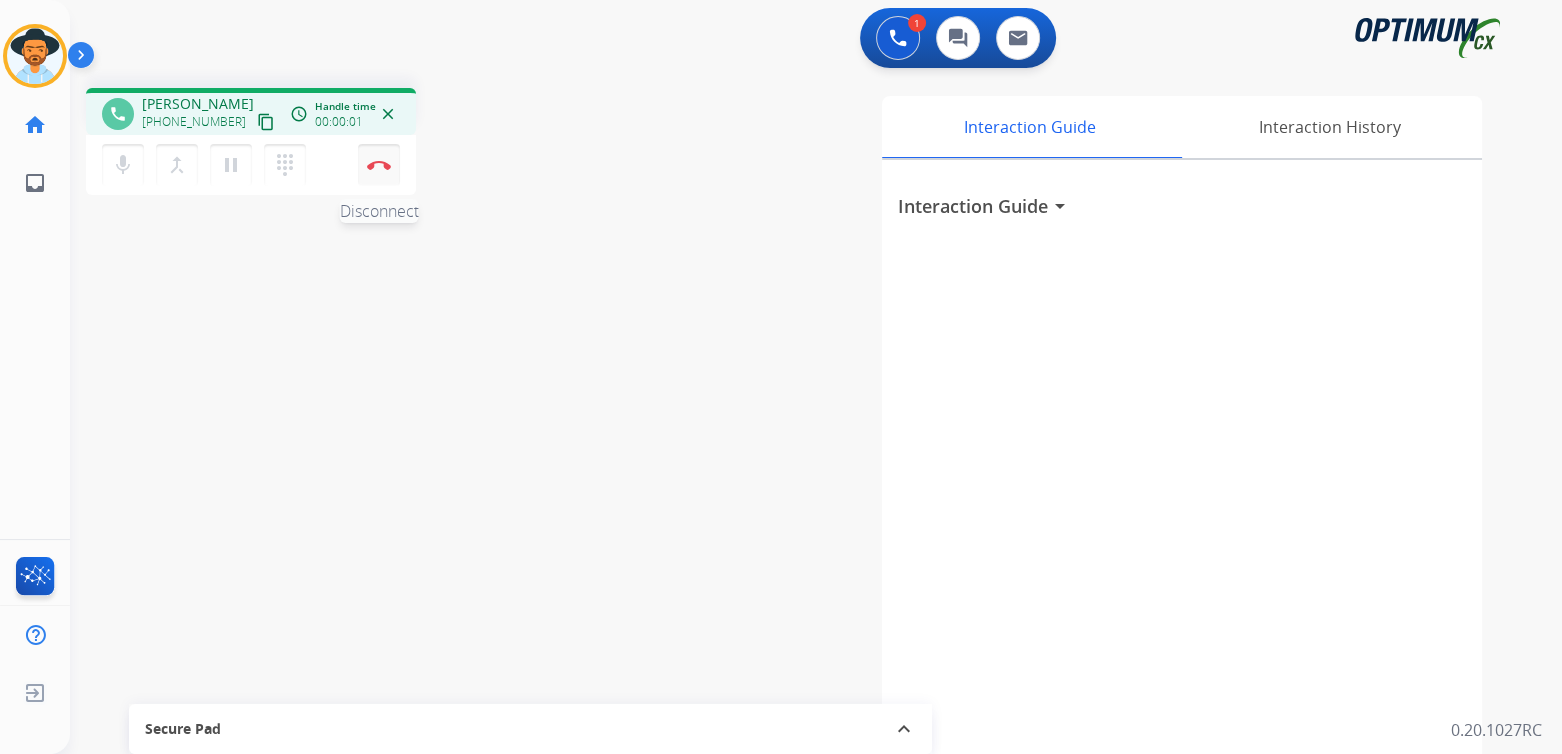click on "Disconnect" at bounding box center [379, 165] 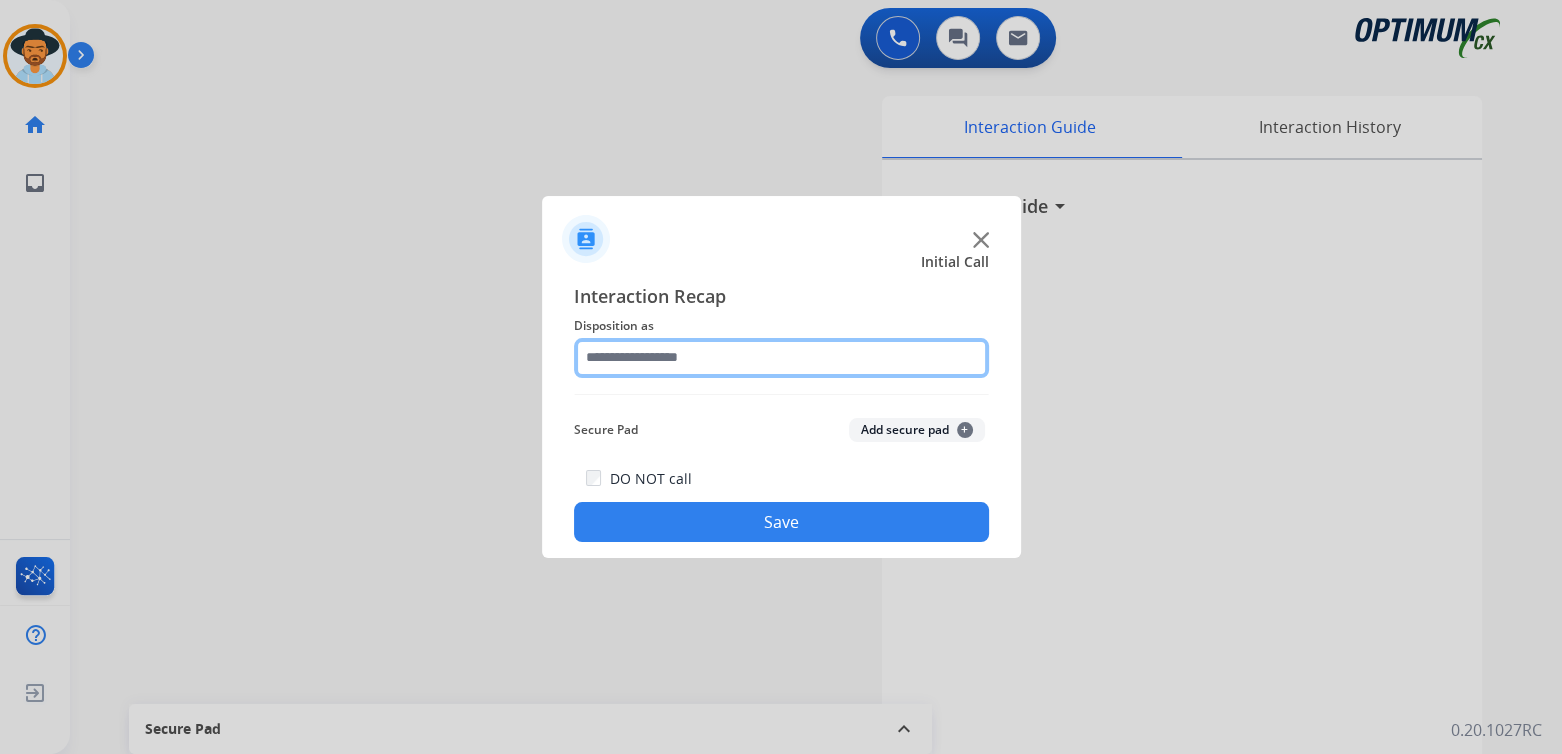 click 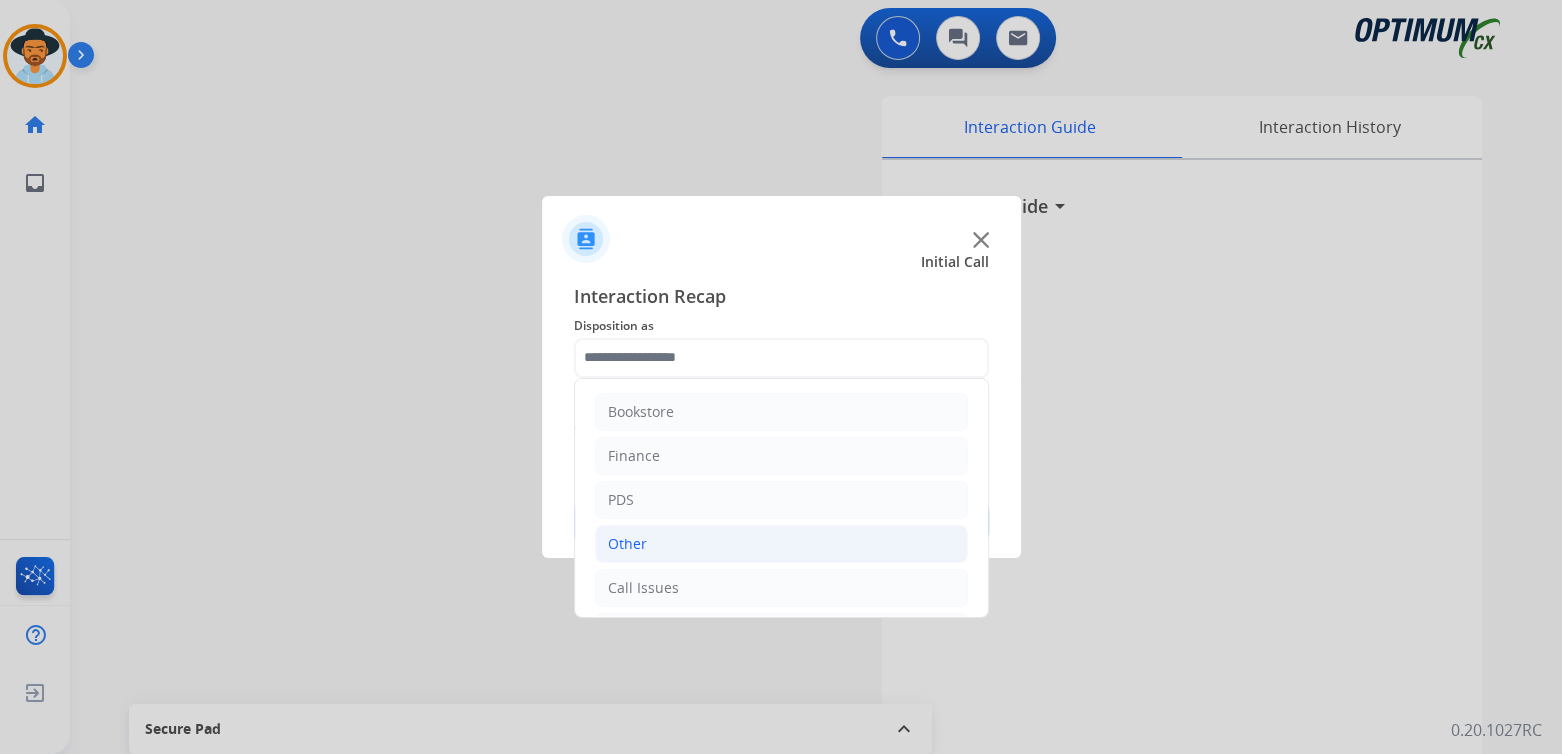 click on "Other" 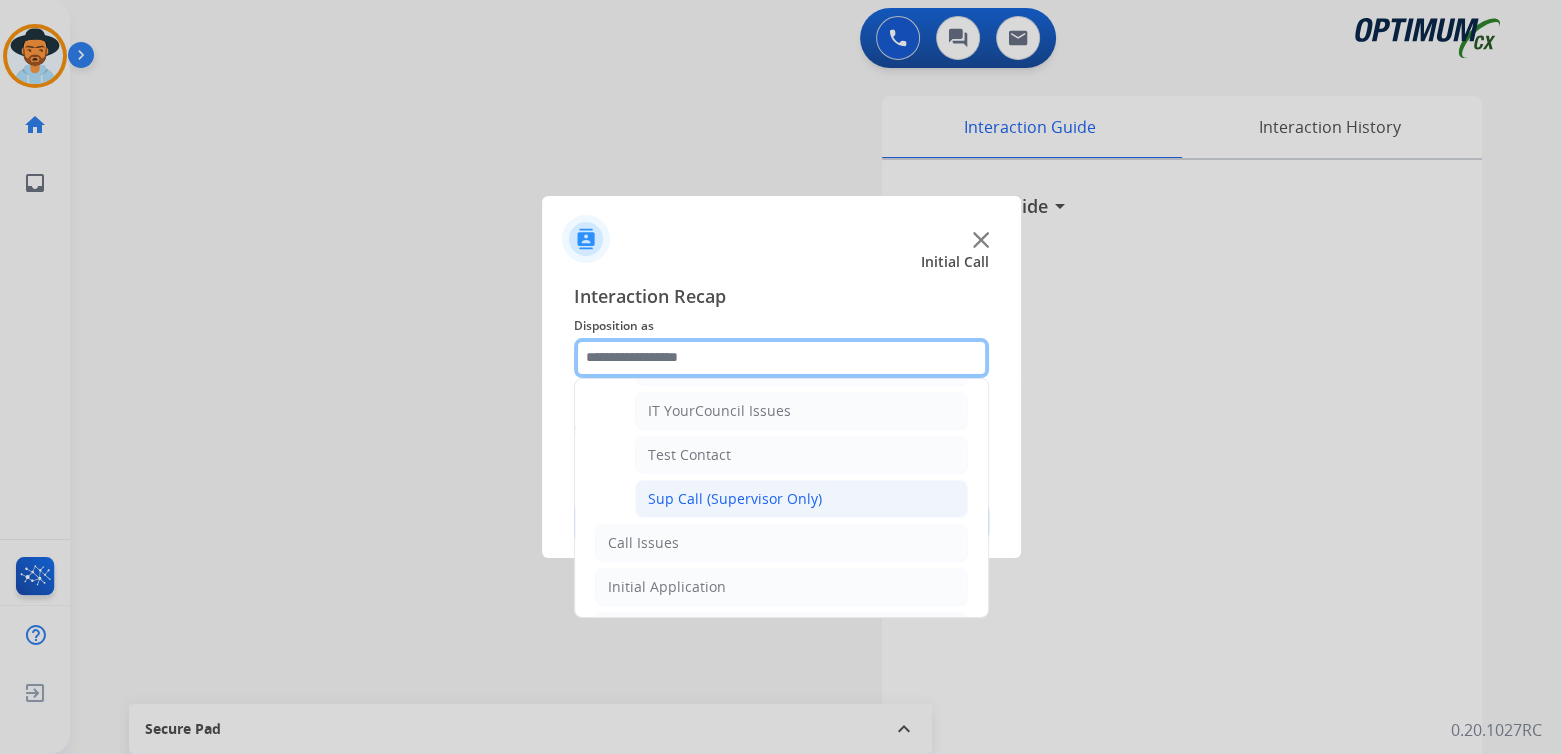 scroll, scrollTop: 398, scrollLeft: 0, axis: vertical 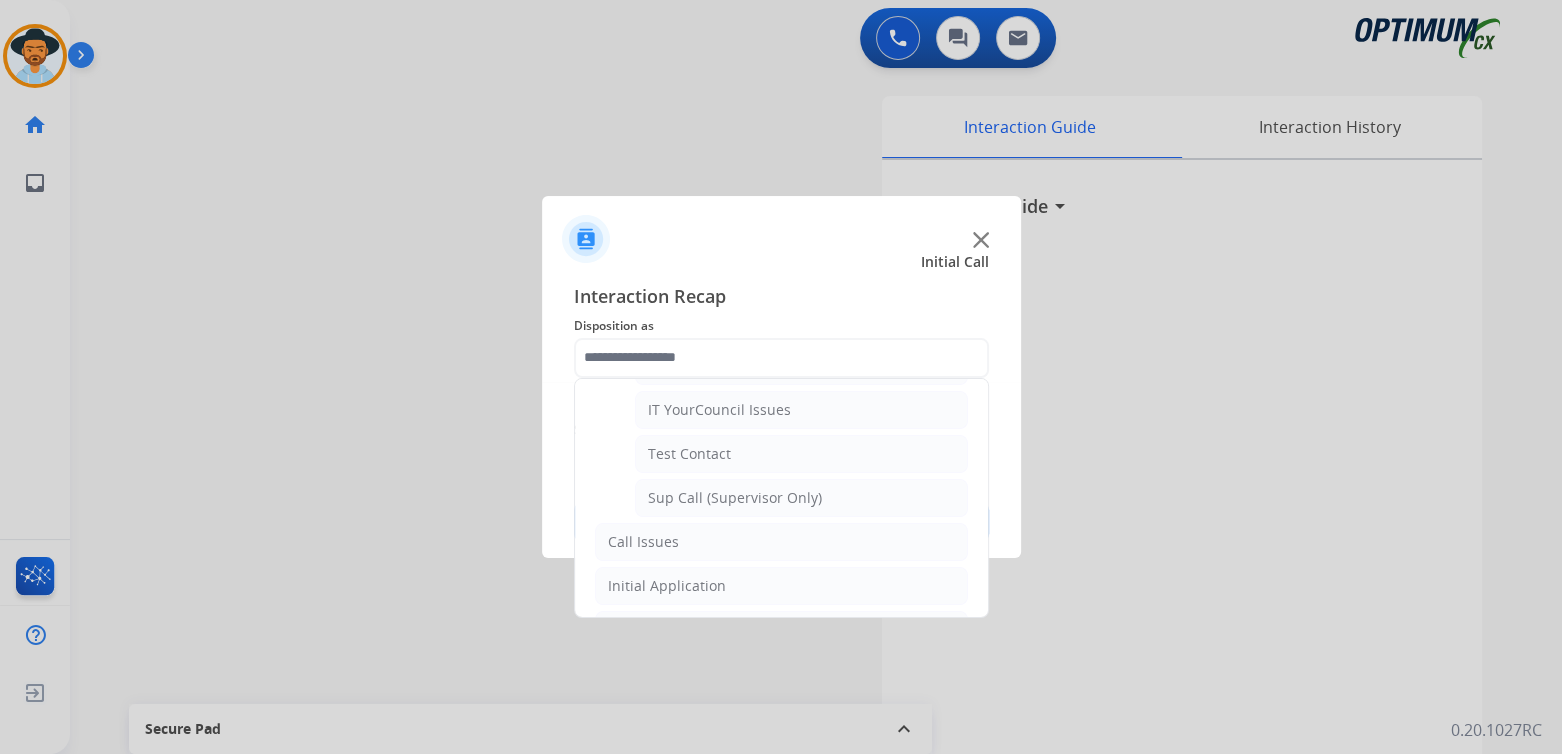 click on "Interaction Recap" 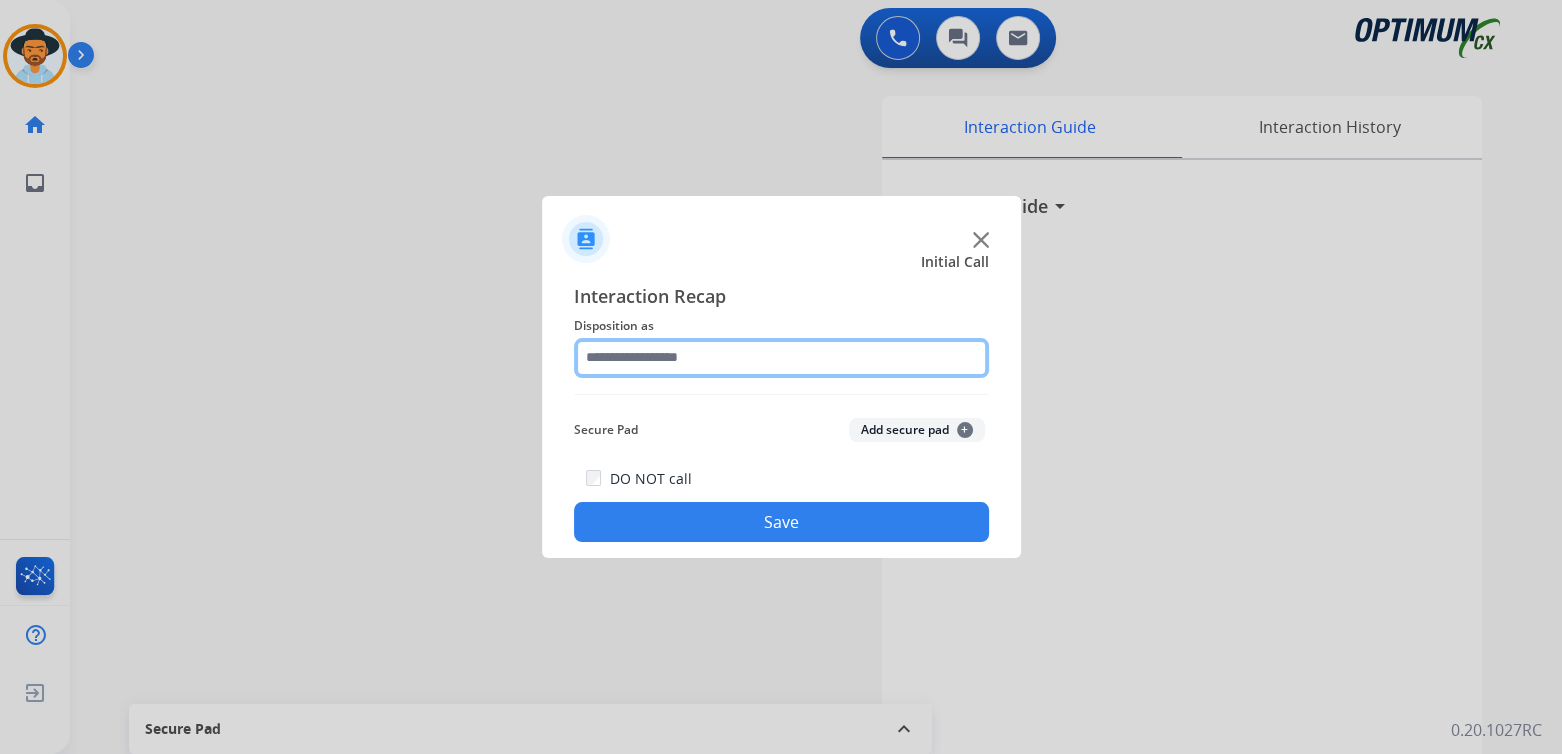 click 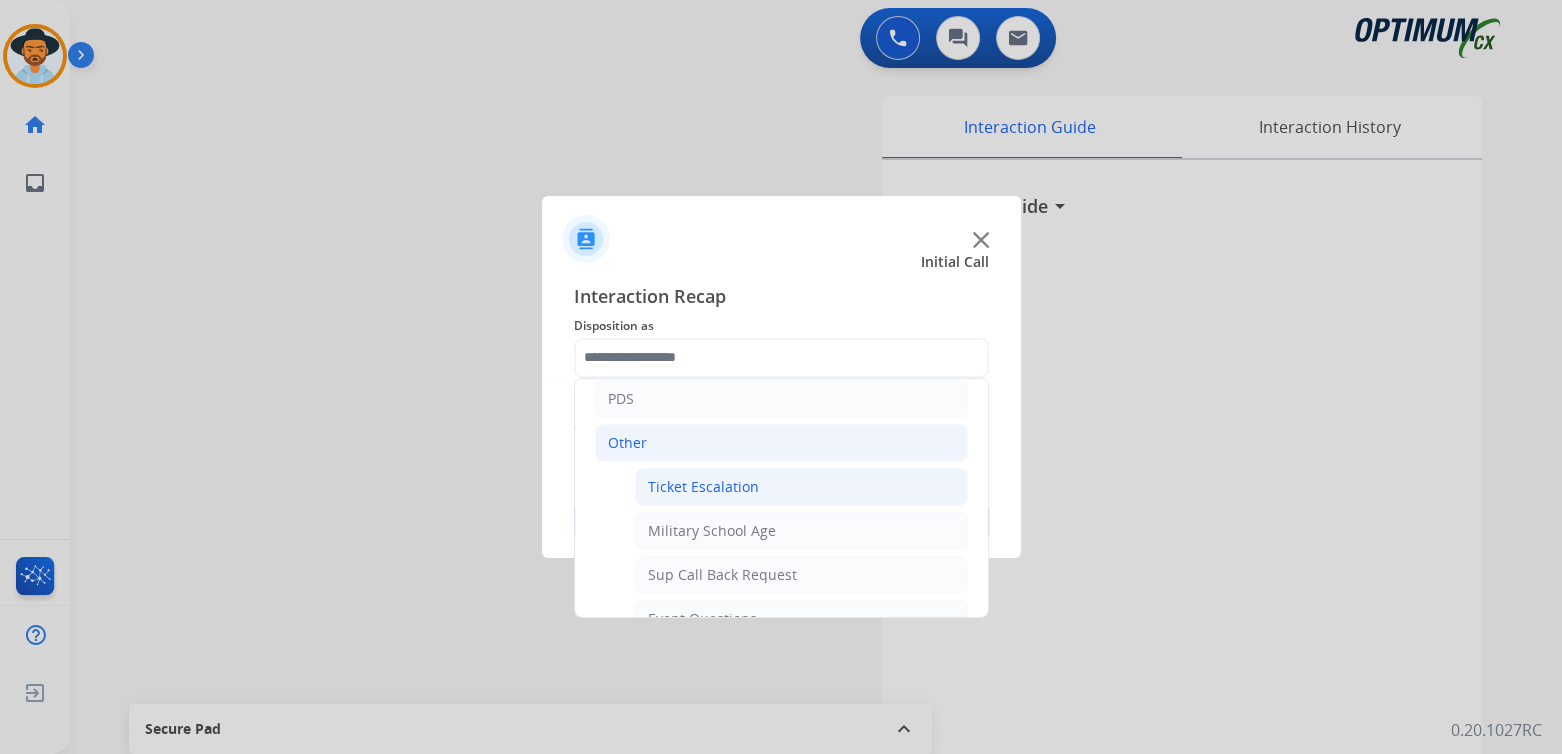 scroll, scrollTop: 100, scrollLeft: 0, axis: vertical 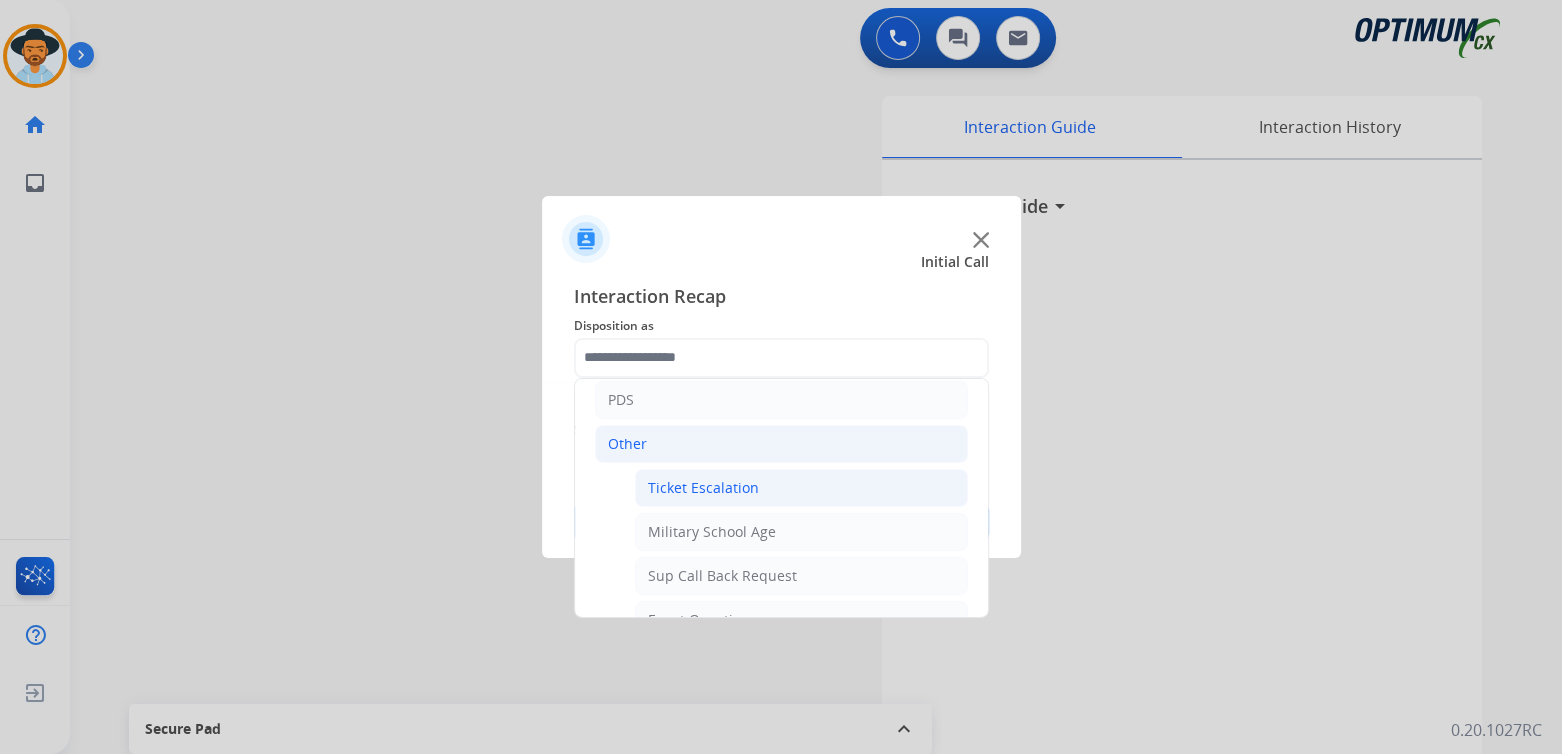 click on "Ticket Escalation" 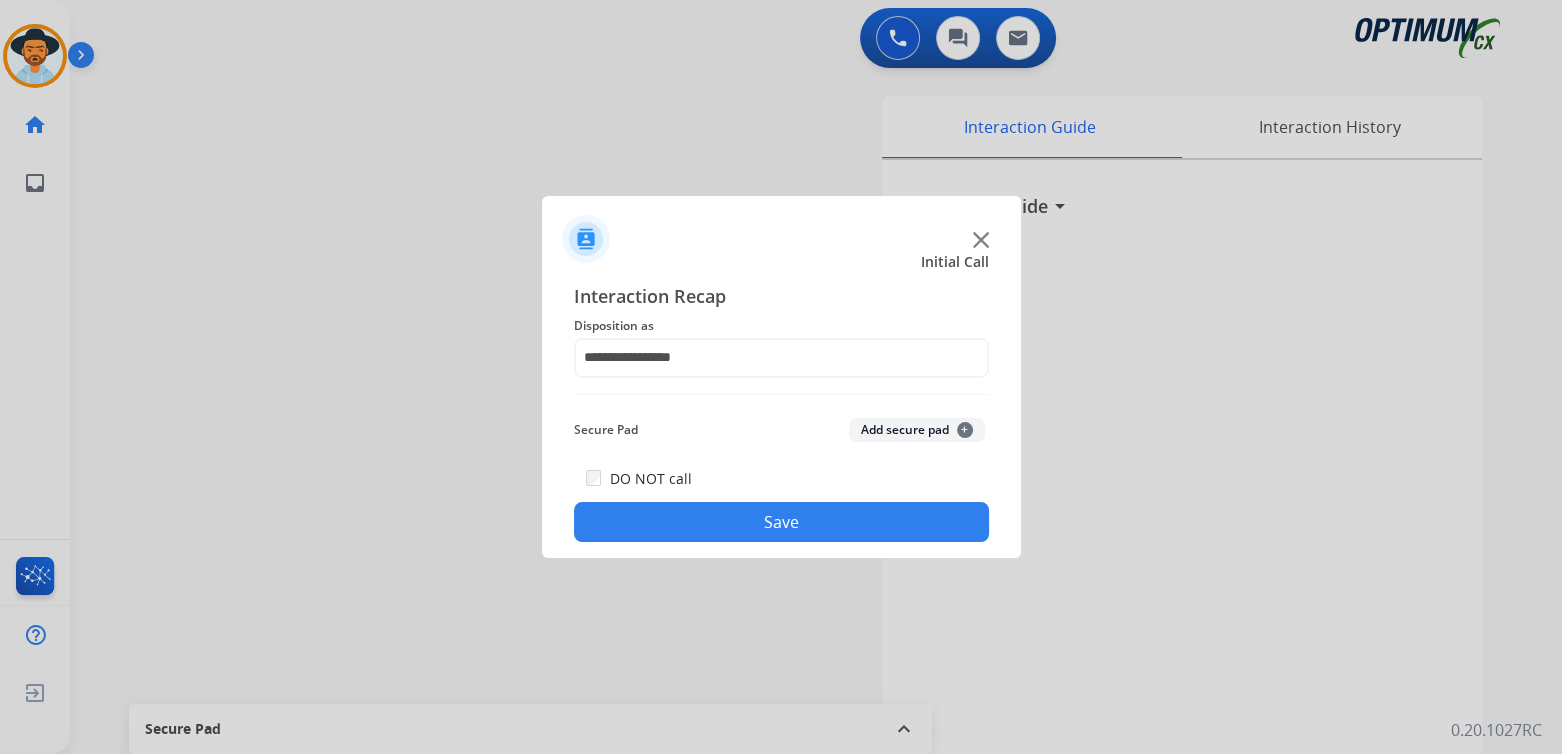 click on "Save" 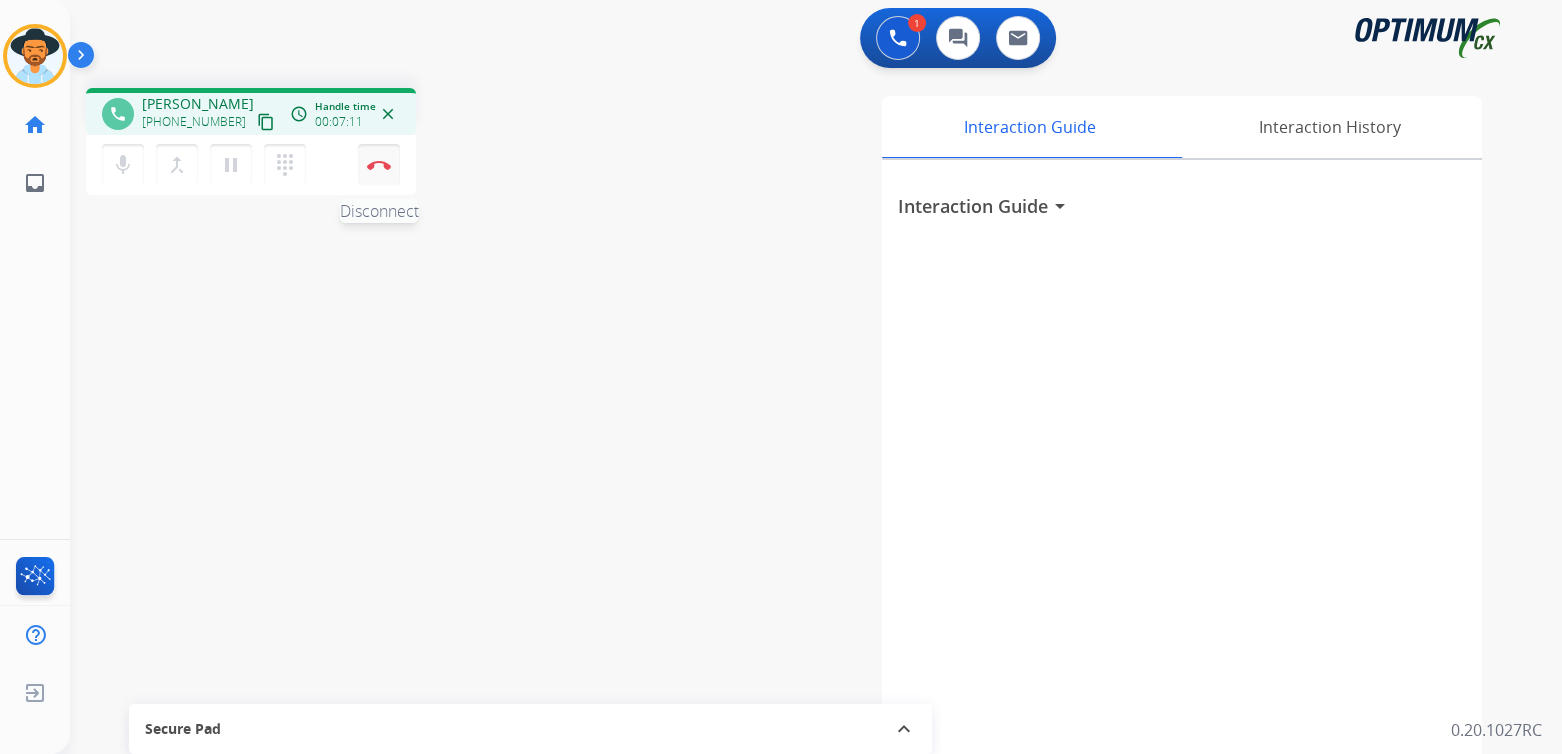 click on "Disconnect" at bounding box center [379, 165] 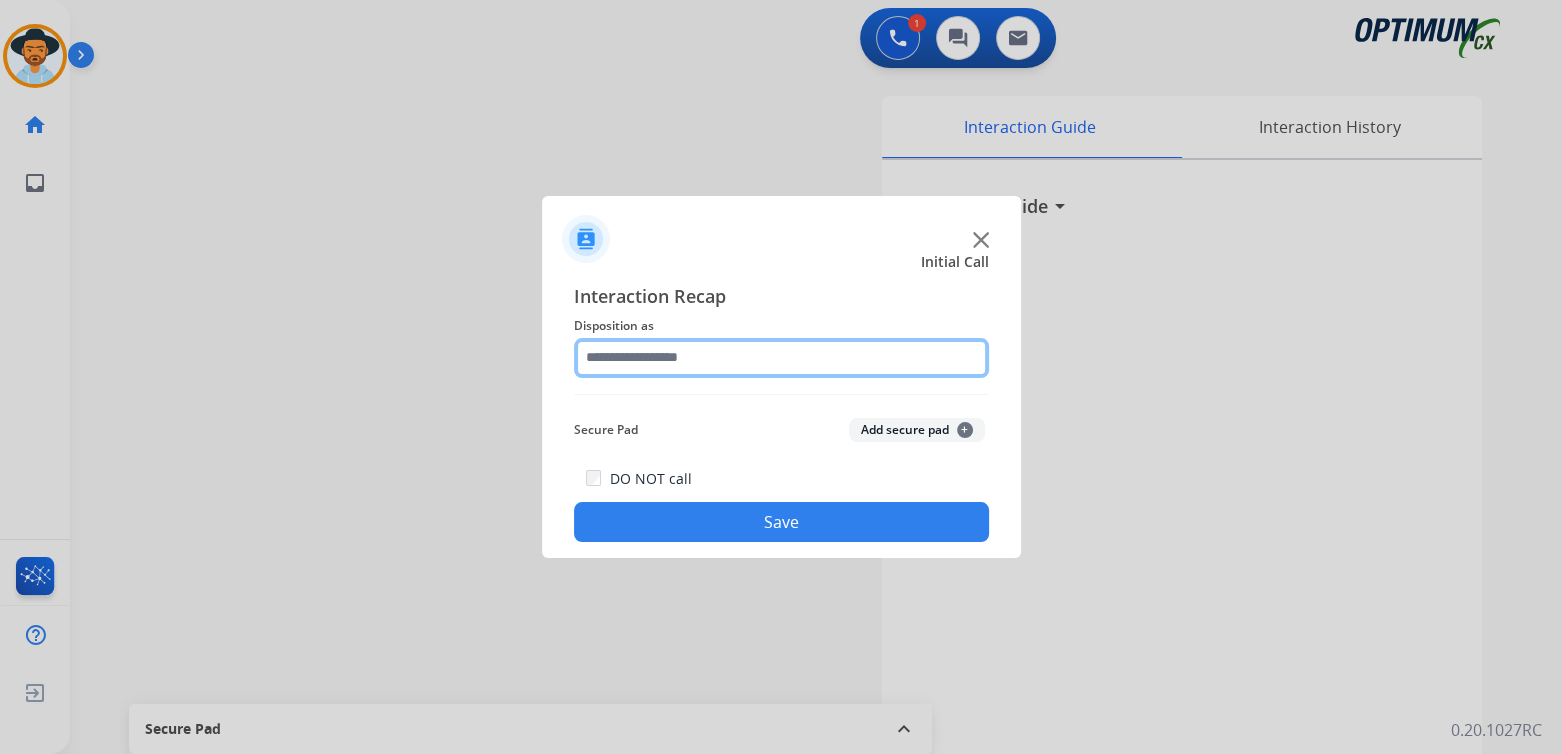 click 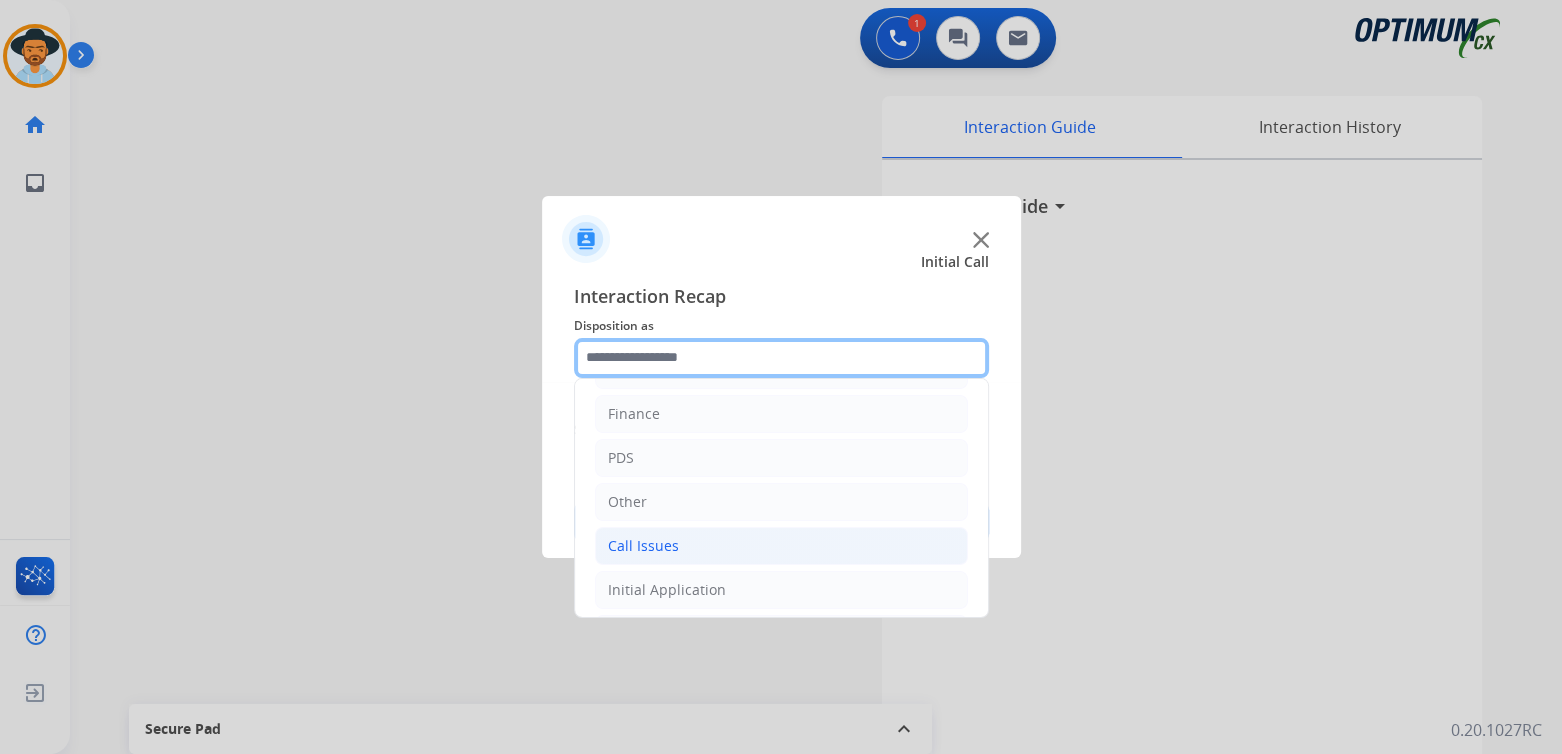 scroll, scrollTop: 132, scrollLeft: 0, axis: vertical 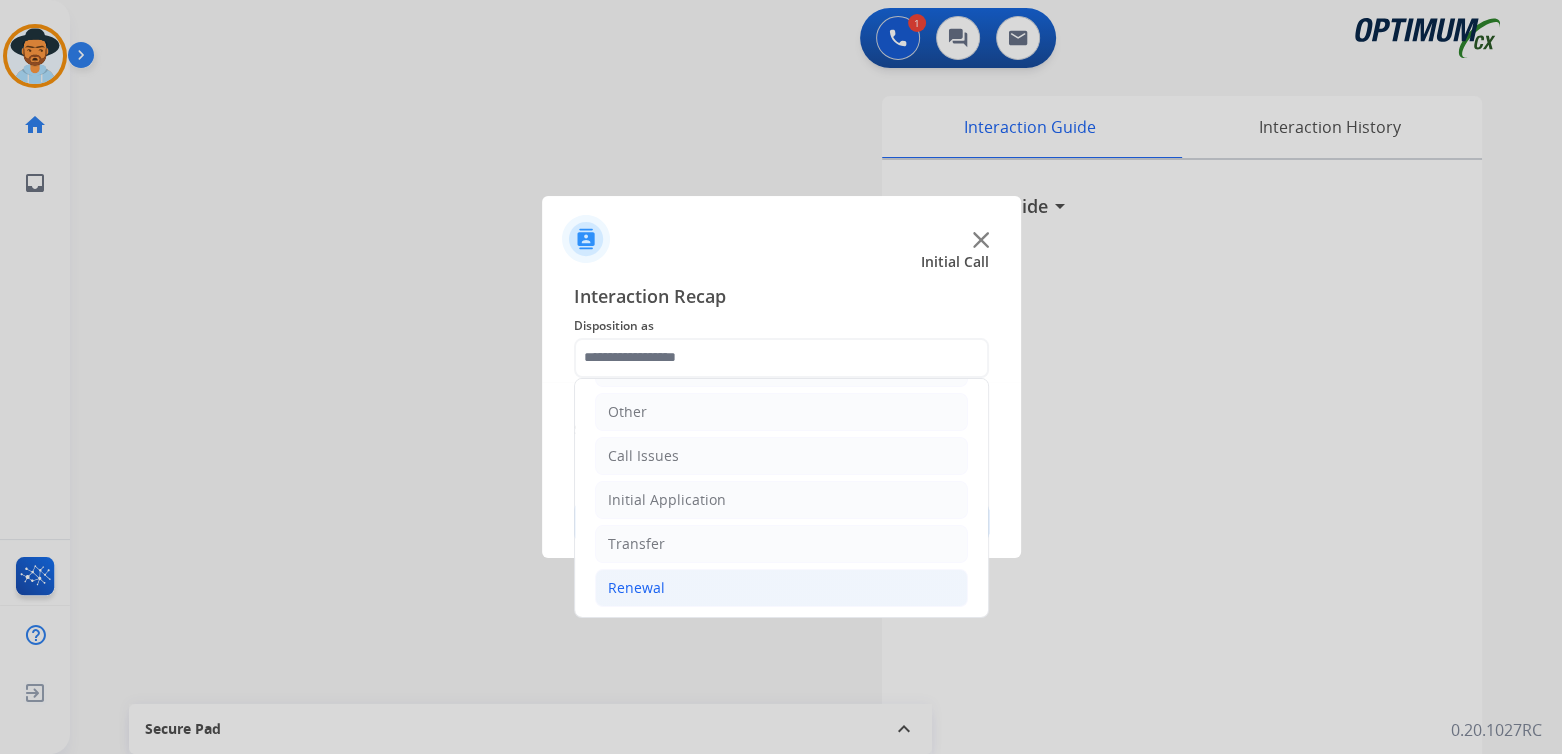 click on "Renewal" 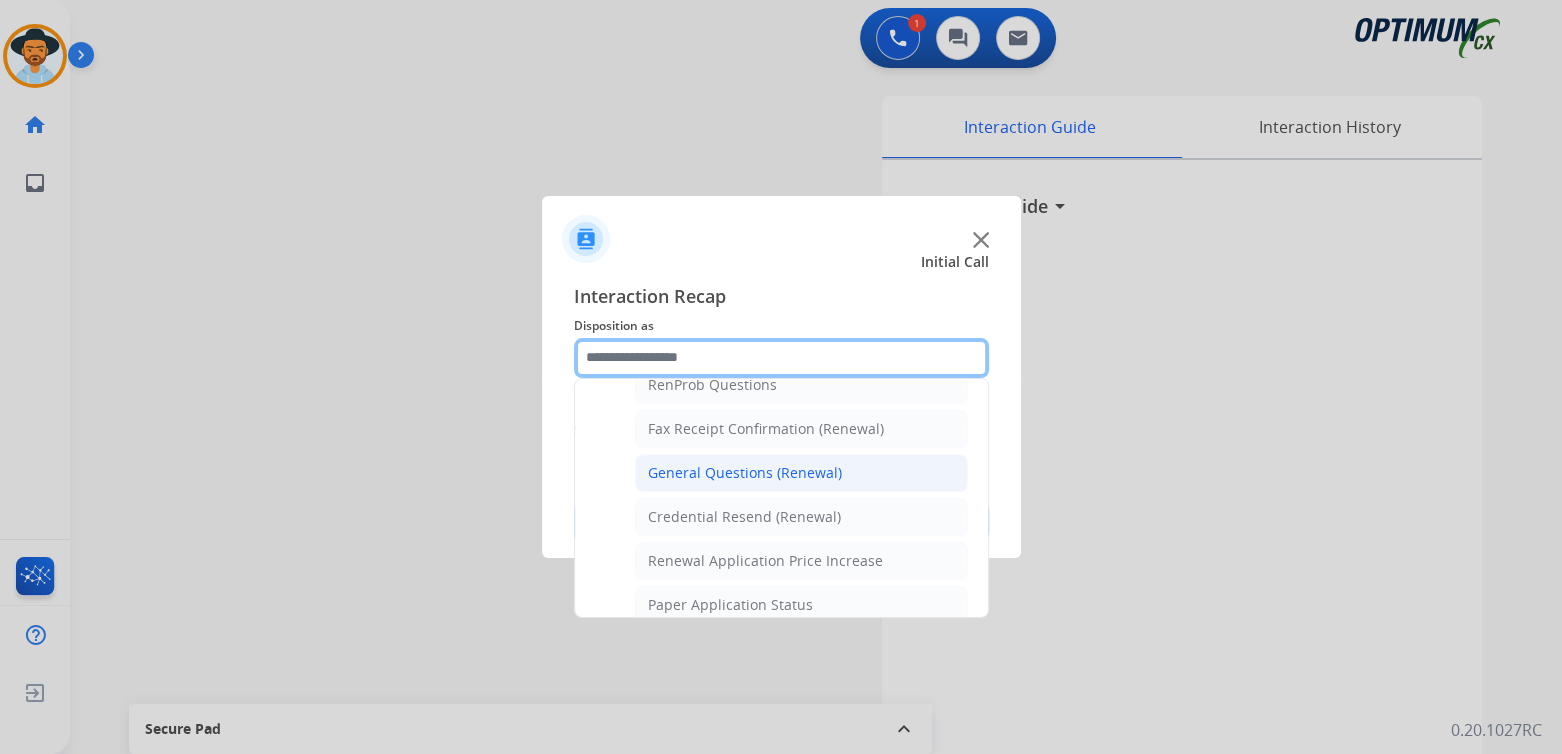 scroll, scrollTop: 532, scrollLeft: 0, axis: vertical 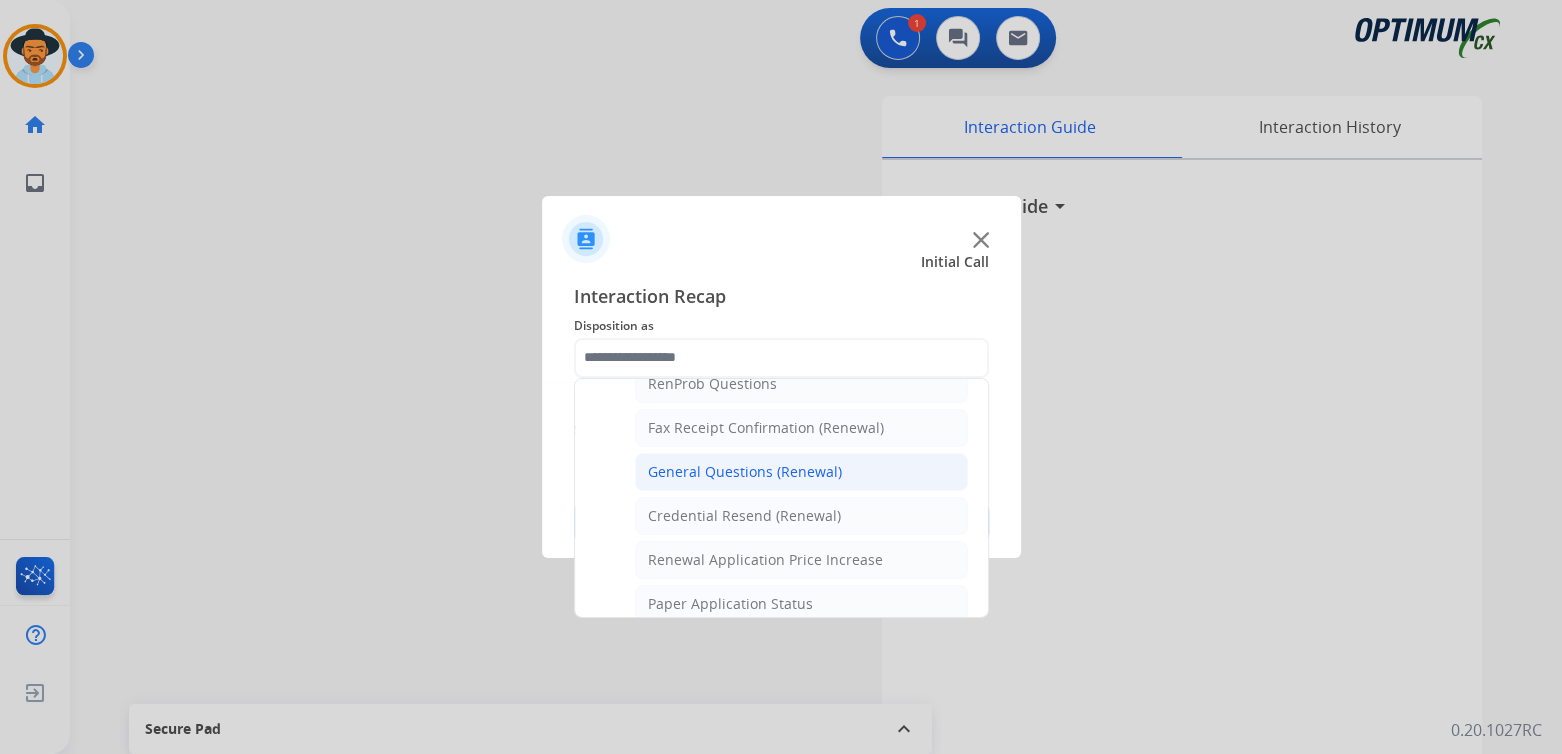 click on "General Questions (Renewal)" 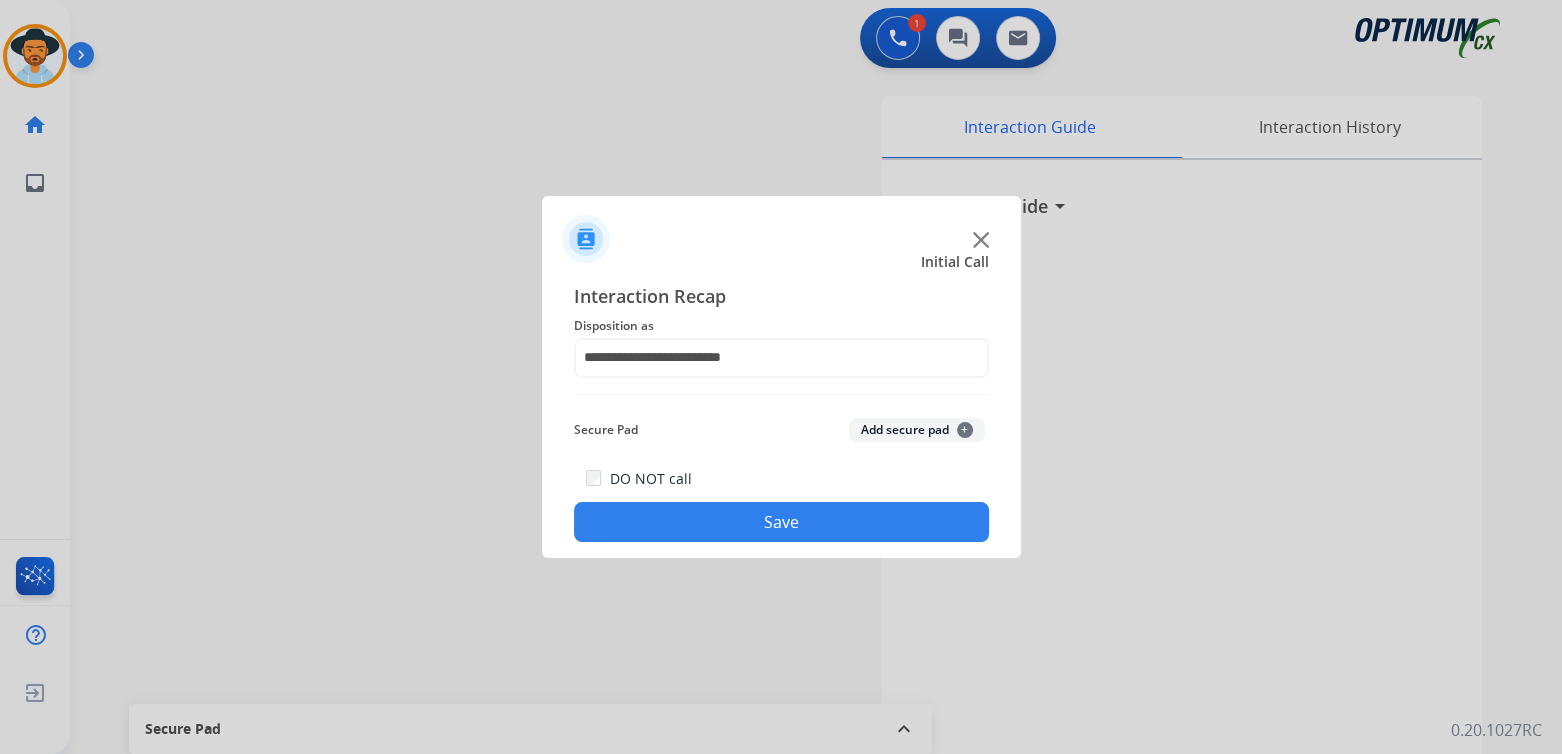 click on "Save" 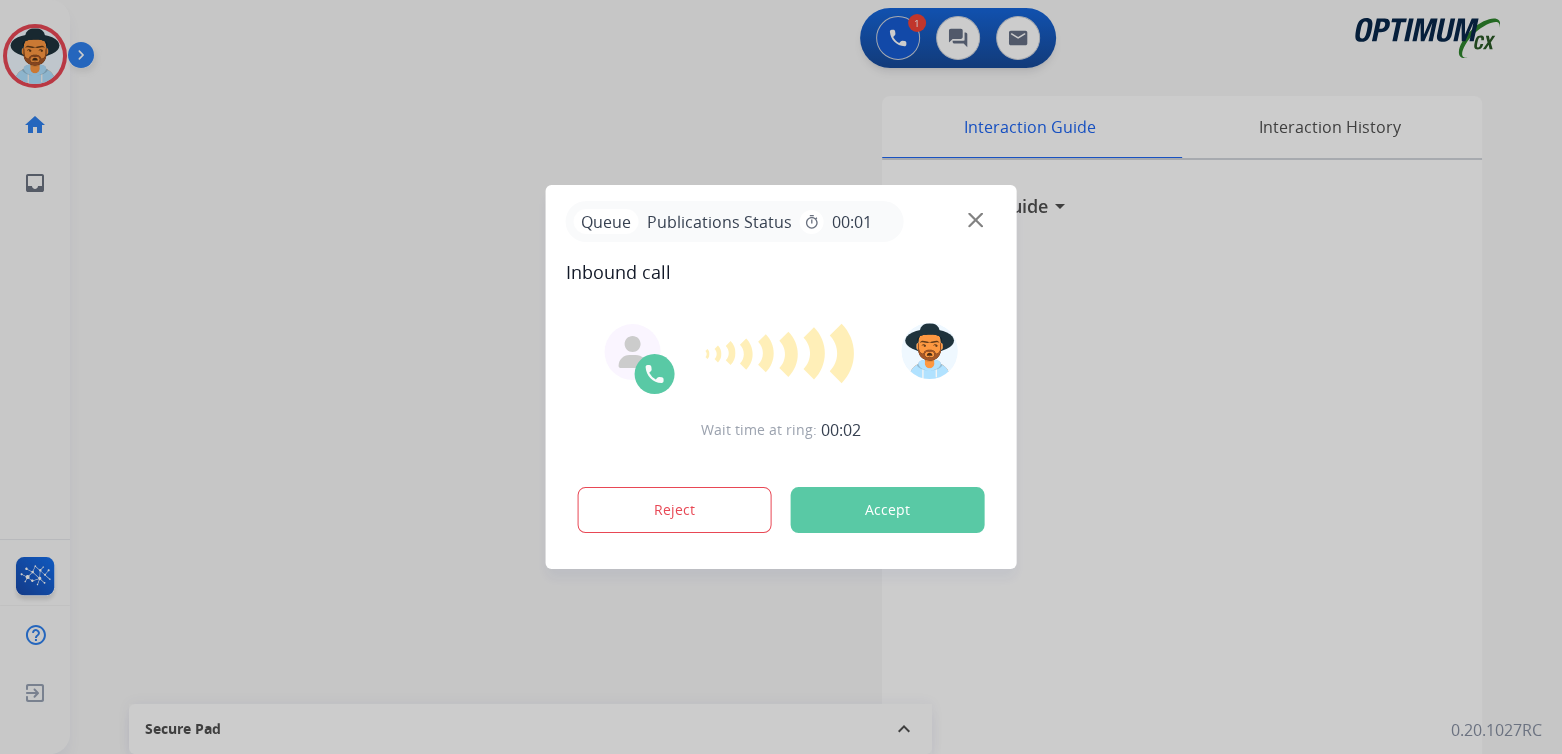 drag, startPoint x: 615, startPoint y: 505, endPoint x: 1370, endPoint y: 305, distance: 781.04095 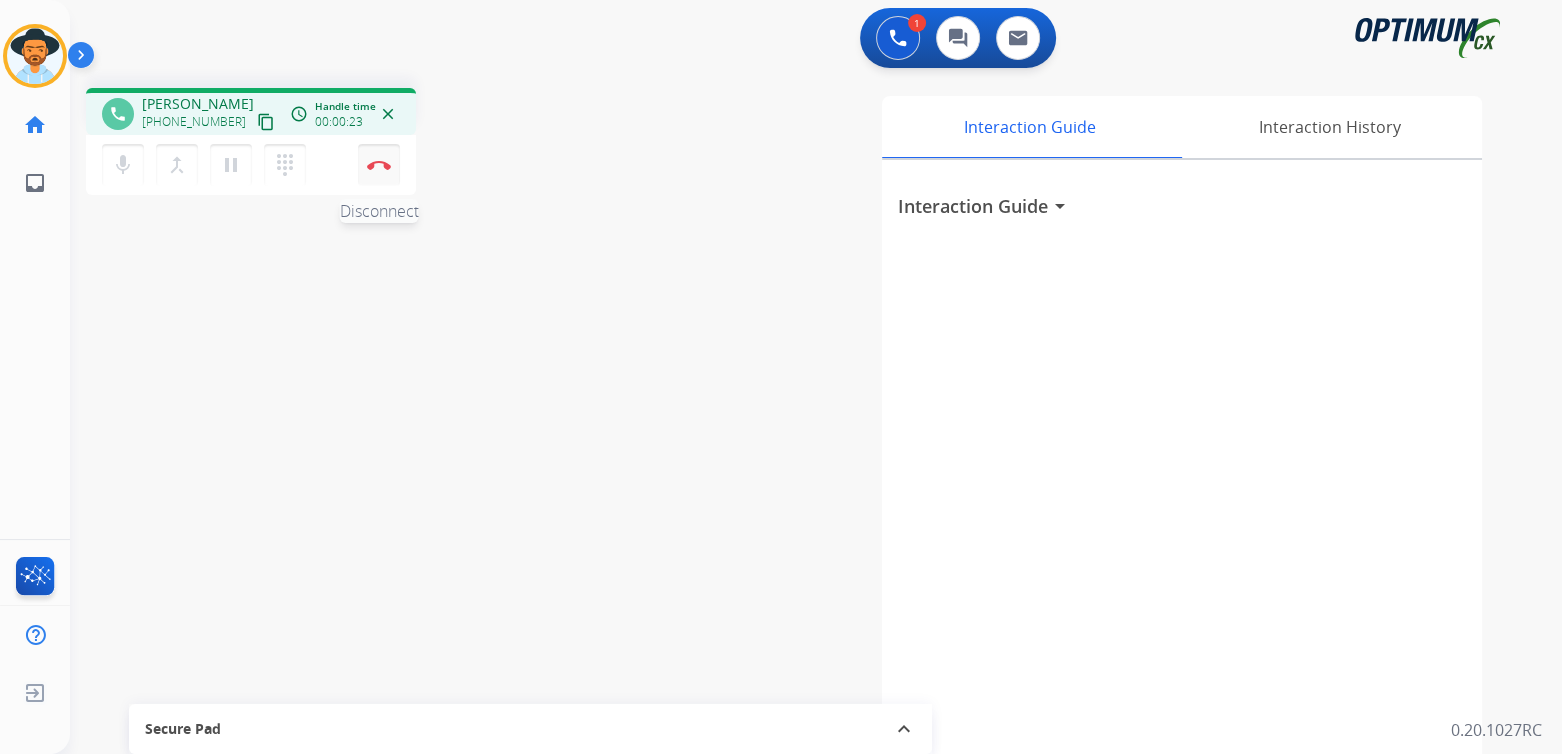 drag, startPoint x: 374, startPoint y: 167, endPoint x: 569, endPoint y: 197, distance: 197.29419 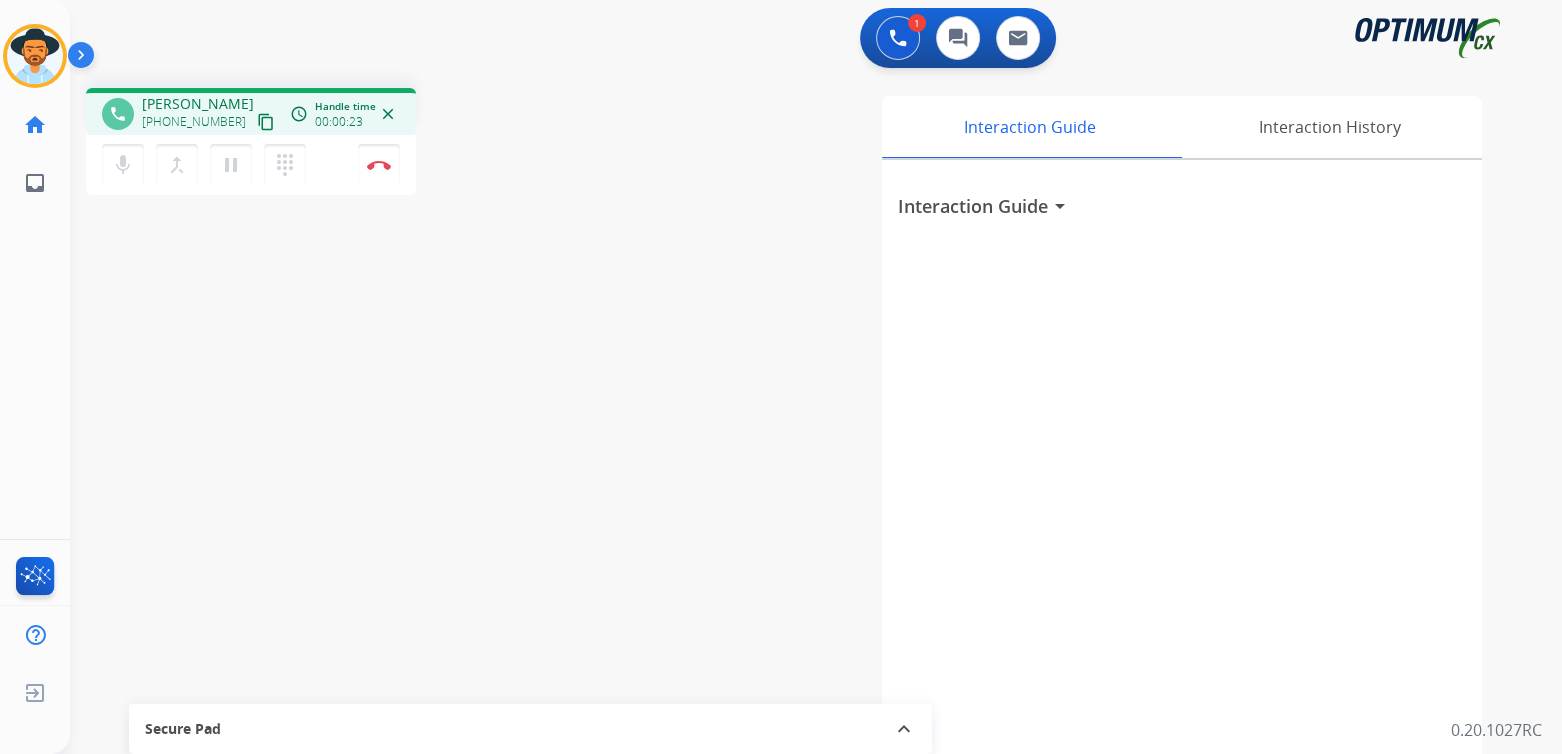 click at bounding box center (379, 165) 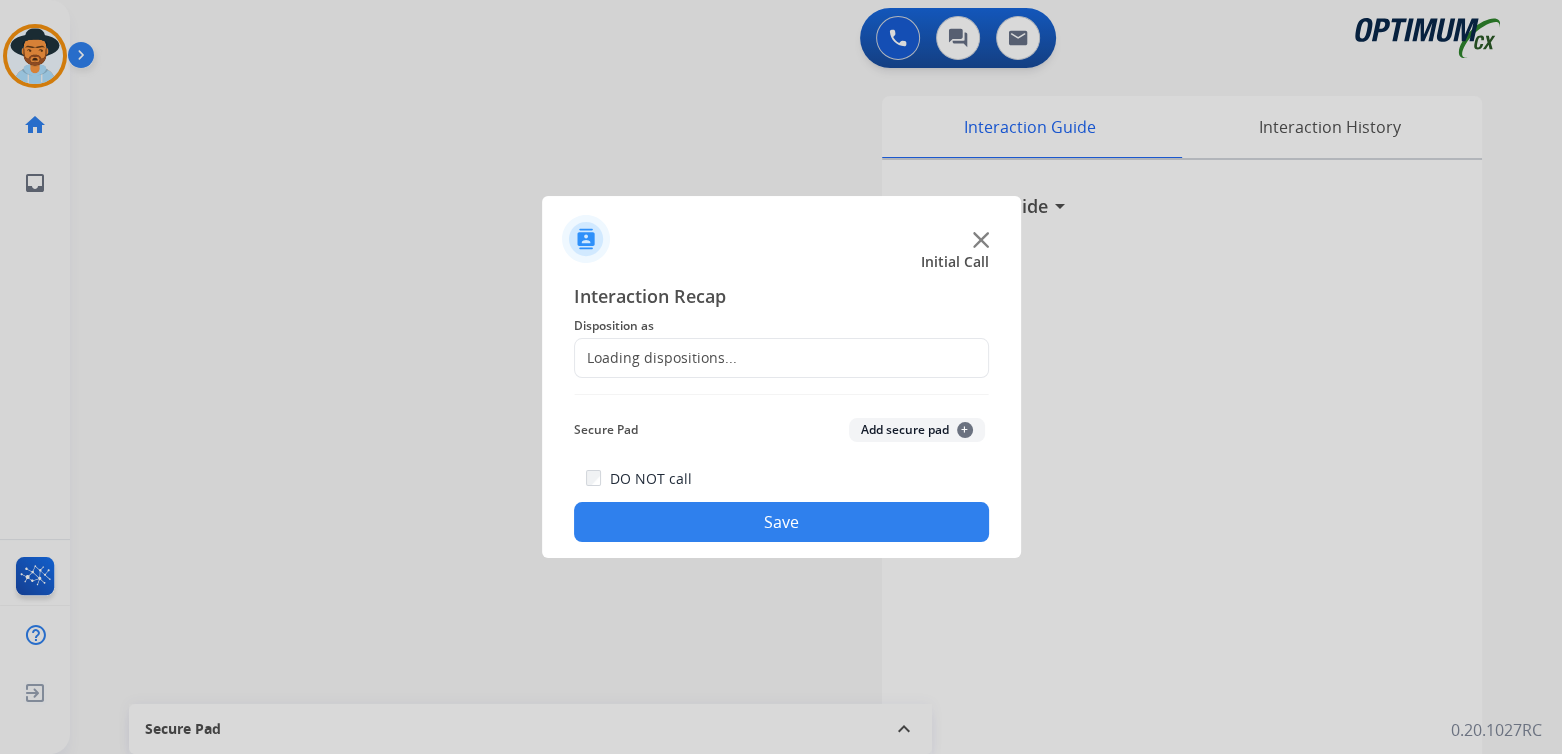 click on "Loading dispositions..." 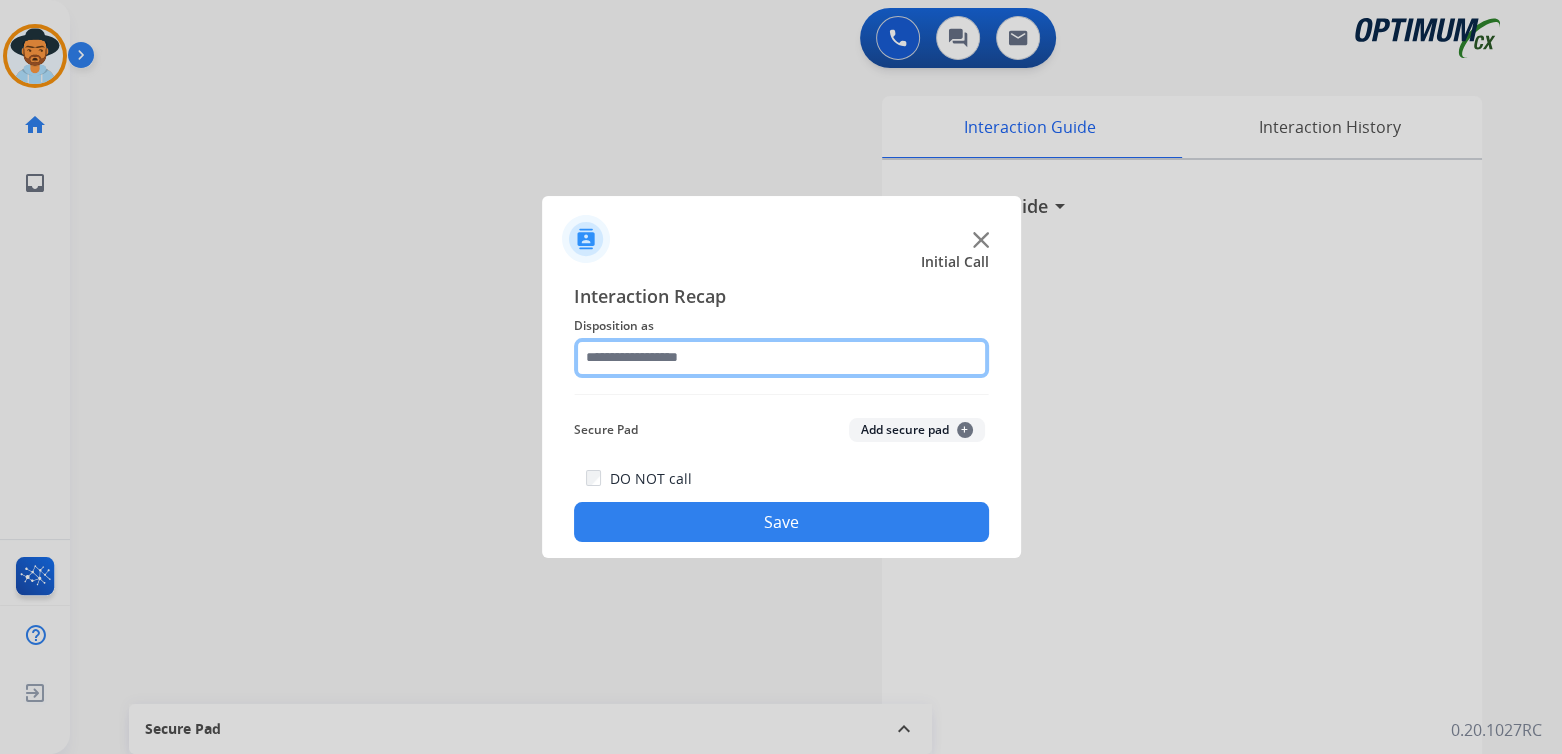 click 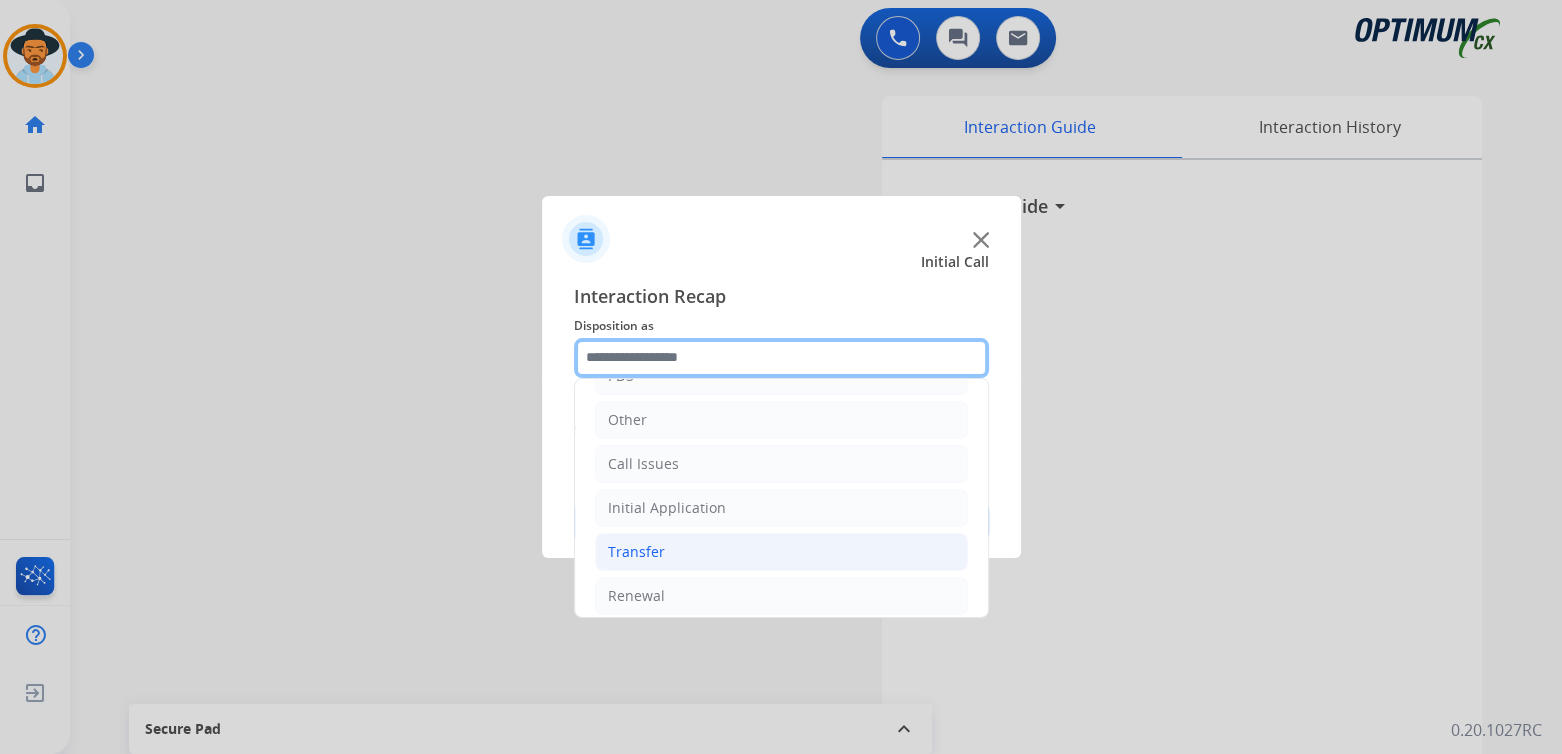 scroll, scrollTop: 132, scrollLeft: 0, axis: vertical 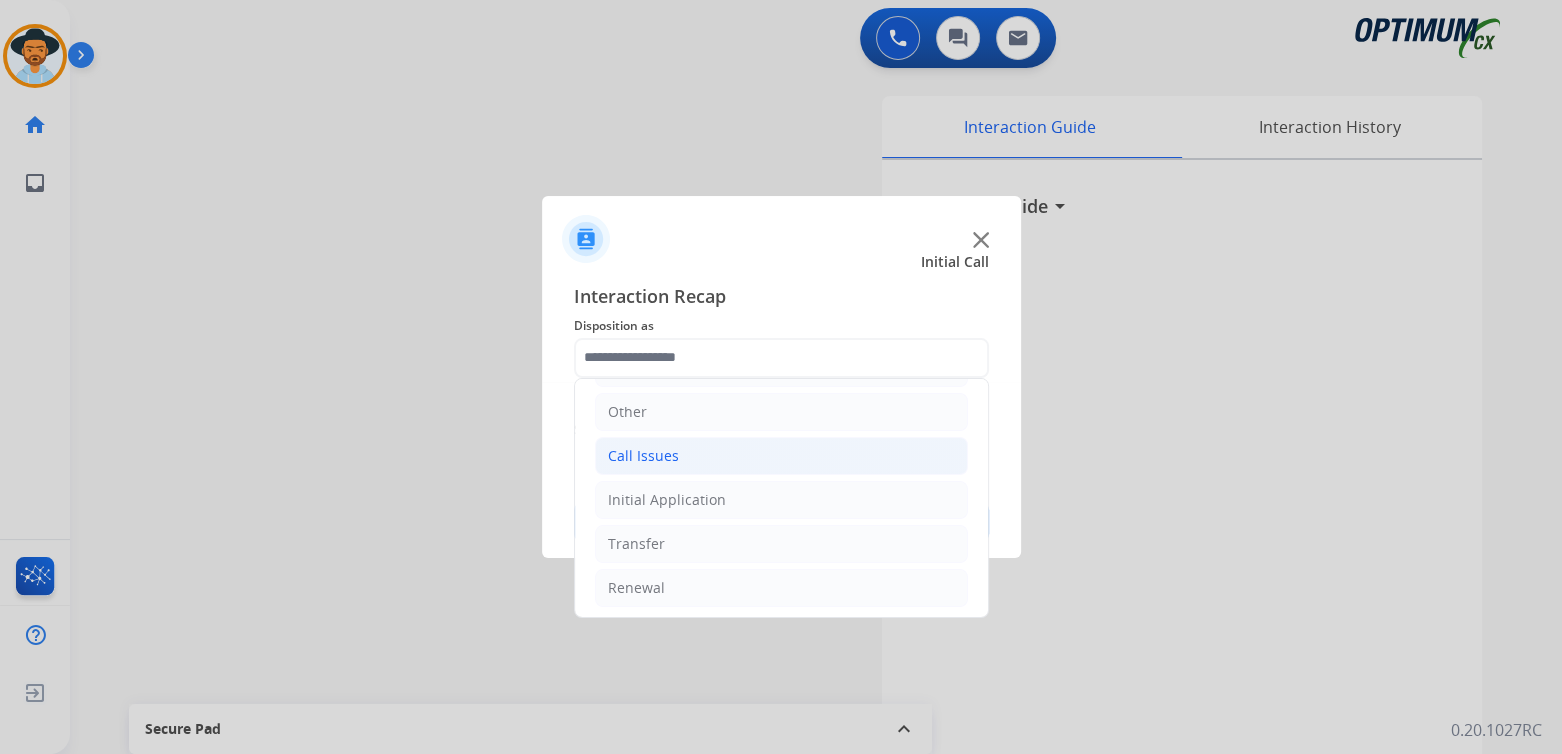 click on "Call Issues" 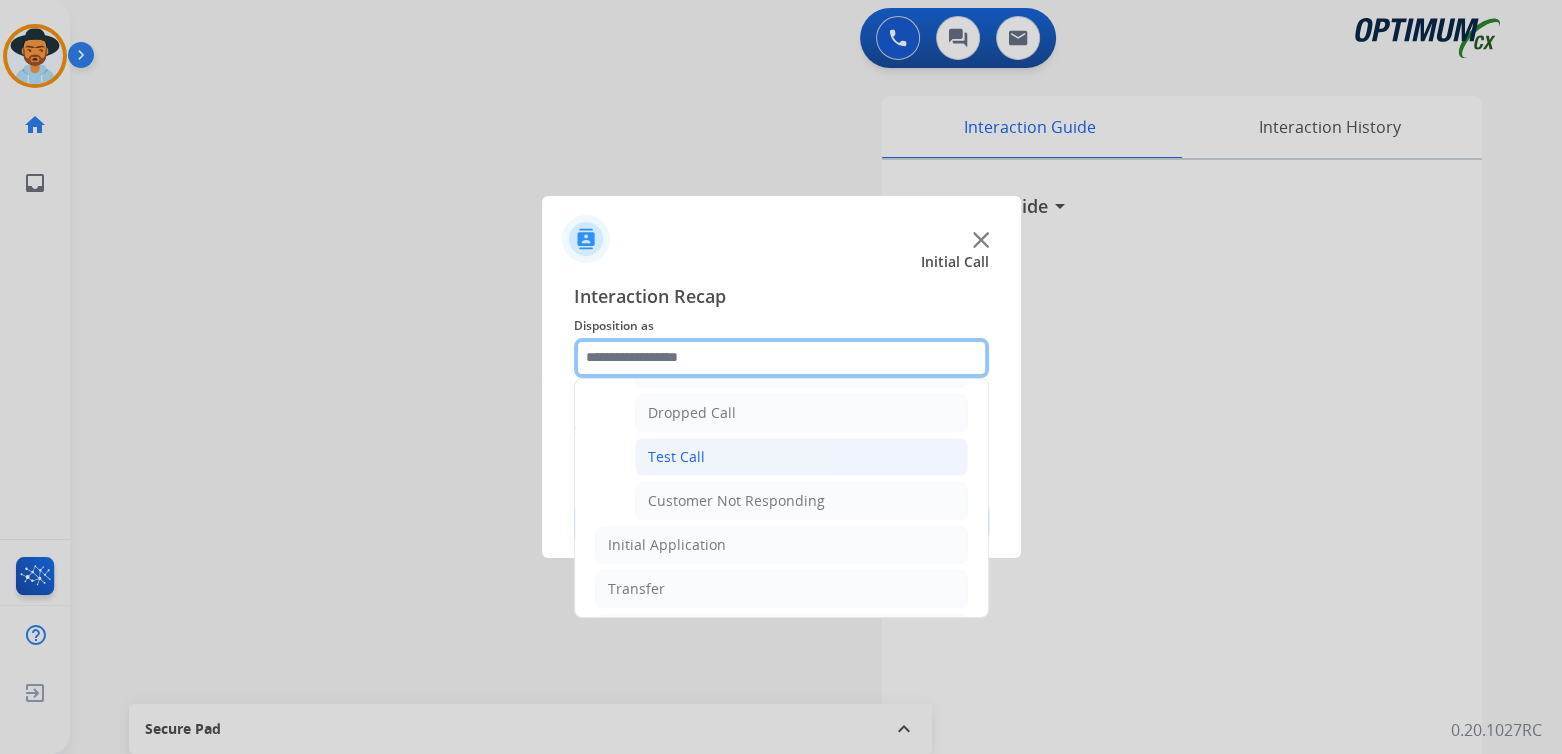 scroll, scrollTop: 350, scrollLeft: 0, axis: vertical 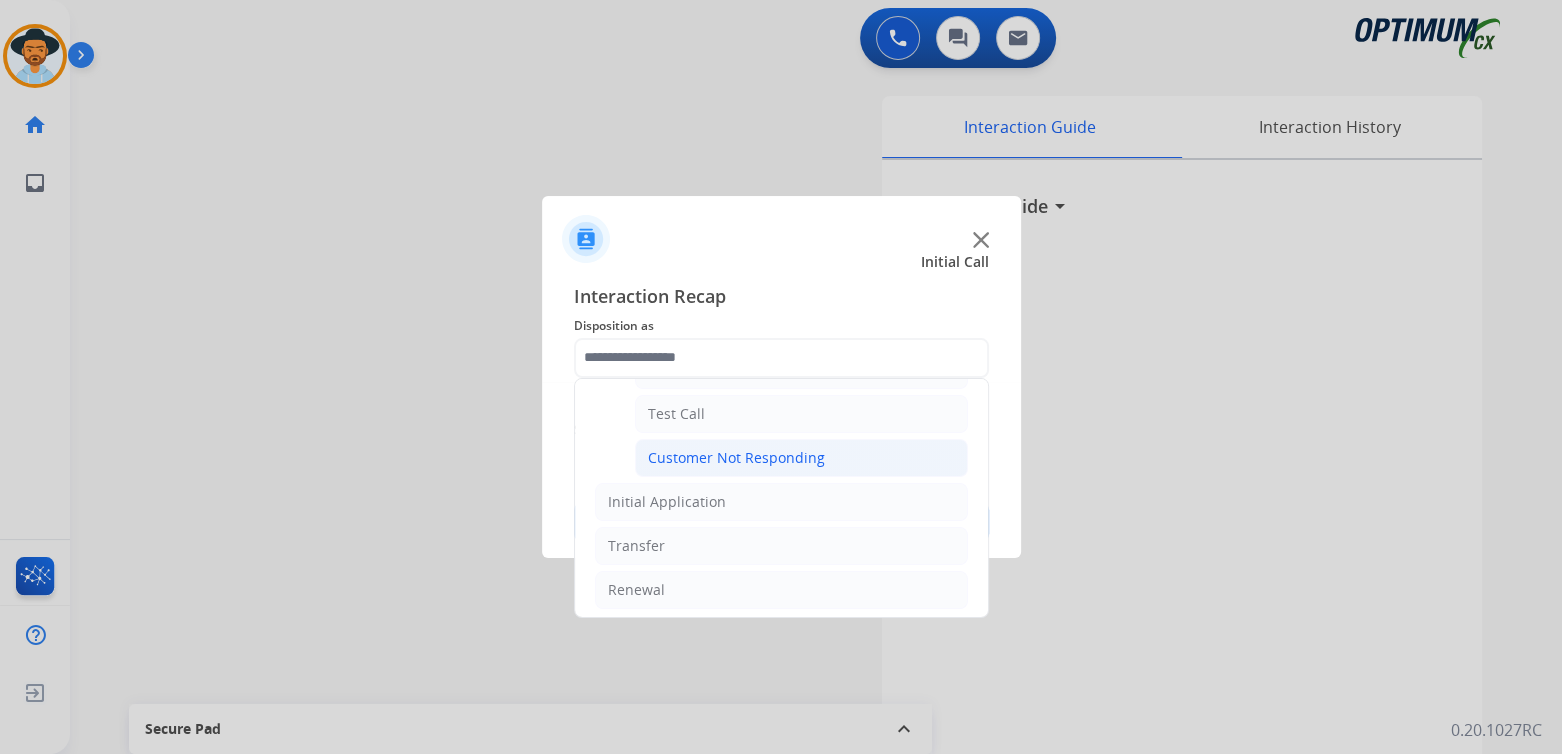 click on "Customer Not Responding" 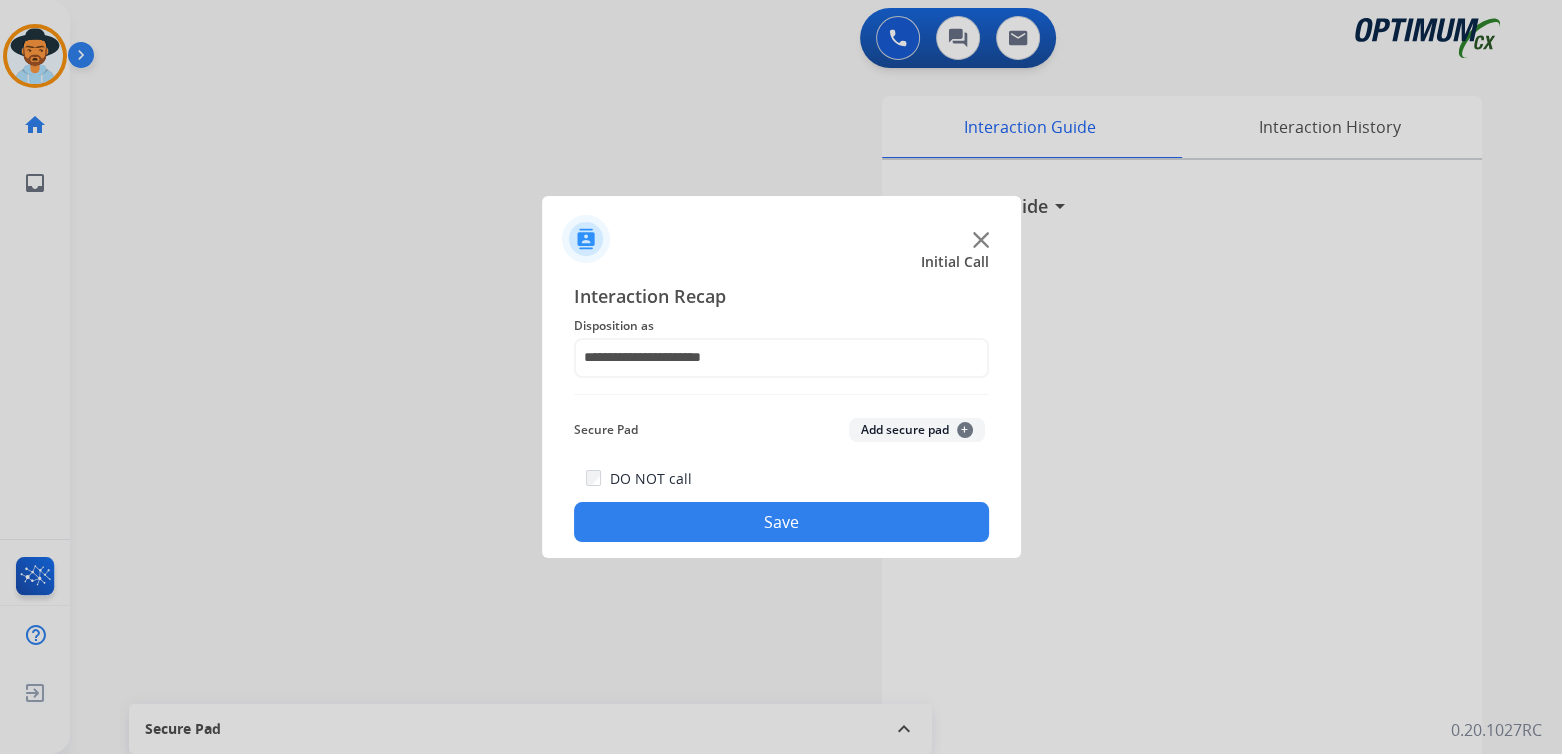 click on "Save" 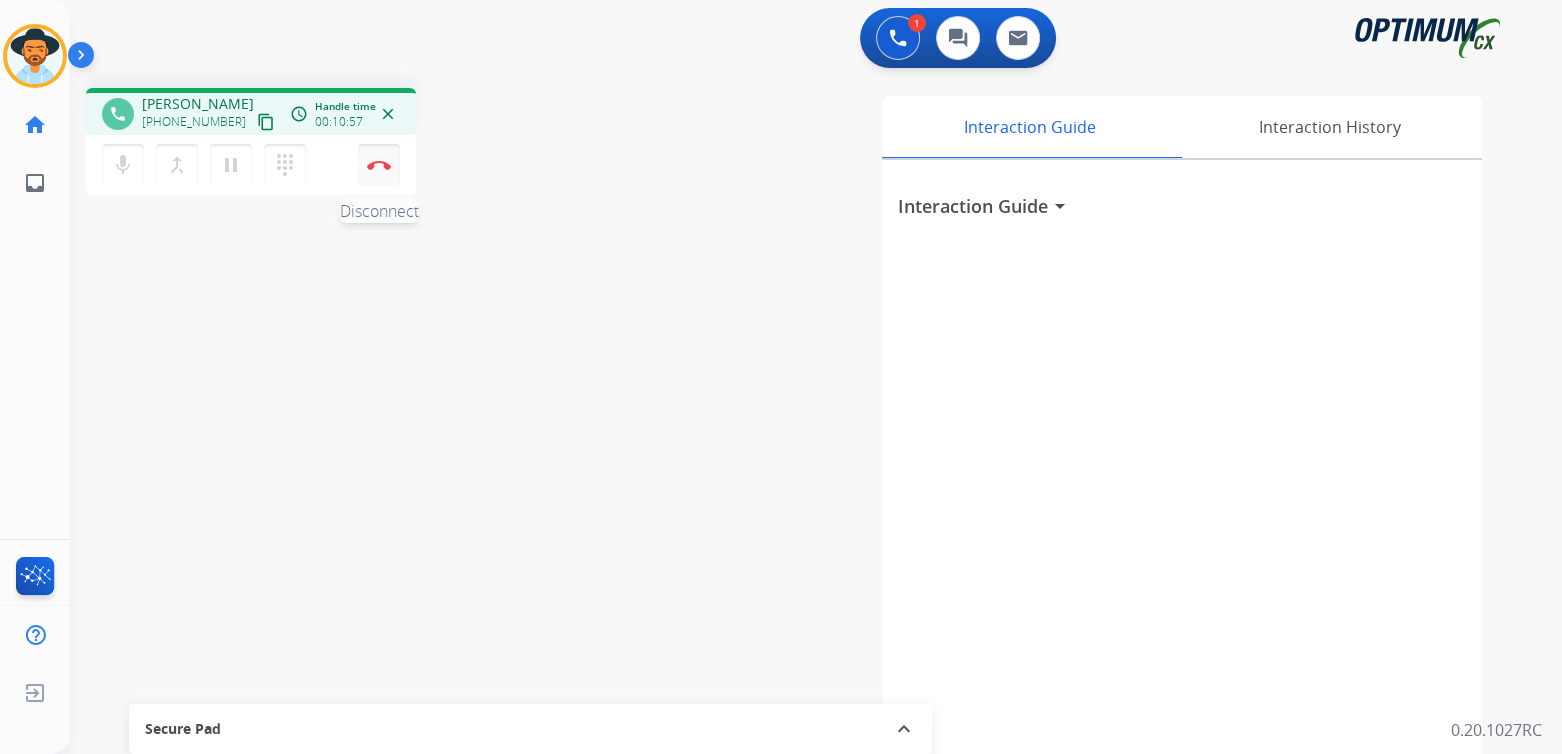 click at bounding box center [379, 165] 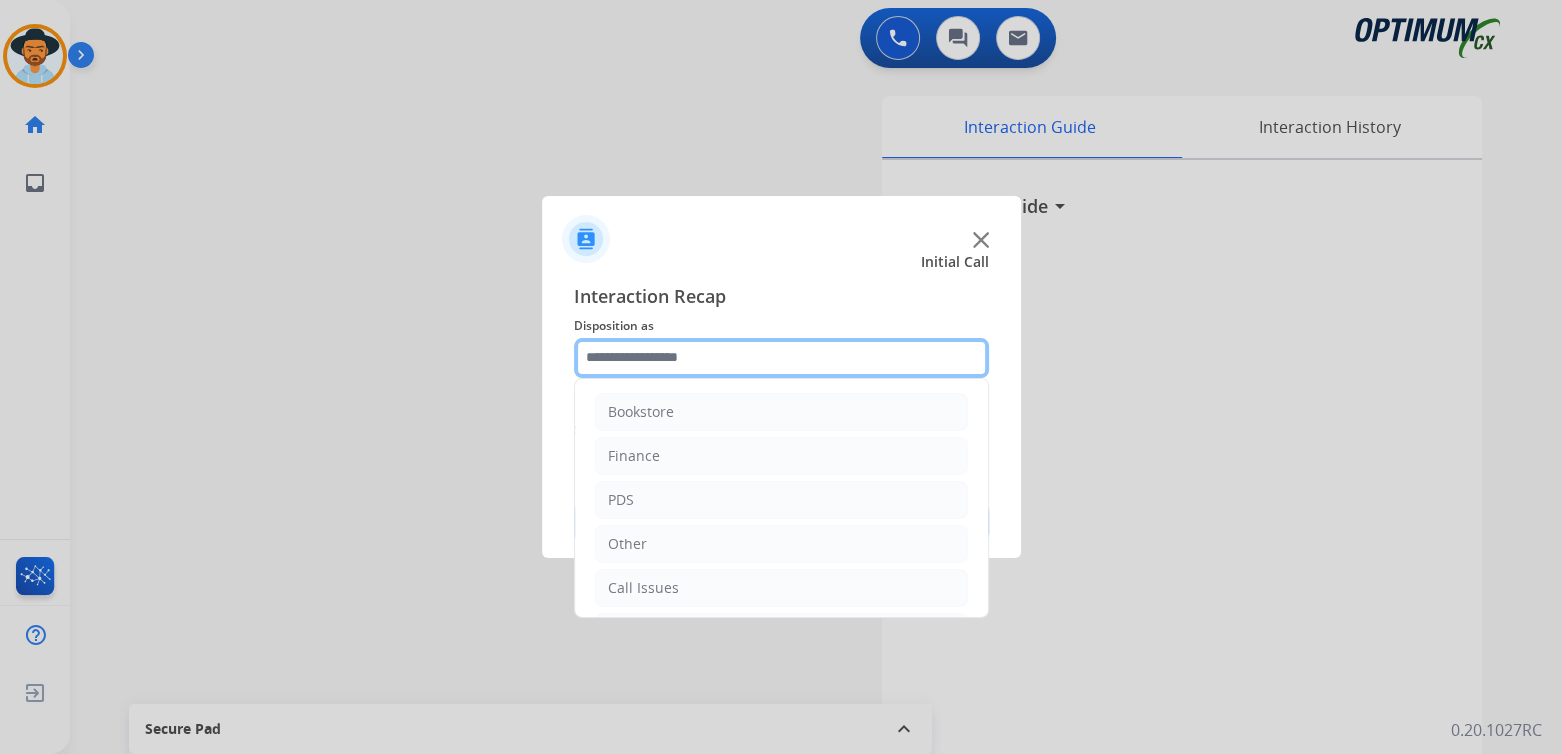 click 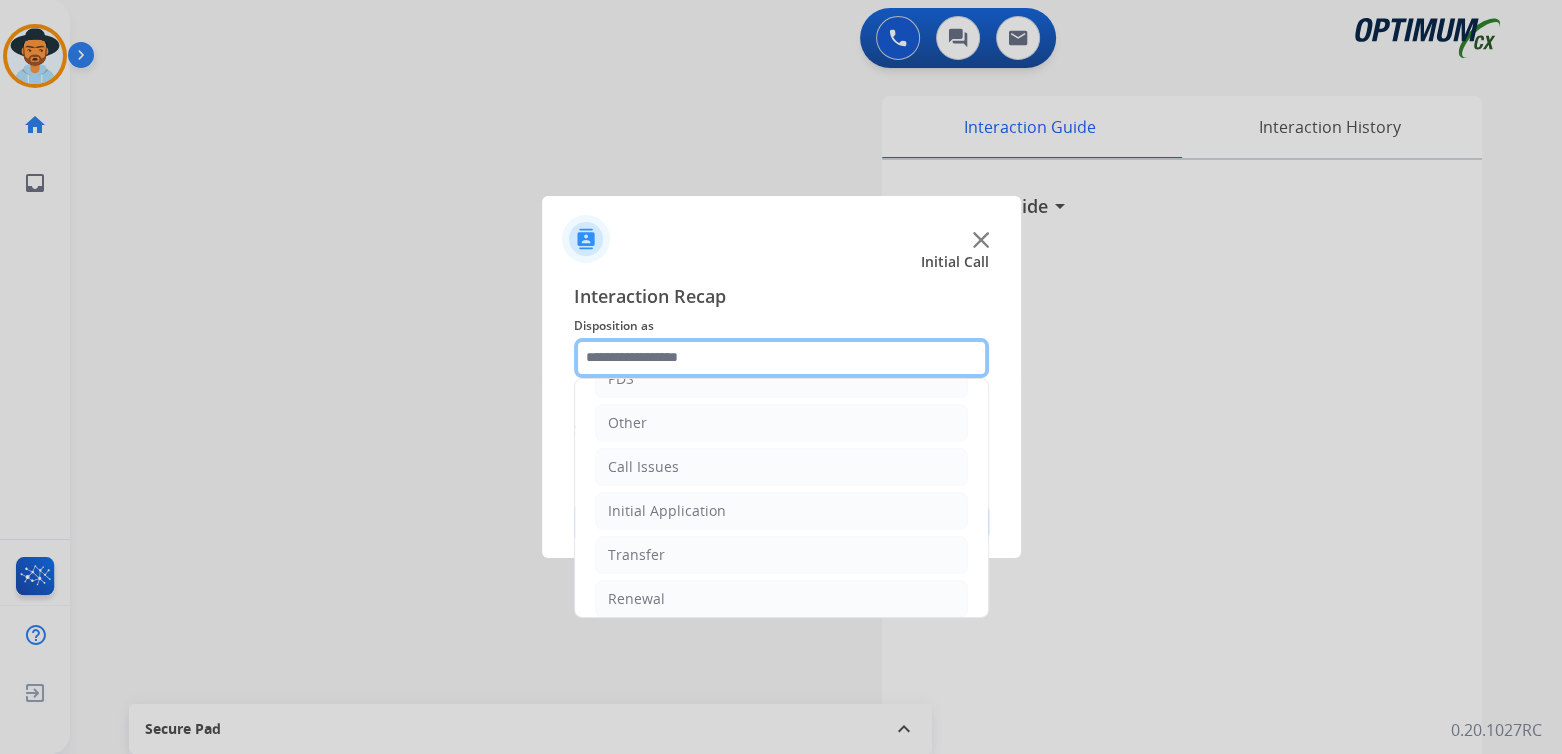 scroll, scrollTop: 132, scrollLeft: 0, axis: vertical 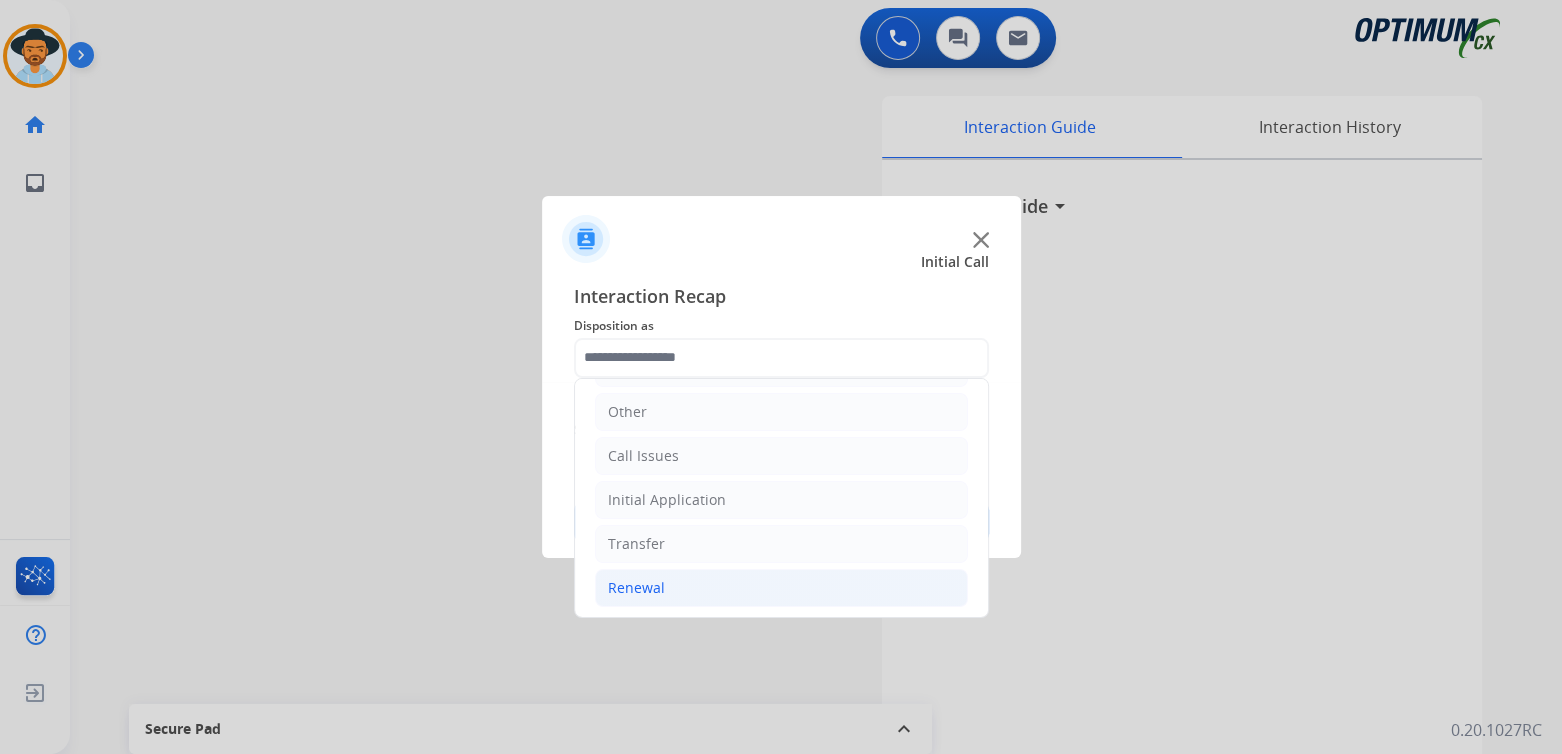 click on "Renewal" 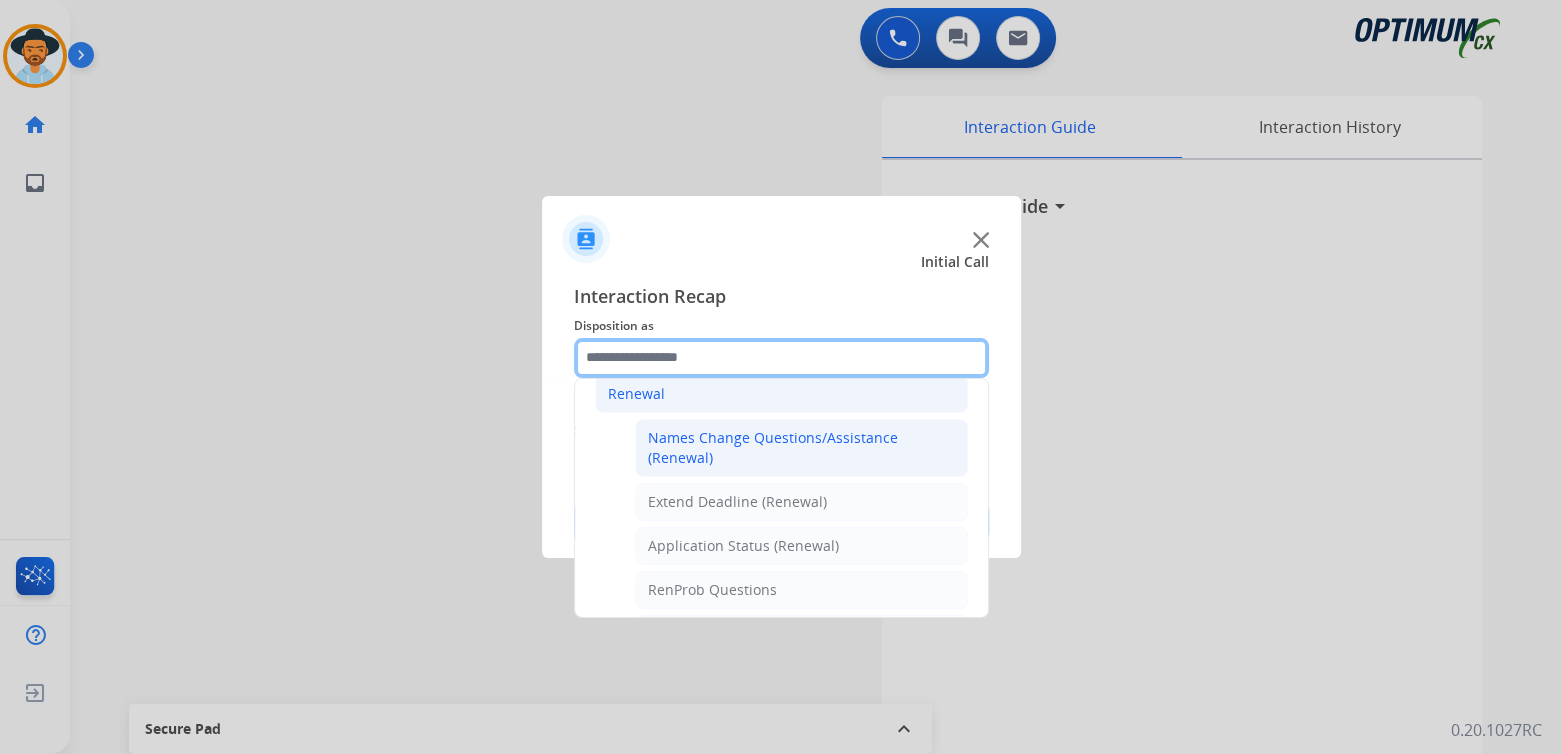 scroll, scrollTop: 330, scrollLeft: 0, axis: vertical 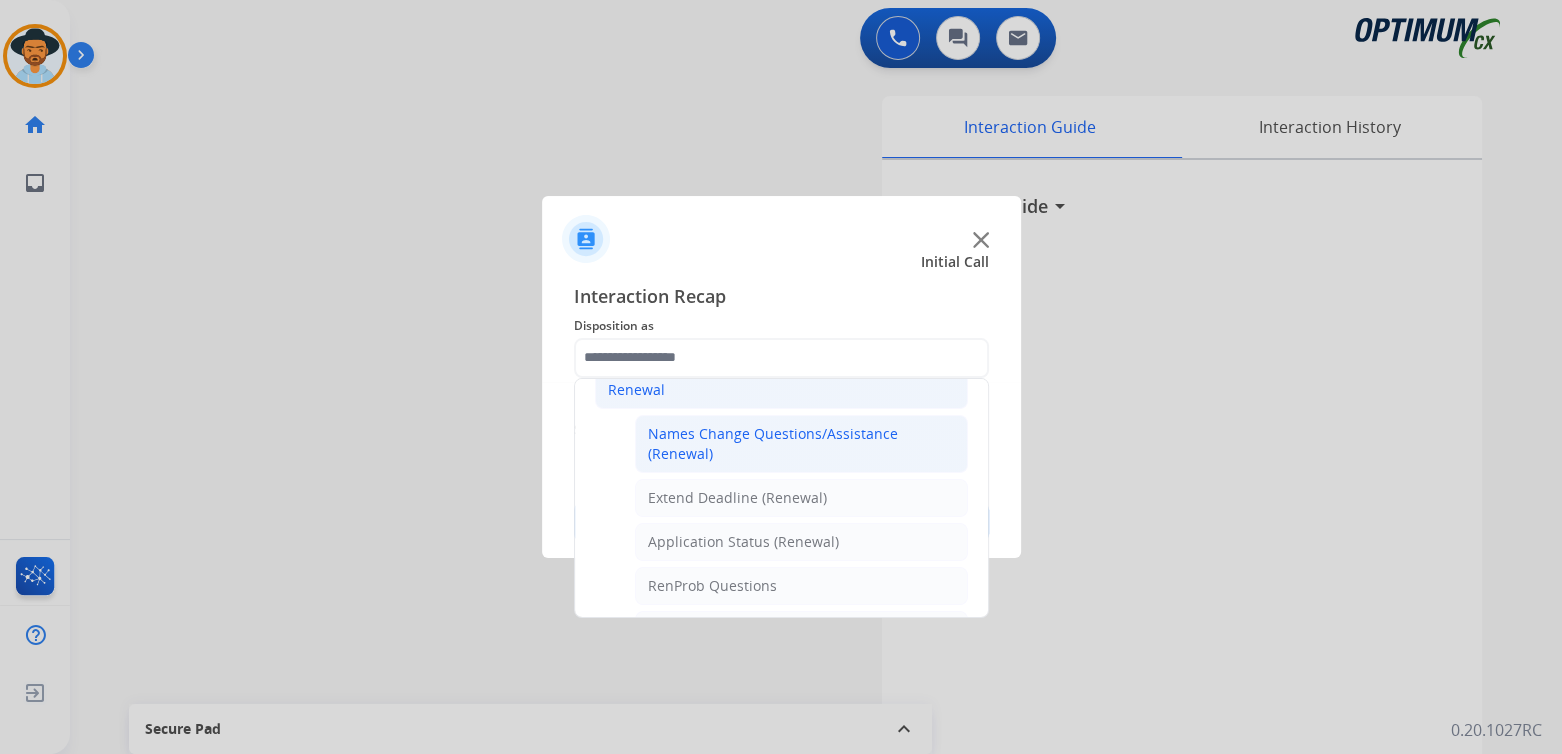click on "Names Change Questions/Assistance (Renewal)" 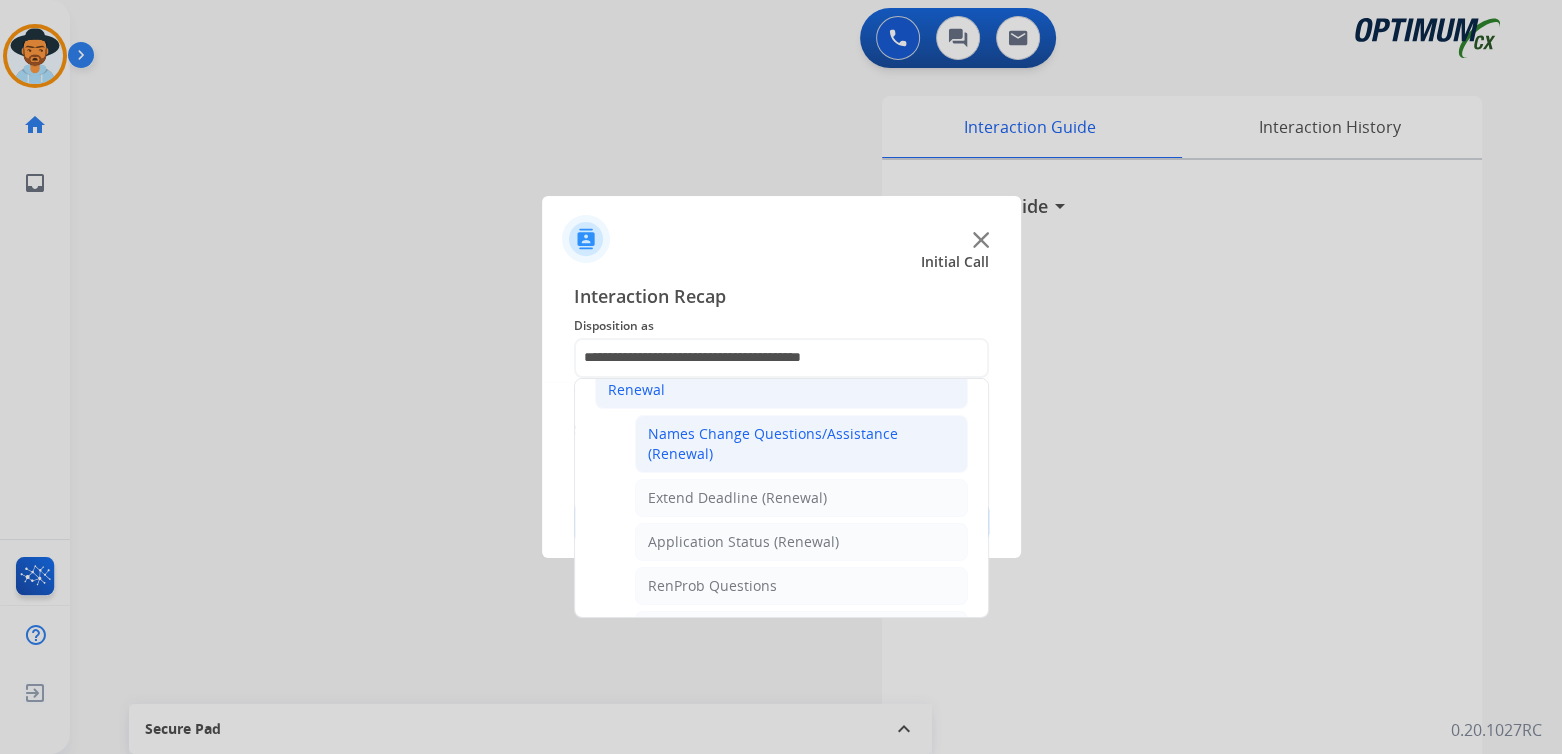 scroll, scrollTop: 0, scrollLeft: 0, axis: both 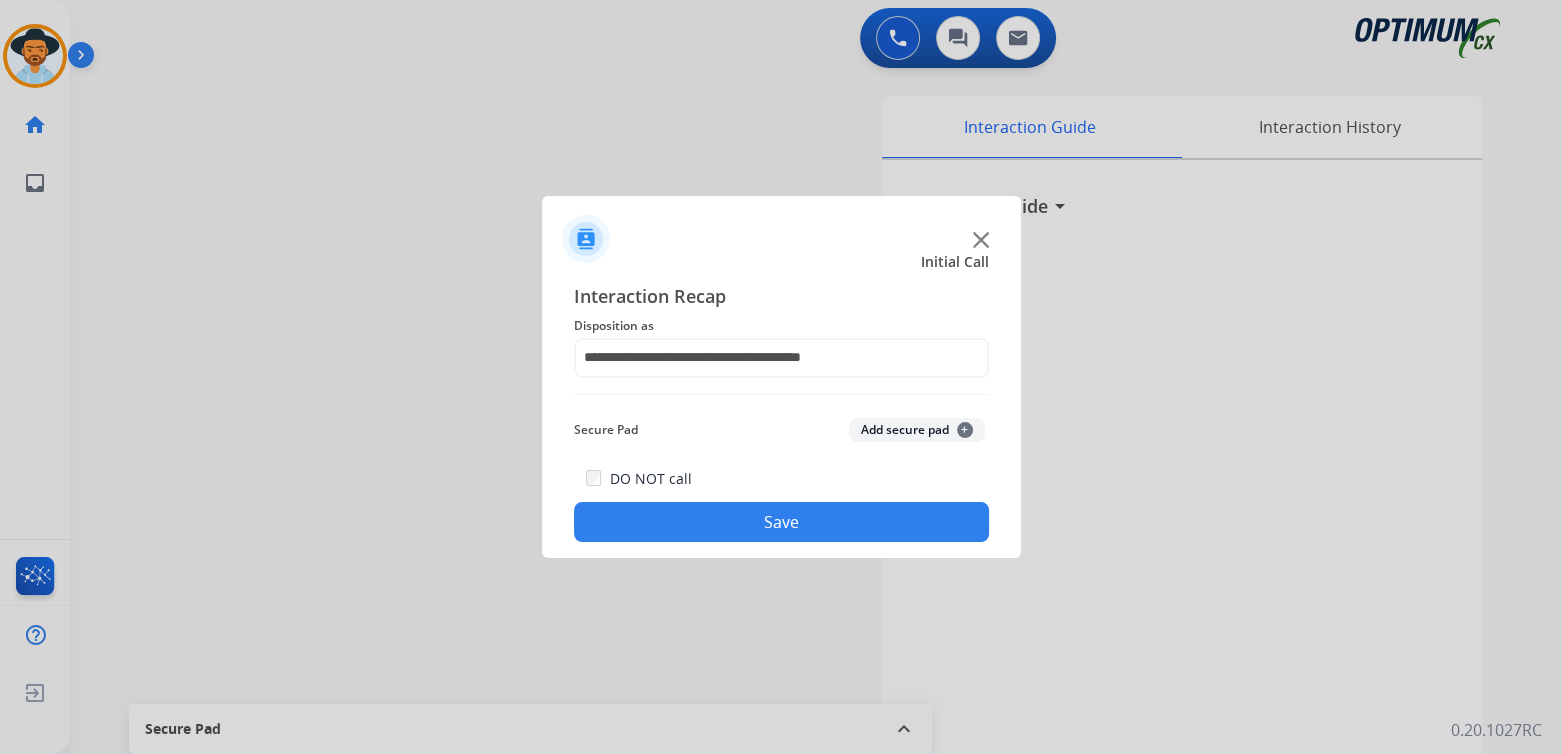 click on "Save" 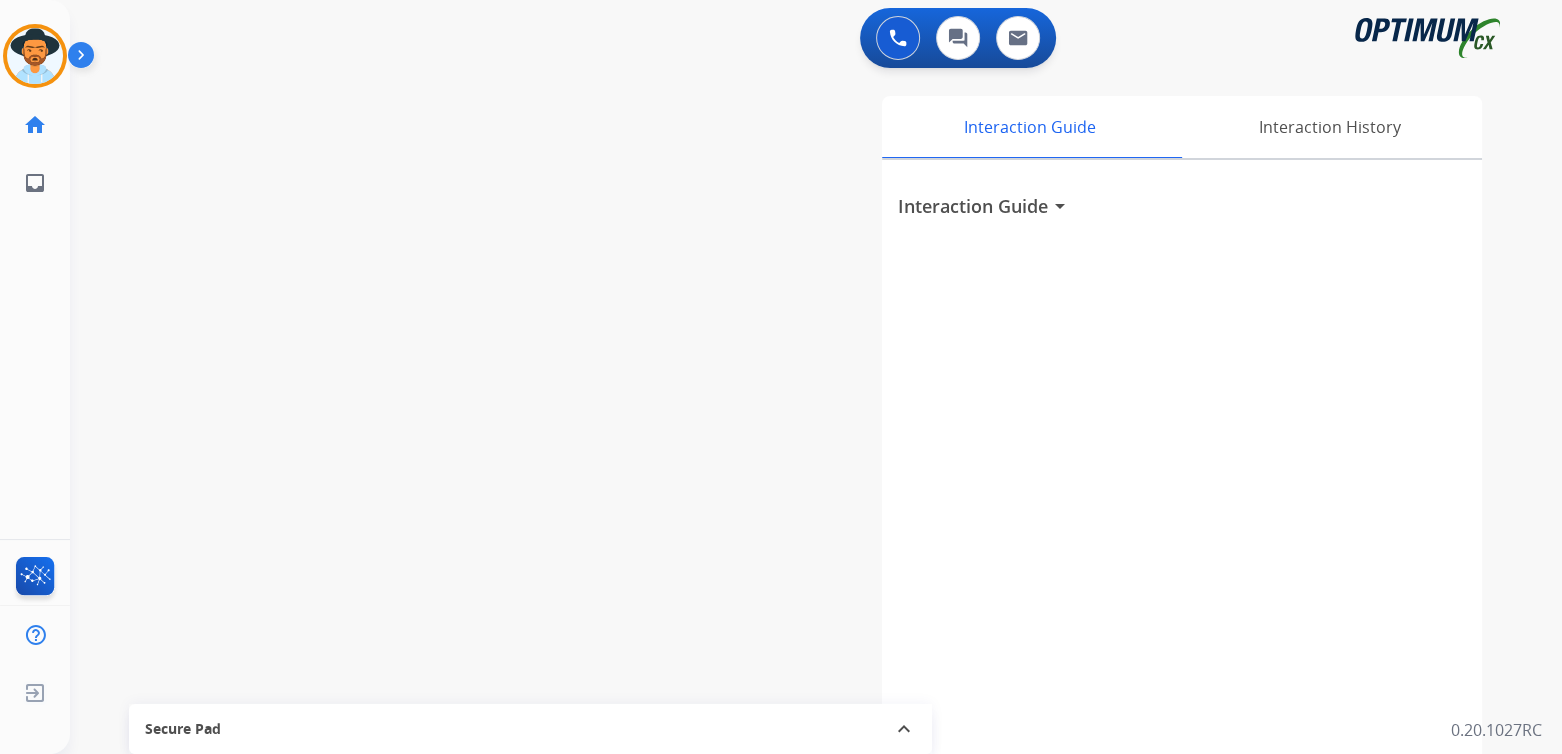 drag, startPoint x: 42, startPoint y: 47, endPoint x: 95, endPoint y: 72, distance: 58.60034 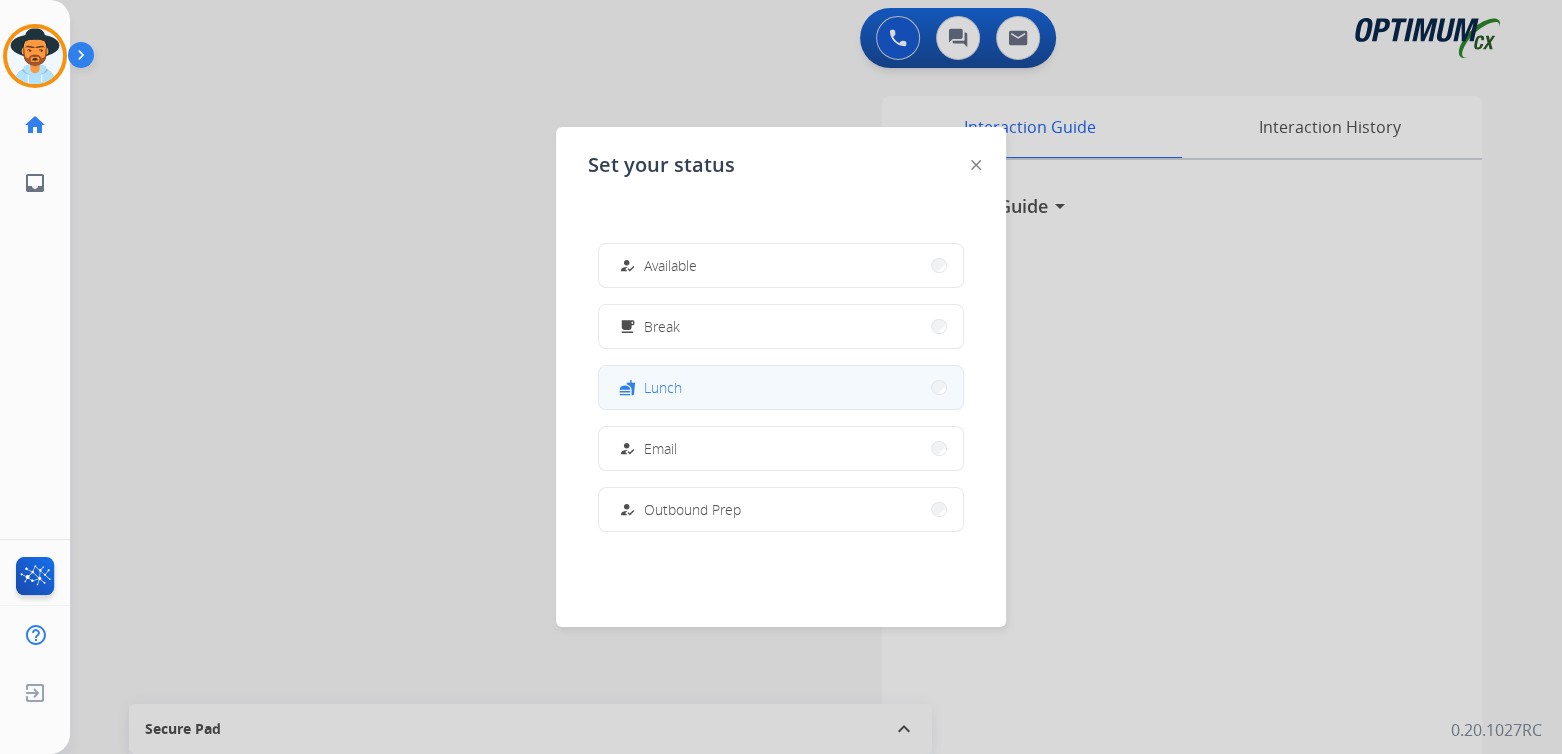 click on "fastfood Lunch" at bounding box center (781, 387) 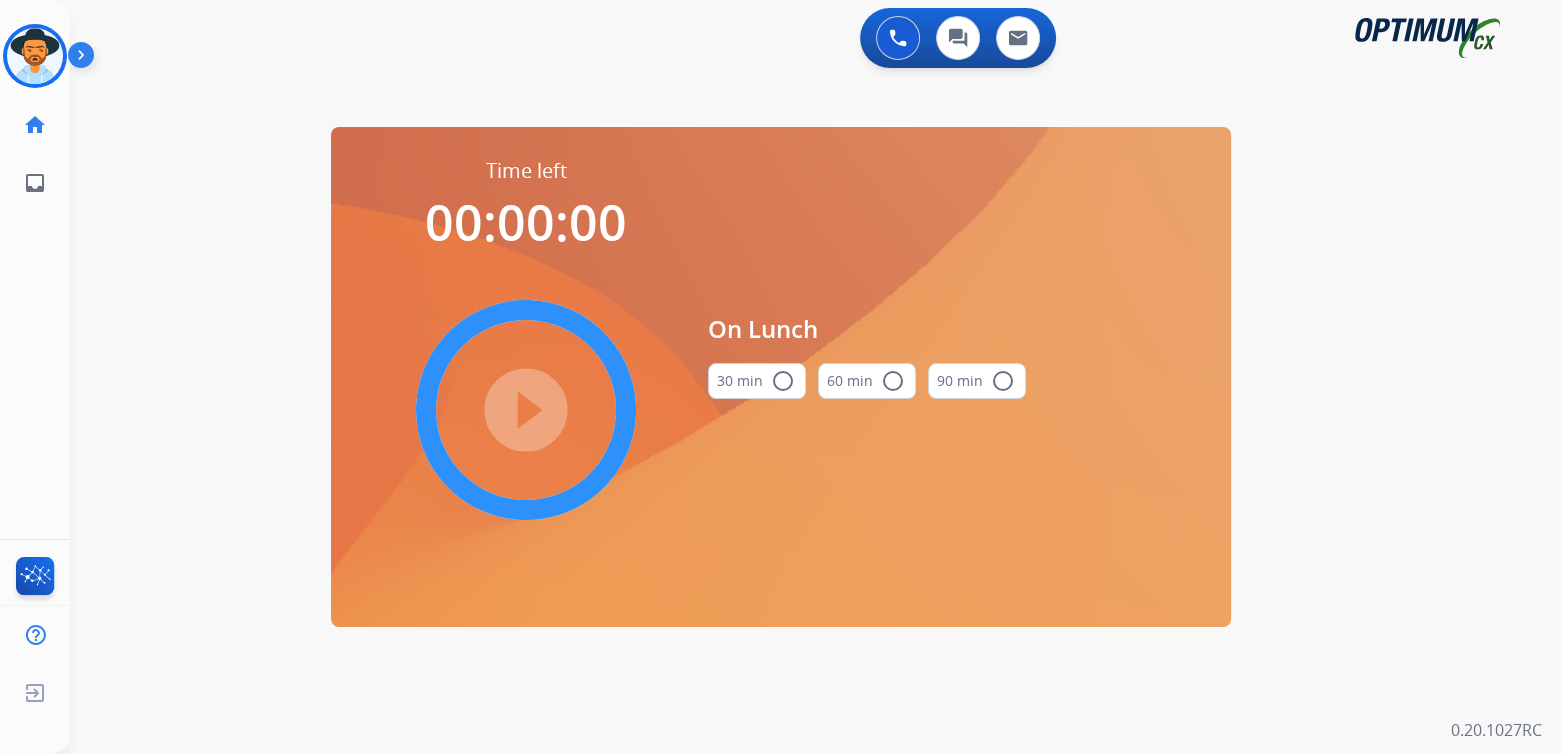 click on "radio_button_unchecked" at bounding box center (783, 381) 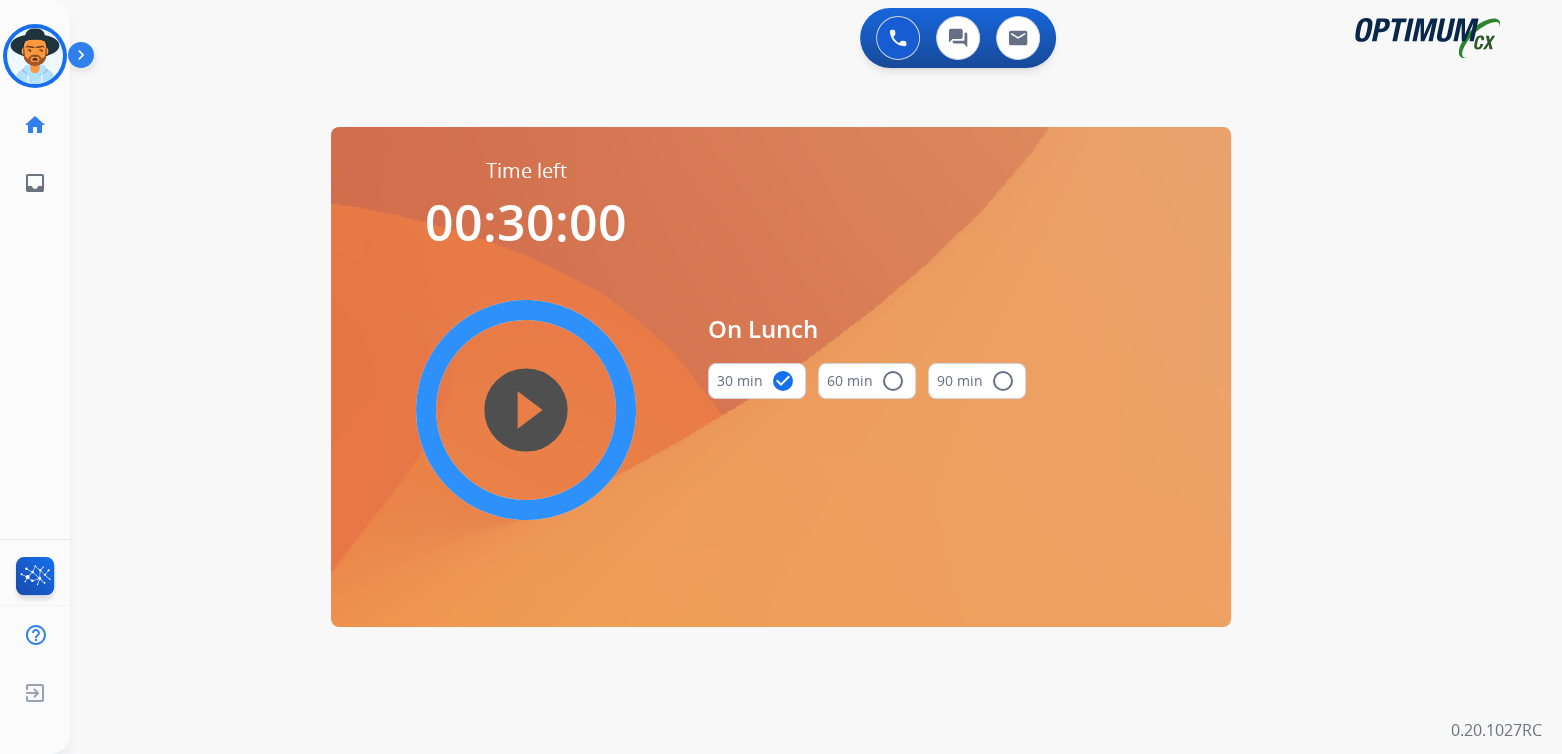 click on "play_circle_filled" at bounding box center [526, 410] 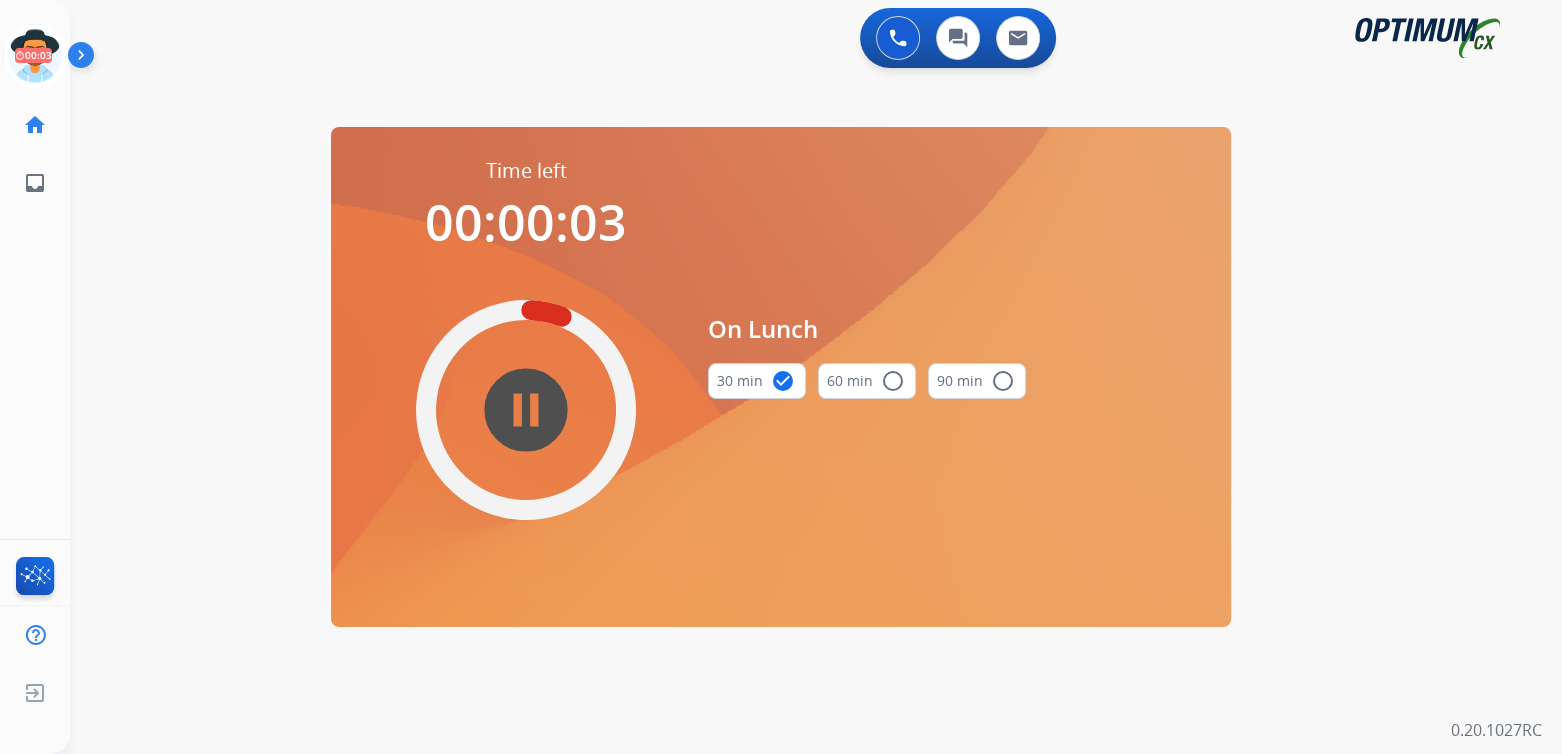 drag, startPoint x: 24, startPoint y: 51, endPoint x: 99, endPoint y: 69, distance: 77.12976 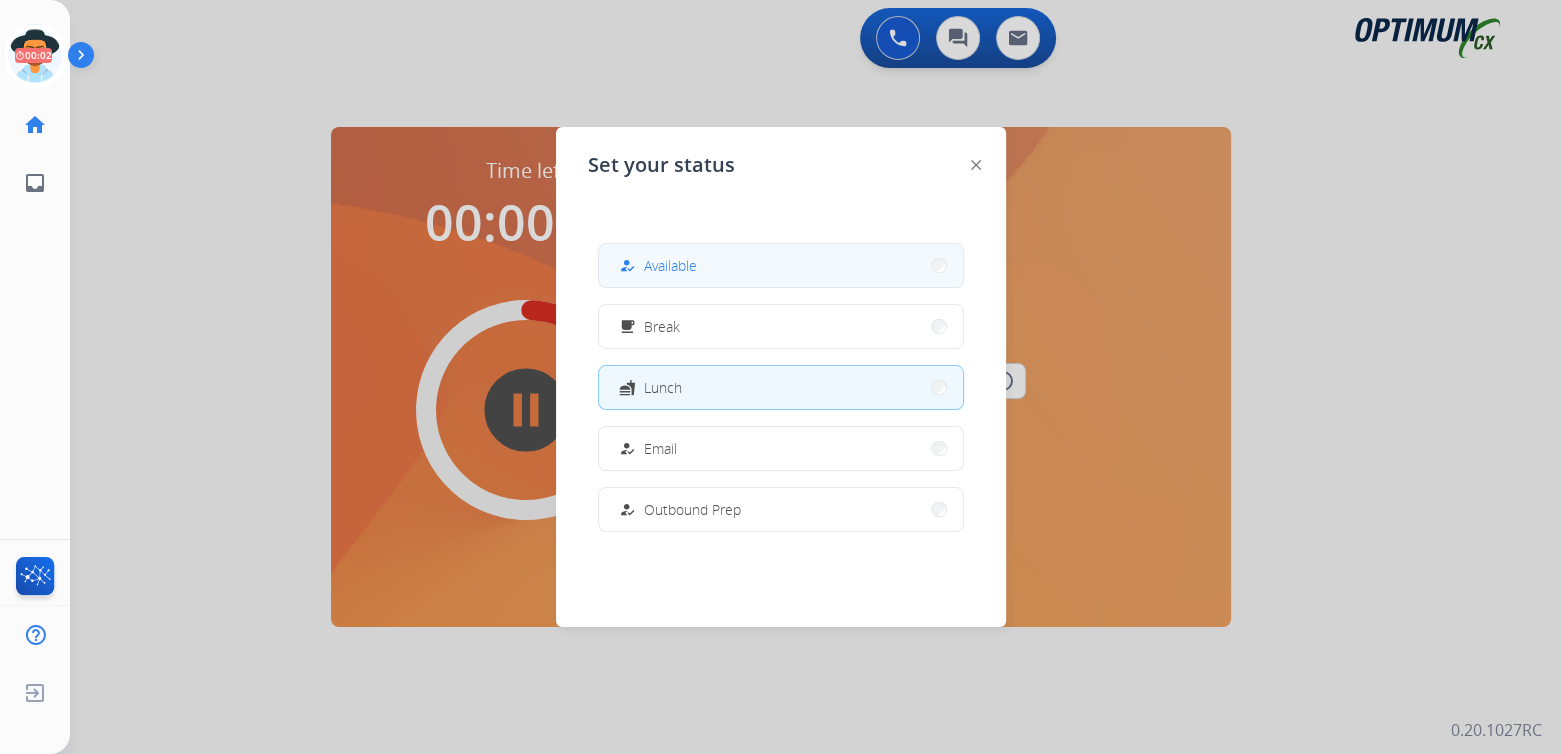 click on "how_to_reg Available" at bounding box center (781, 265) 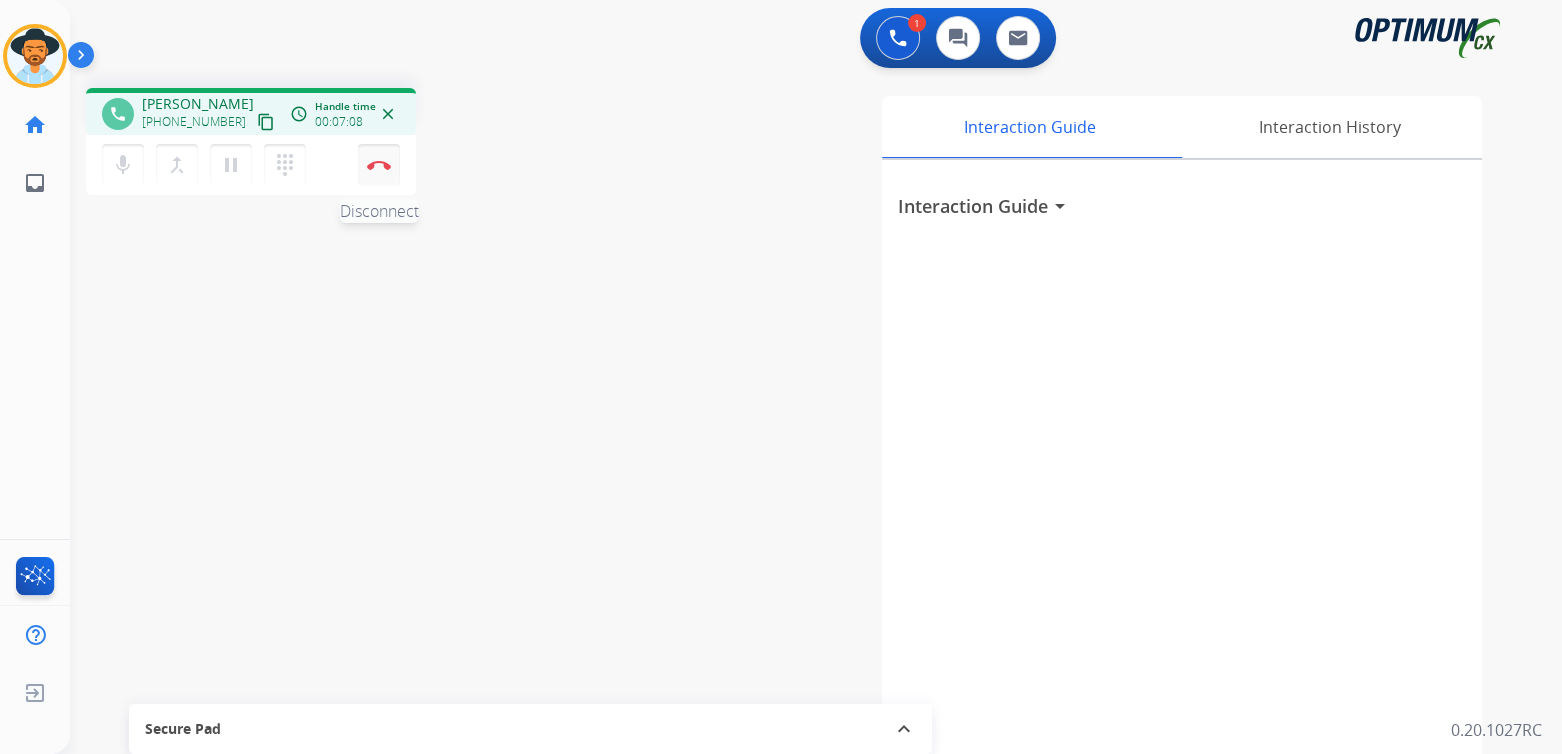 click at bounding box center (379, 165) 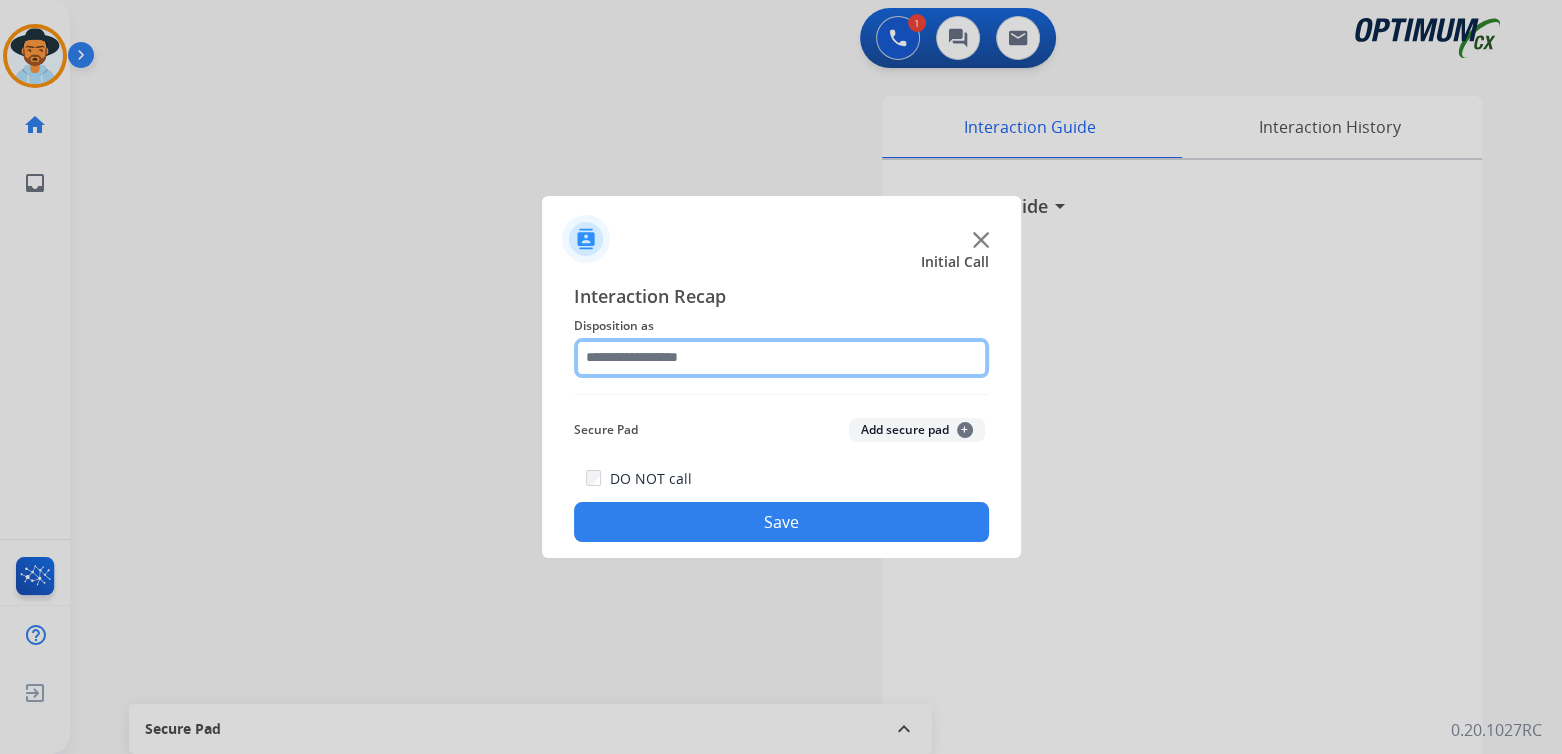 click 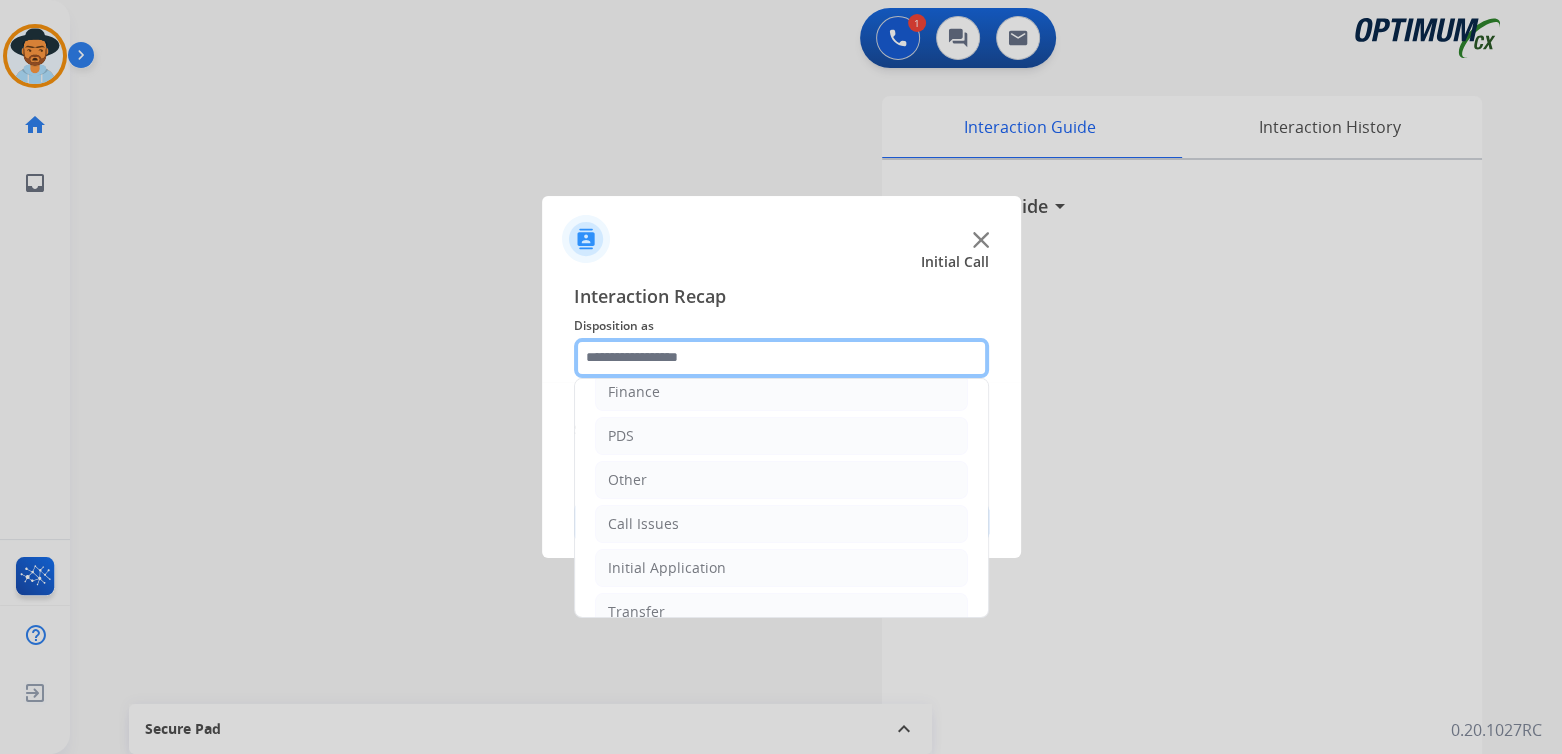 scroll, scrollTop: 132, scrollLeft: 0, axis: vertical 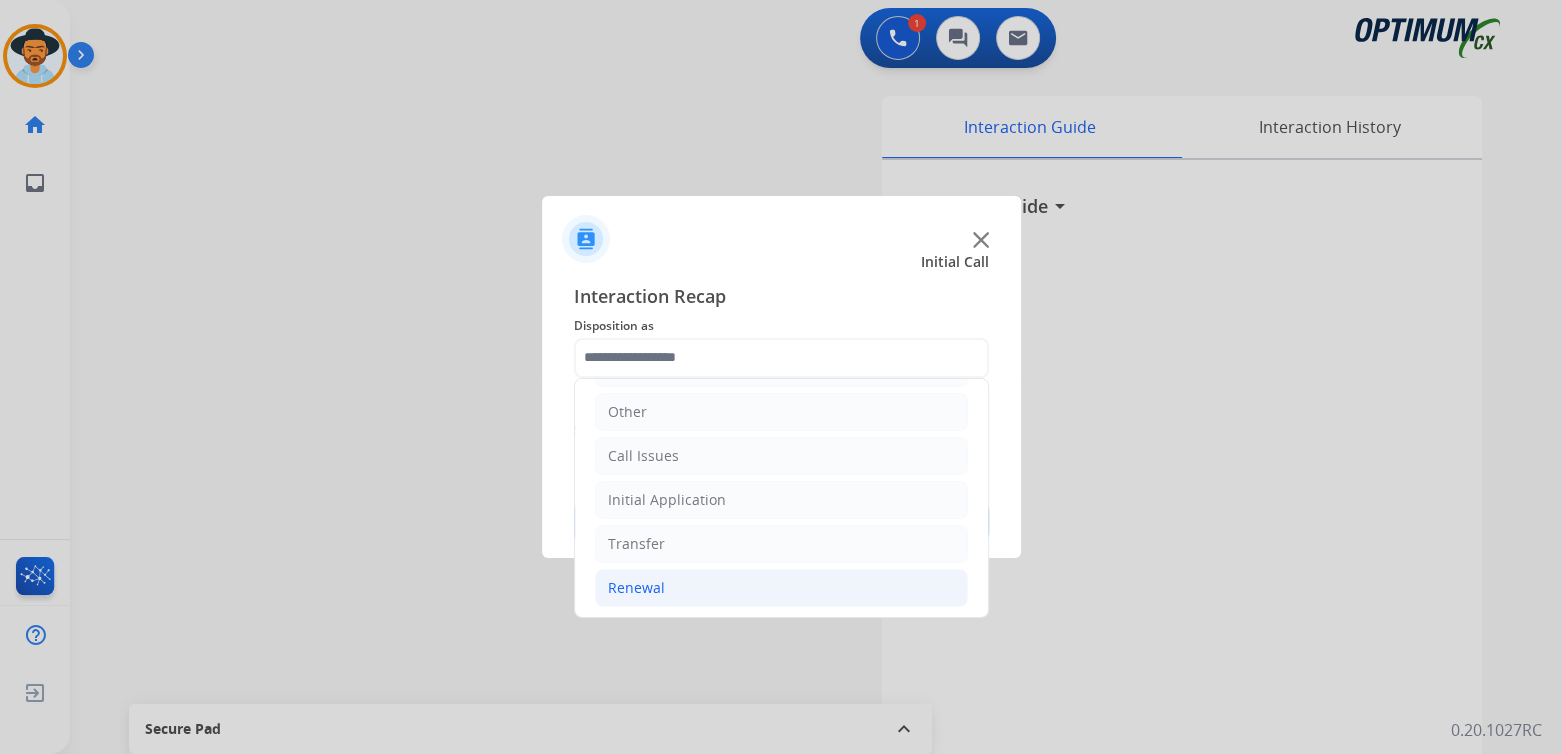 click on "Renewal" 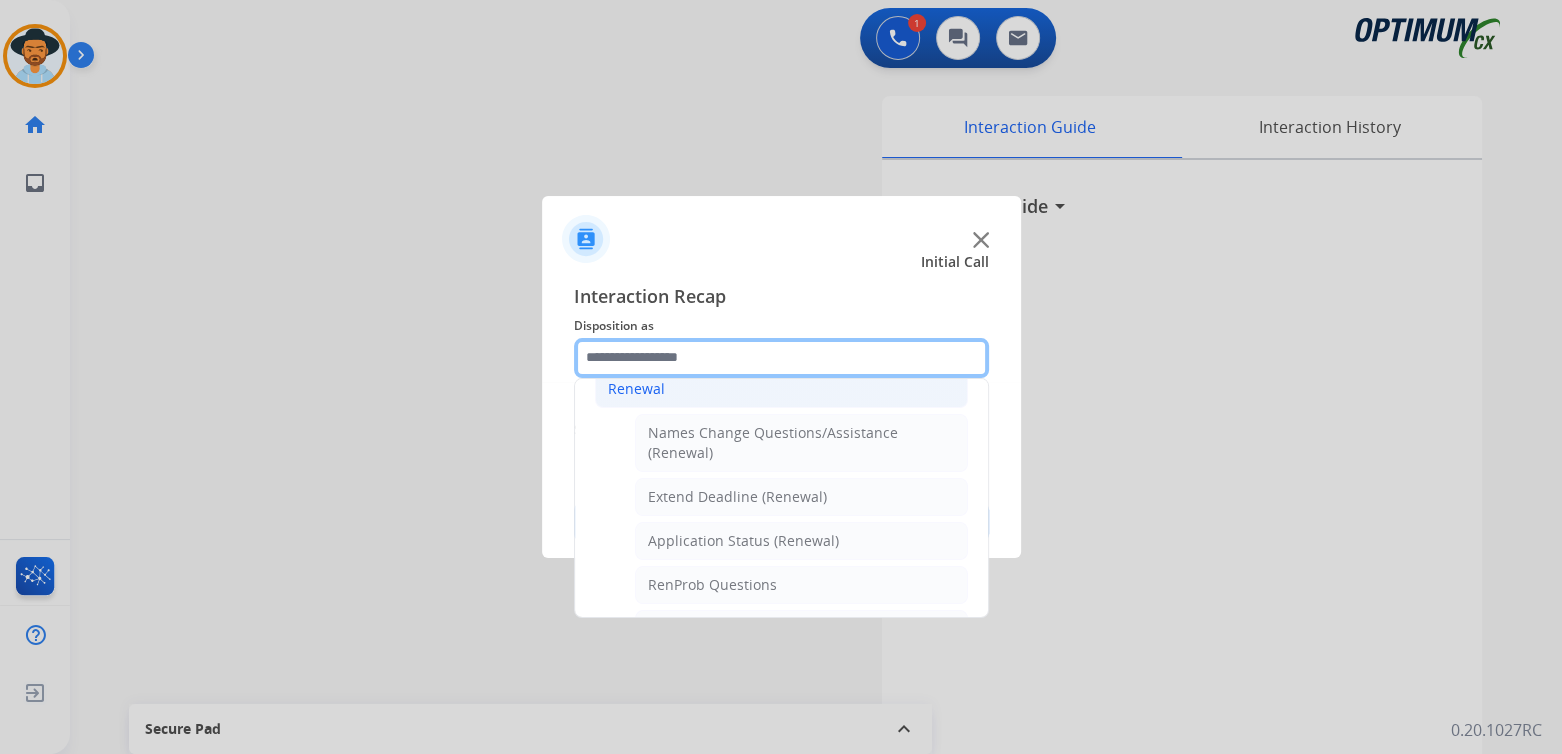 scroll, scrollTop: 332, scrollLeft: 0, axis: vertical 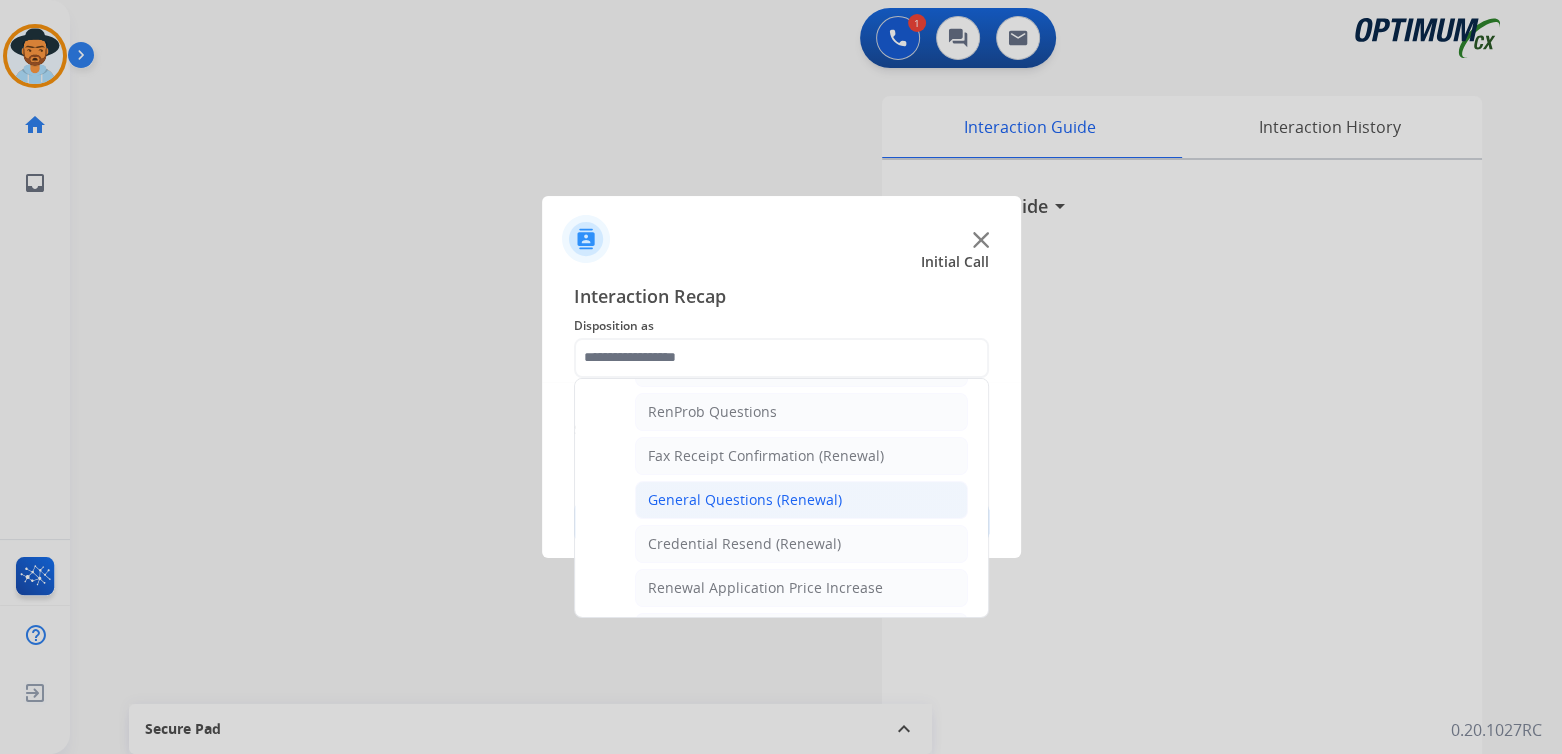 click on "General Questions (Renewal)" 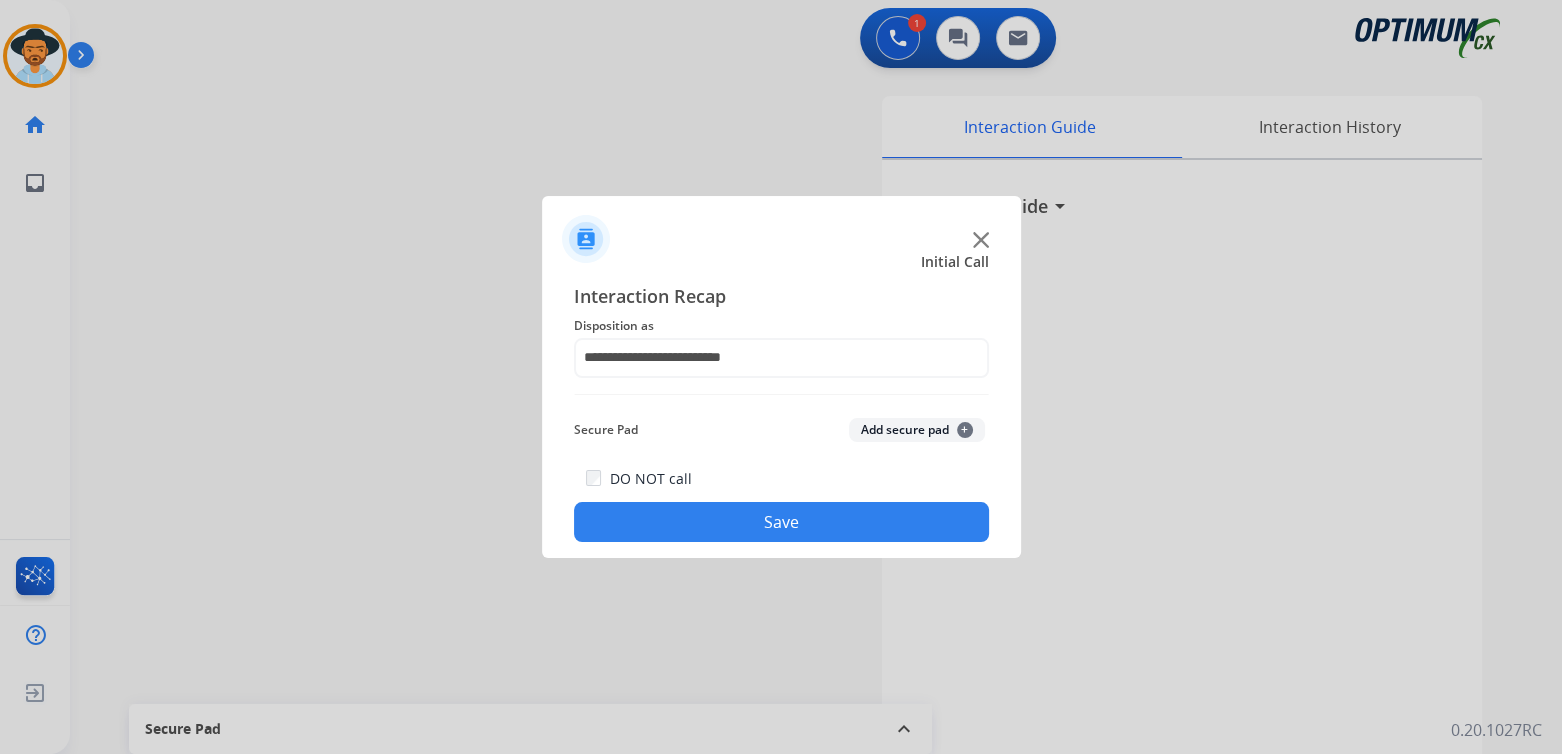 click on "Save" 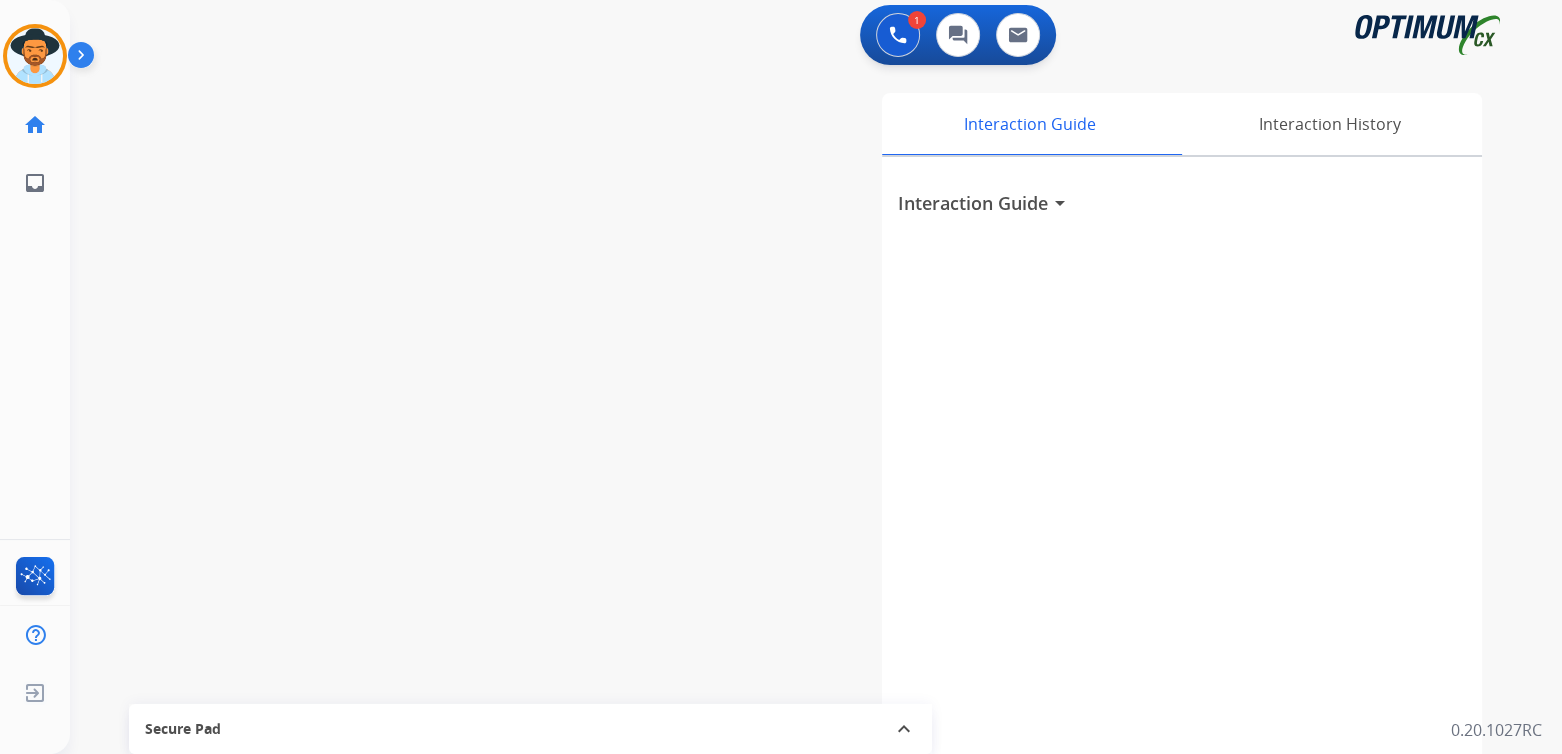 scroll, scrollTop: 4, scrollLeft: 0, axis: vertical 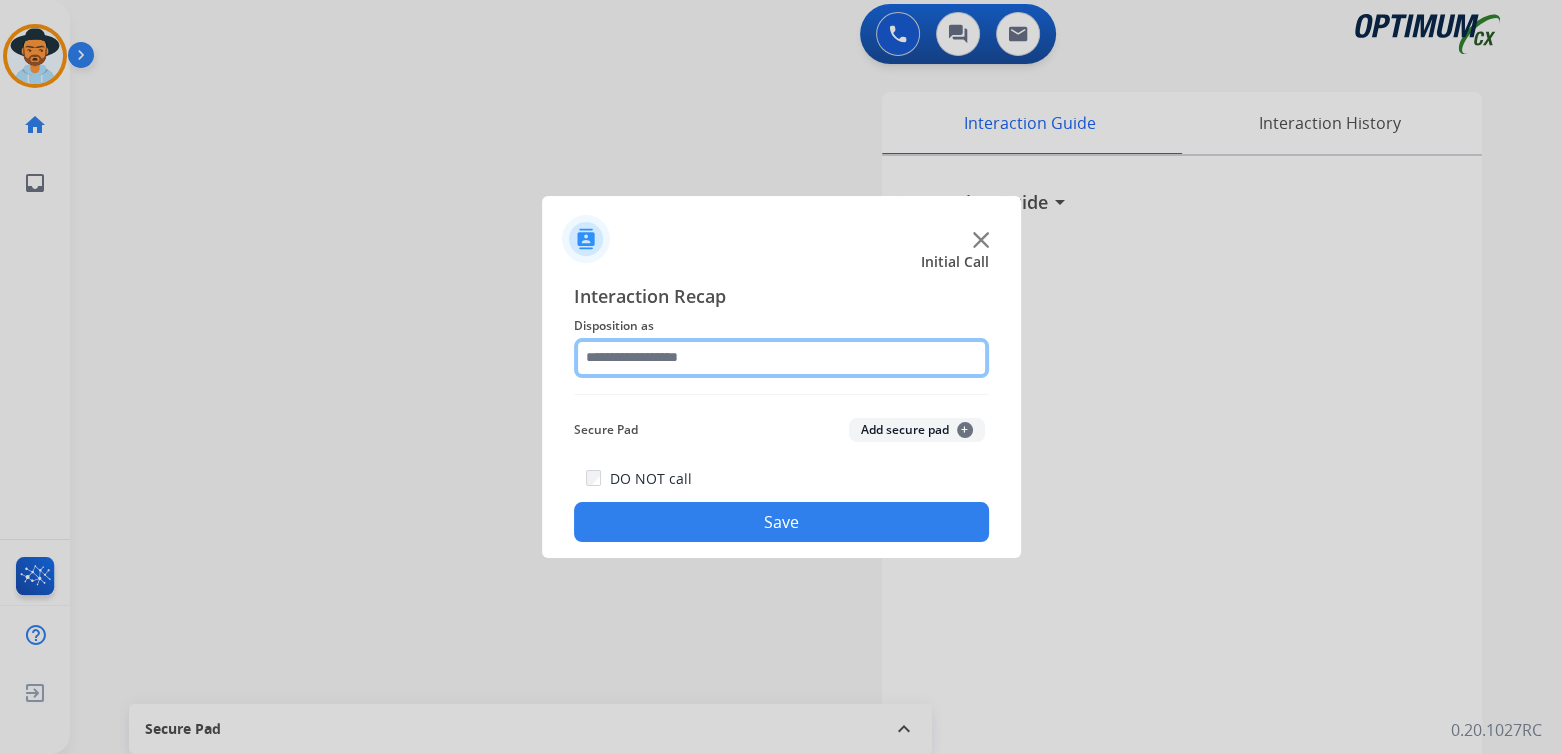 click 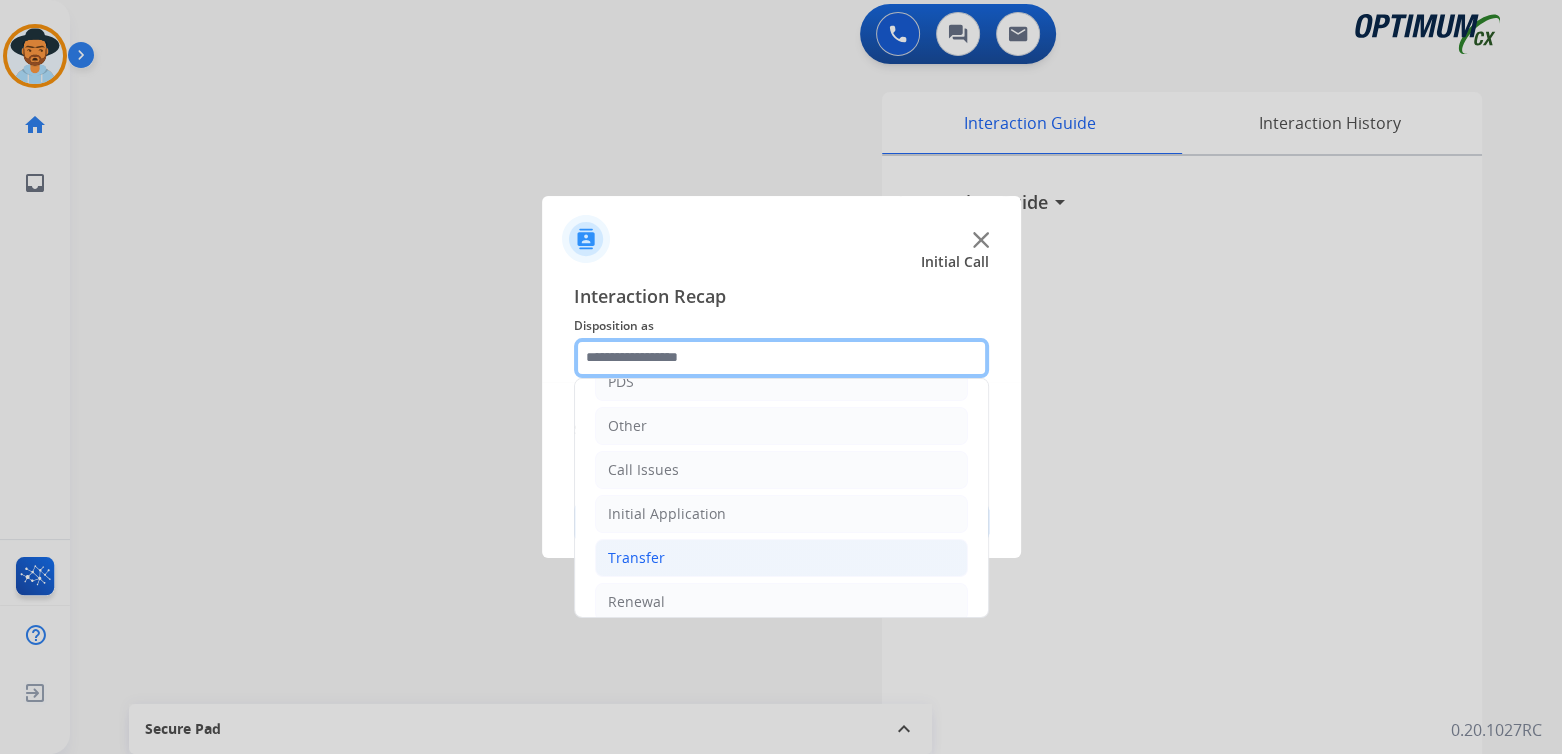 scroll, scrollTop: 132, scrollLeft: 0, axis: vertical 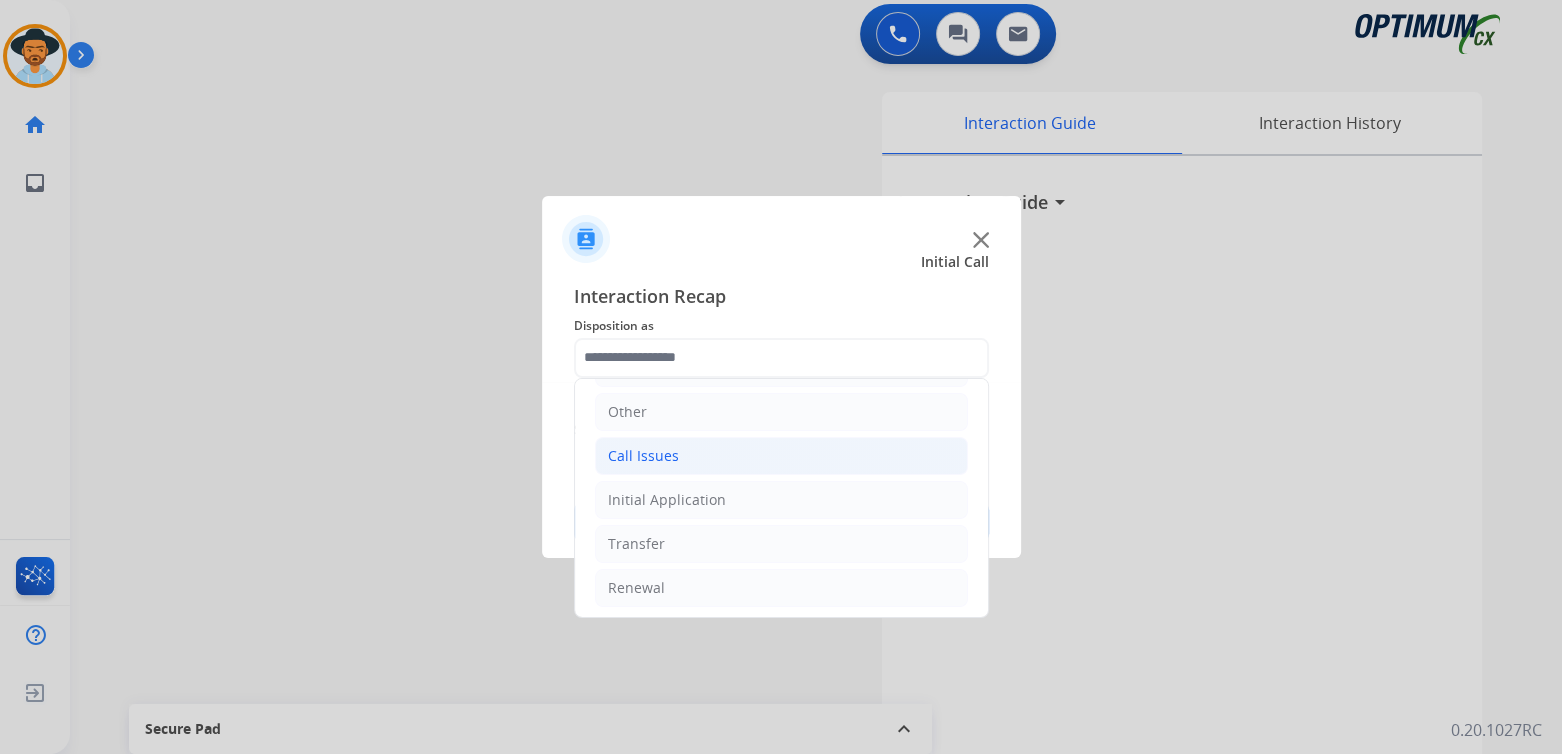 click on "Call Issues" 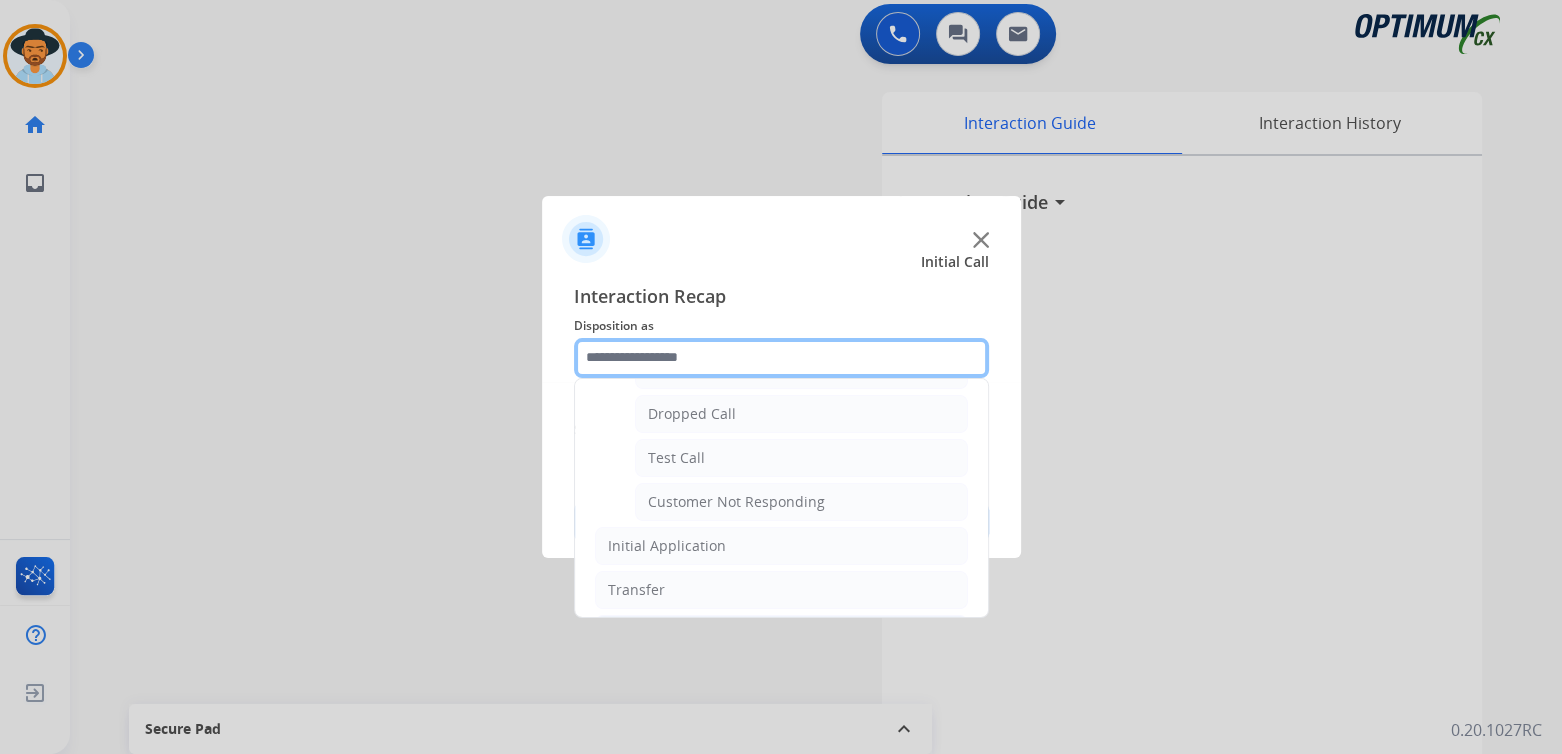 scroll, scrollTop: 350, scrollLeft: 0, axis: vertical 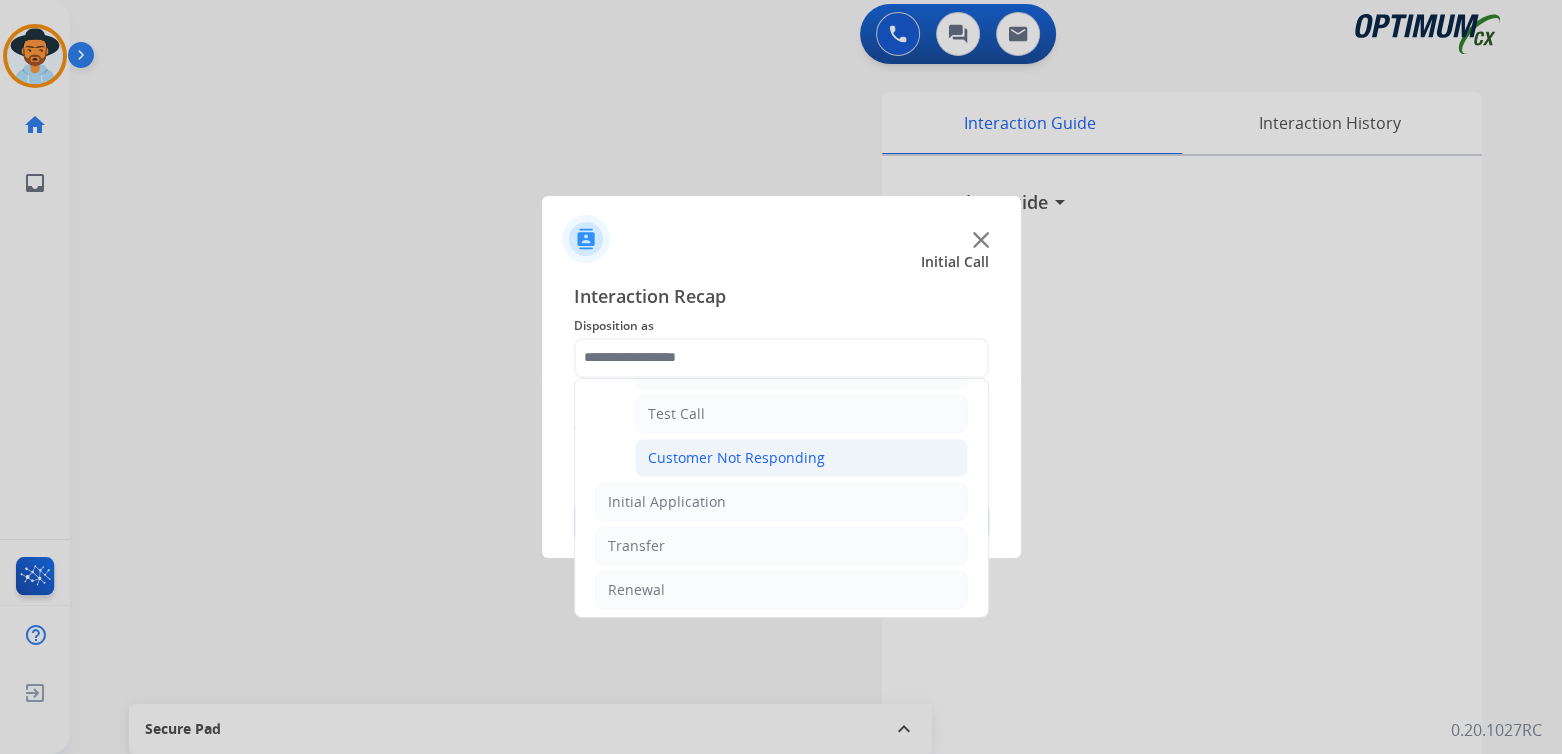click on "Customer Not Responding" 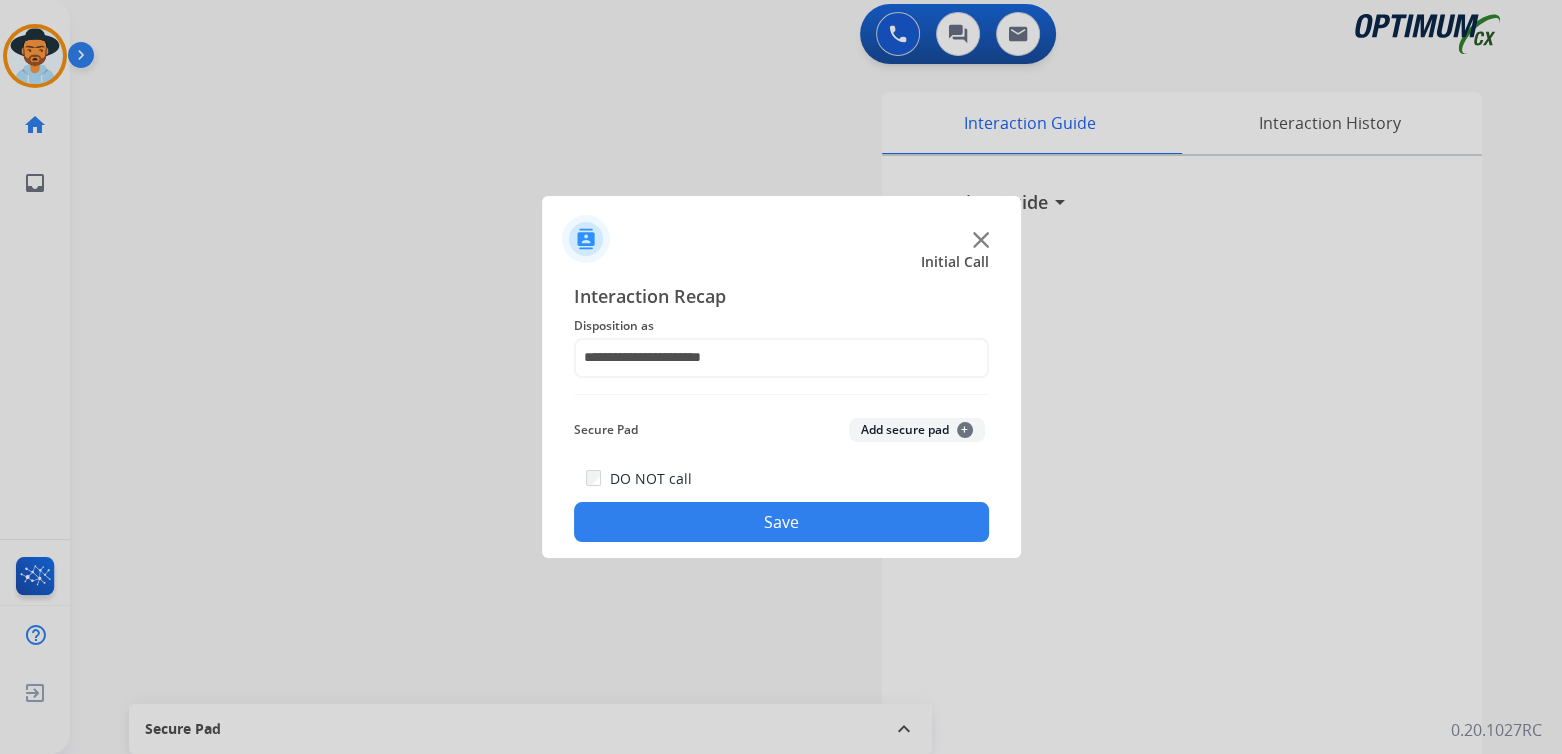click on "Save" 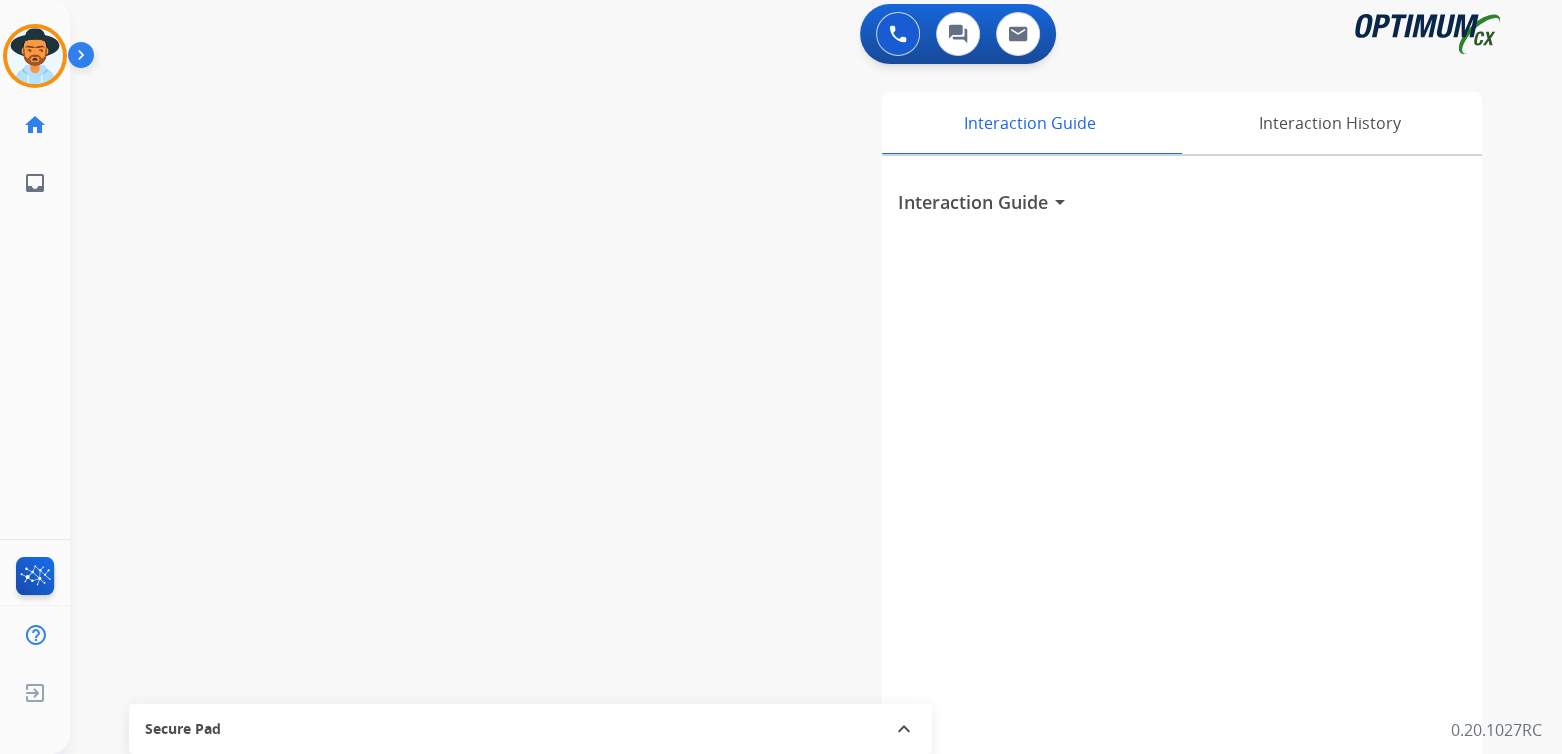 drag, startPoint x: 39, startPoint y: 51, endPoint x: 74, endPoint y: 40, distance: 36.687874 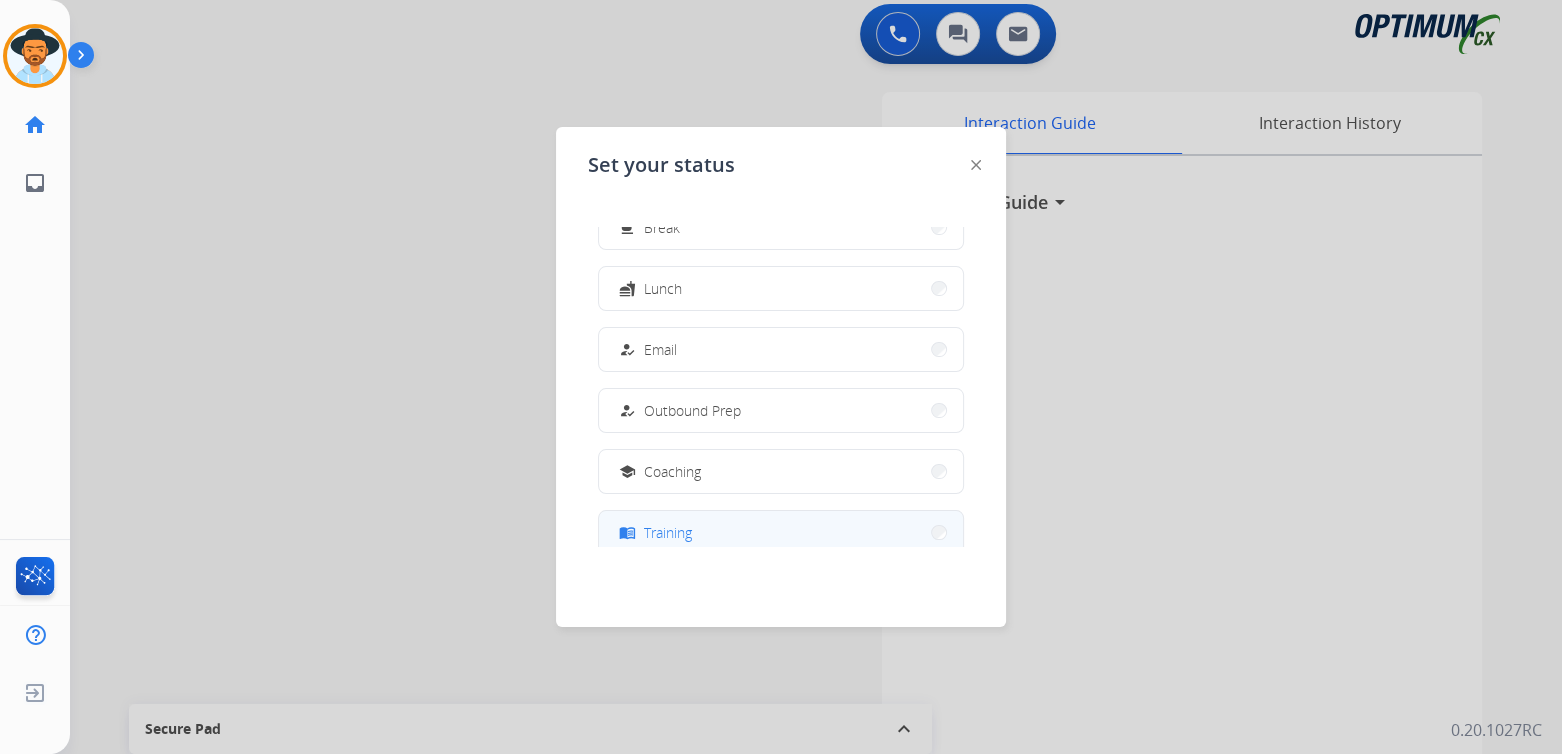 scroll, scrollTop: 100, scrollLeft: 0, axis: vertical 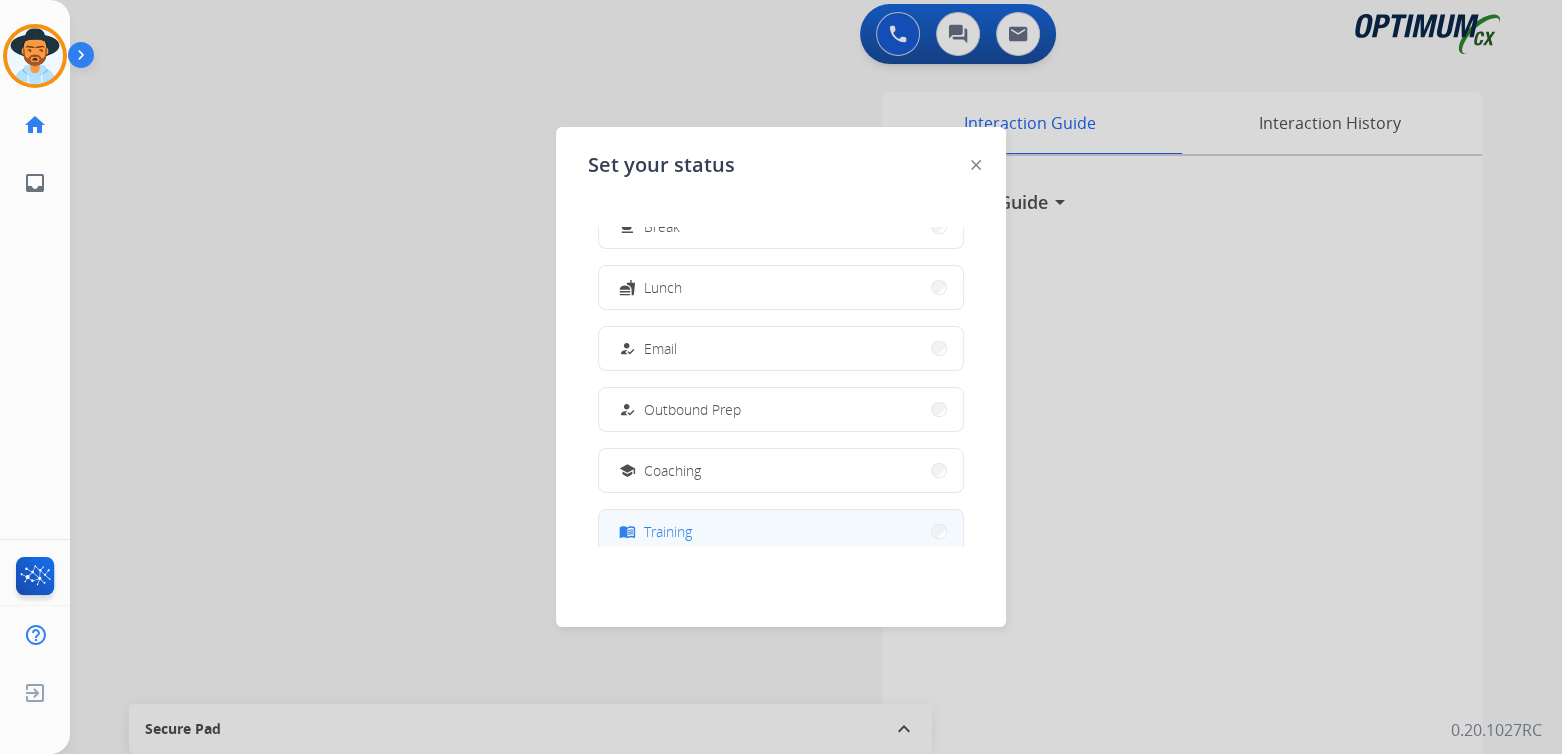 click on "menu_book Training" at bounding box center (781, 531) 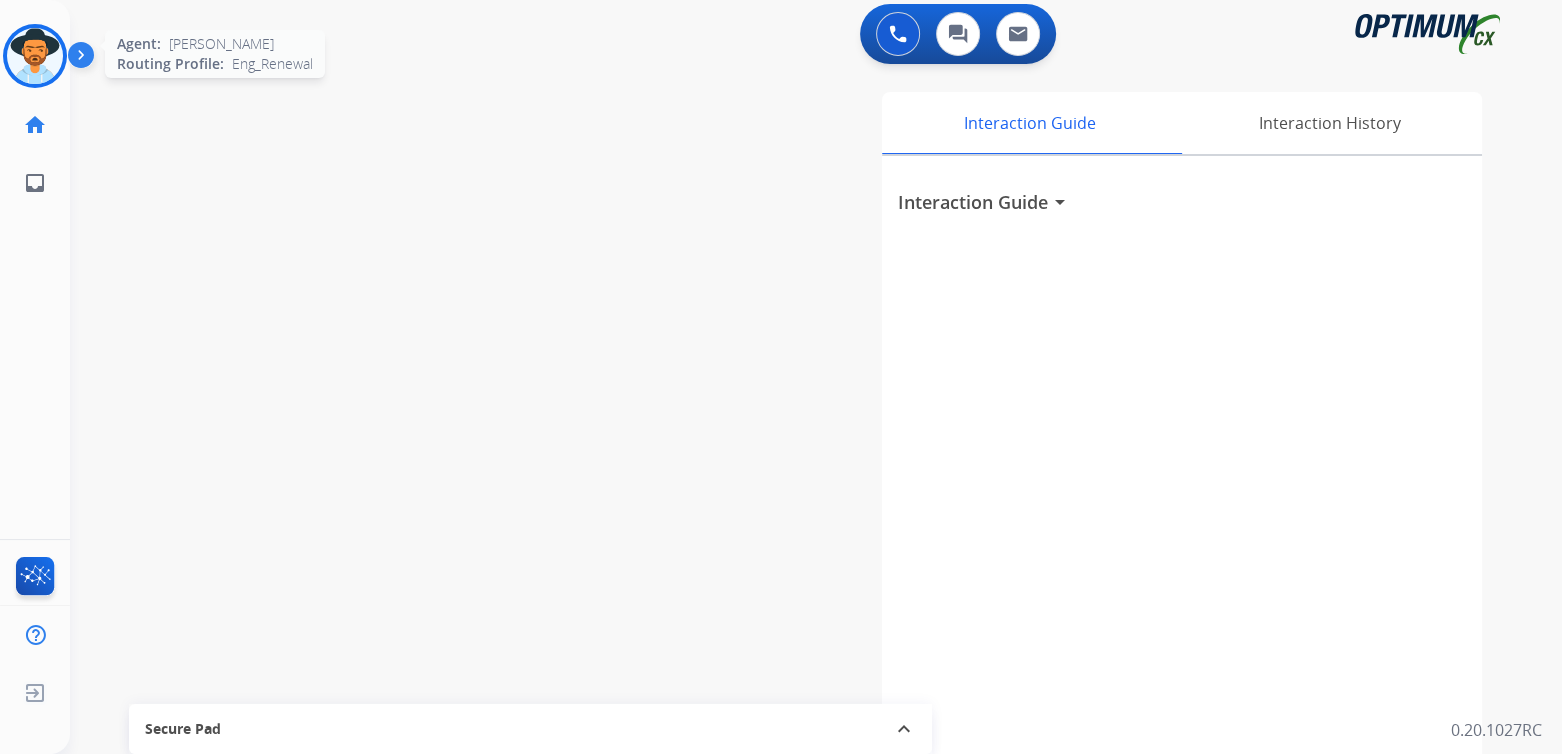 click at bounding box center [35, 56] 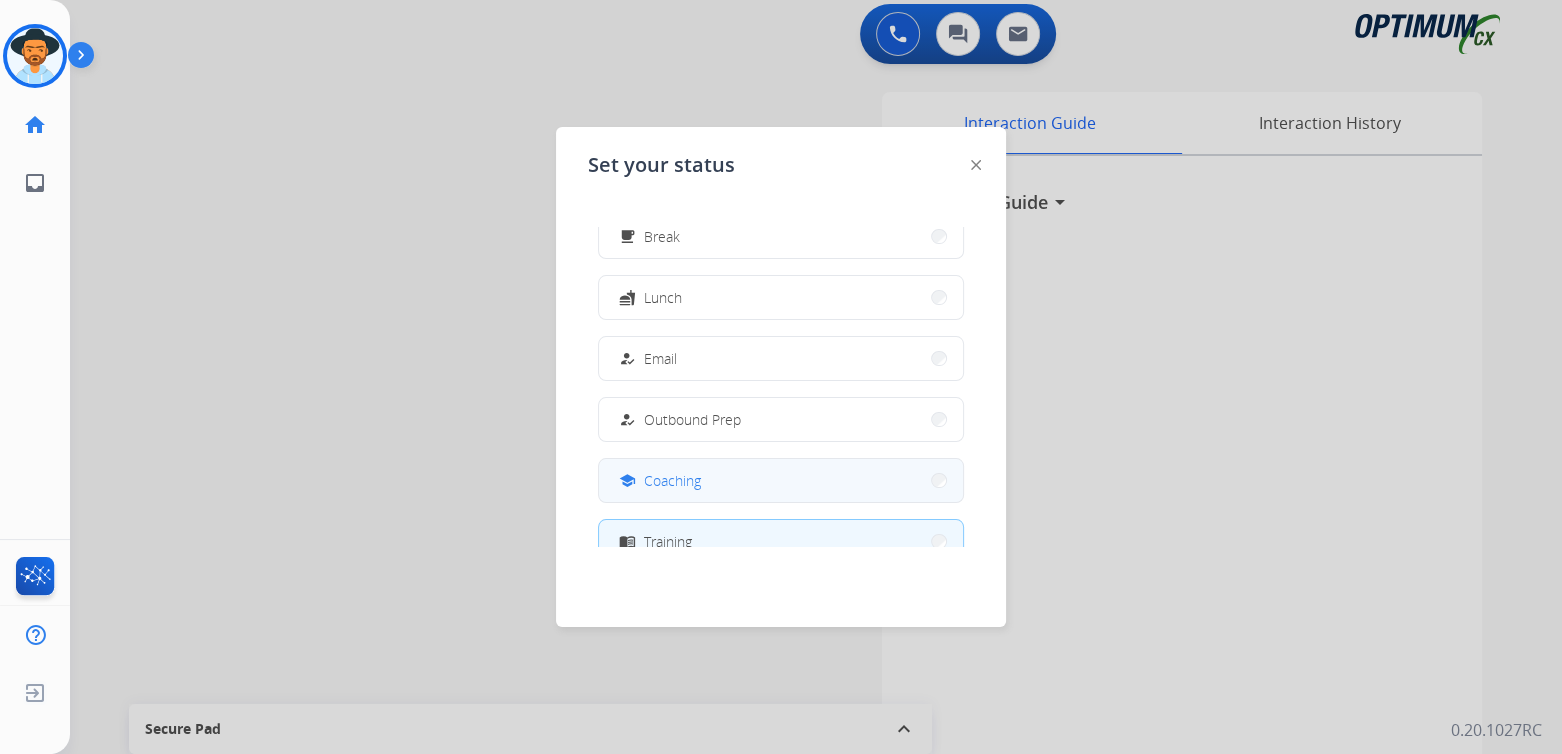 scroll, scrollTop: 95, scrollLeft: 0, axis: vertical 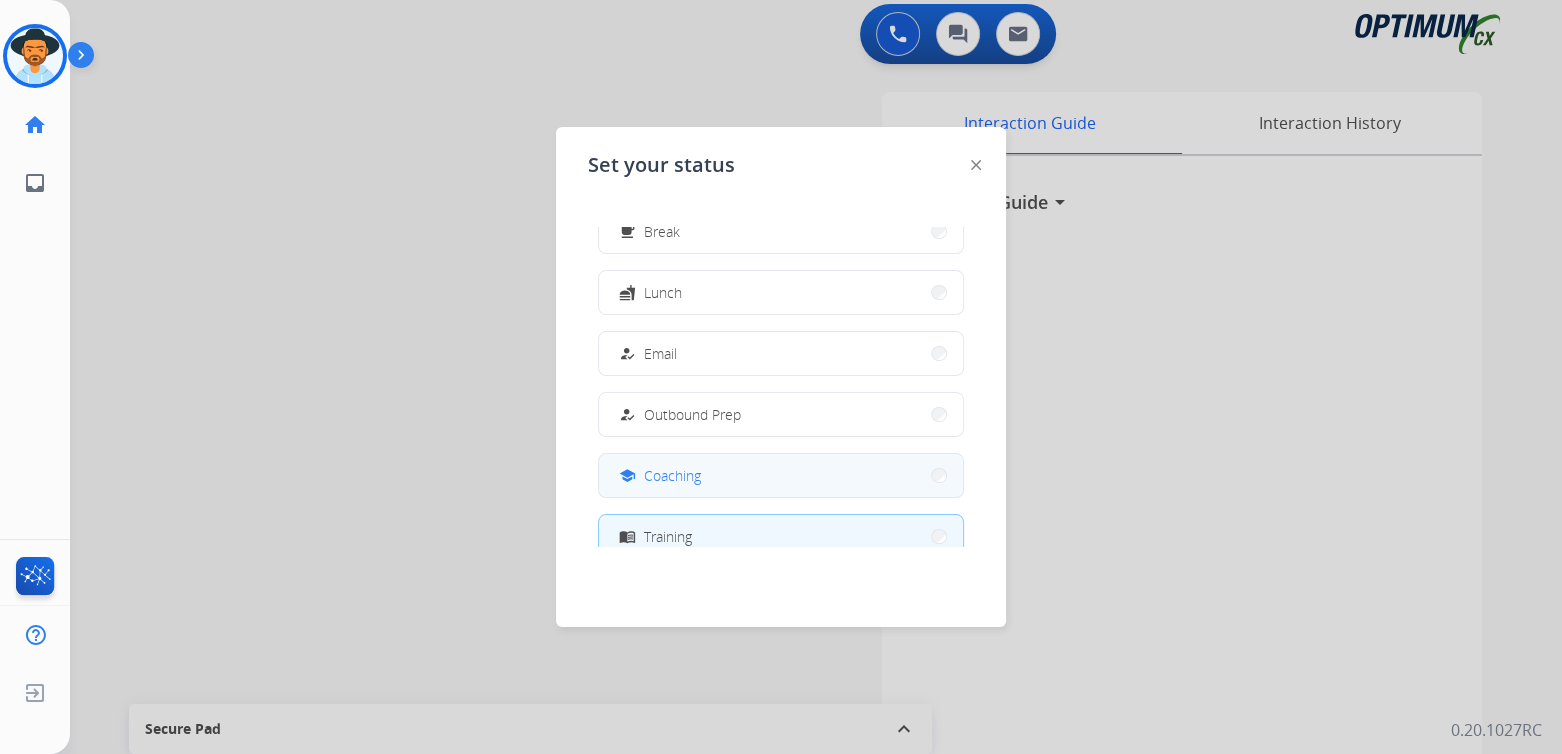 drag, startPoint x: 758, startPoint y: 488, endPoint x: 765, endPoint y: 478, distance: 12.206555 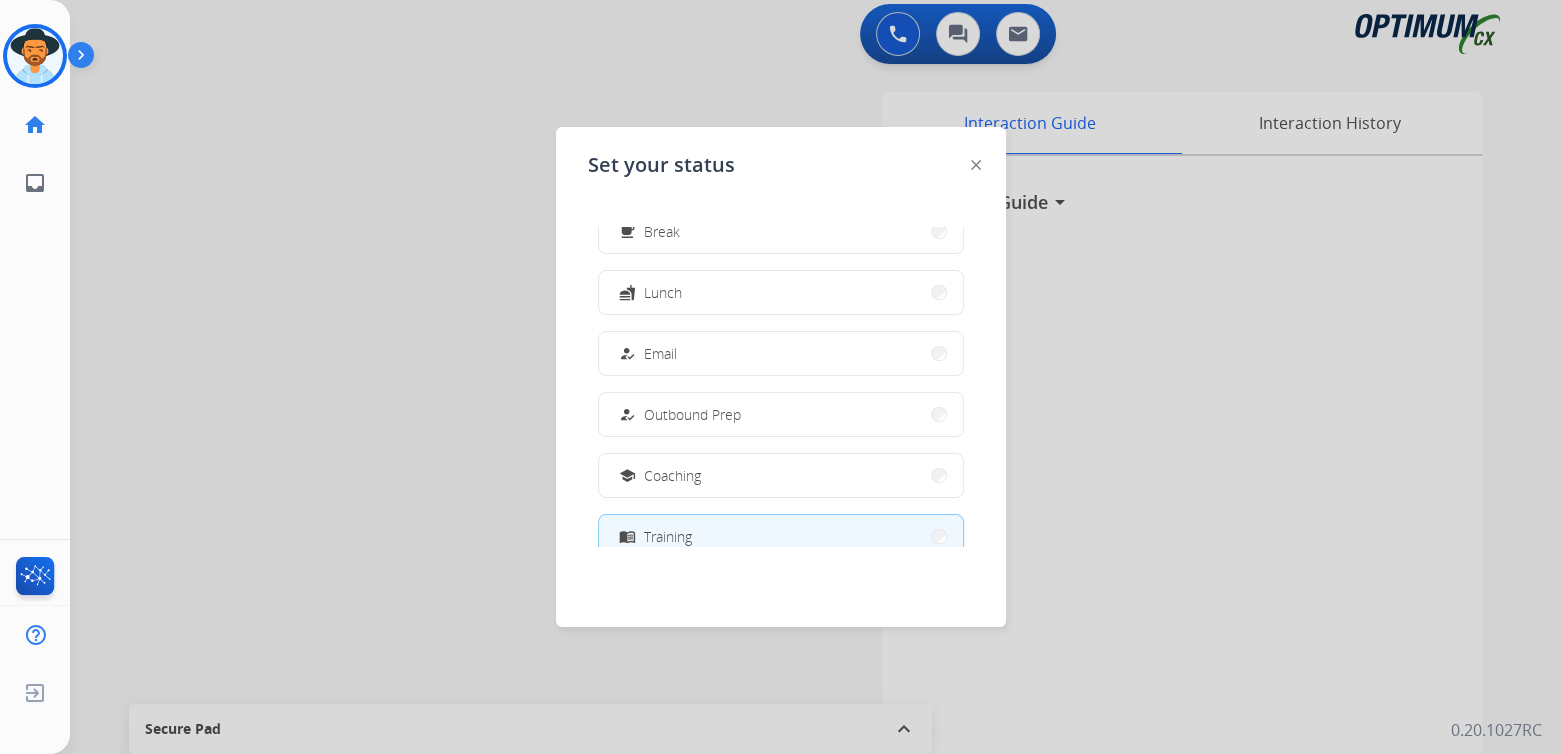 click on "school Coaching" at bounding box center [781, 475] 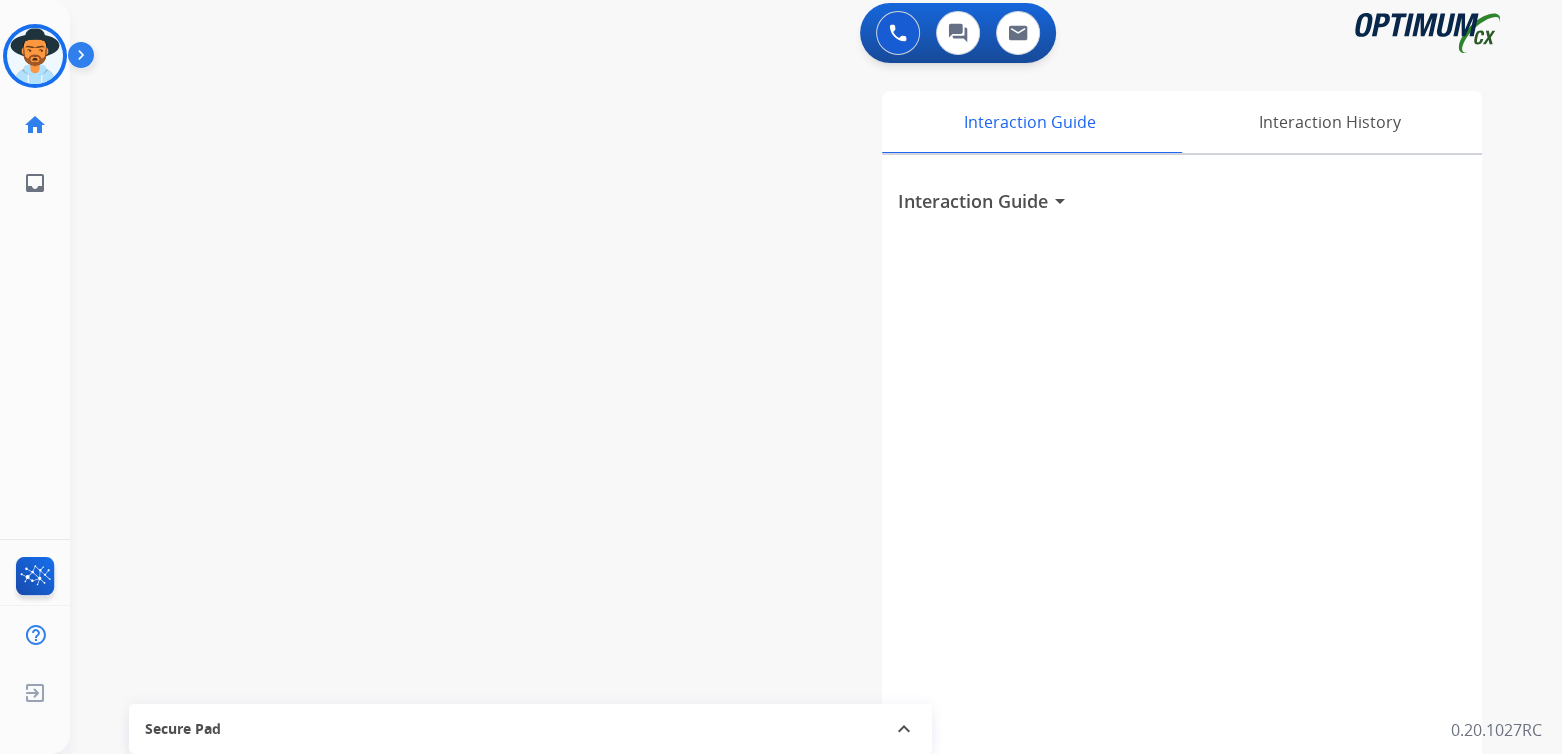 scroll, scrollTop: 6, scrollLeft: 0, axis: vertical 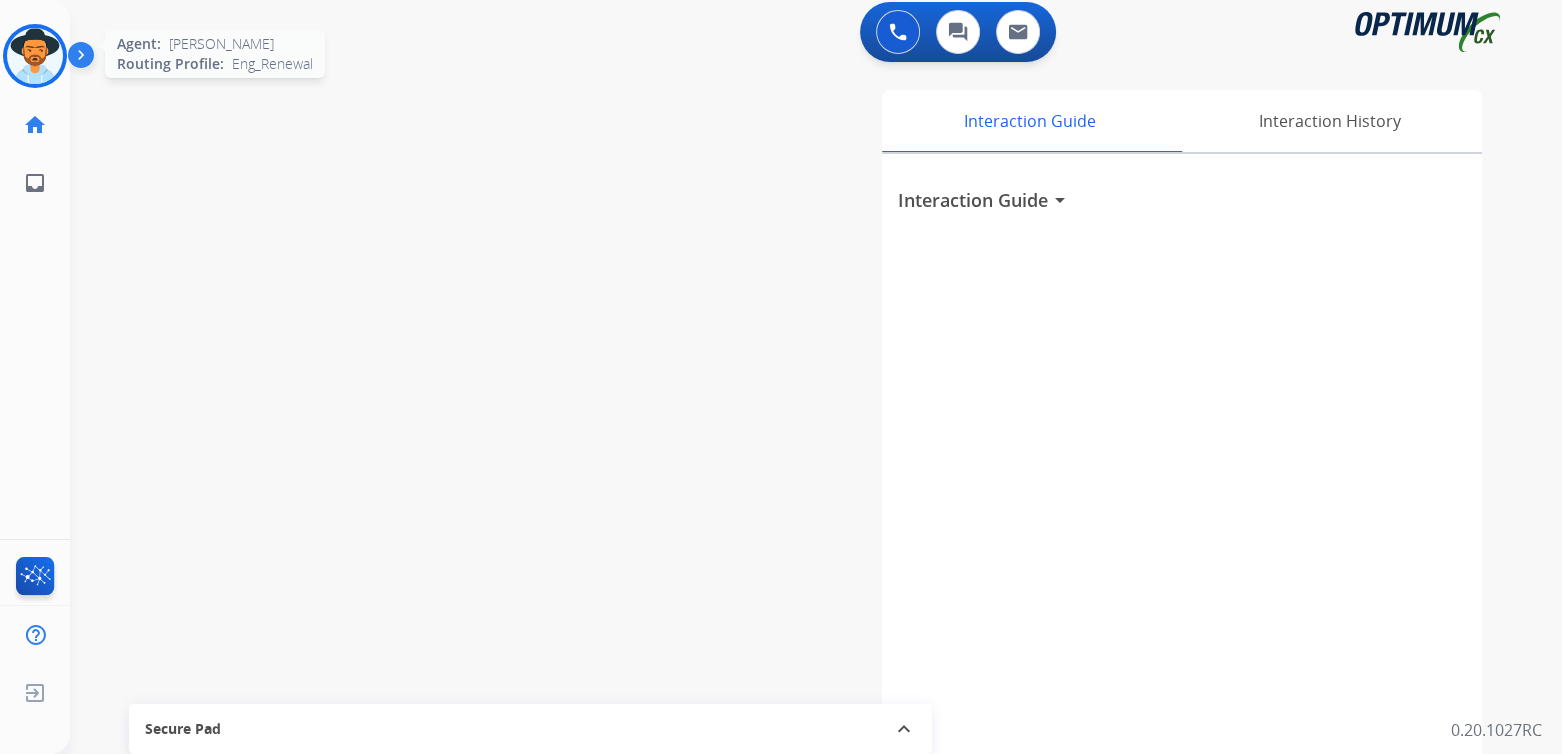 click at bounding box center (35, 56) 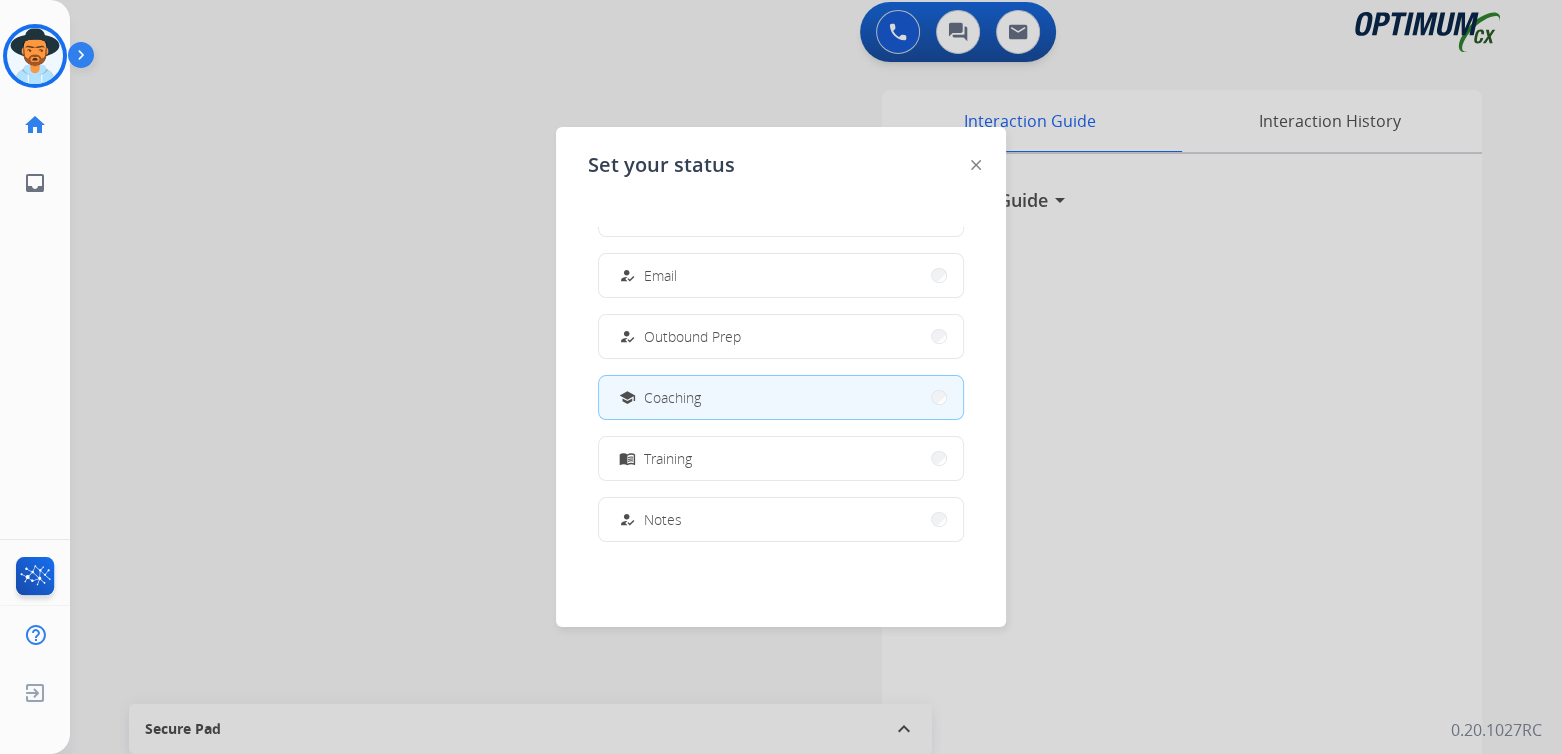 click on "how_to_reg Available free_breakfast Break fastfood Lunch how_to_reg Email how_to_reg Outbound Prep school Coaching menu_book Training how_to_reg Notes how_to_reg Research / Special Project how_to_reg Computer Issue how_to_reg Internet Issue how_to_reg Power Outage work_off Offline" at bounding box center (781, 387) 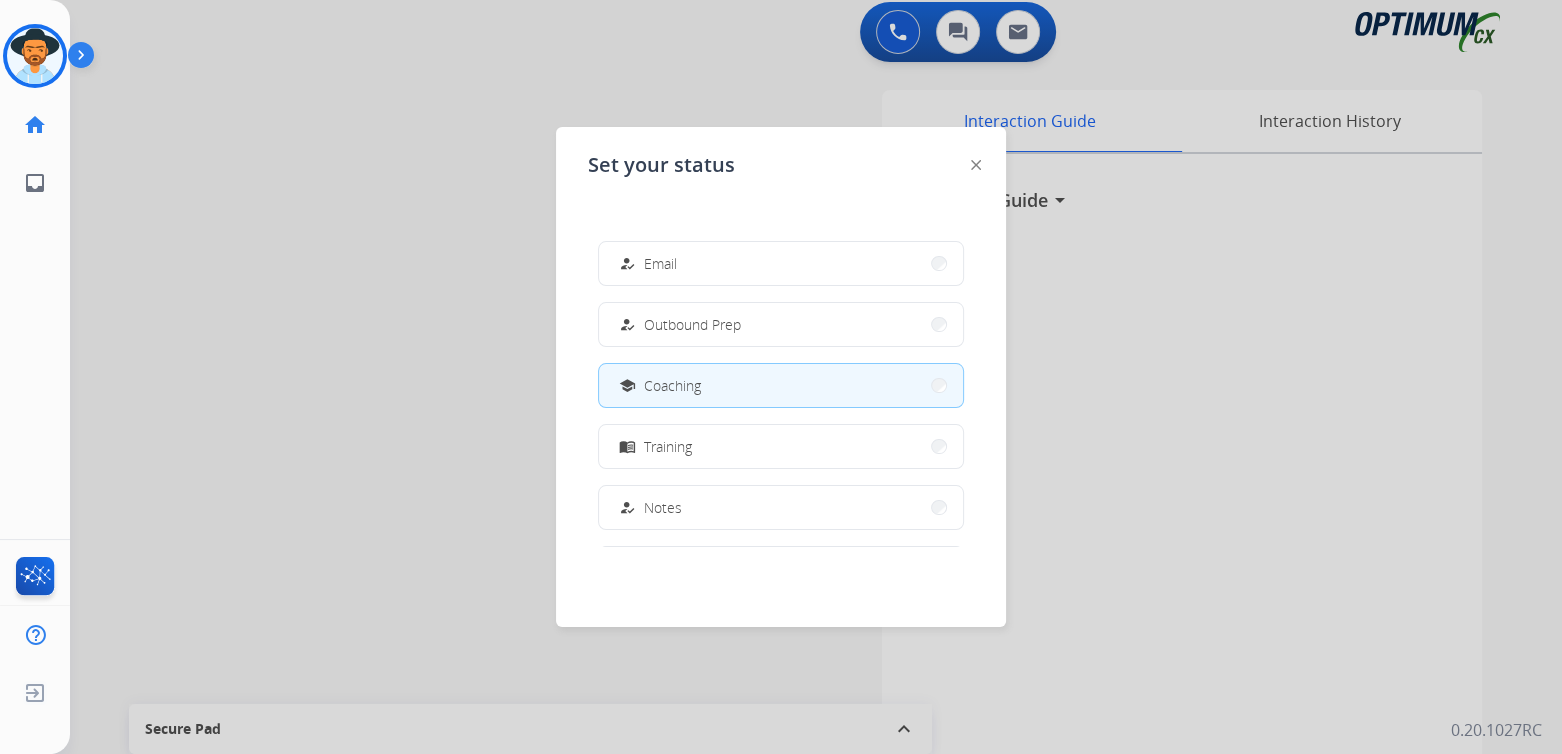 scroll, scrollTop: 188, scrollLeft: 0, axis: vertical 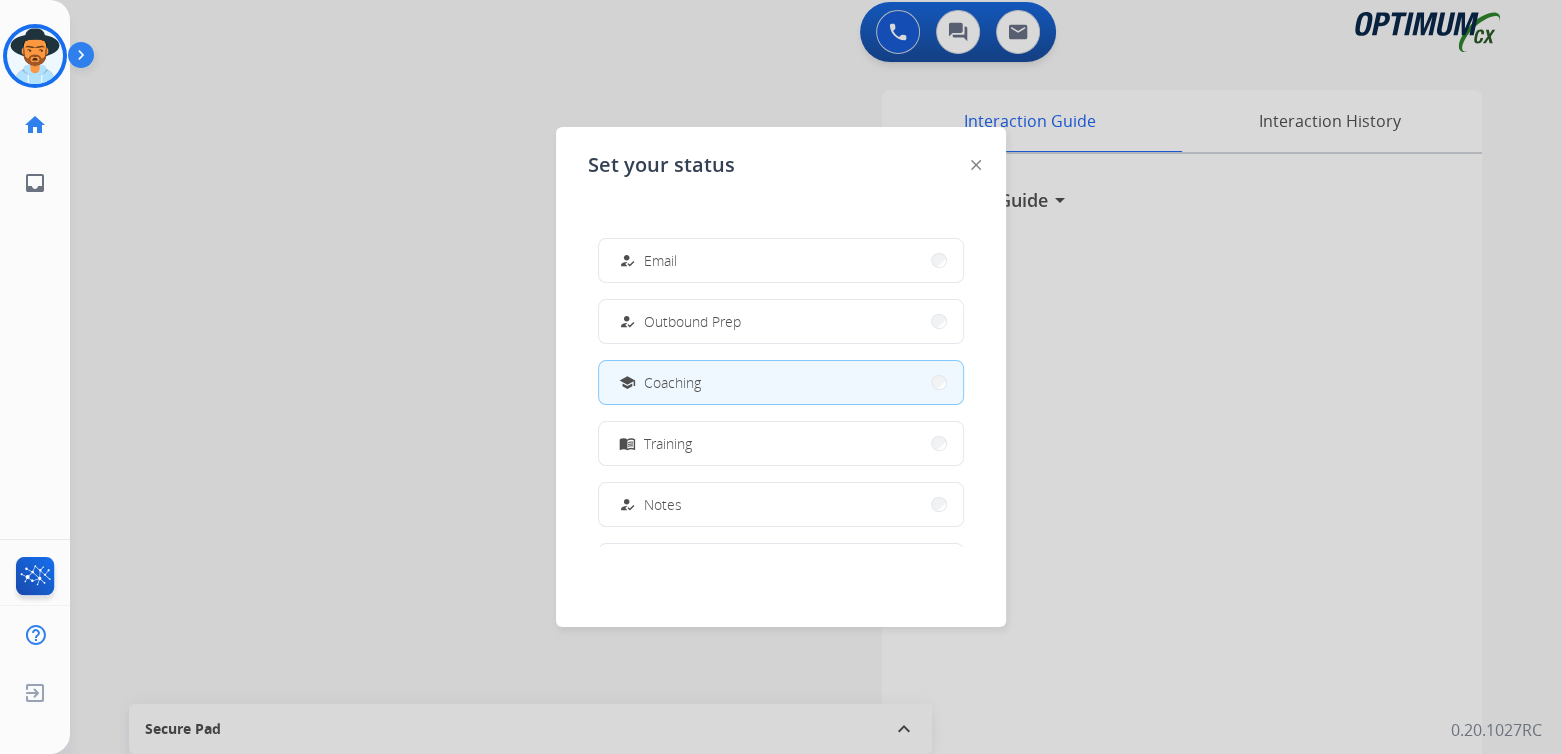click on "school Coaching" at bounding box center [781, 382] 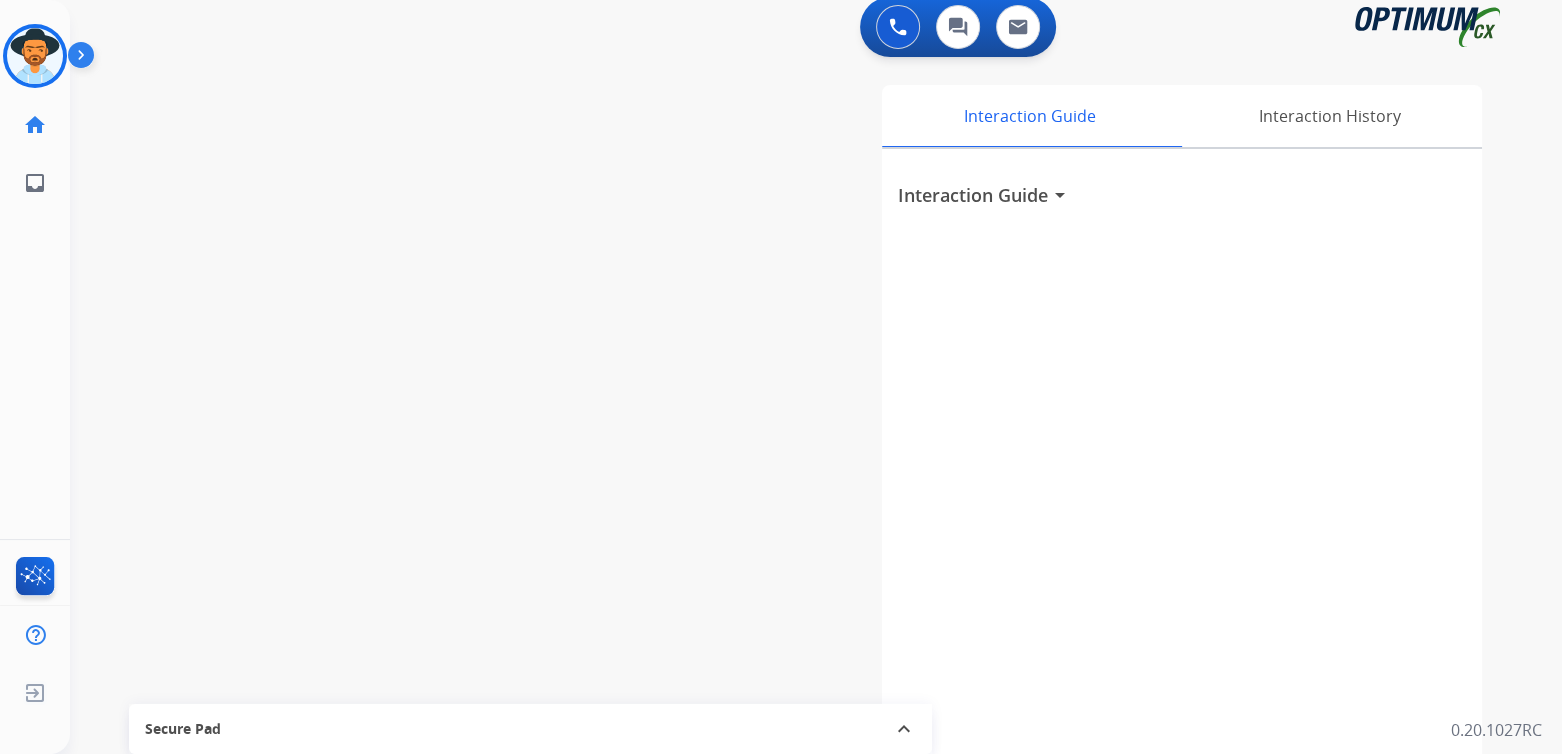 scroll, scrollTop: 12, scrollLeft: 0, axis: vertical 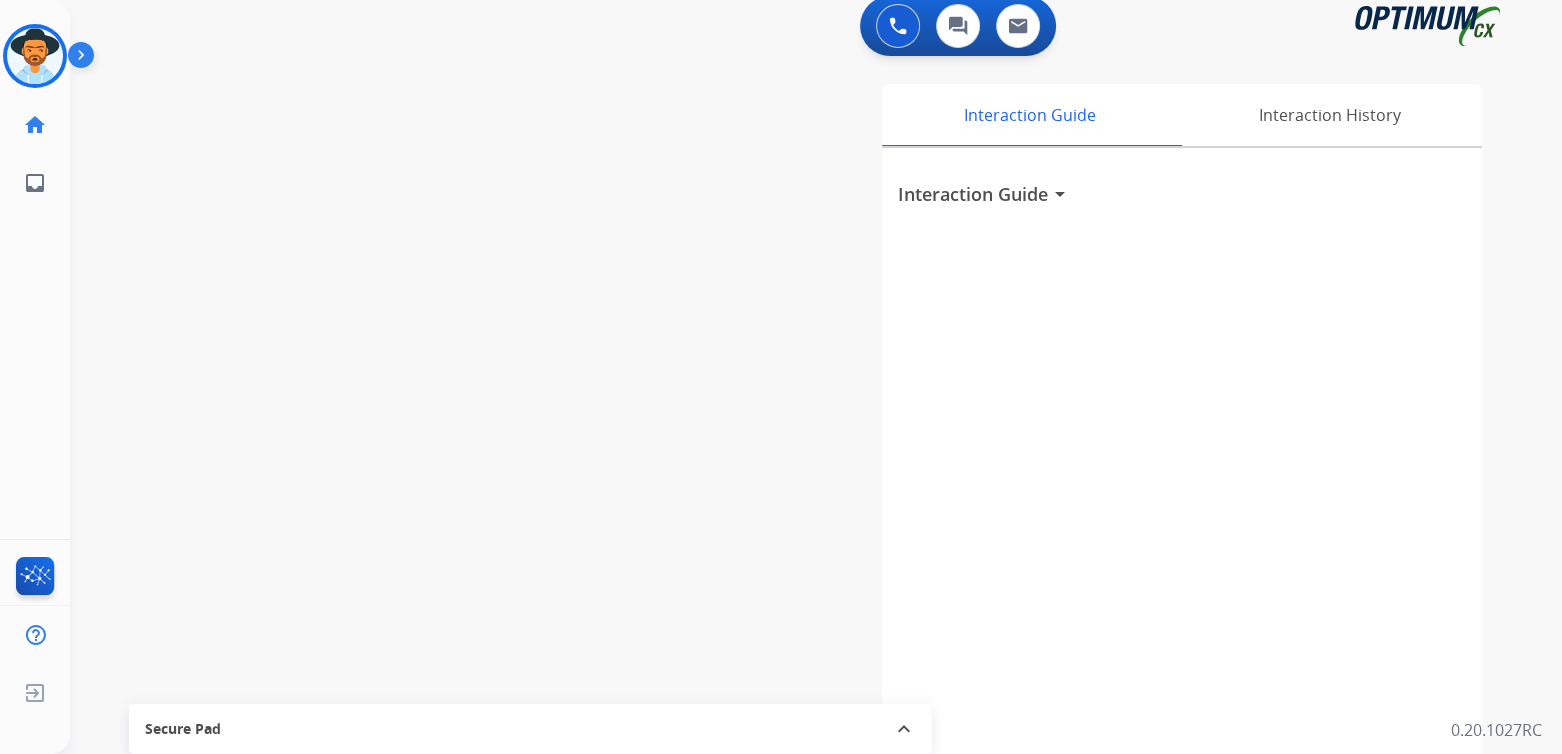 drag, startPoint x: 49, startPoint y: 60, endPoint x: 94, endPoint y: 69, distance: 45.891174 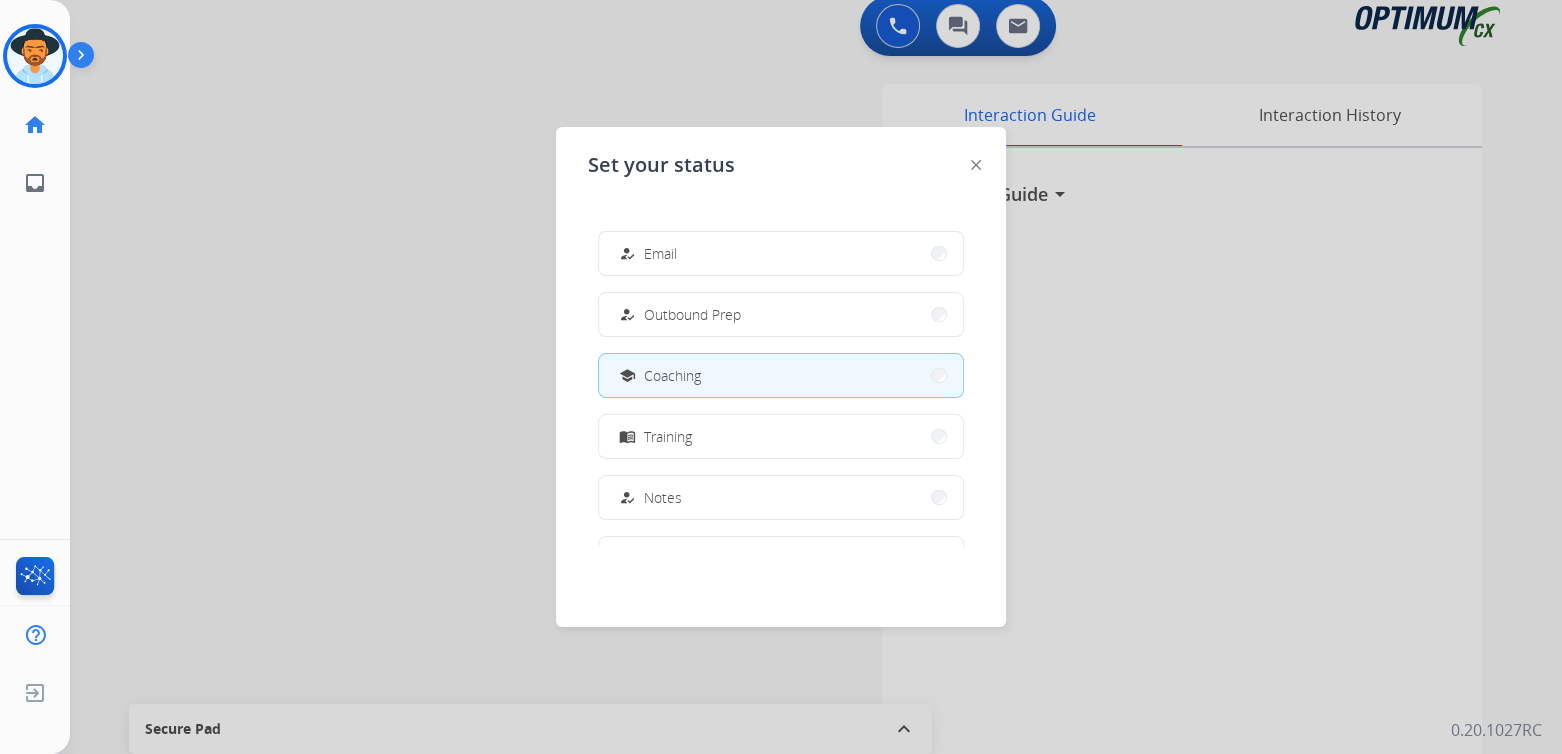 scroll, scrollTop: 196, scrollLeft: 0, axis: vertical 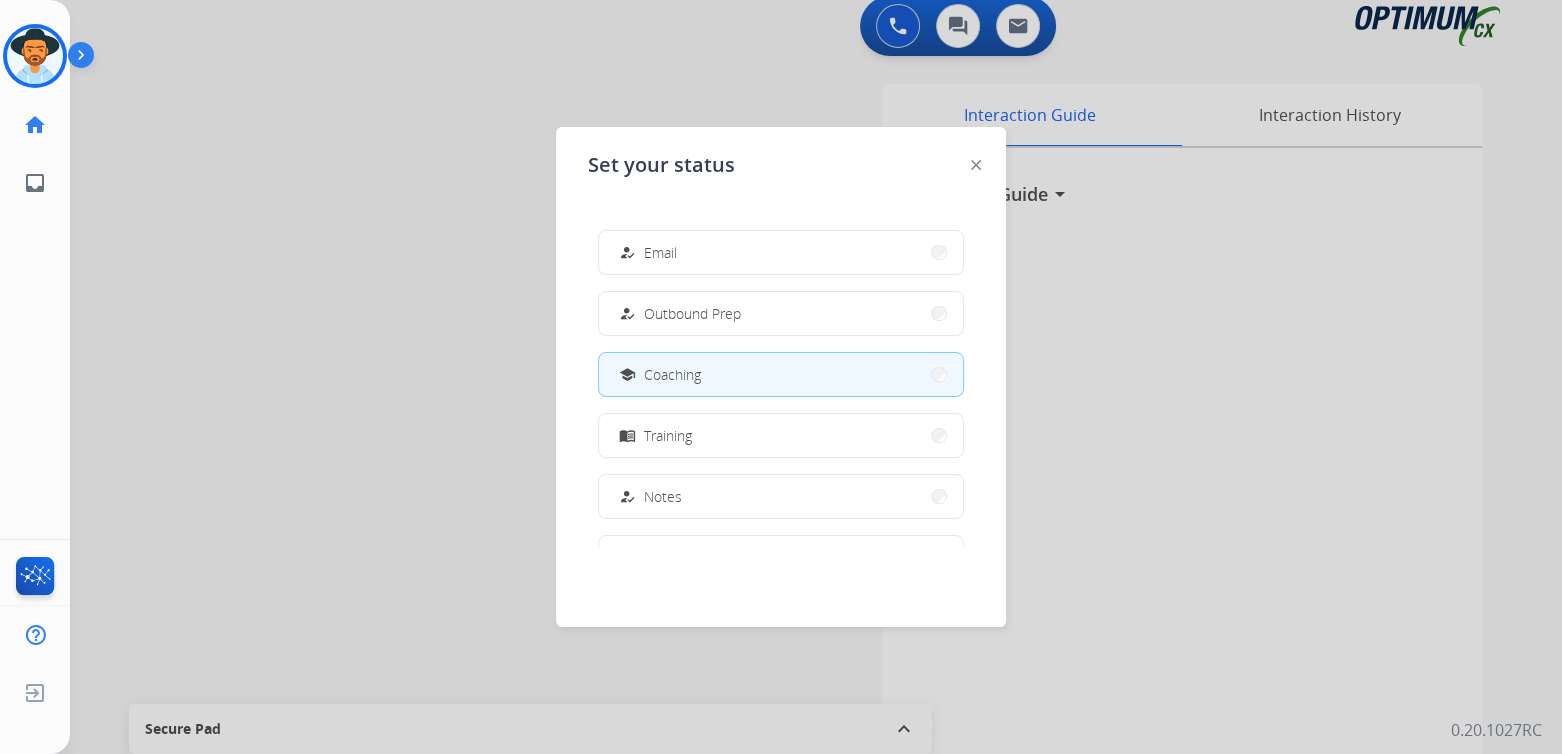 click at bounding box center (781, 377) 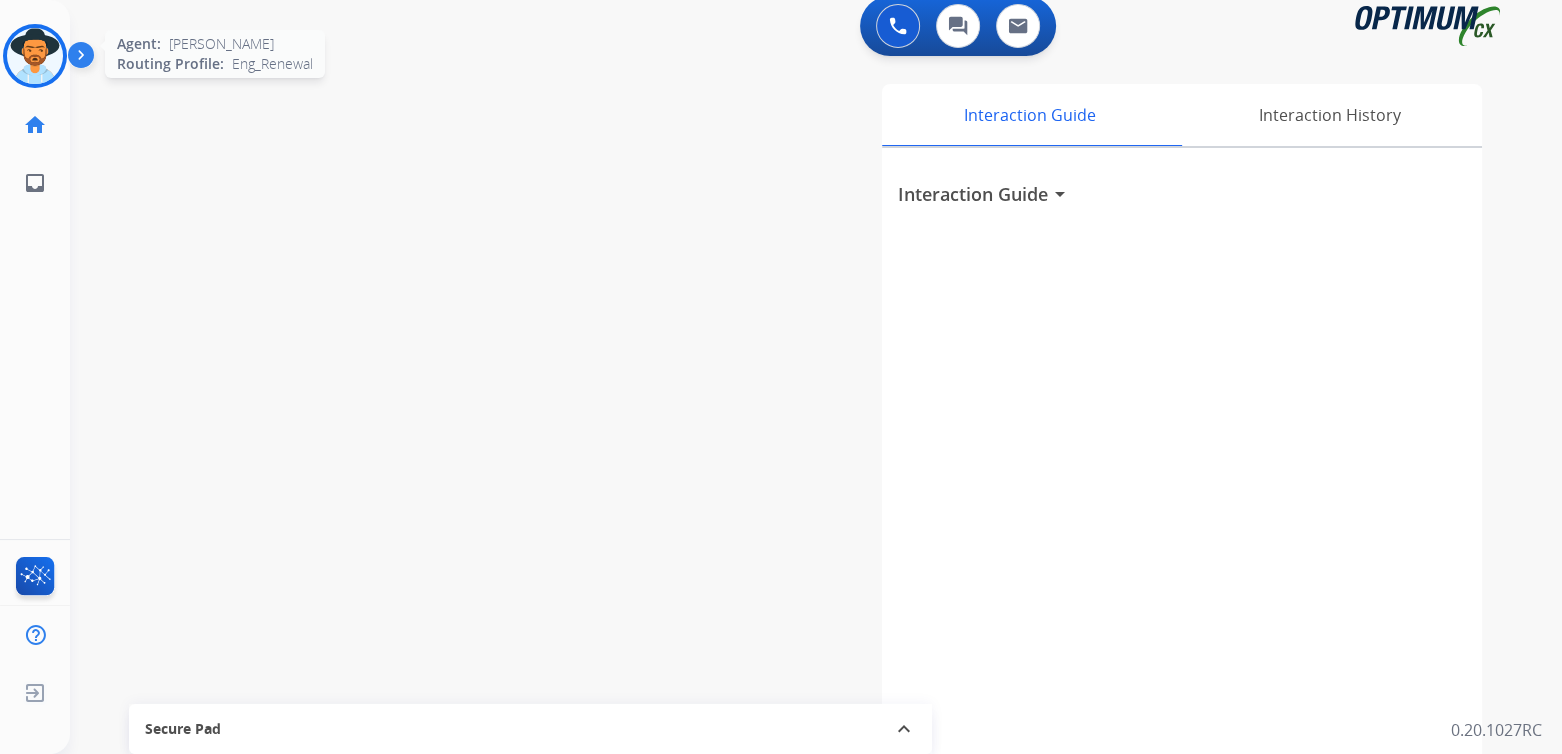 click at bounding box center [35, 56] 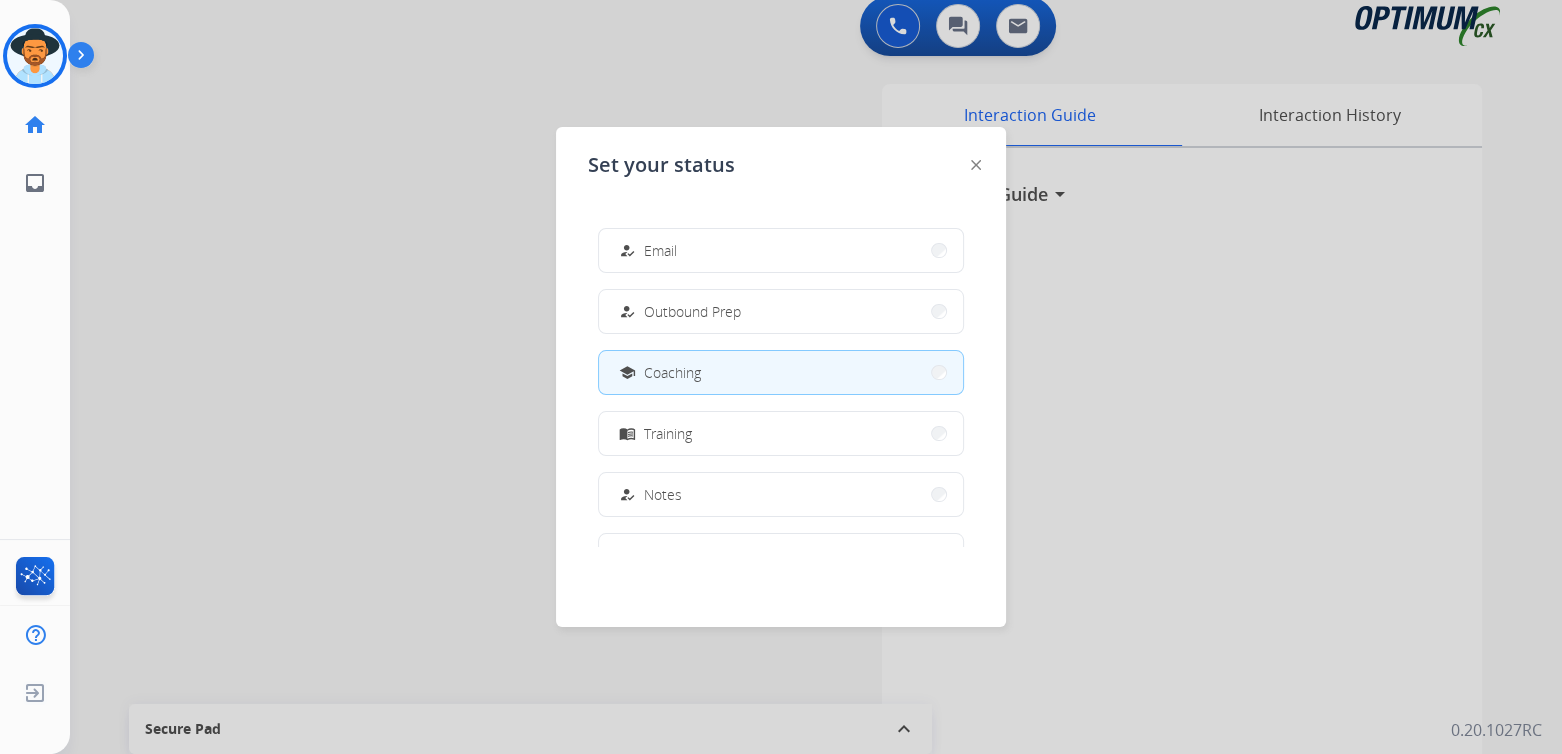 scroll, scrollTop: 199, scrollLeft: 0, axis: vertical 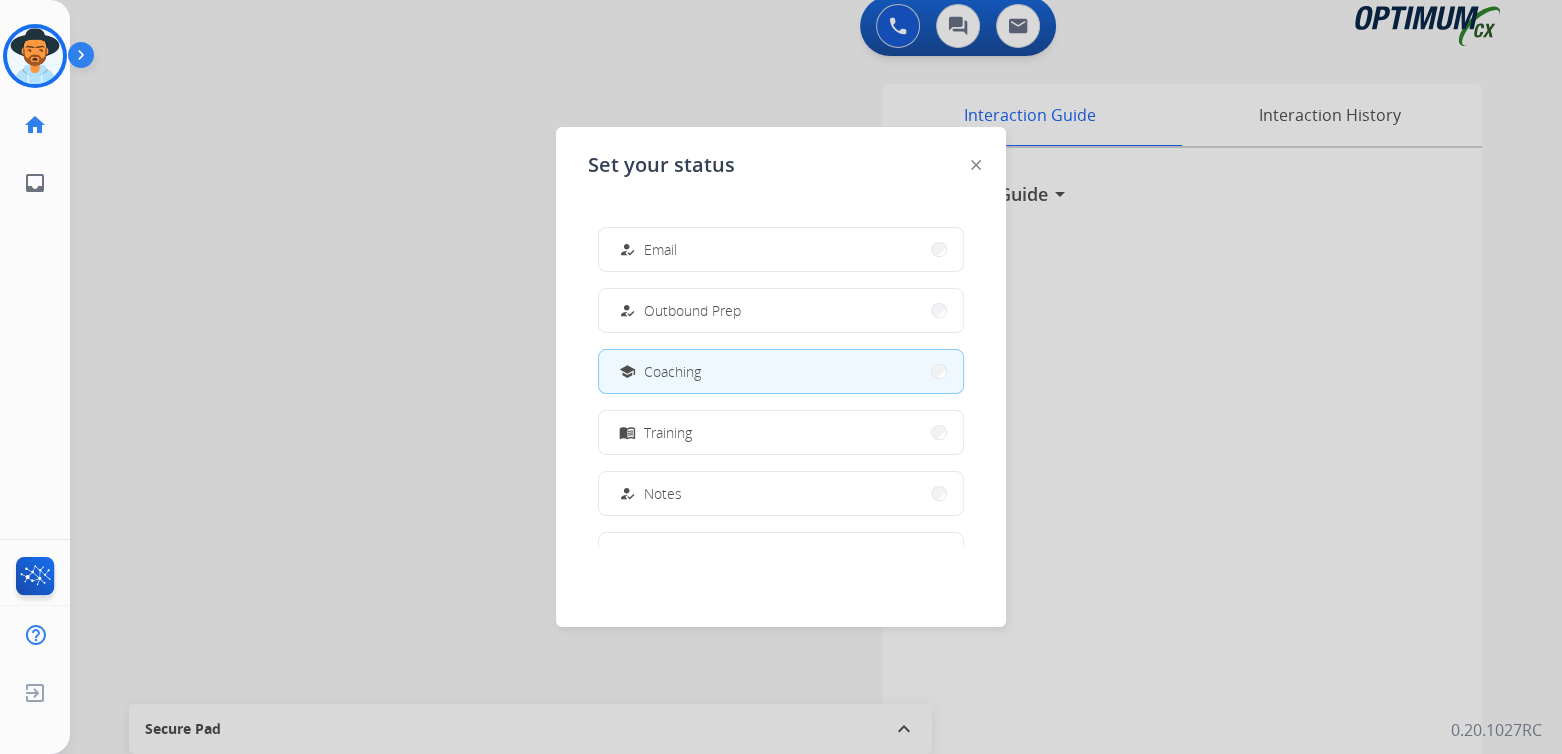 click on "Coaching" at bounding box center (672, 371) 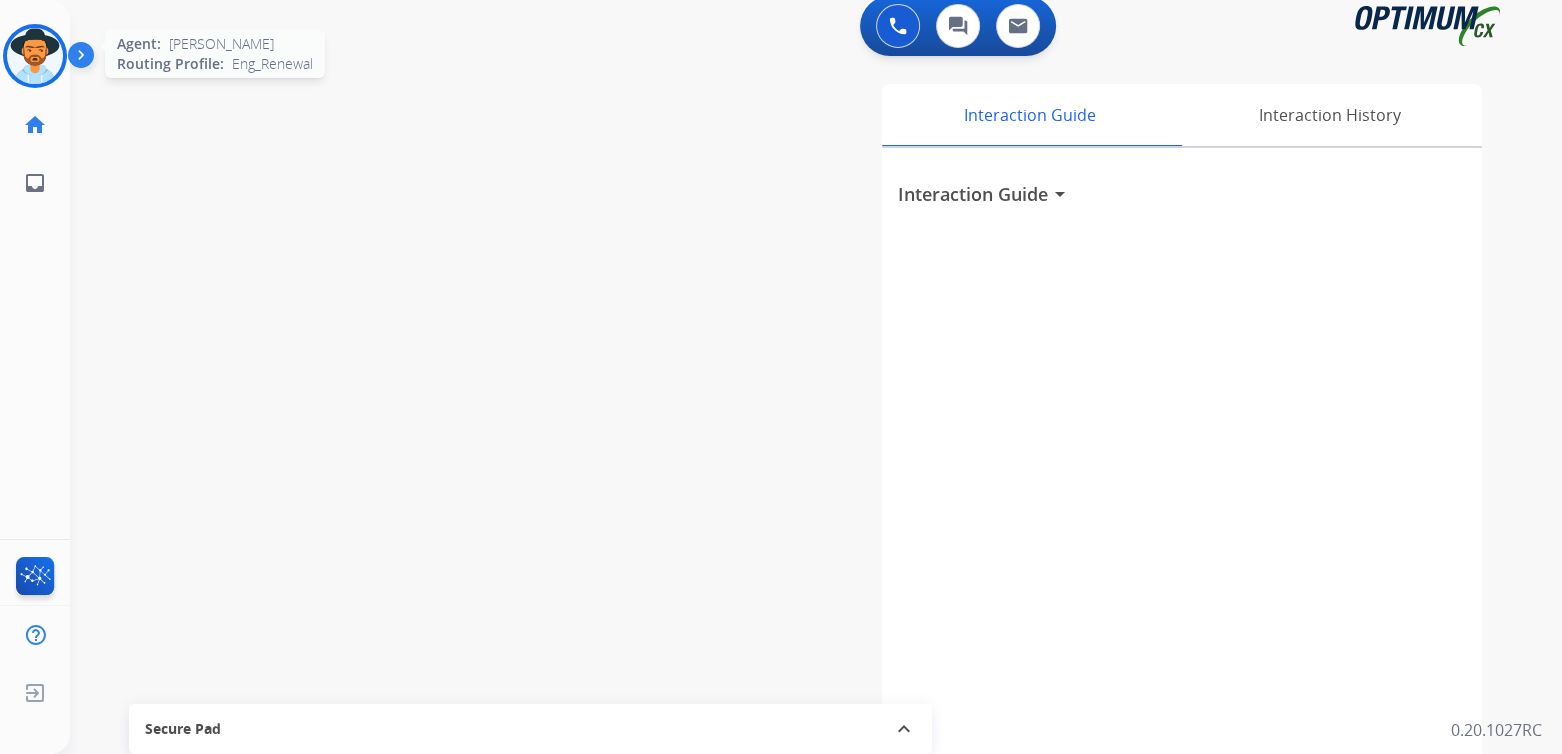 click at bounding box center [35, 56] 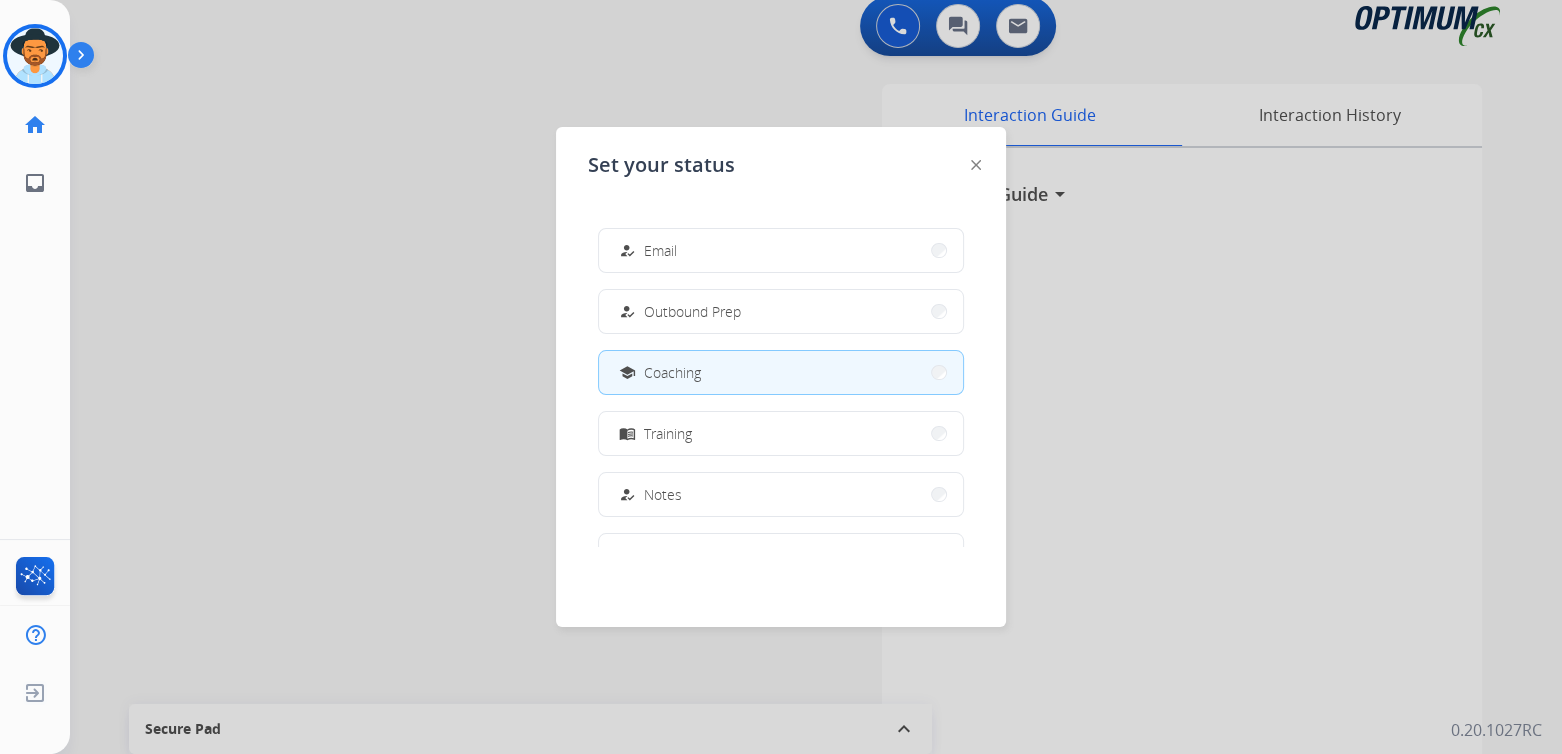 scroll, scrollTop: 199, scrollLeft: 0, axis: vertical 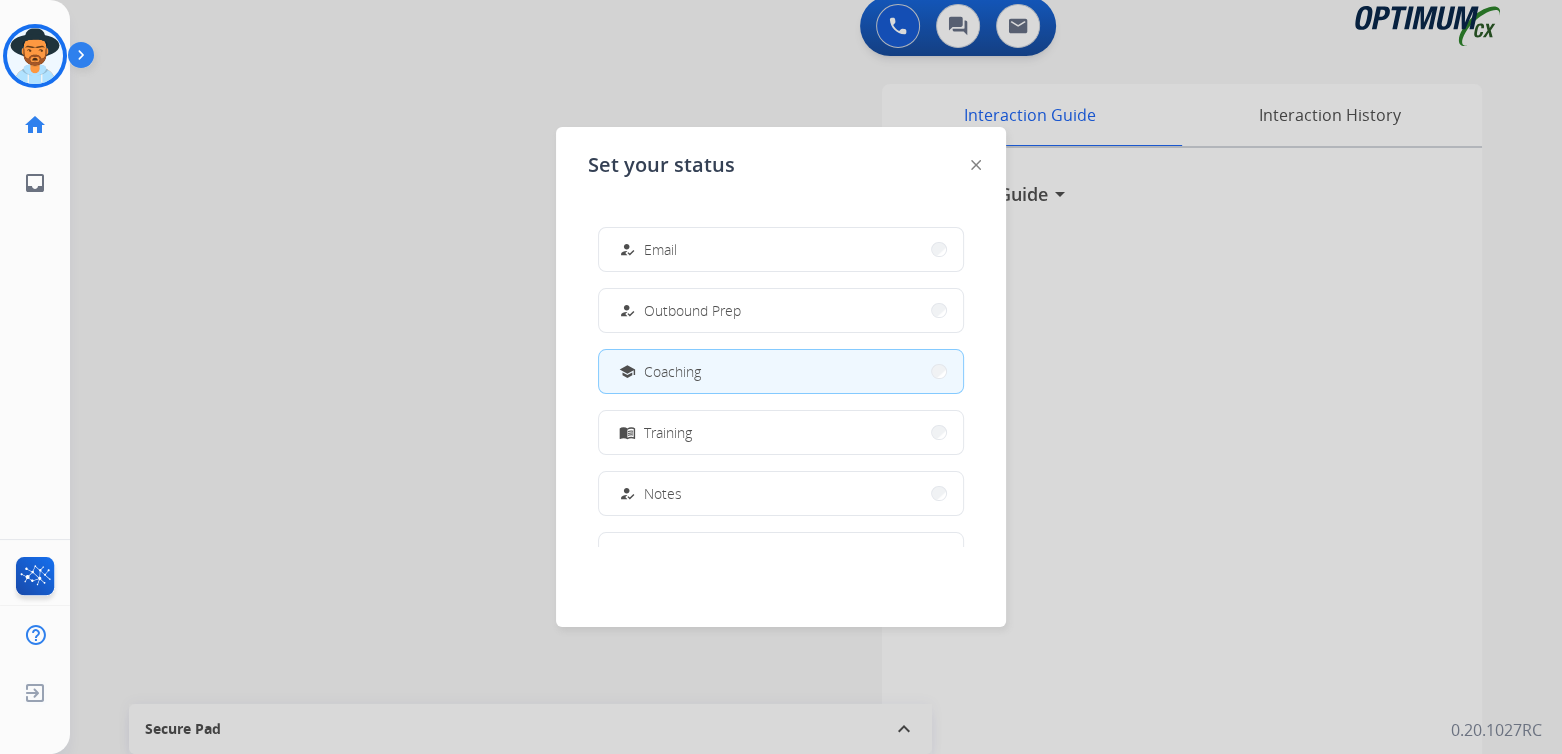click on "school Coaching" at bounding box center (781, 371) 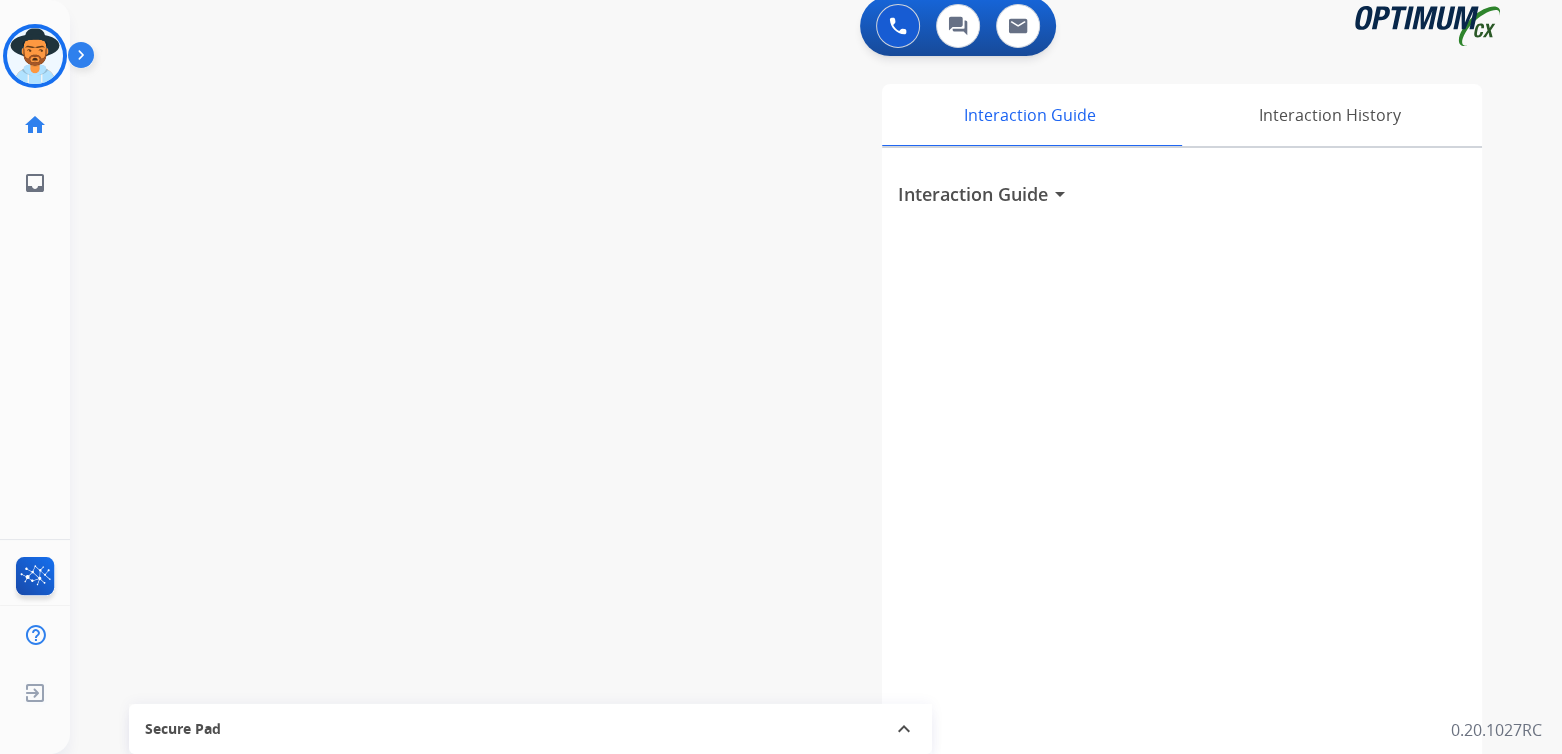 click on "swap_horiz Break voice bridge close_fullscreen Connect 3-Way Call merge_type Separate 3-Way Call  Interaction Guide   Interaction History  Interaction Guide arrow_drop_down Secure Pad expand_less Clear pad Candidate/Account ID: Contact Notes:" at bounding box center [792, 477] 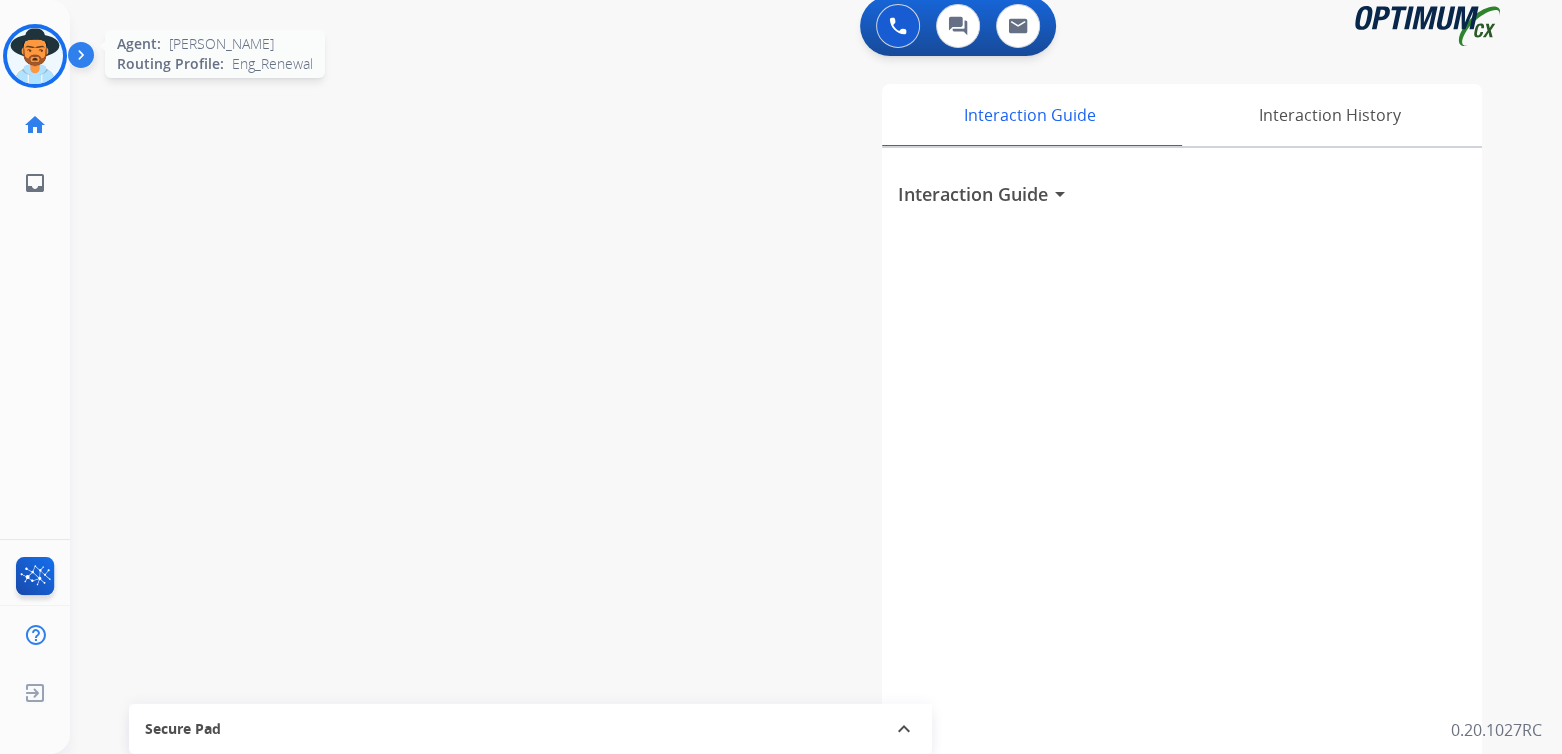 drag, startPoint x: 31, startPoint y: 39, endPoint x: 53, endPoint y: 59, distance: 29.732138 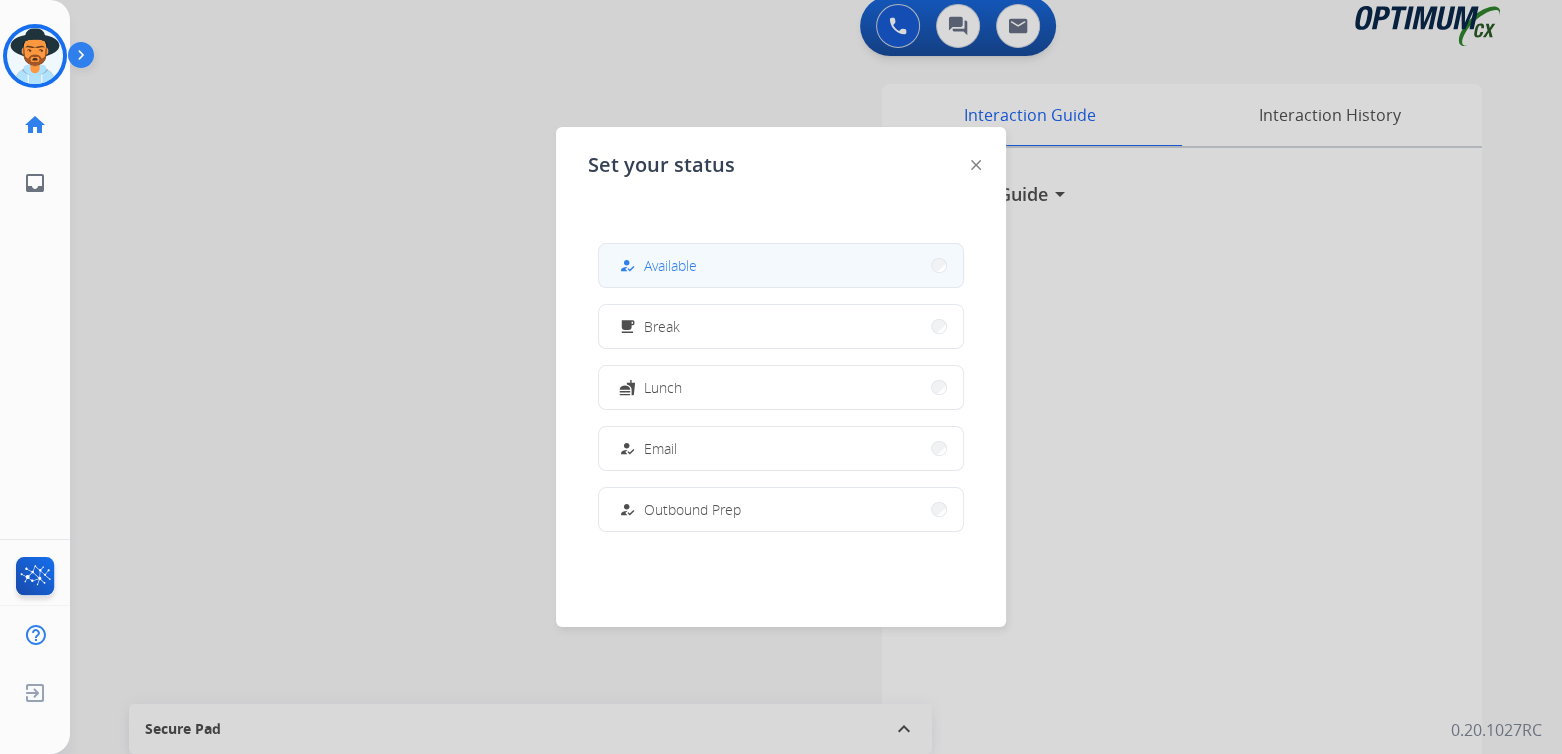click on "how_to_reg Available" at bounding box center (781, 265) 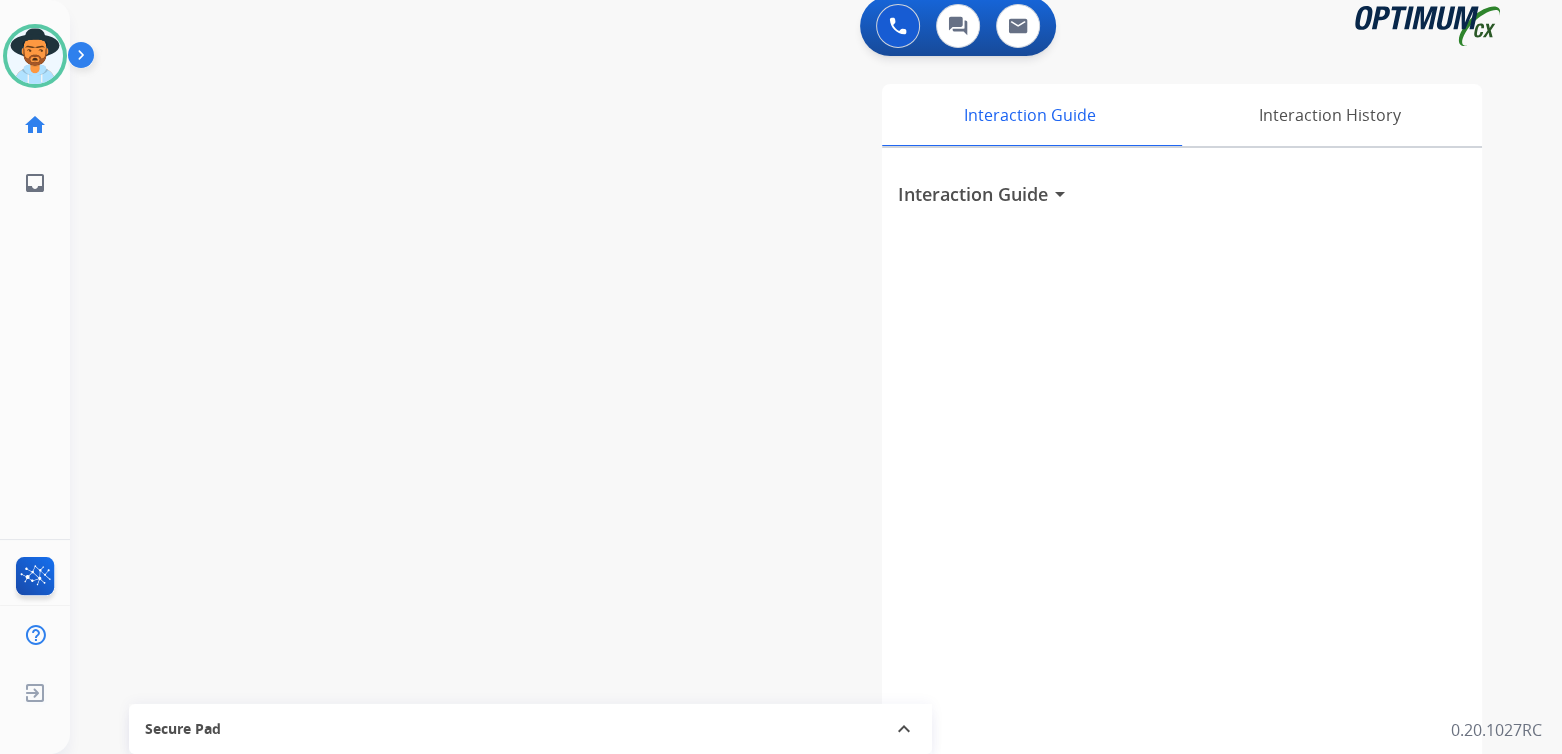 click on "swap_horiz Break voice bridge close_fullscreen Connect 3-Way Call merge_type Separate 3-Way Call  Interaction Guide   Interaction History  Interaction Guide arrow_drop_down Secure Pad expand_less Clear pad Candidate/Account ID: Contact Notes:" at bounding box center [792, 477] 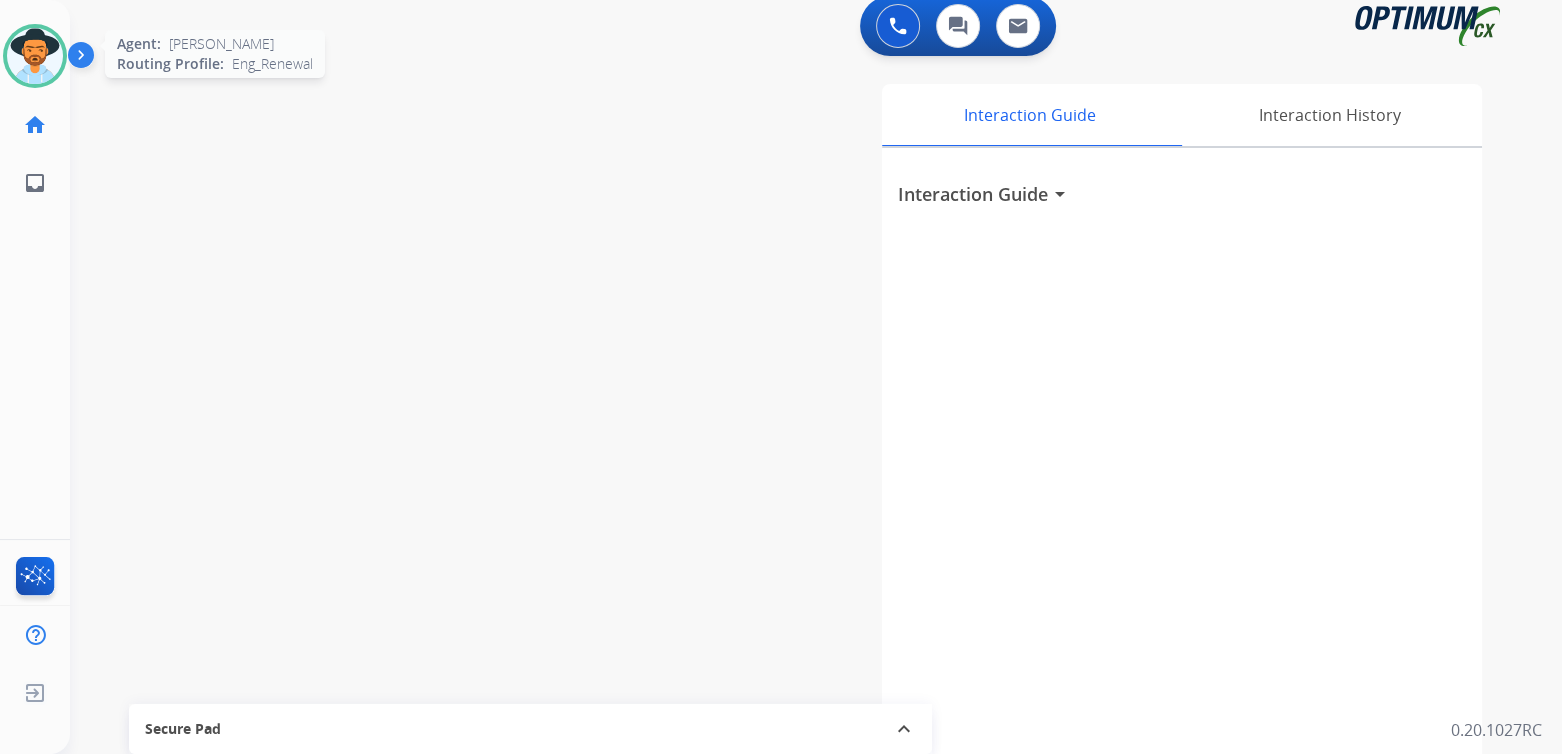 click at bounding box center [35, 56] 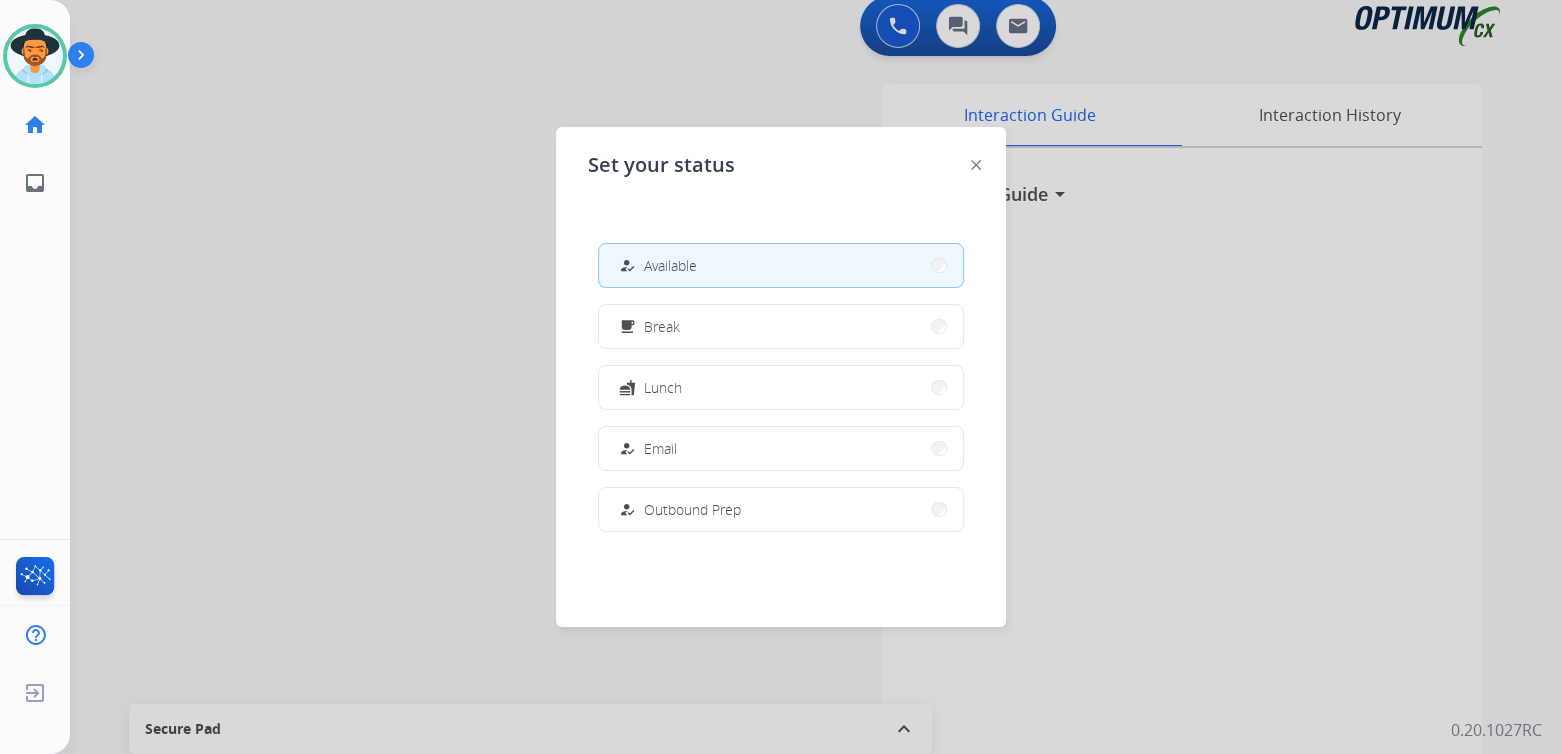click on "how_to_reg Available" at bounding box center [781, 265] 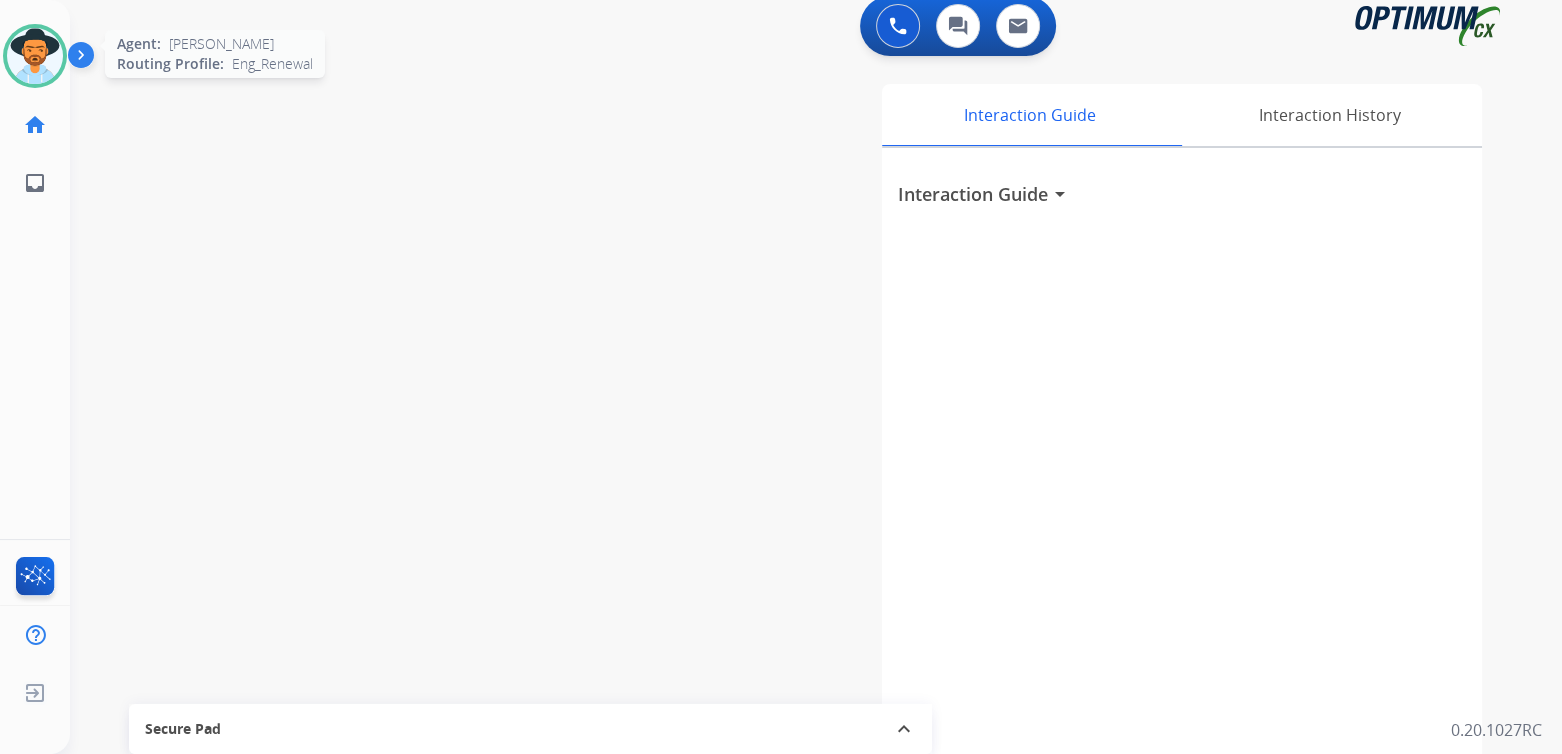 click at bounding box center [35, 56] 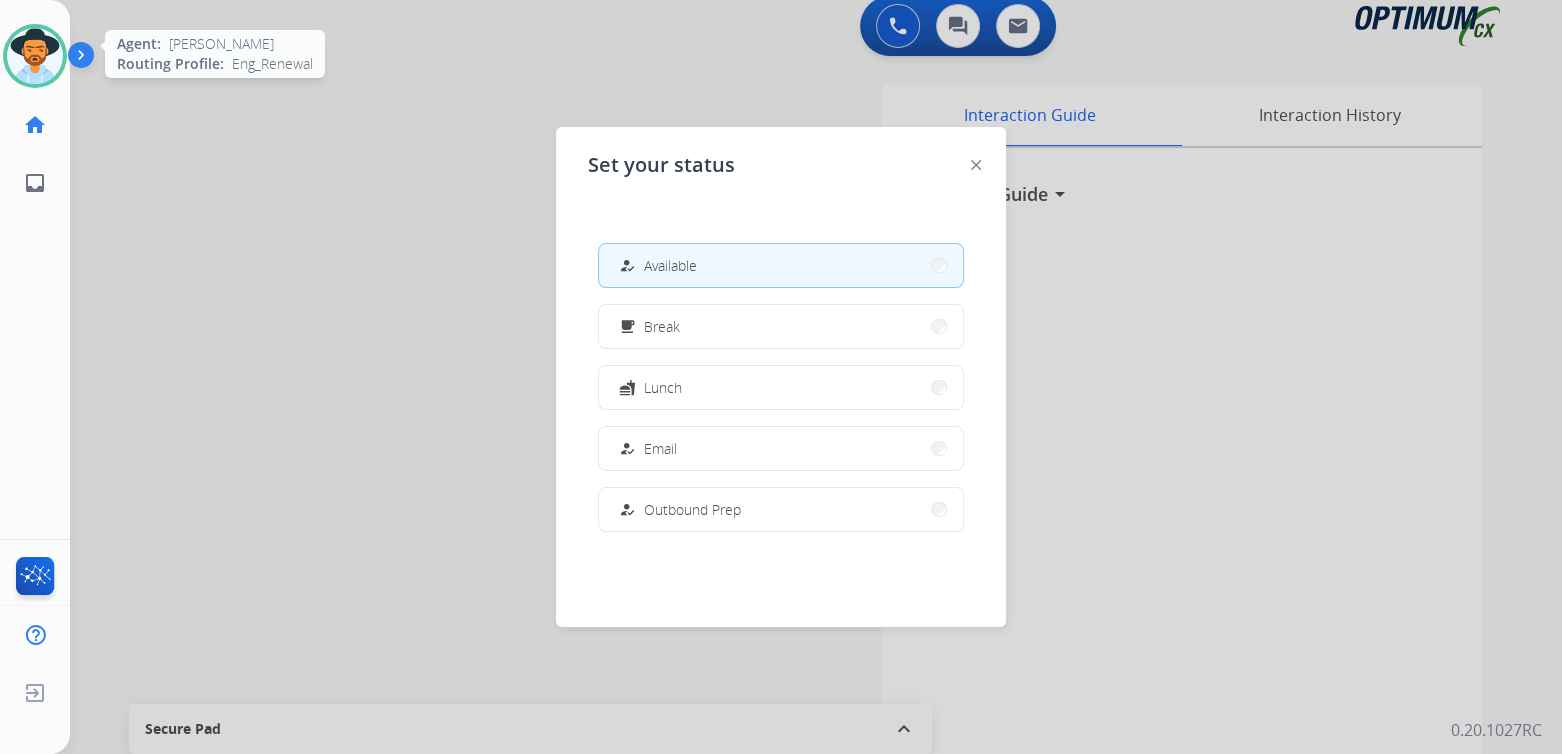 click at bounding box center [35, 56] 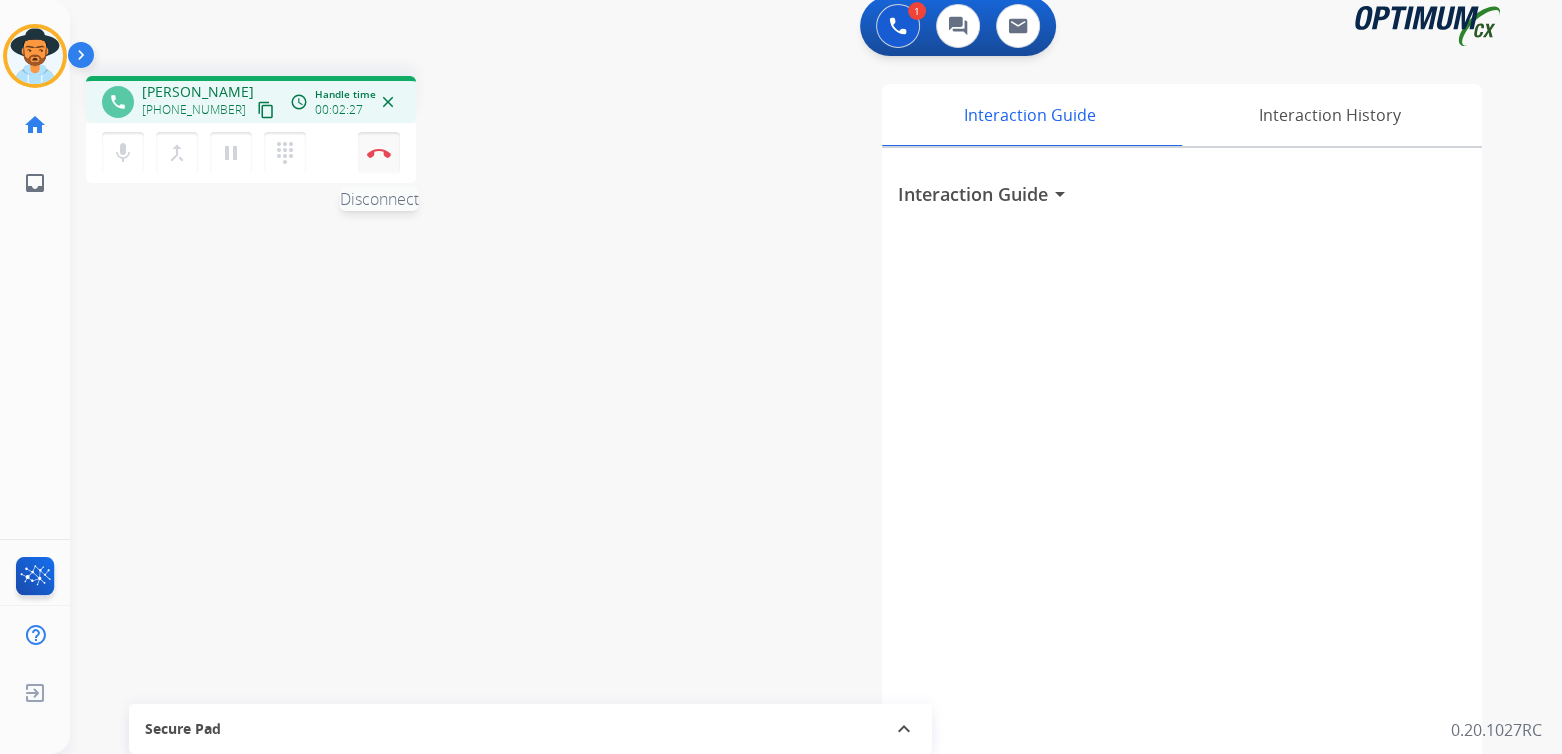 click on "Disconnect" at bounding box center (379, 153) 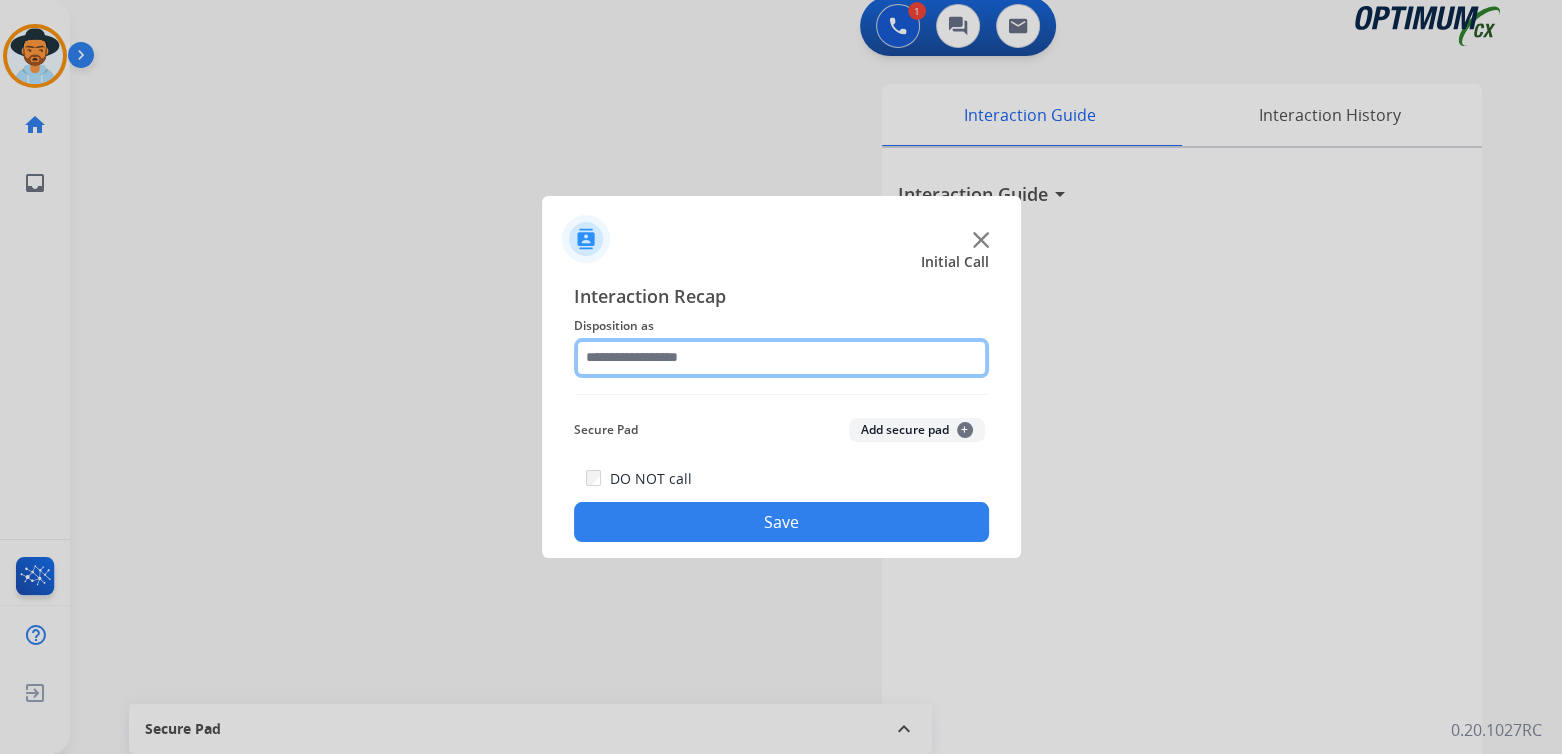 click 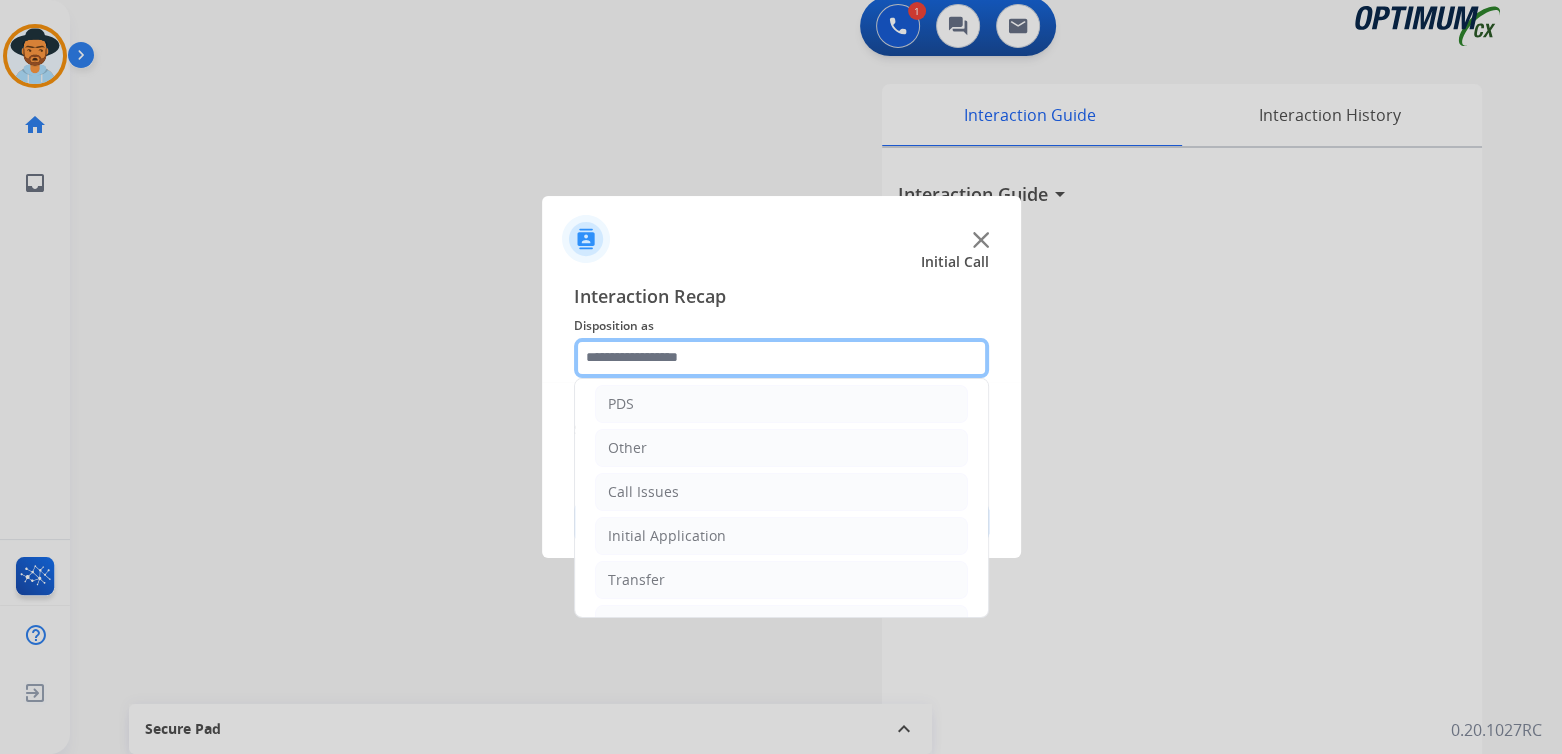 scroll, scrollTop: 132, scrollLeft: 0, axis: vertical 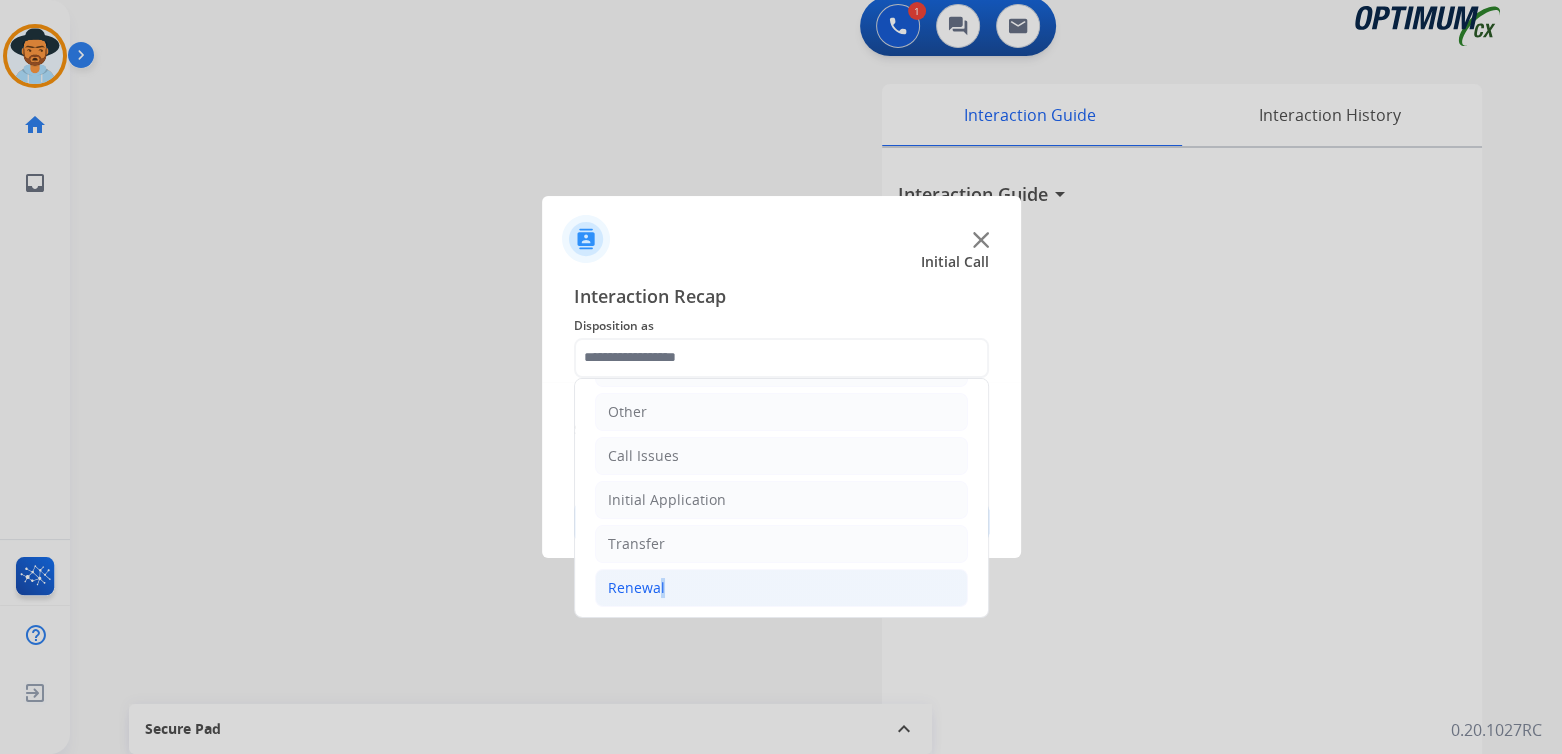 click on "Renewal" 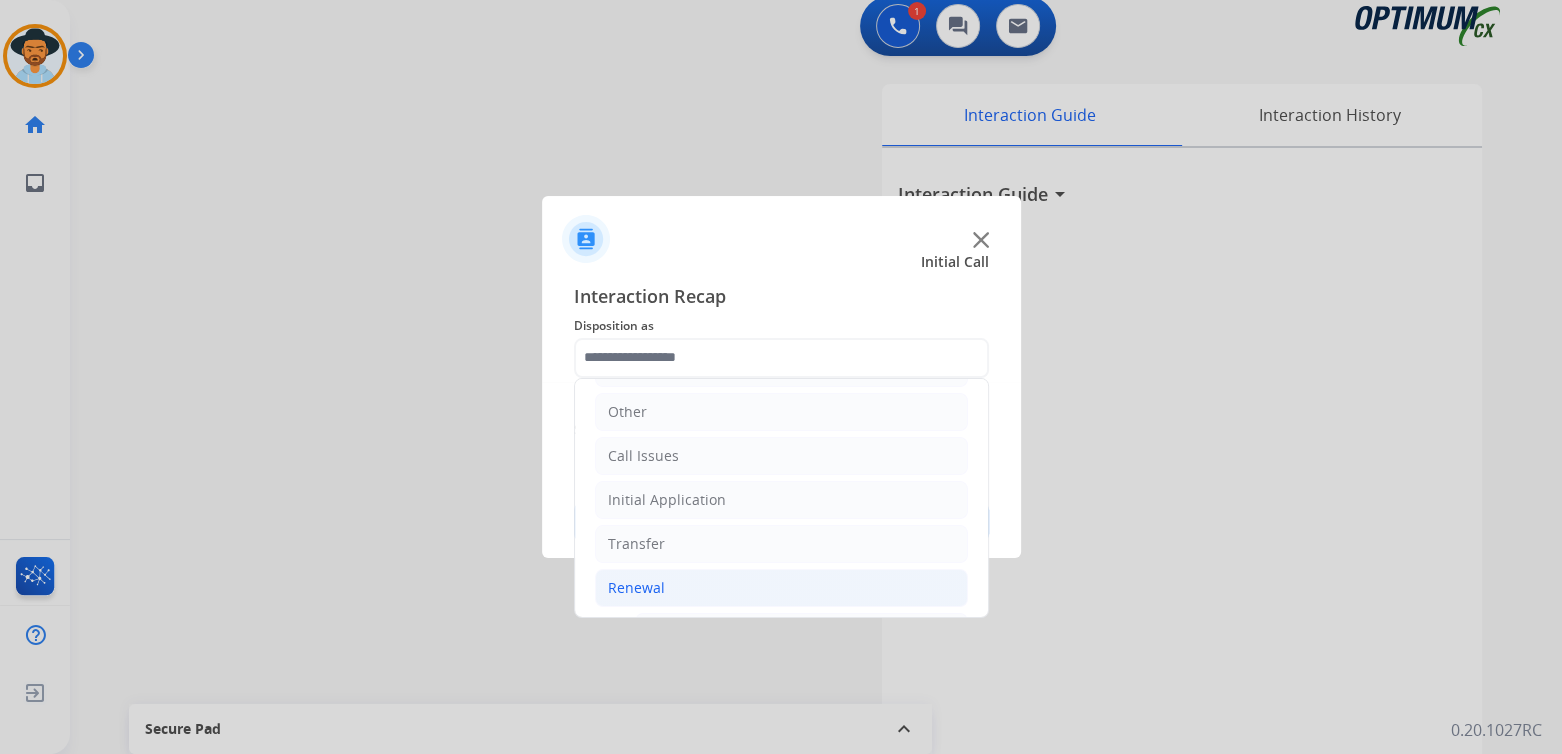 click on "Renewal" 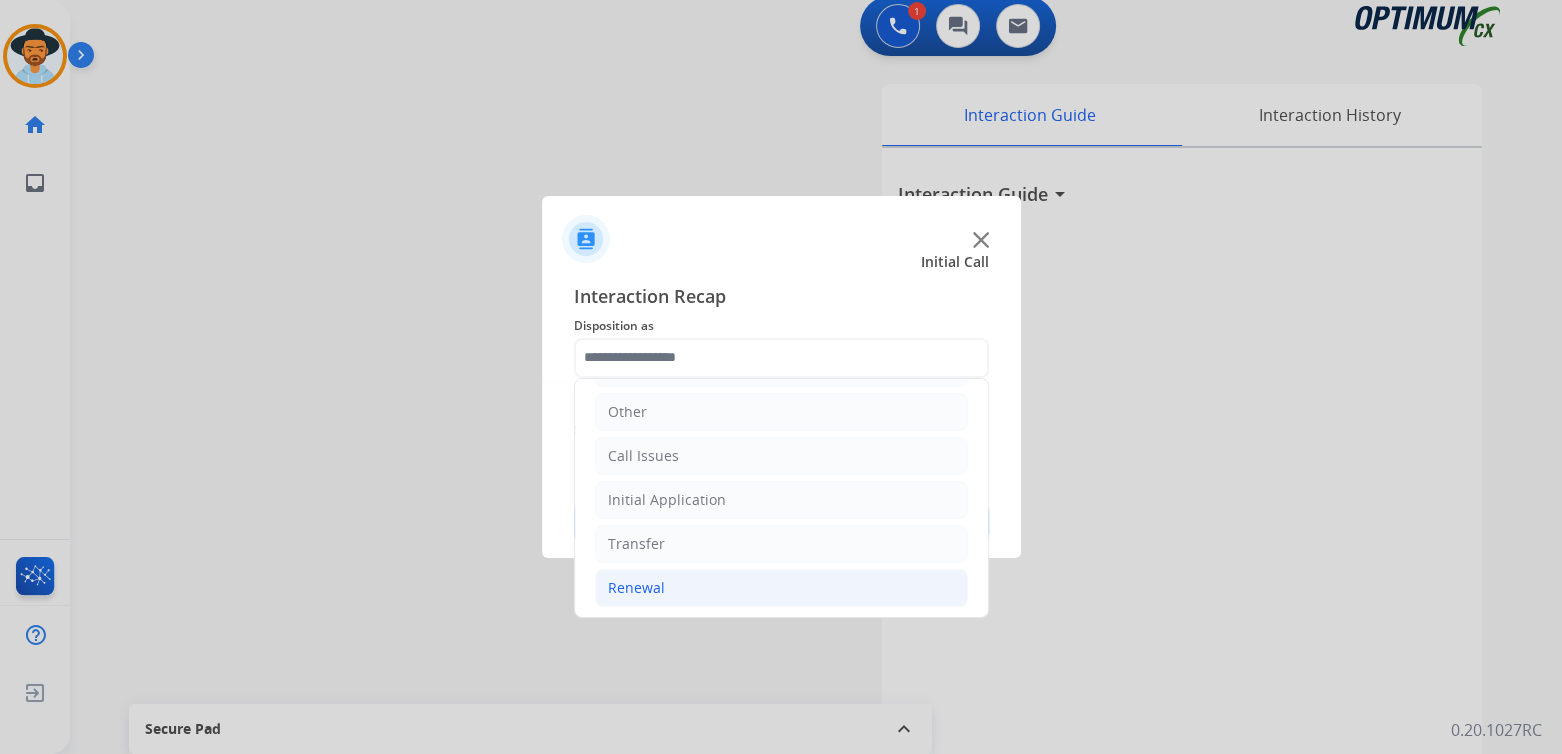 click on "Renewal" 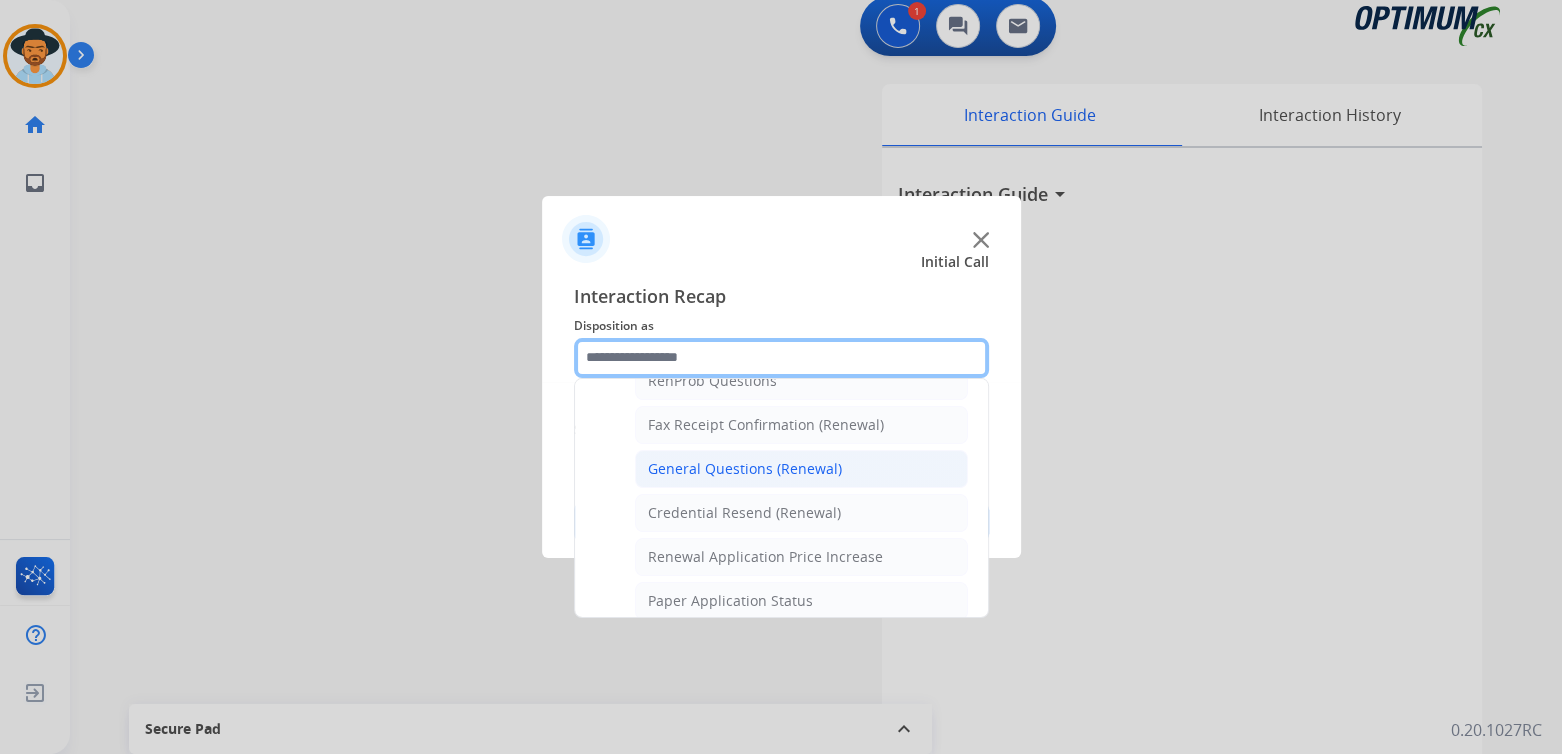 scroll, scrollTop: 536, scrollLeft: 0, axis: vertical 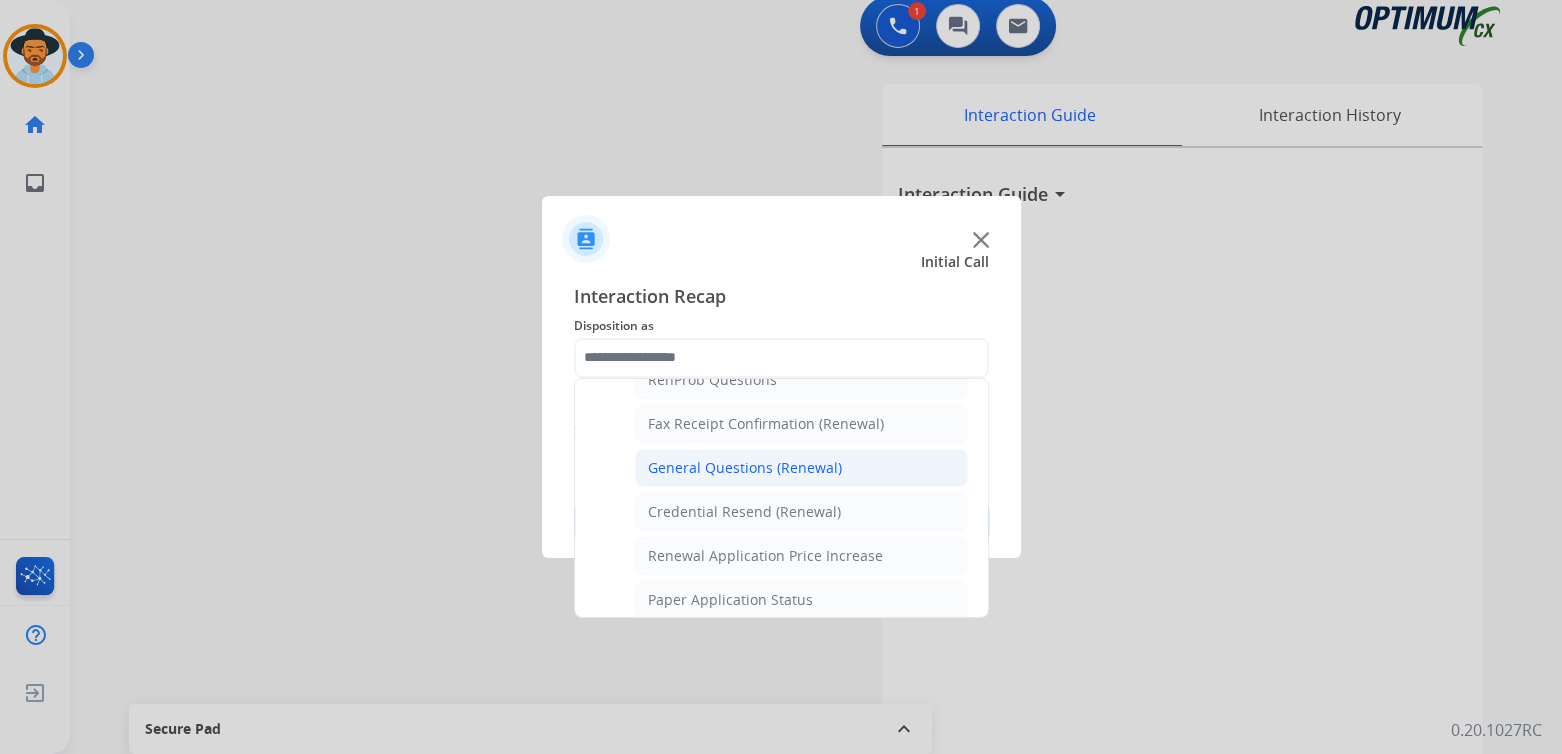 click on "General Questions (Renewal)" 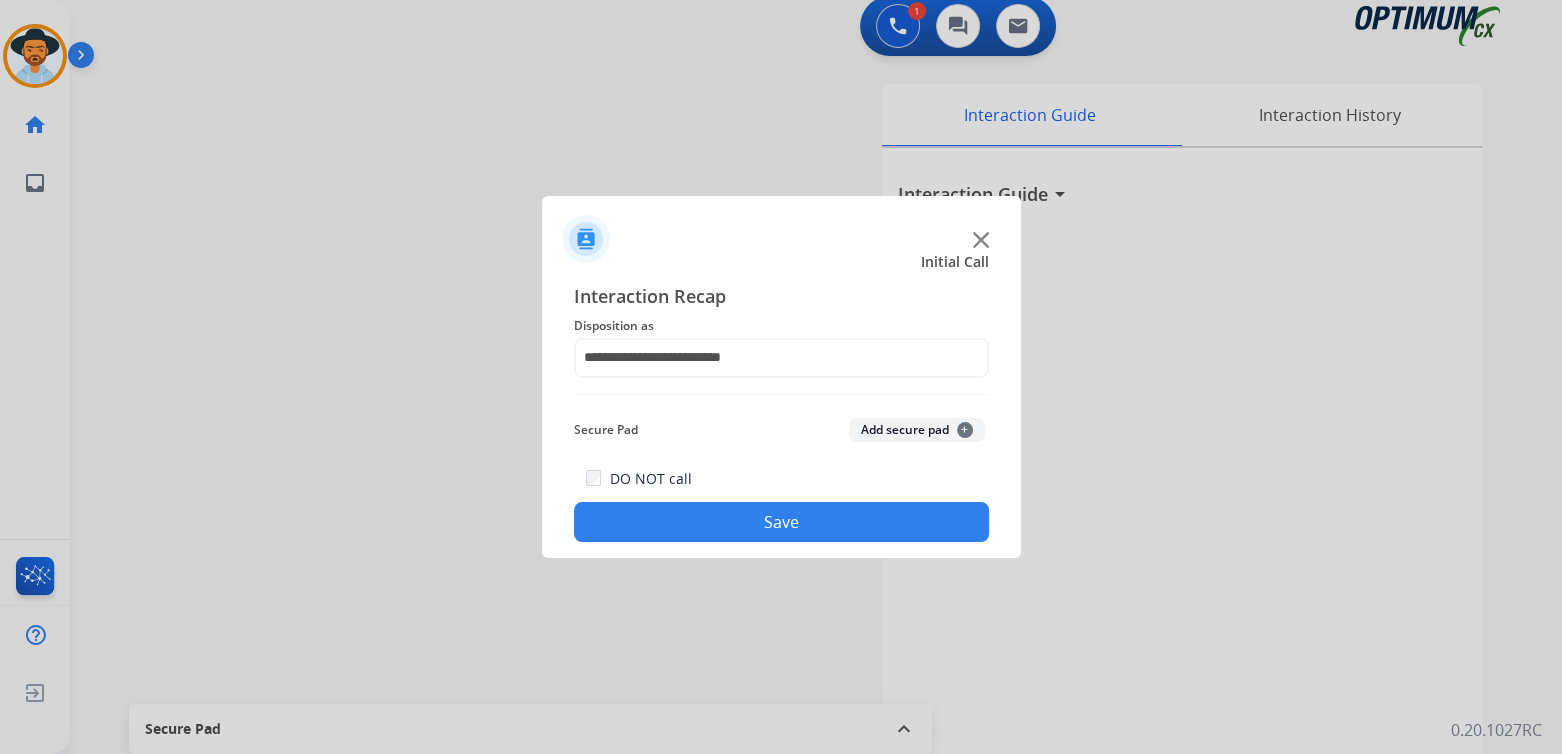 drag, startPoint x: 807, startPoint y: 527, endPoint x: 876, endPoint y: 548, distance: 72.12489 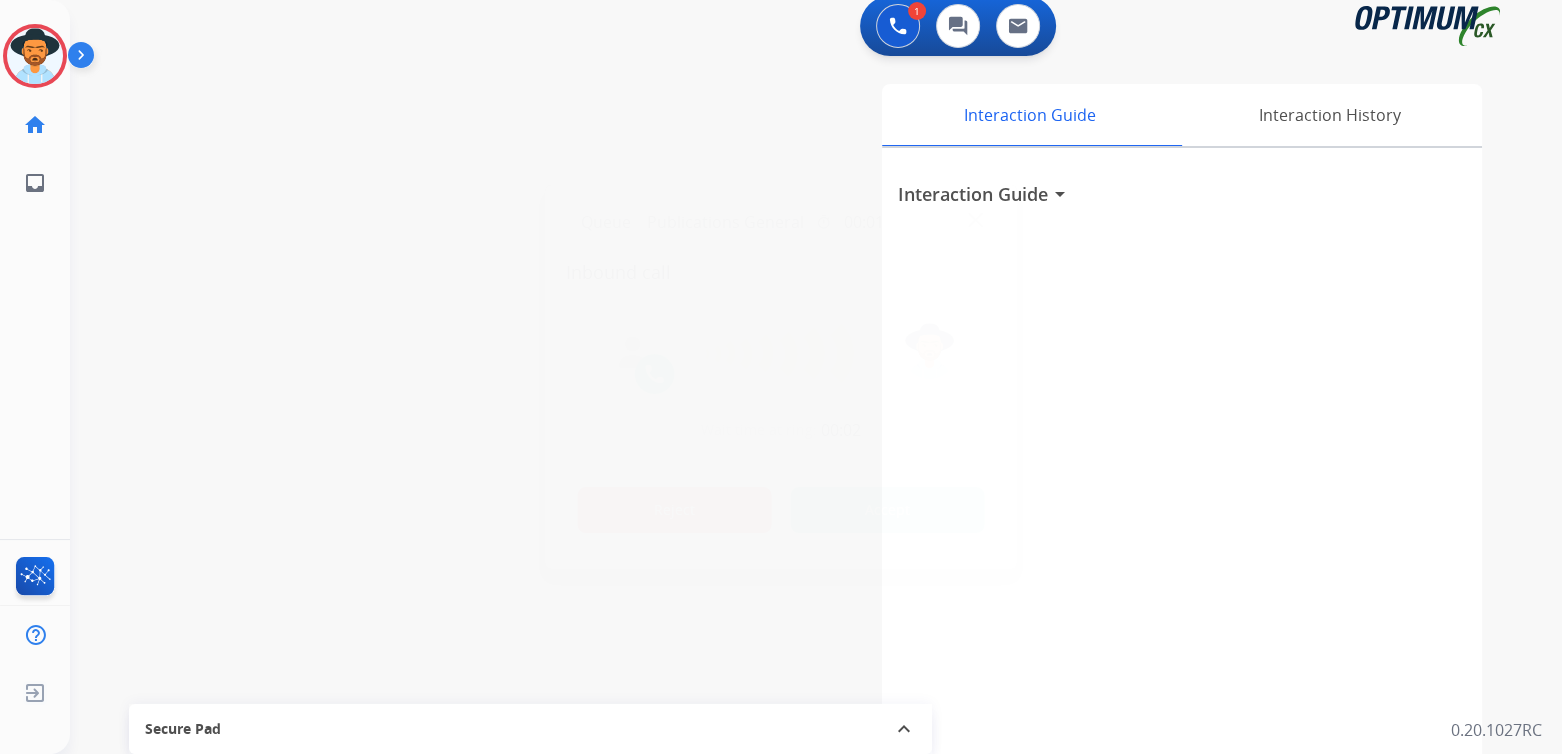 drag, startPoint x: 631, startPoint y: 503, endPoint x: 656, endPoint y: 502, distance: 25.019993 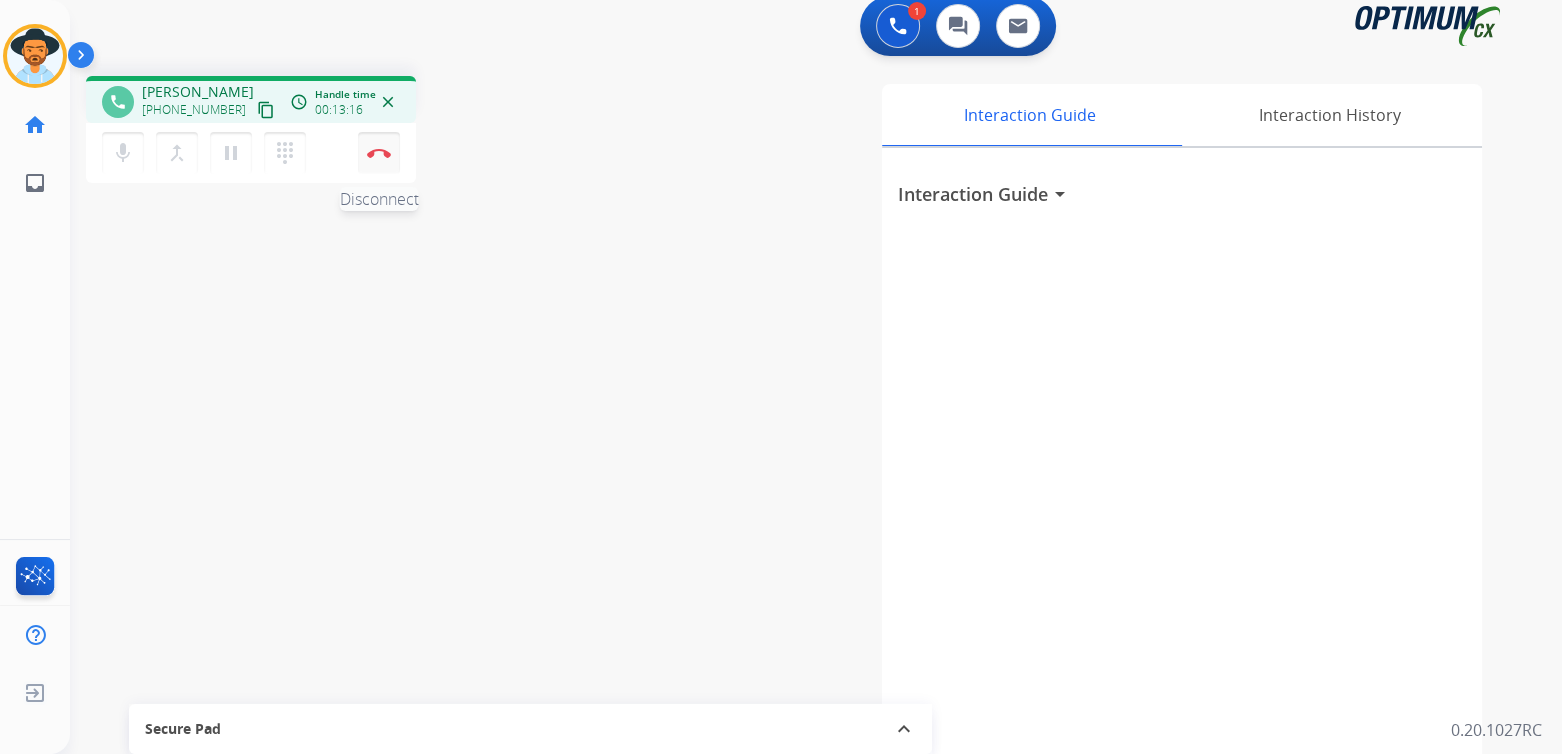 click at bounding box center [379, 153] 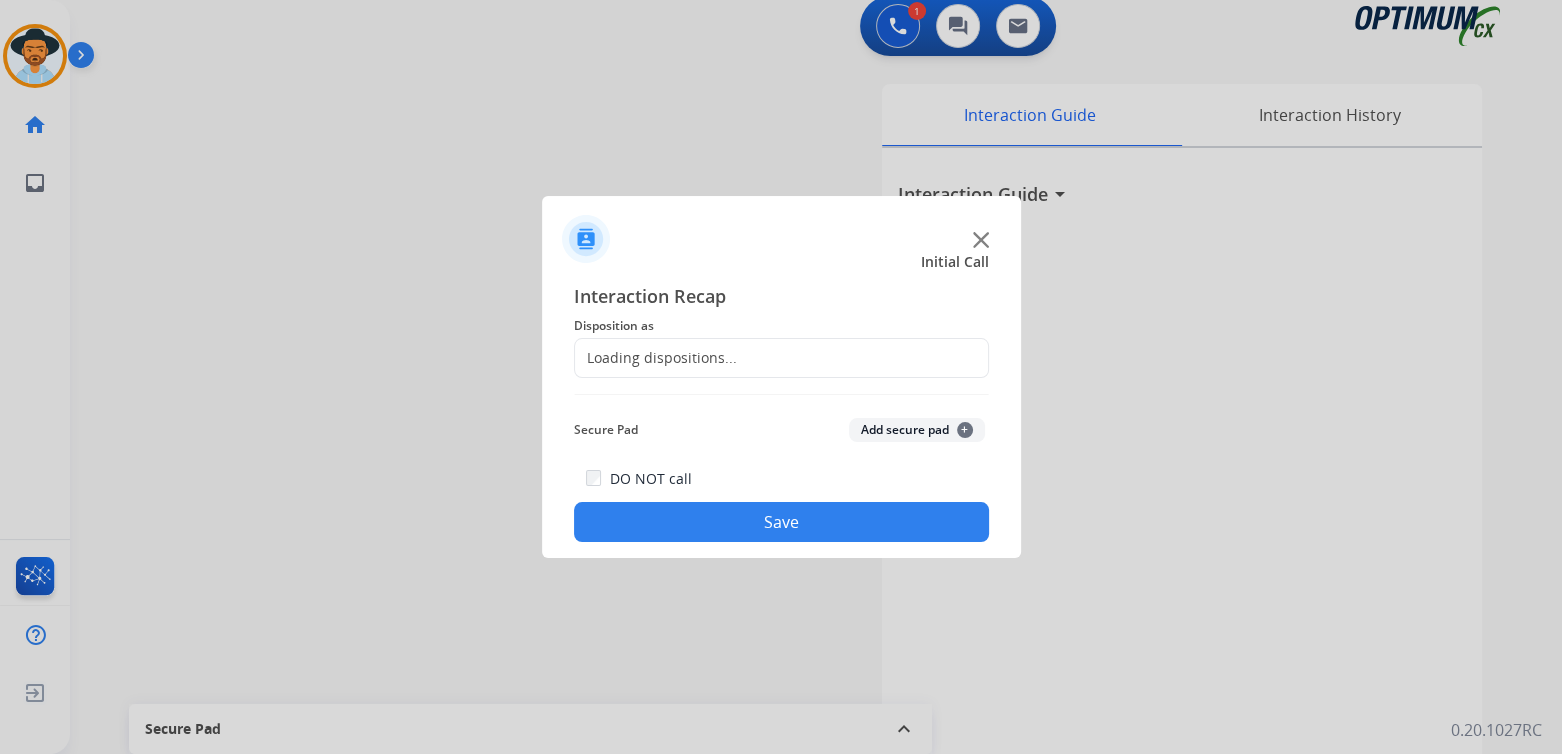 click on "Loading dispositions..." 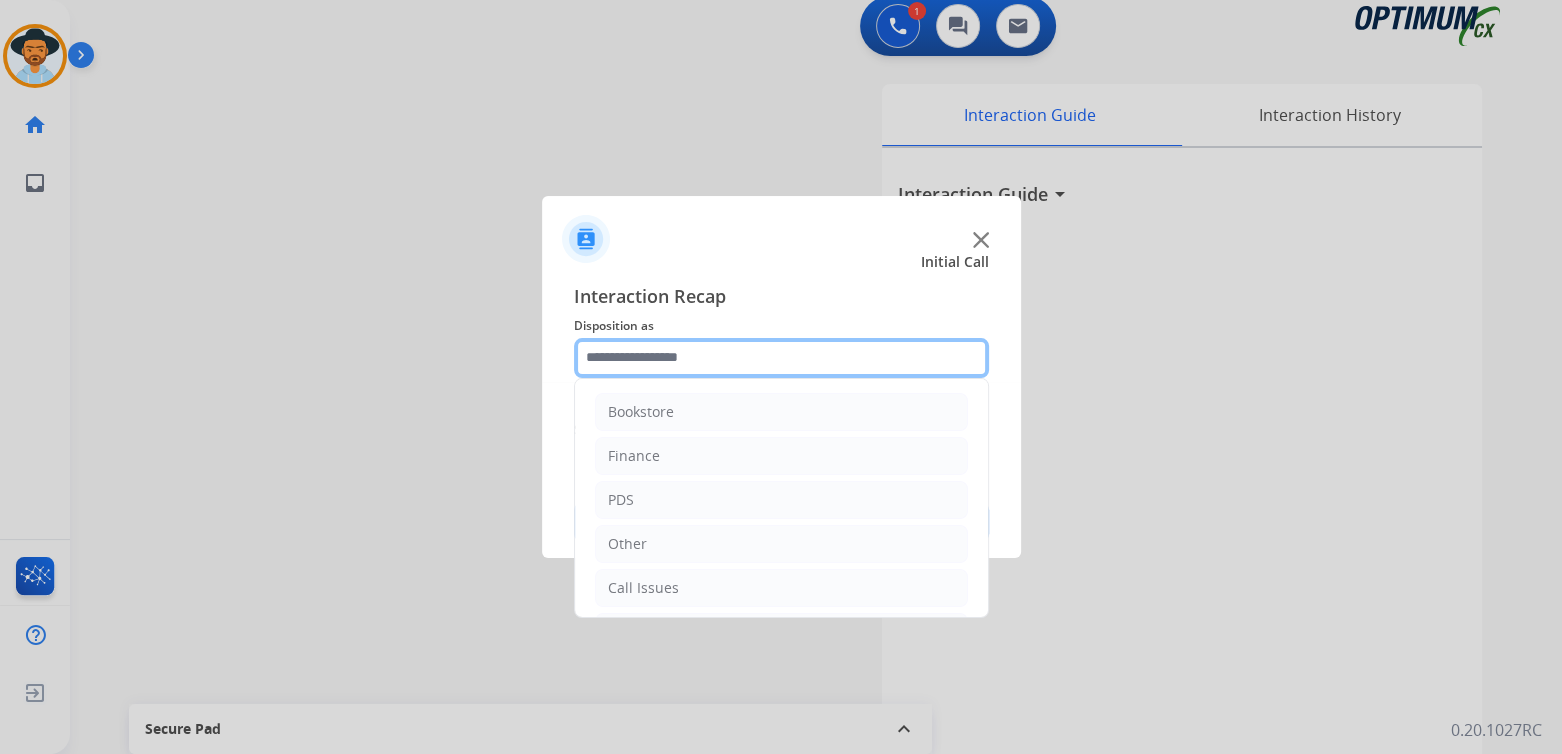 click 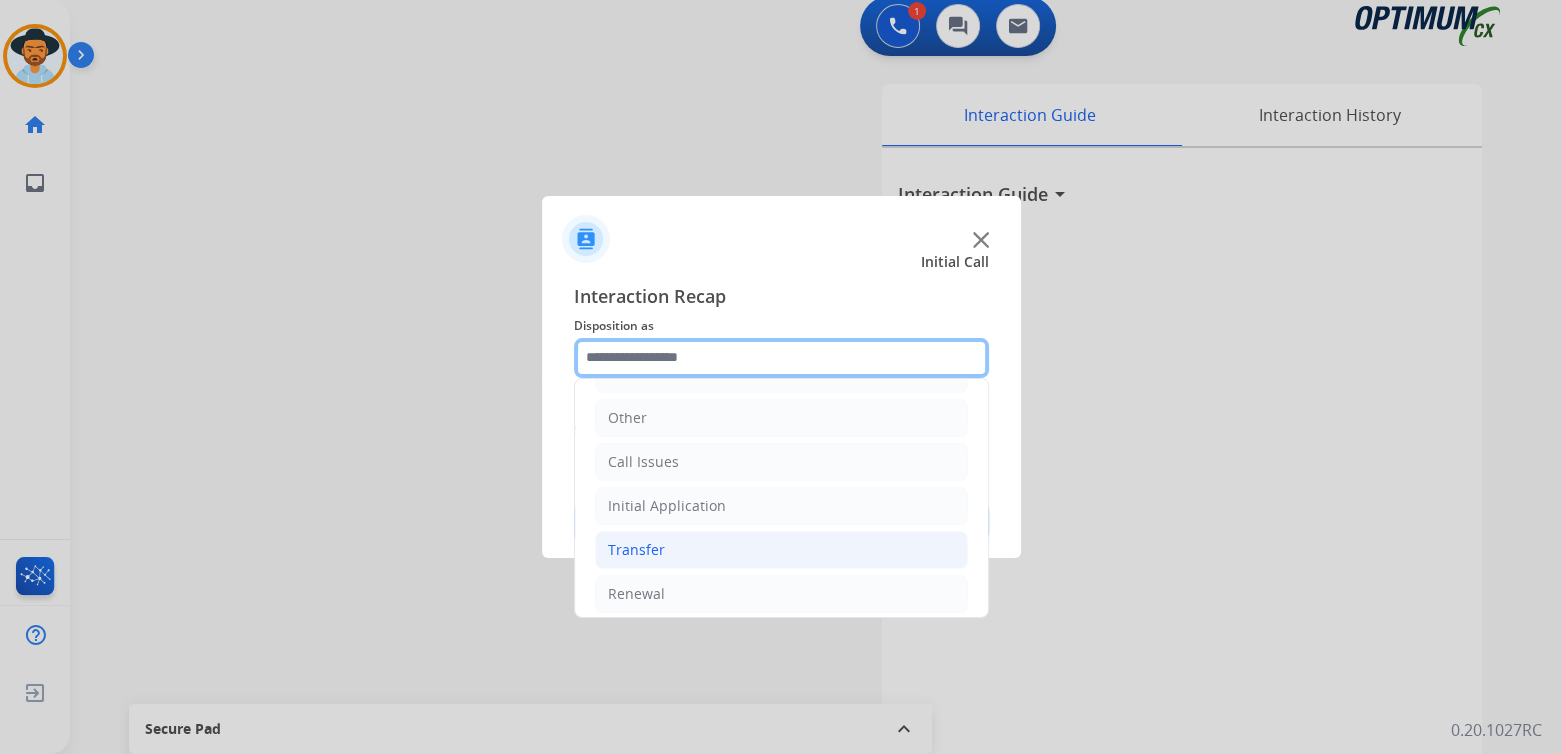 scroll, scrollTop: 132, scrollLeft: 0, axis: vertical 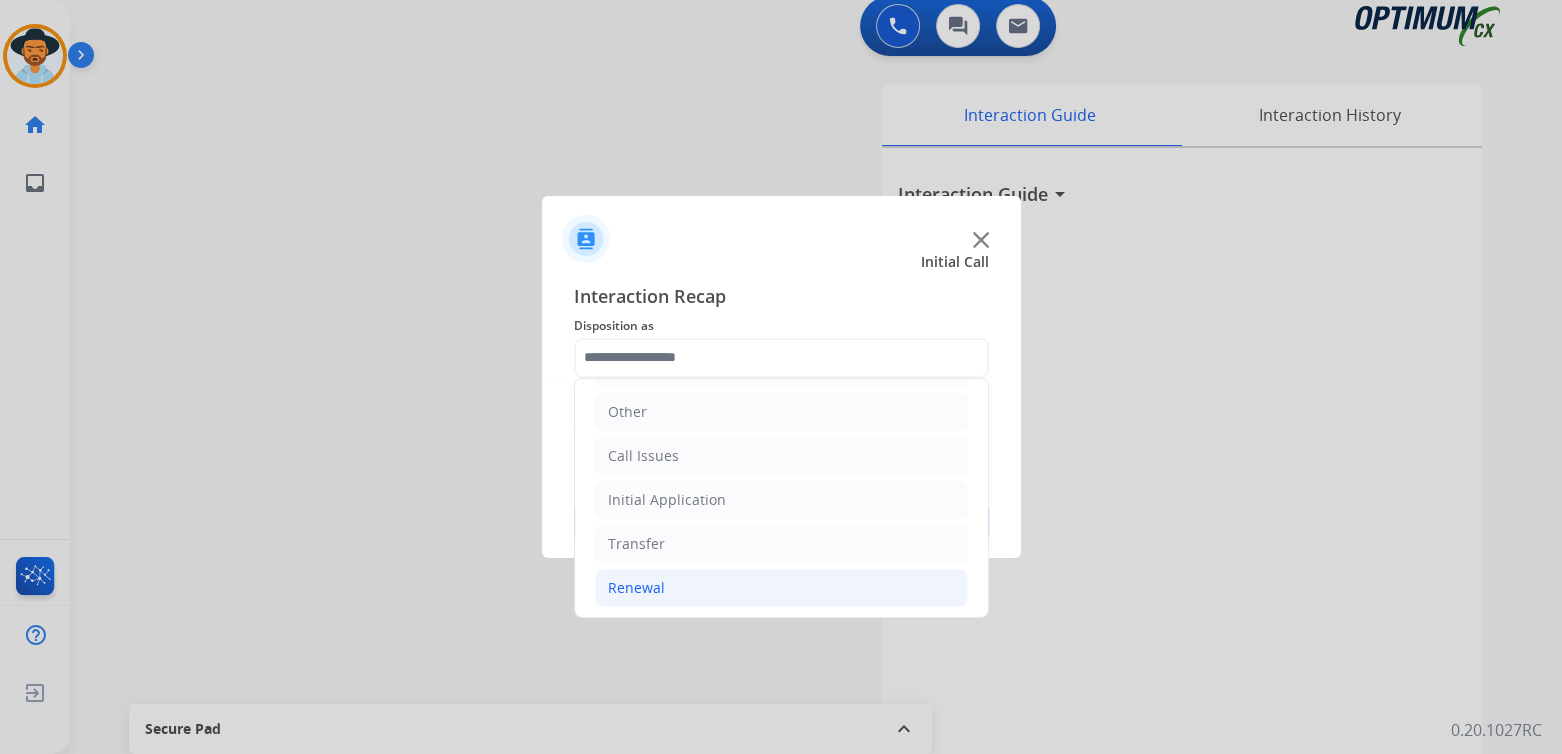 click on "Renewal" 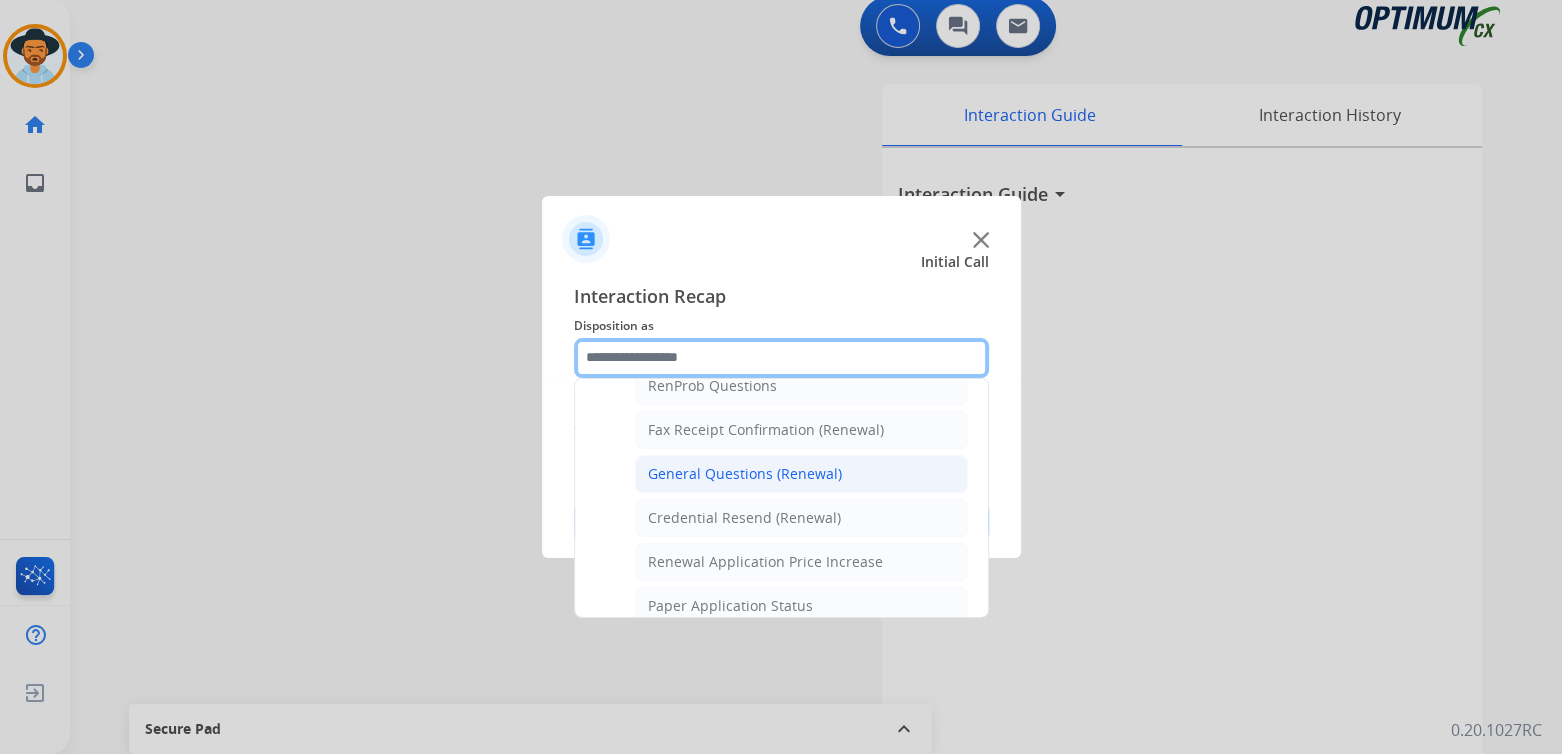scroll, scrollTop: 531, scrollLeft: 0, axis: vertical 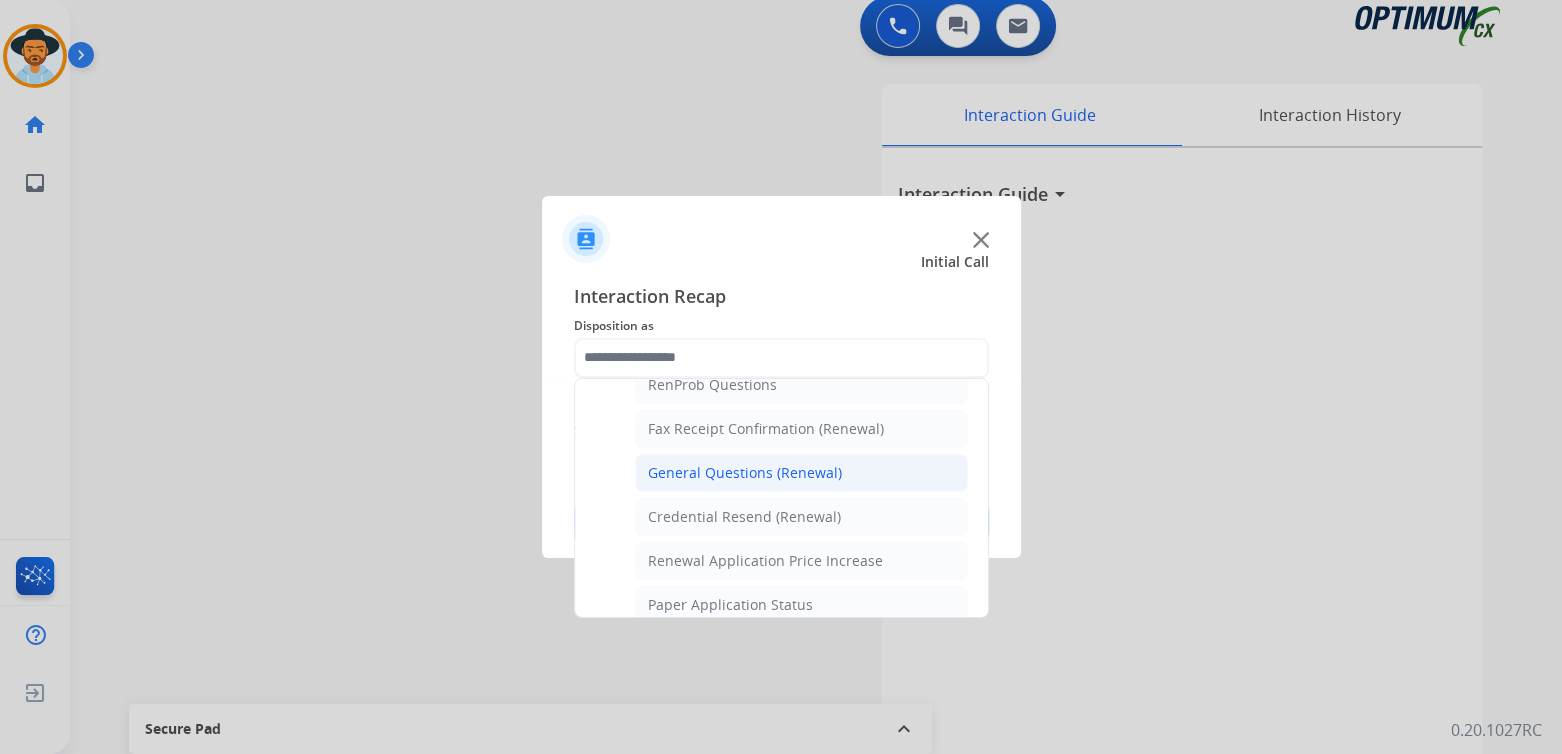 click on "General Questions (Renewal)" 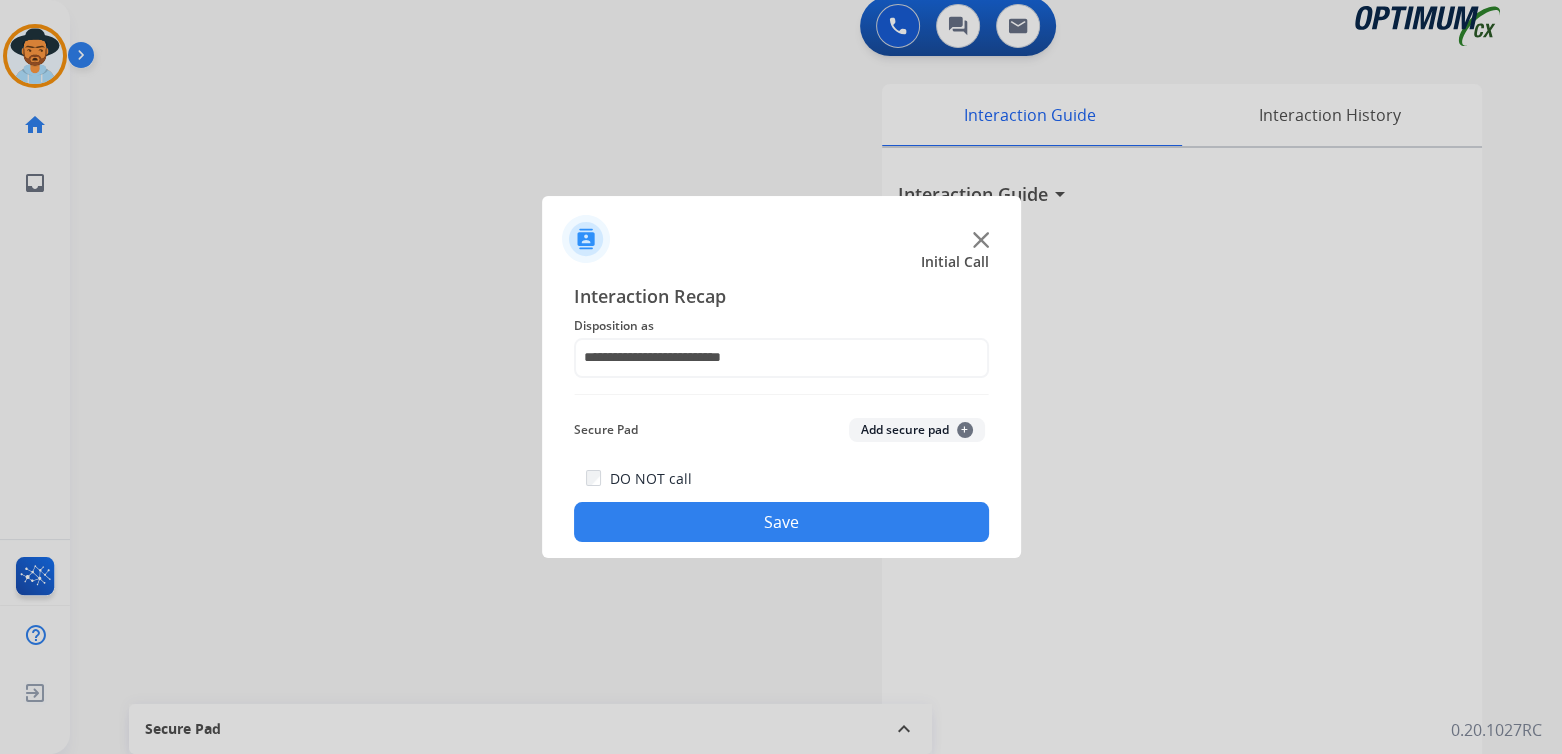drag, startPoint x: 769, startPoint y: 516, endPoint x: 1175, endPoint y: 519, distance: 406.01108 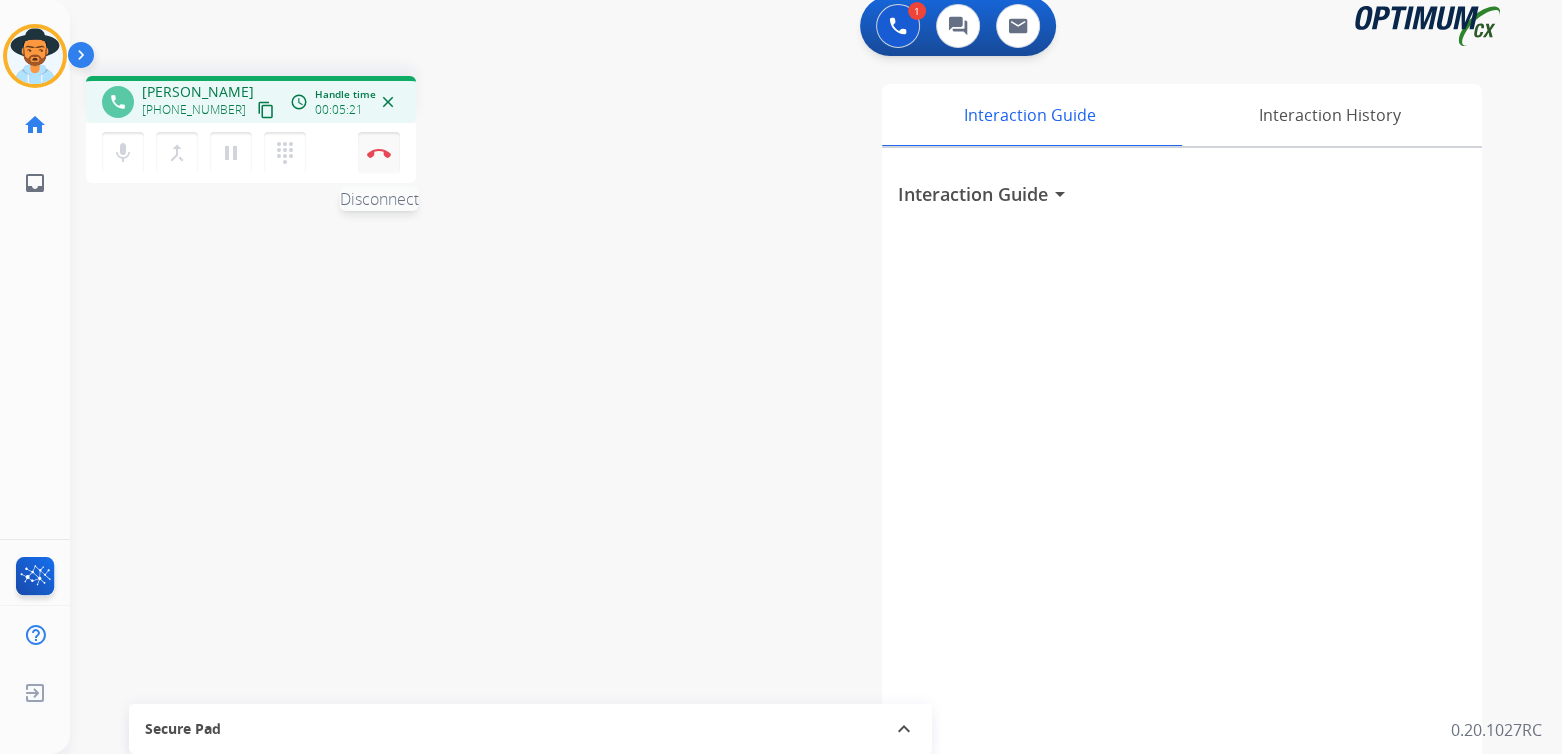 click at bounding box center [379, 153] 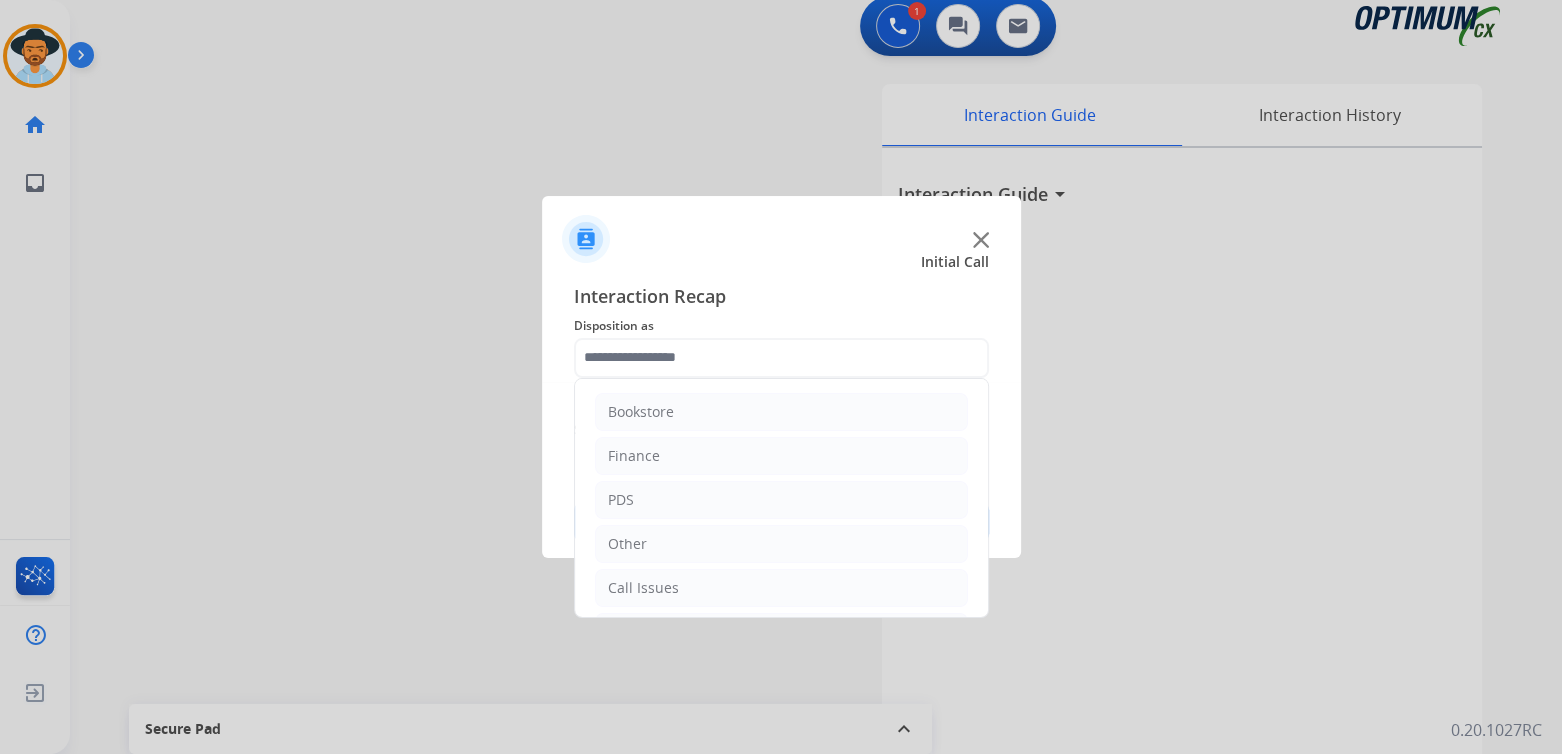 click 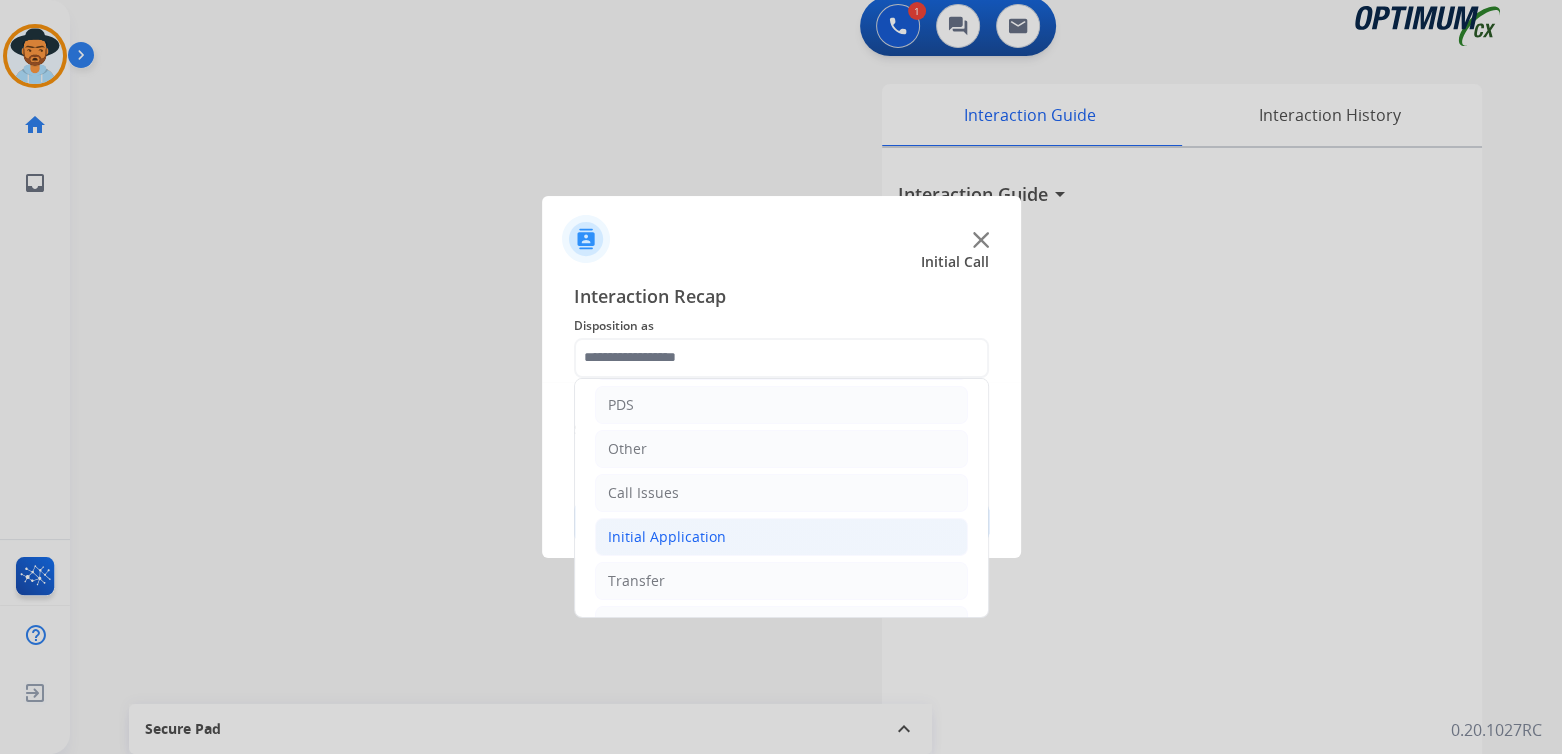 scroll, scrollTop: 132, scrollLeft: 0, axis: vertical 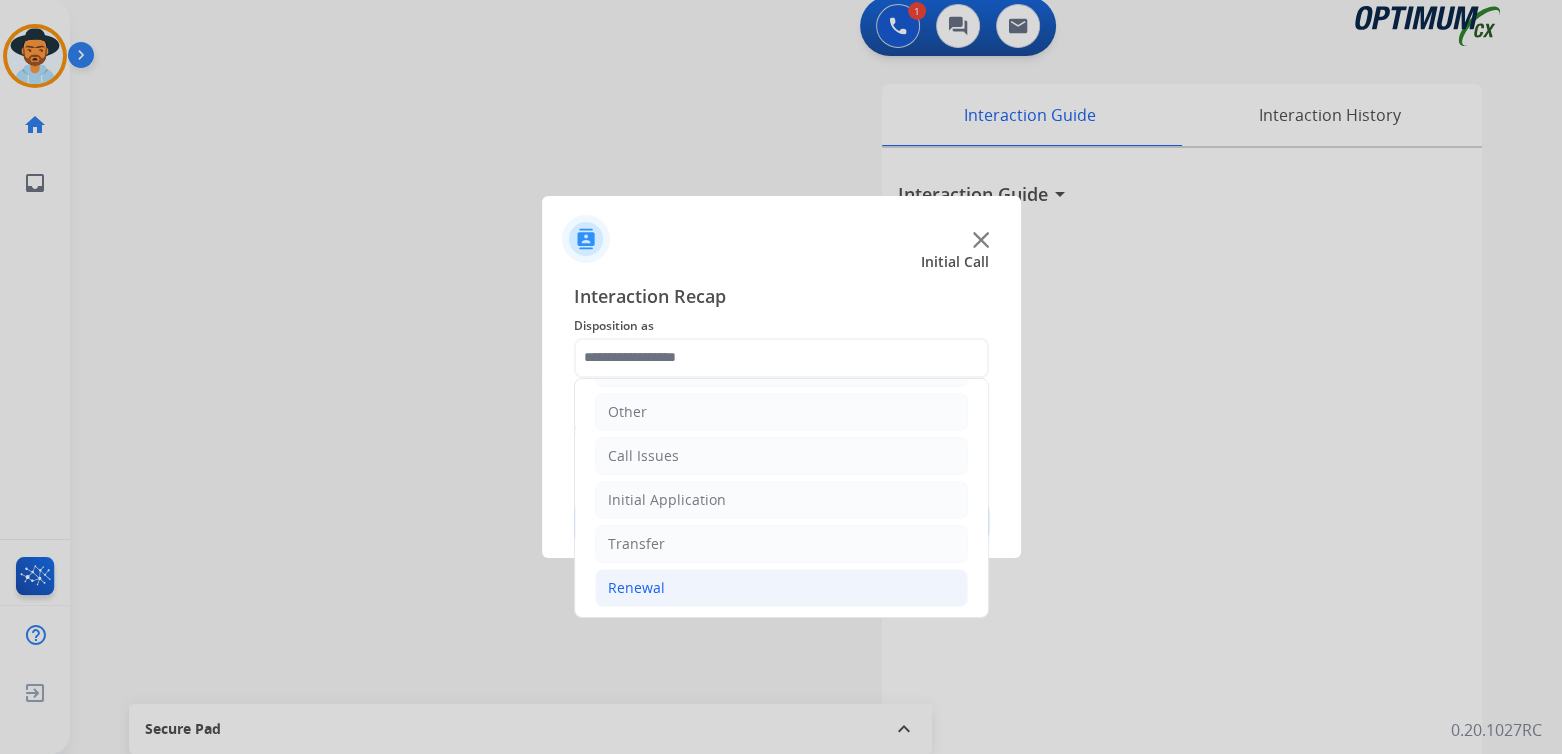 click on "Renewal" 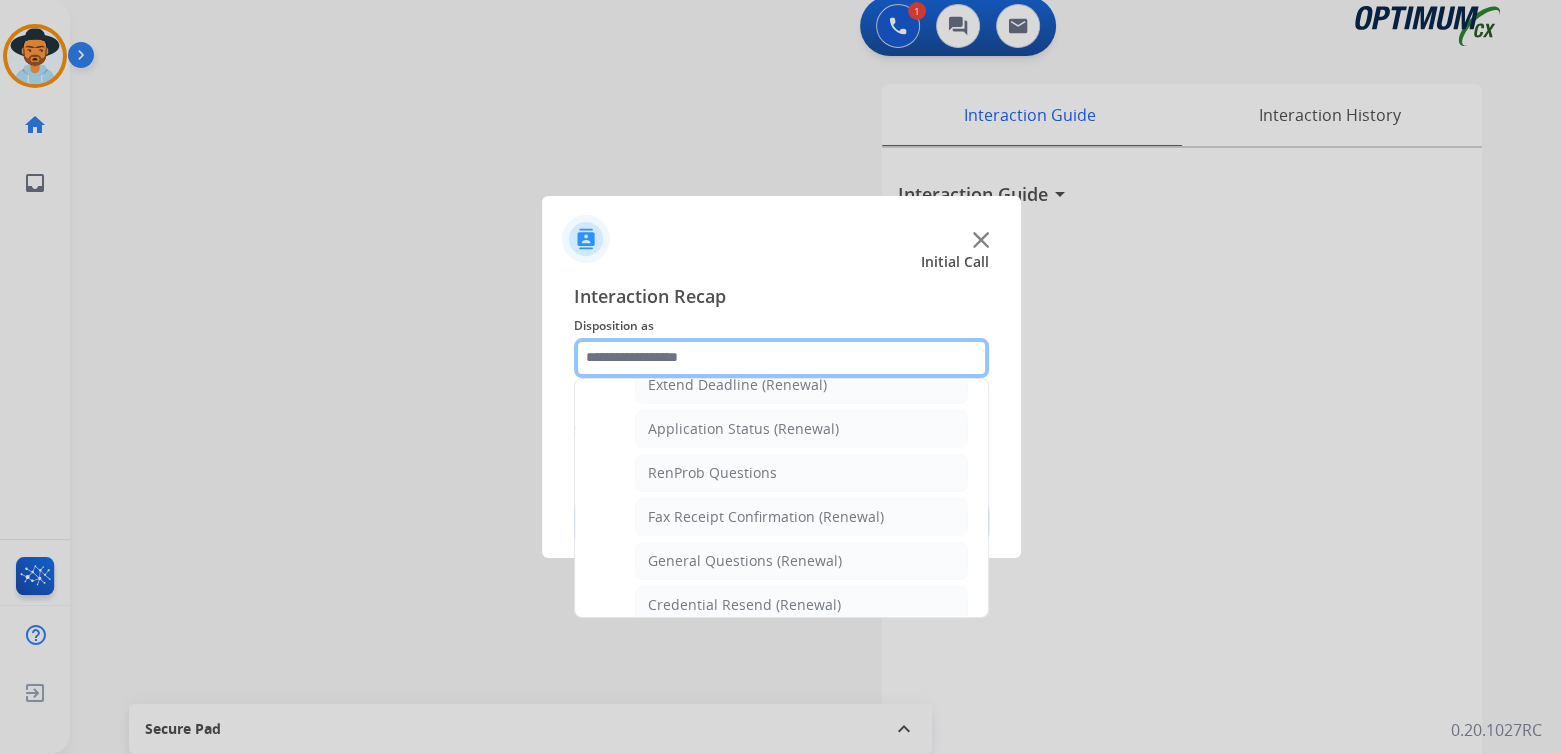 scroll, scrollTop: 445, scrollLeft: 0, axis: vertical 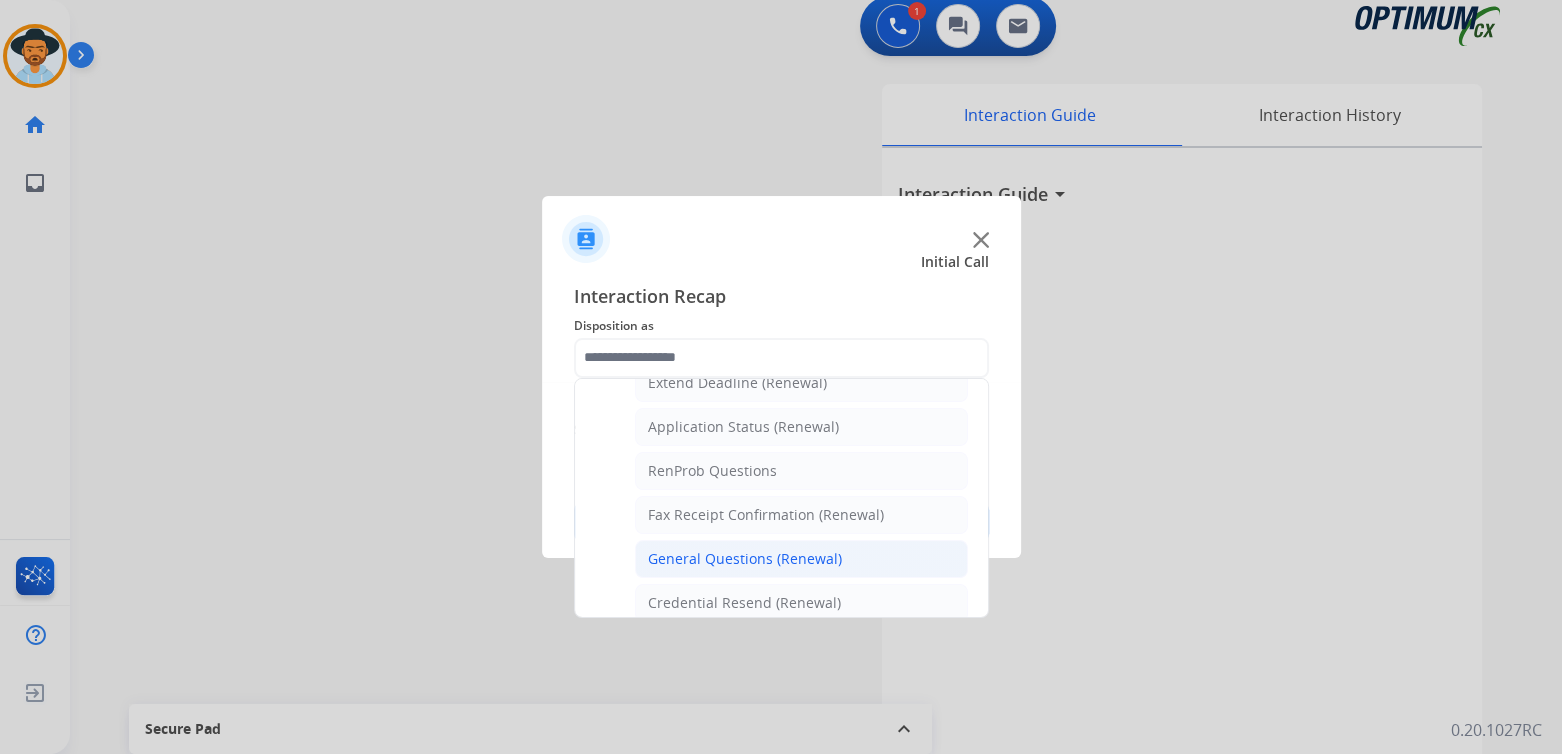 click on "General Questions (Renewal)" 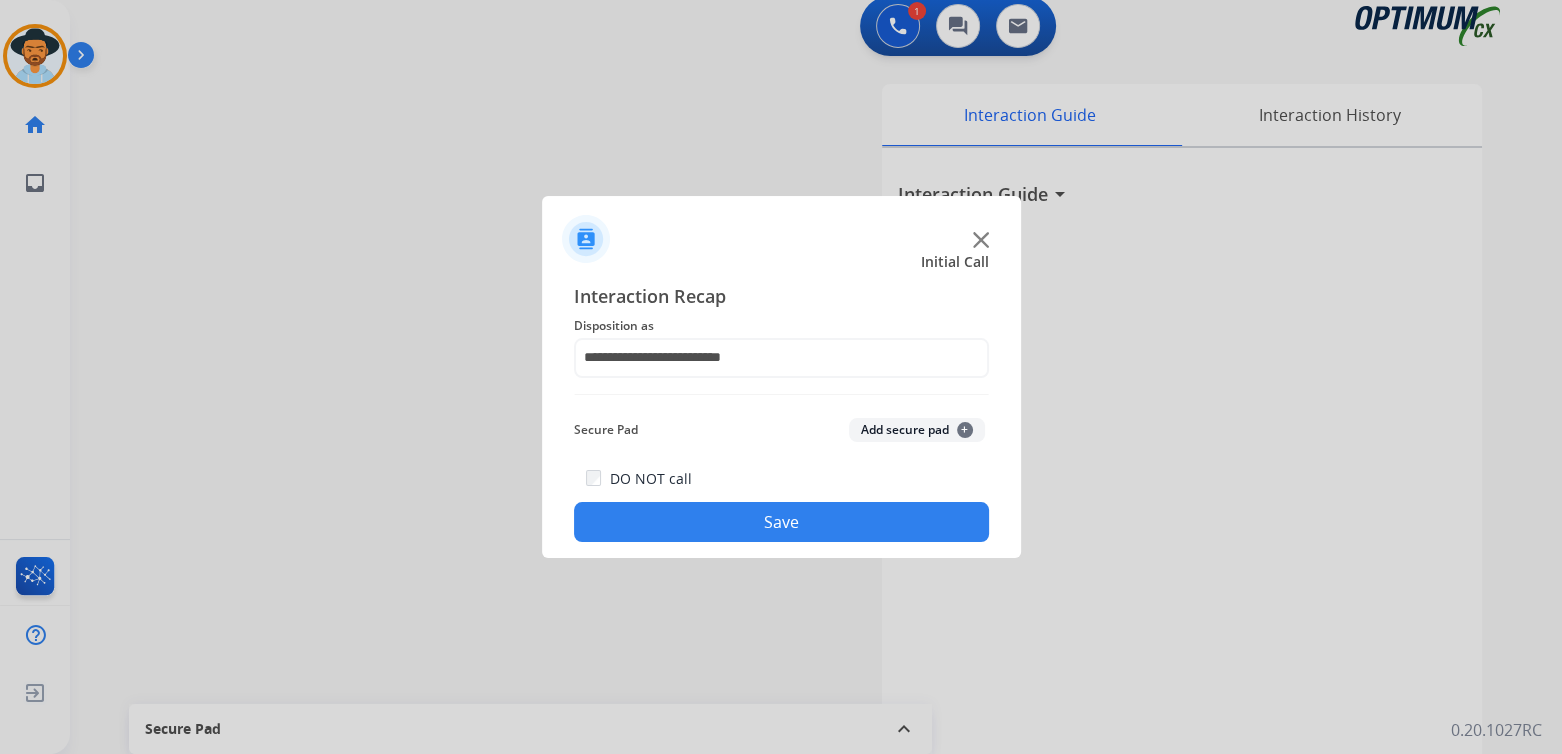 click on "Save" 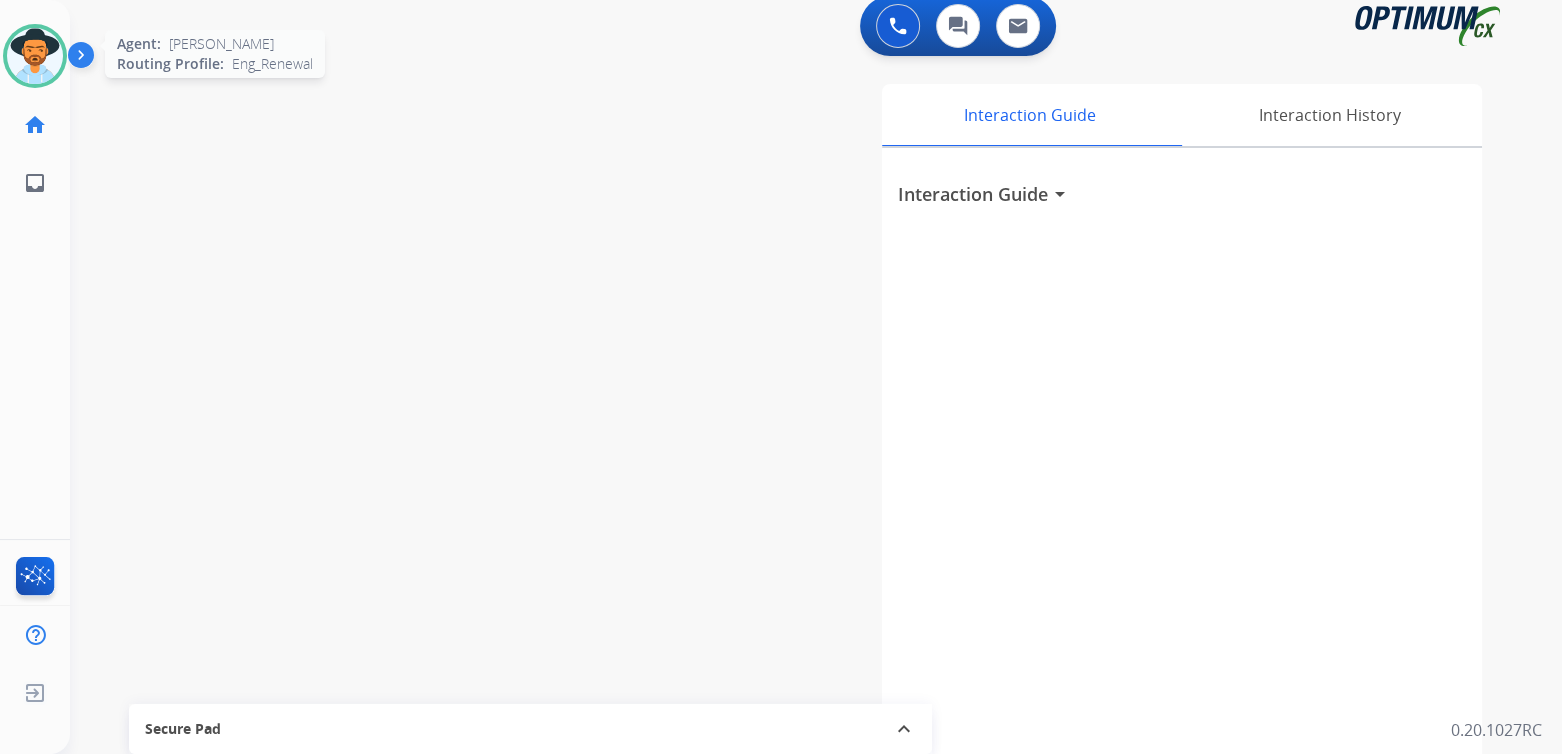 click at bounding box center (35, 56) 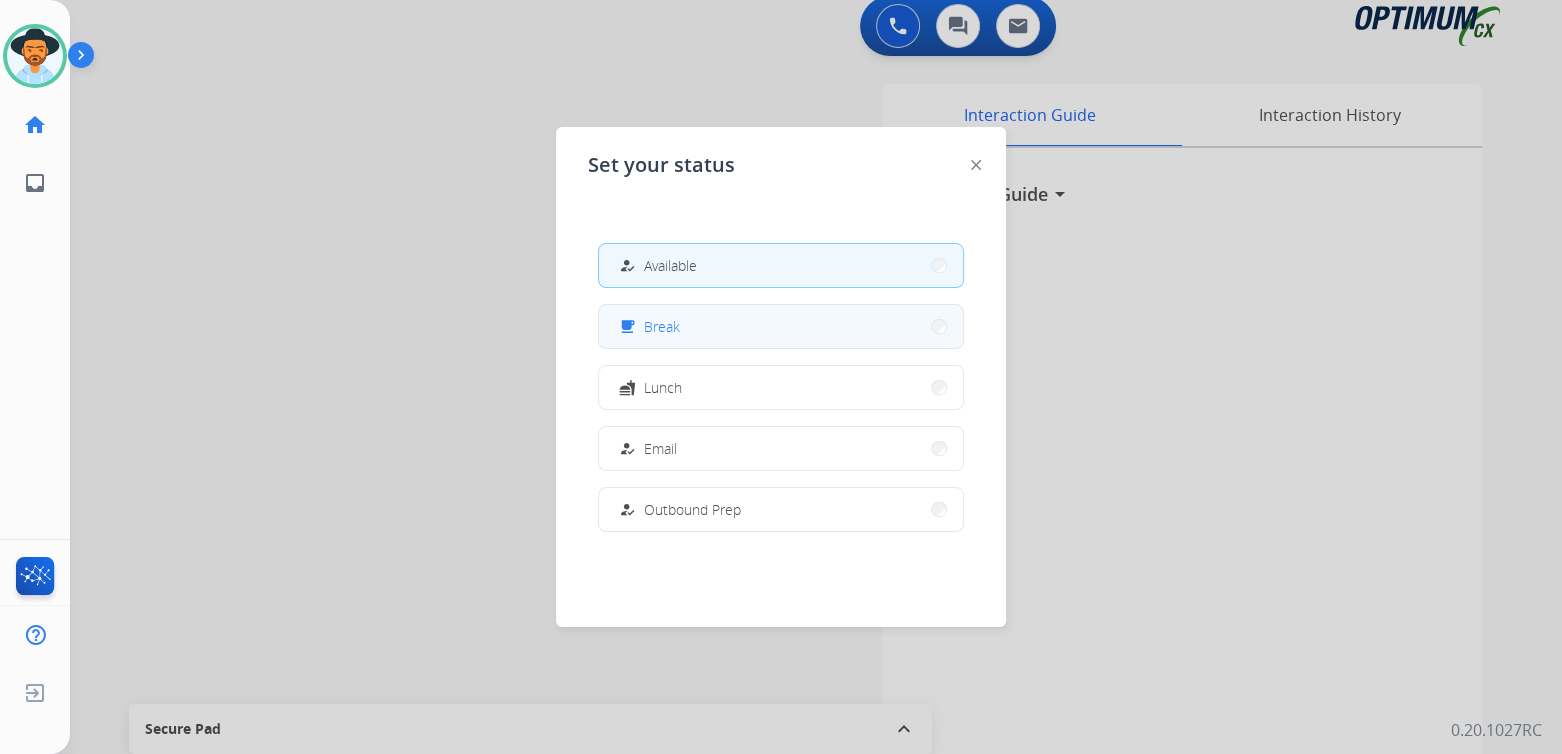 click on "free_breakfast Break" at bounding box center (781, 326) 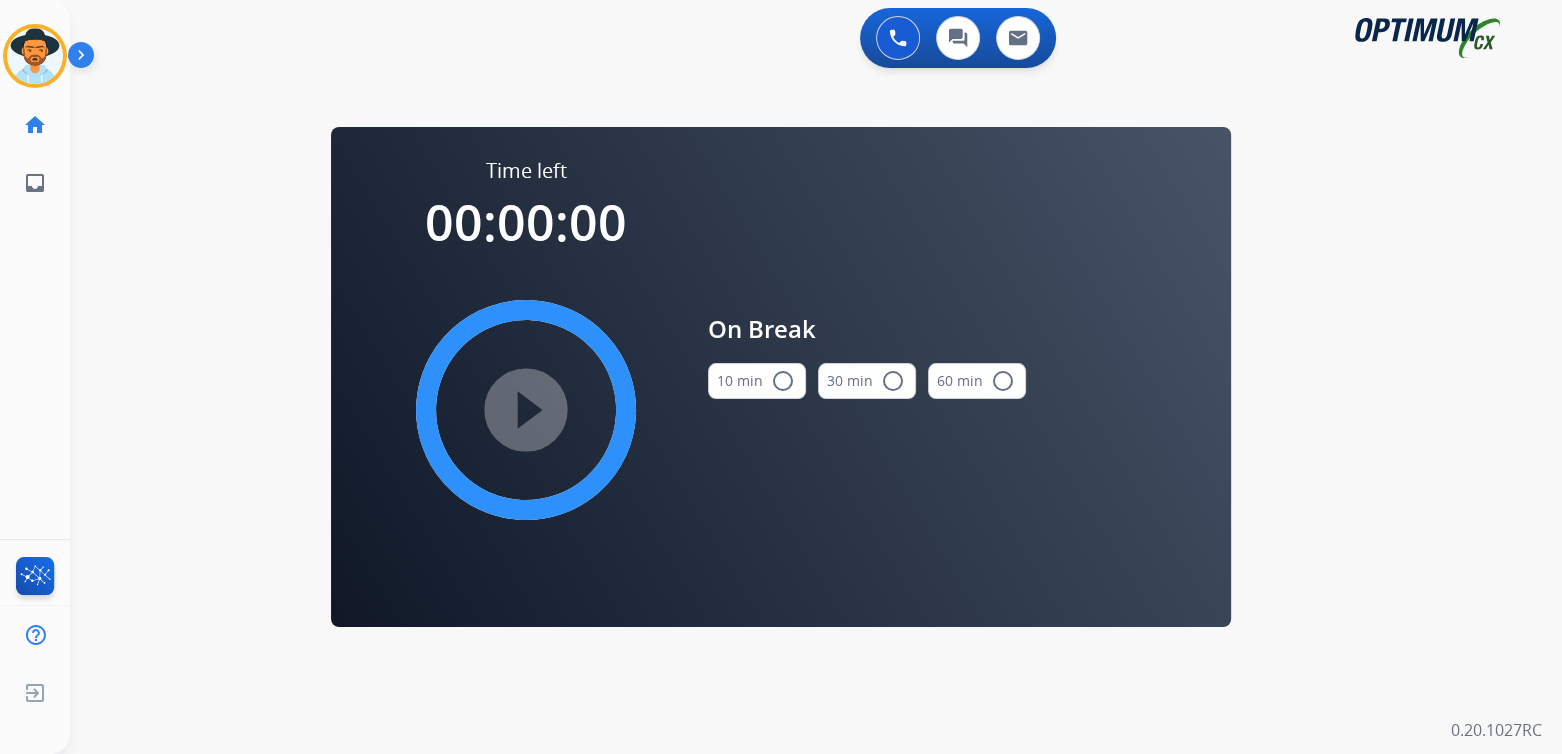 scroll, scrollTop: 0, scrollLeft: 0, axis: both 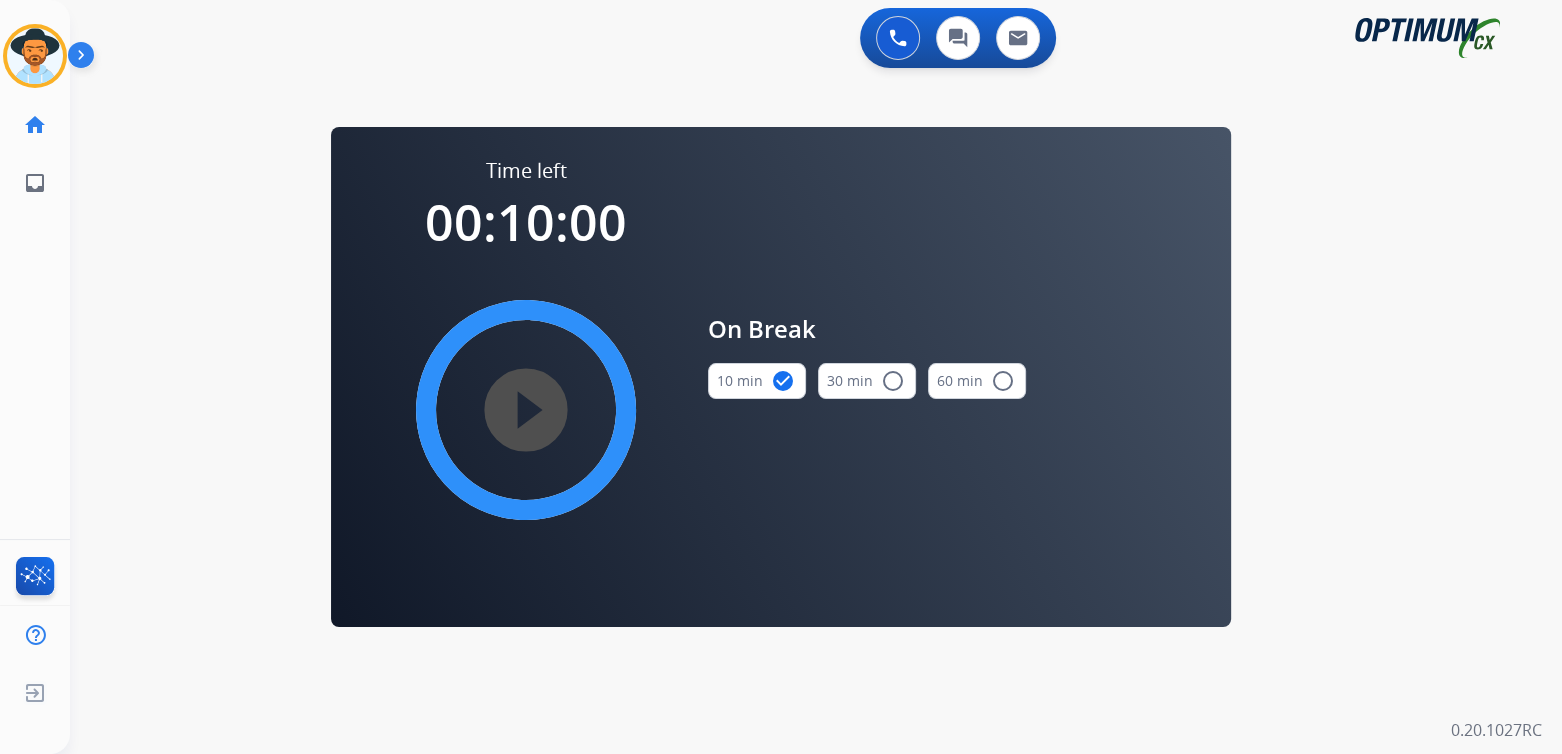 click on "play_circle_filled" at bounding box center (526, 410) 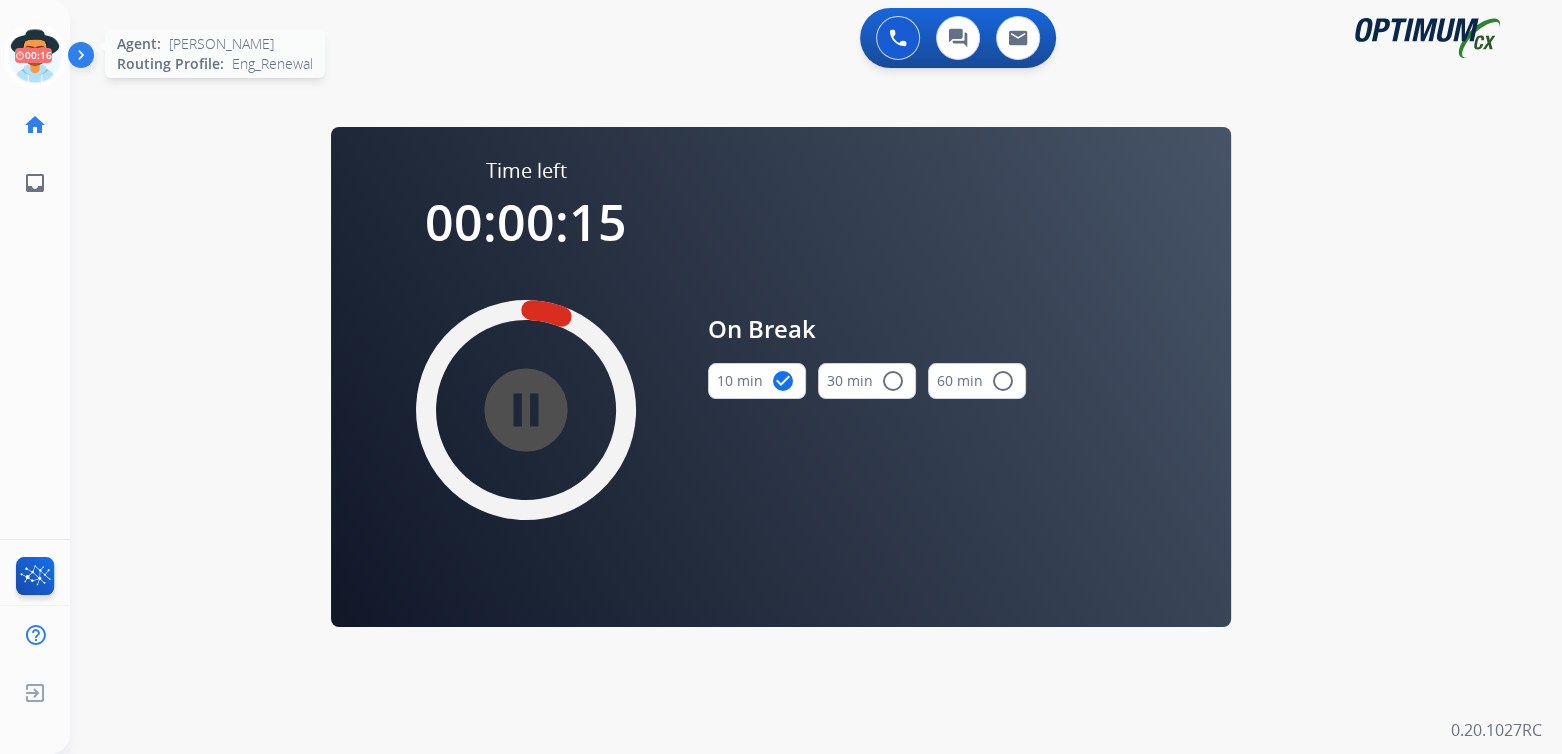 click 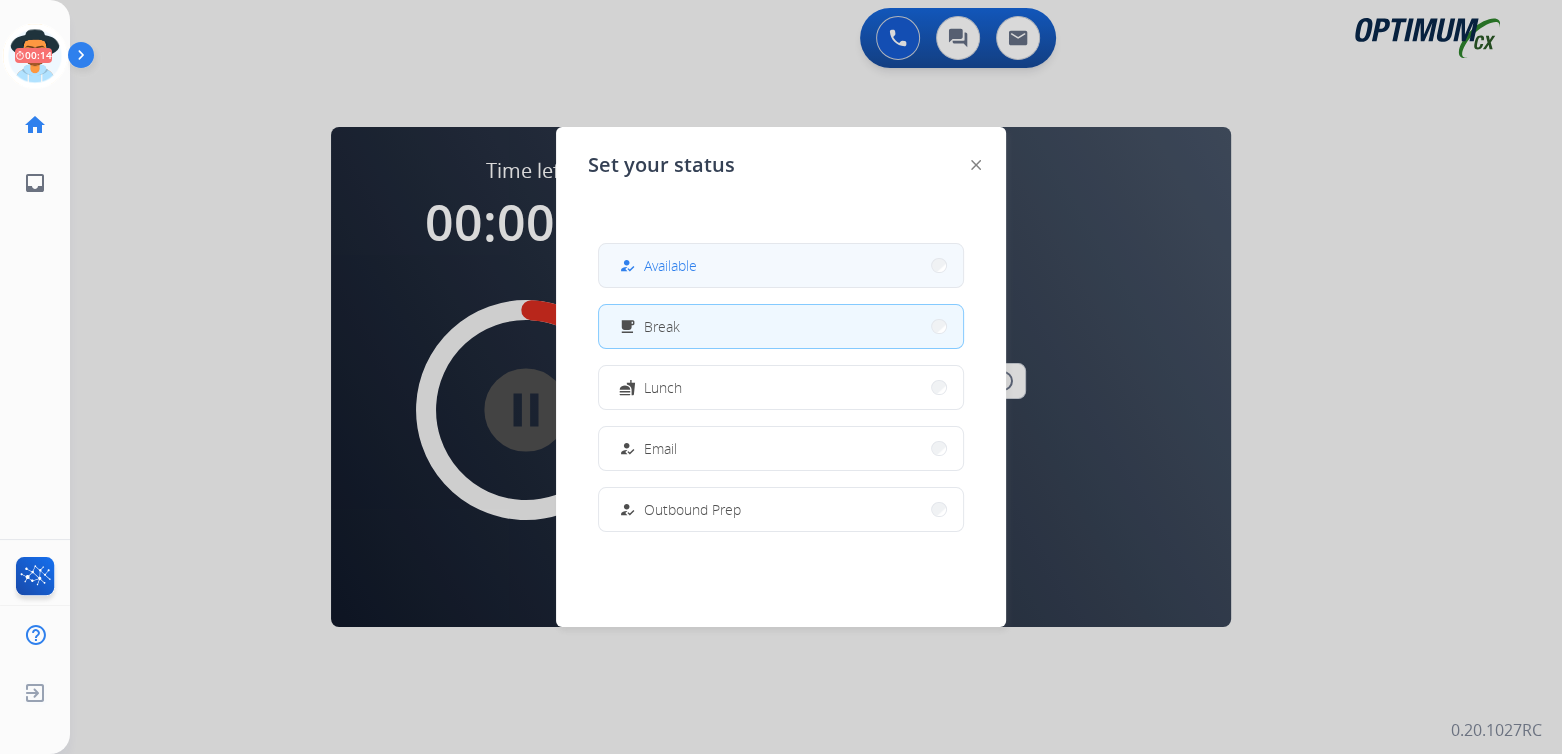 click on "Available" at bounding box center (670, 265) 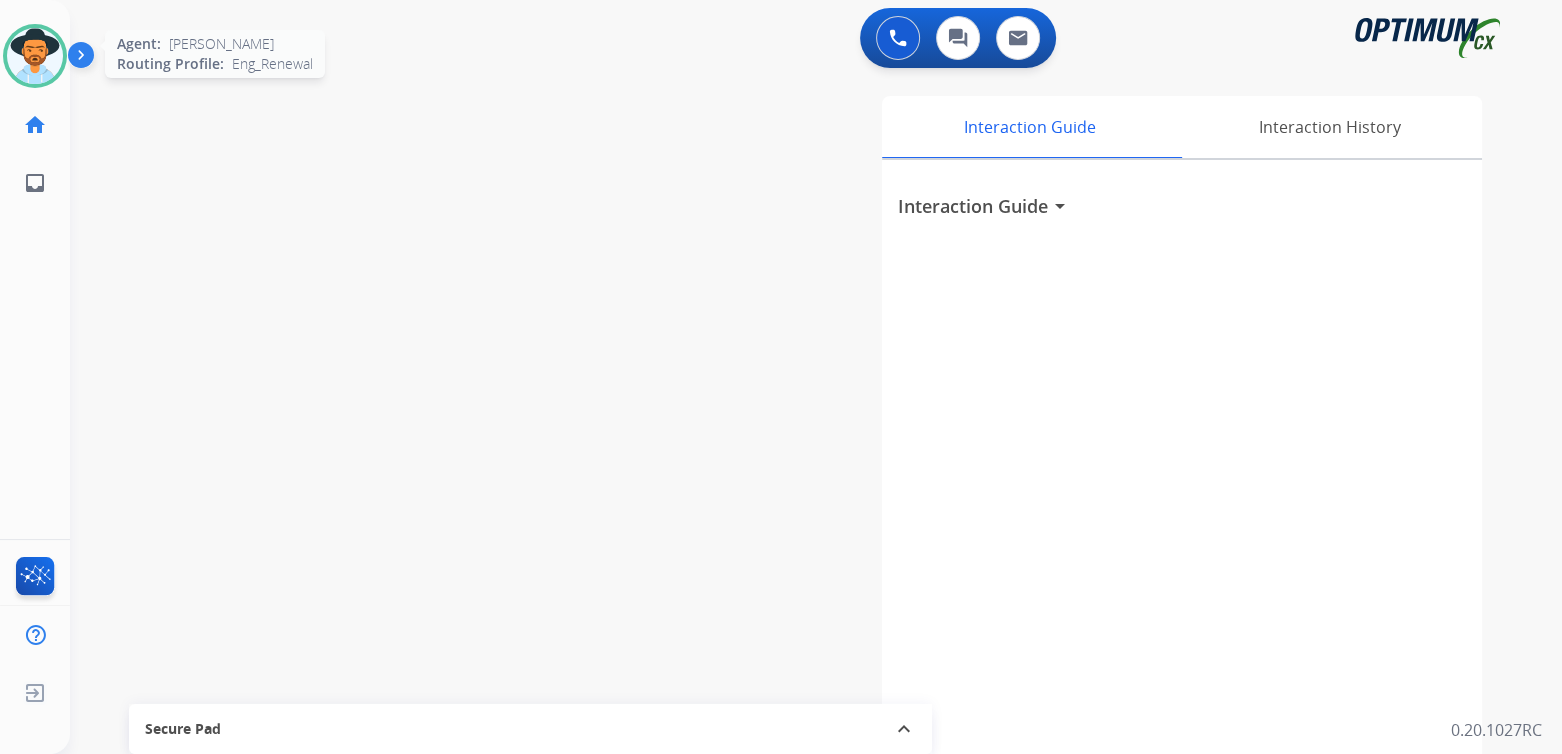 click at bounding box center (35, 56) 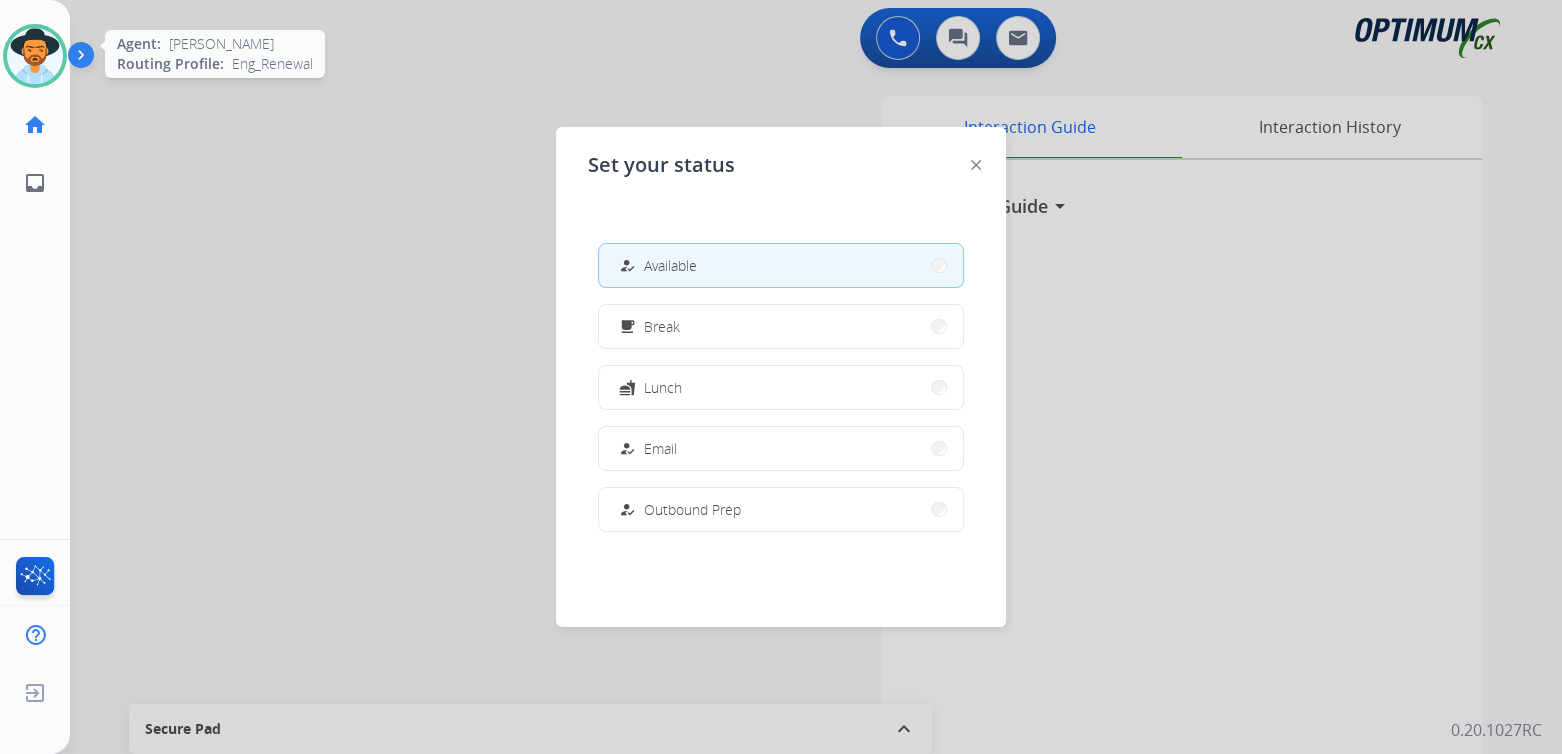 click at bounding box center [35, 56] 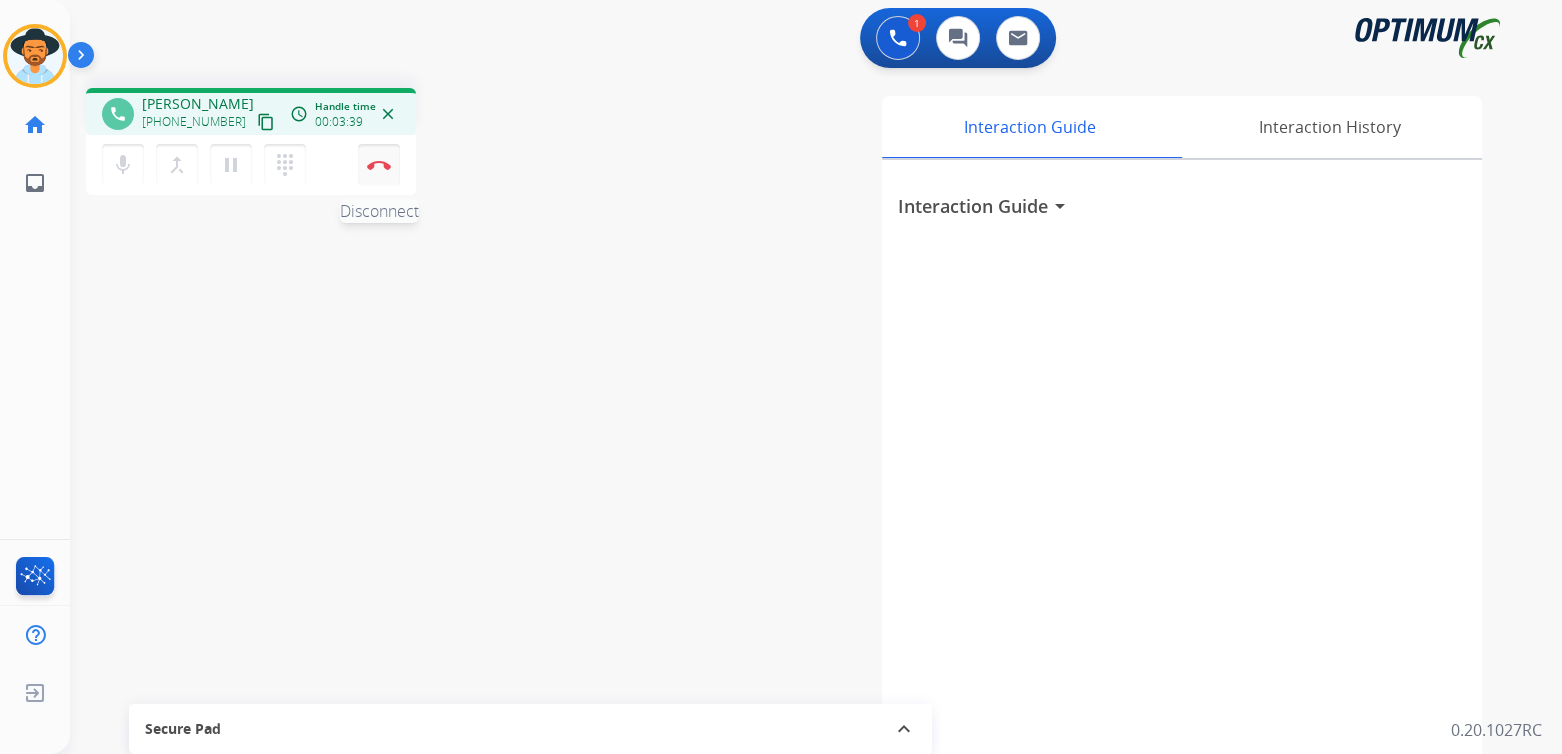 click at bounding box center [379, 165] 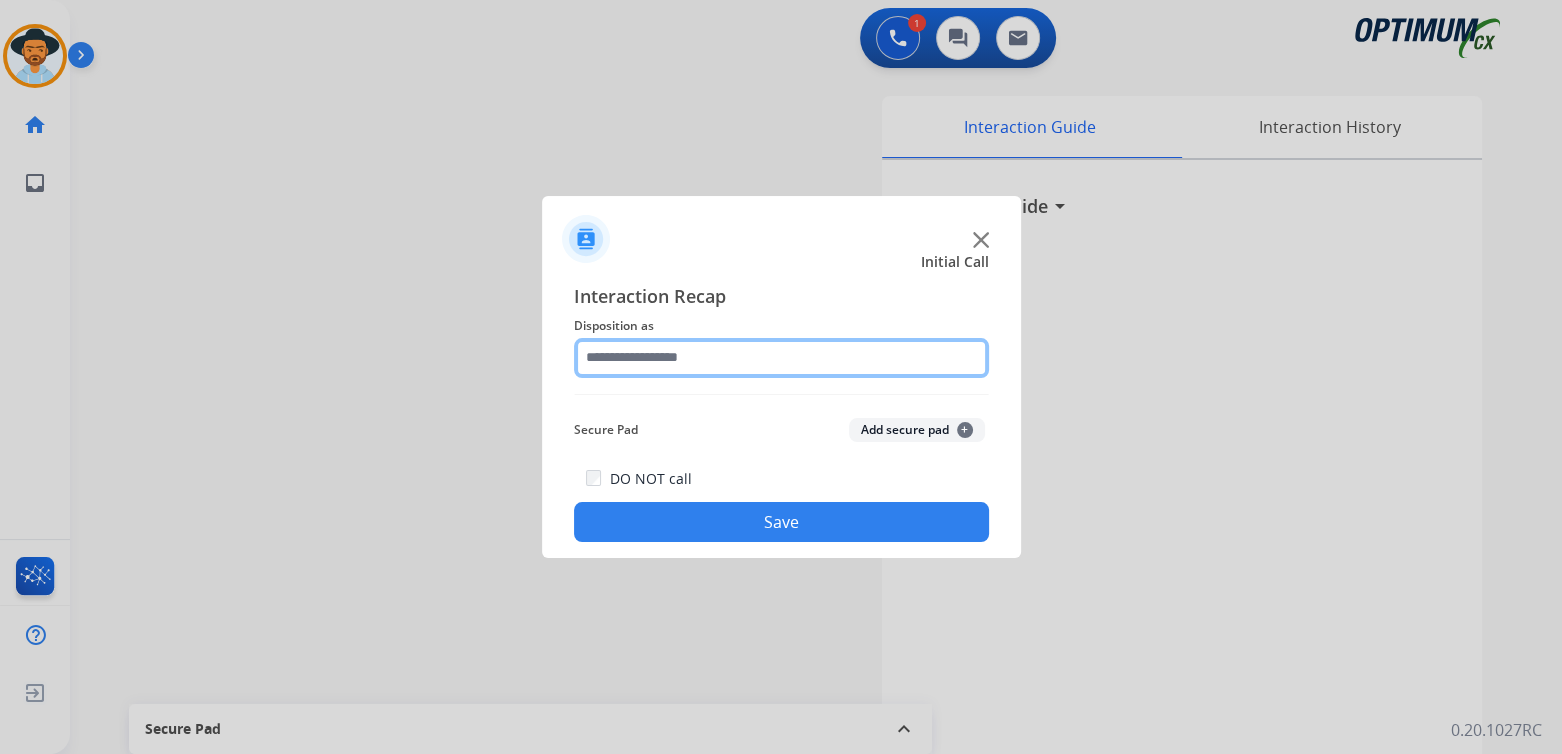 click 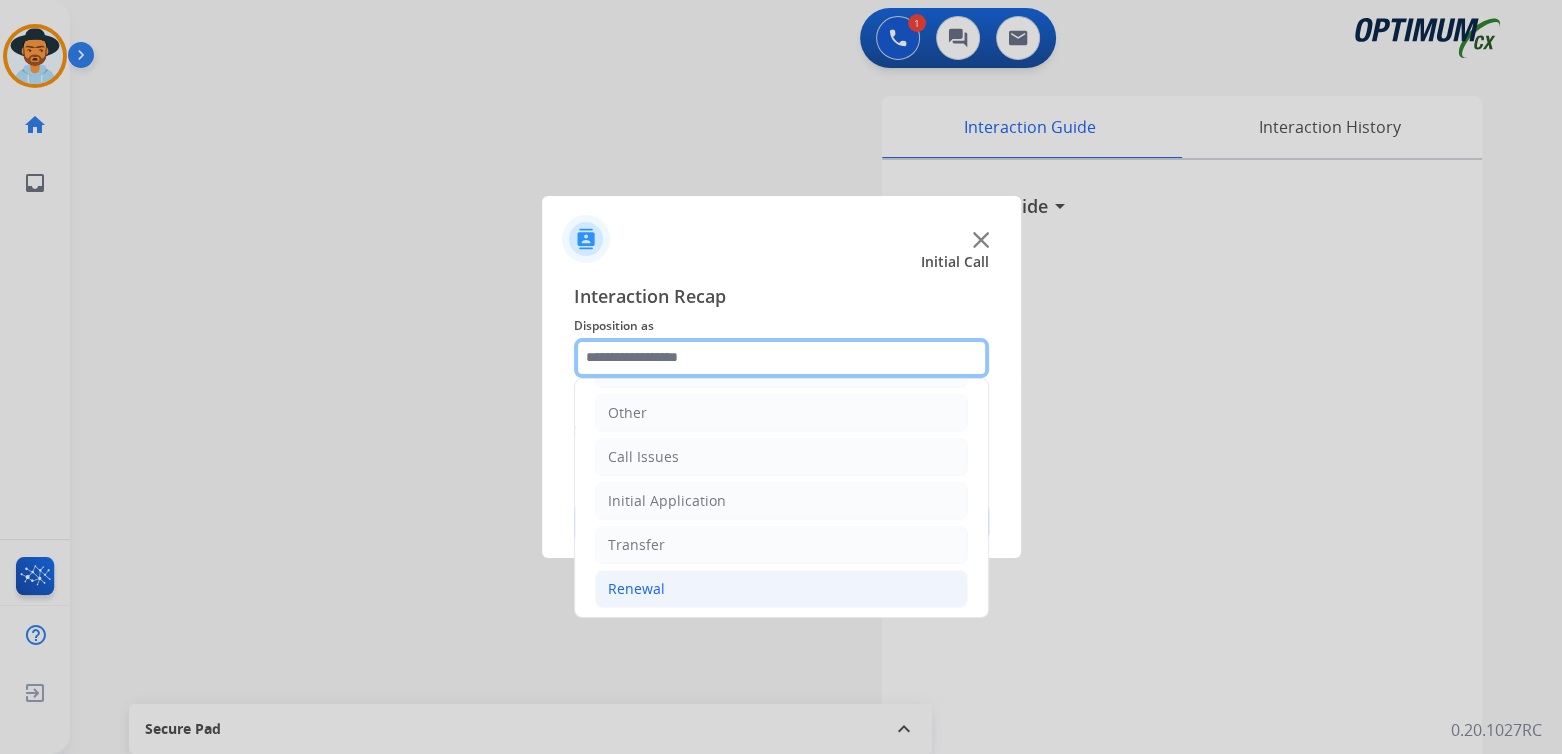 scroll, scrollTop: 132, scrollLeft: 0, axis: vertical 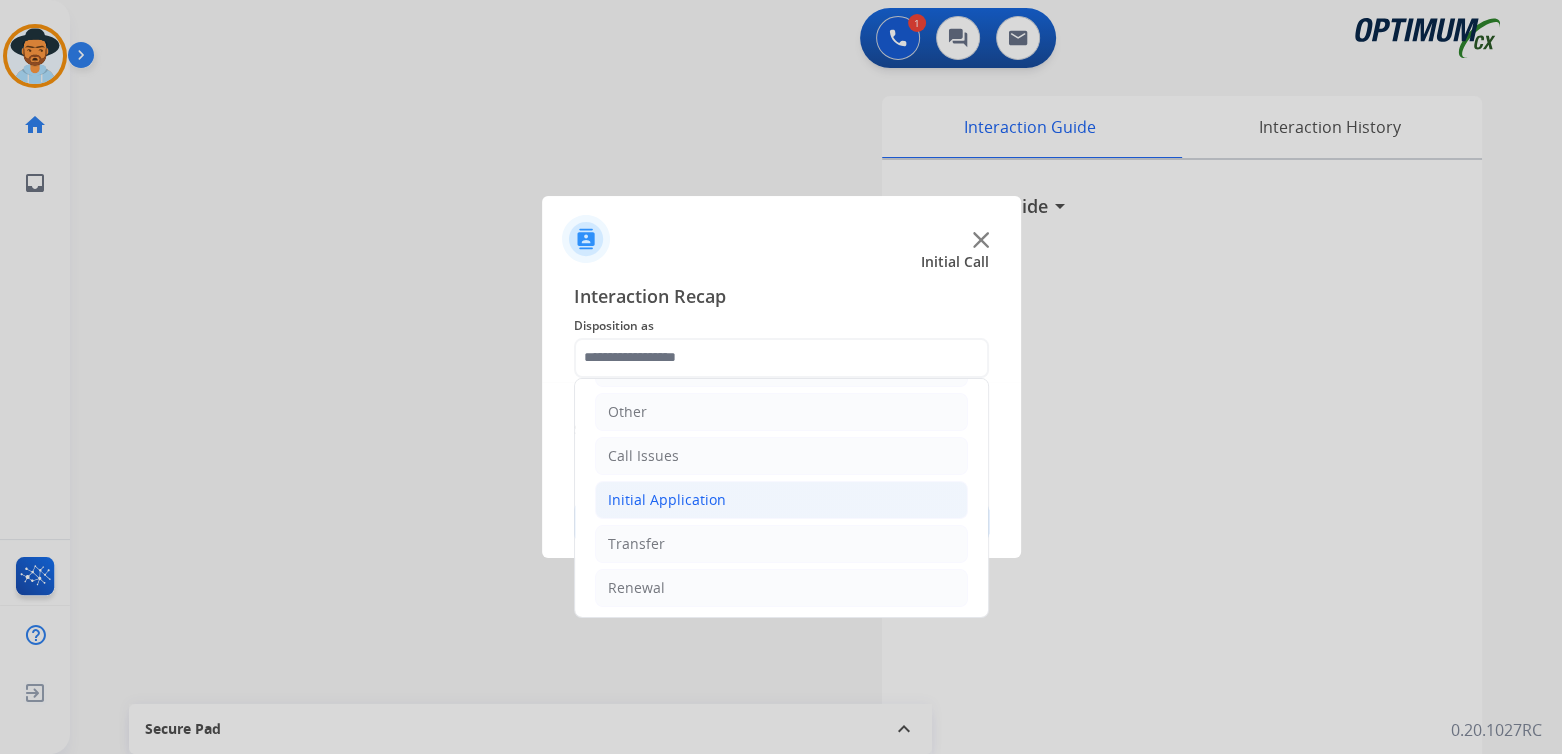 click on "Initial Application" 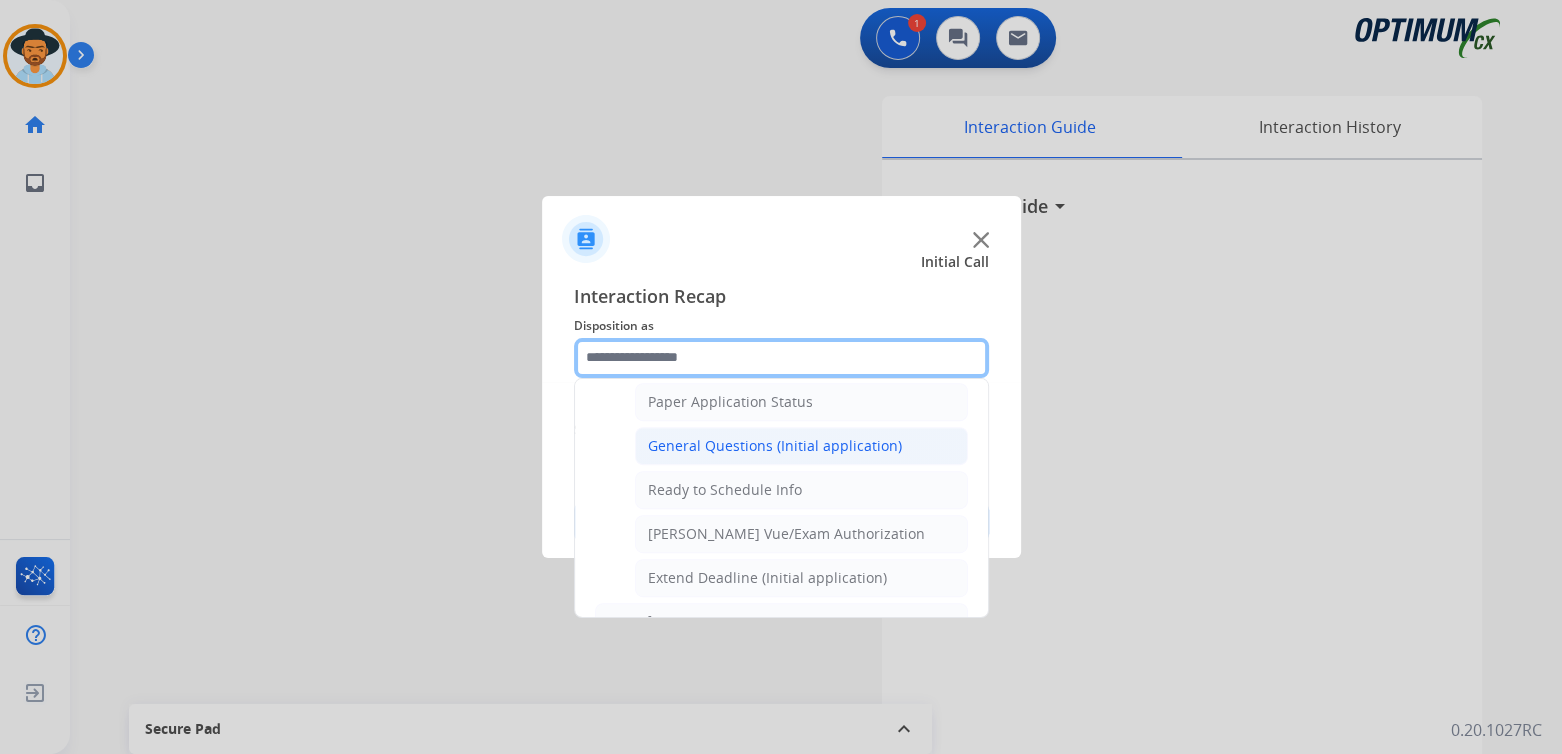 scroll, scrollTop: 1130, scrollLeft: 0, axis: vertical 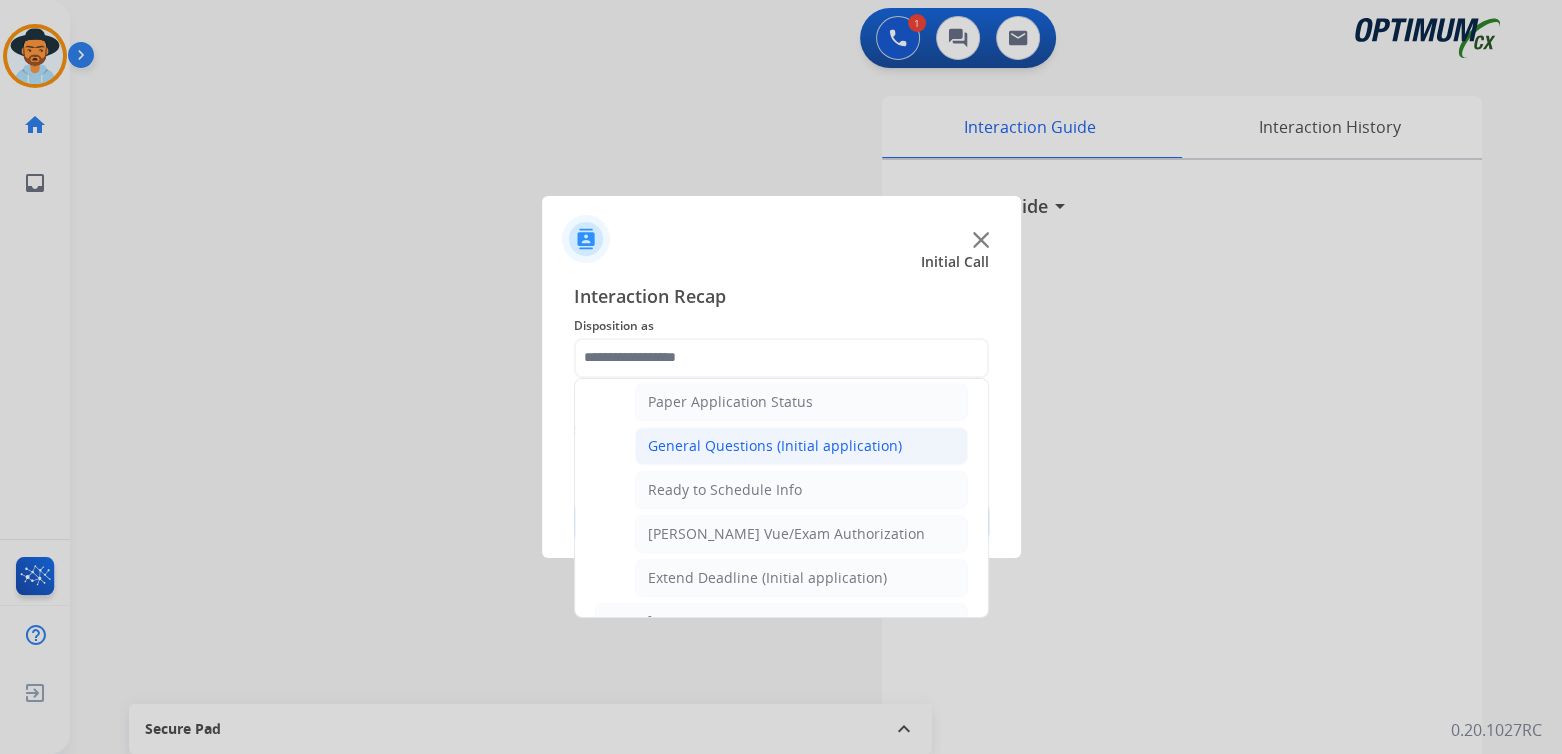 click on "General Questions (Initial application)" 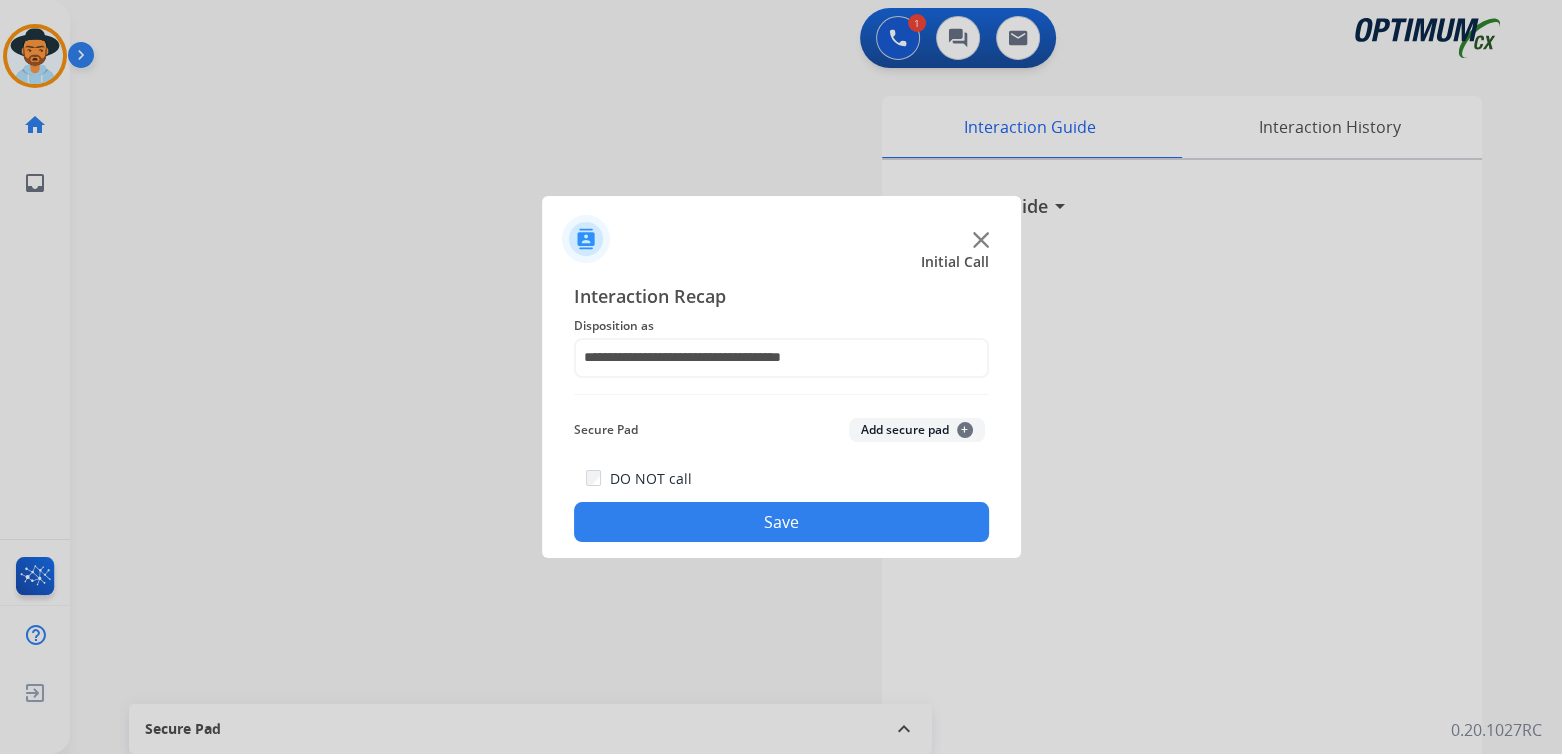 click on "Save" 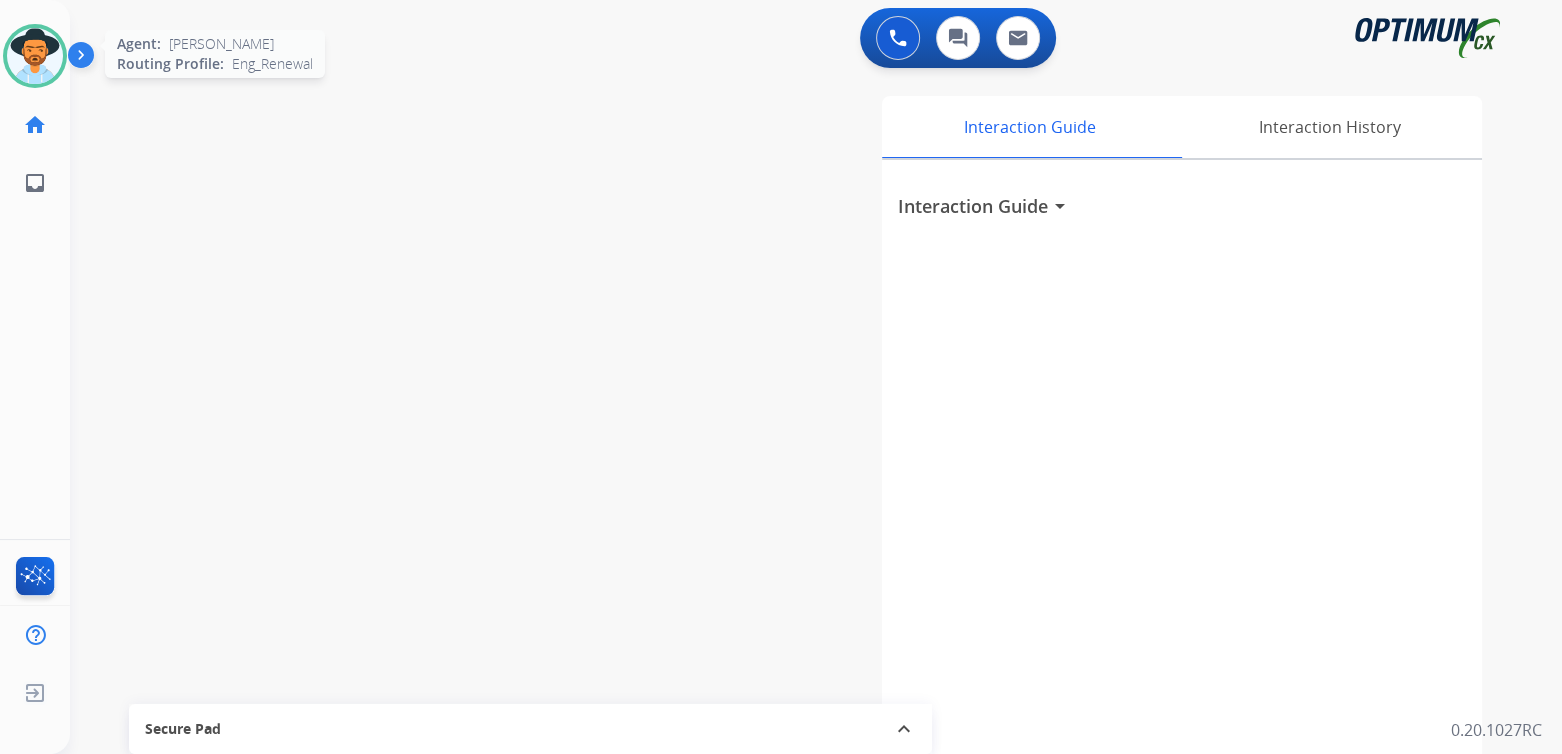drag, startPoint x: 30, startPoint y: 69, endPoint x: 78, endPoint y: 55, distance: 50 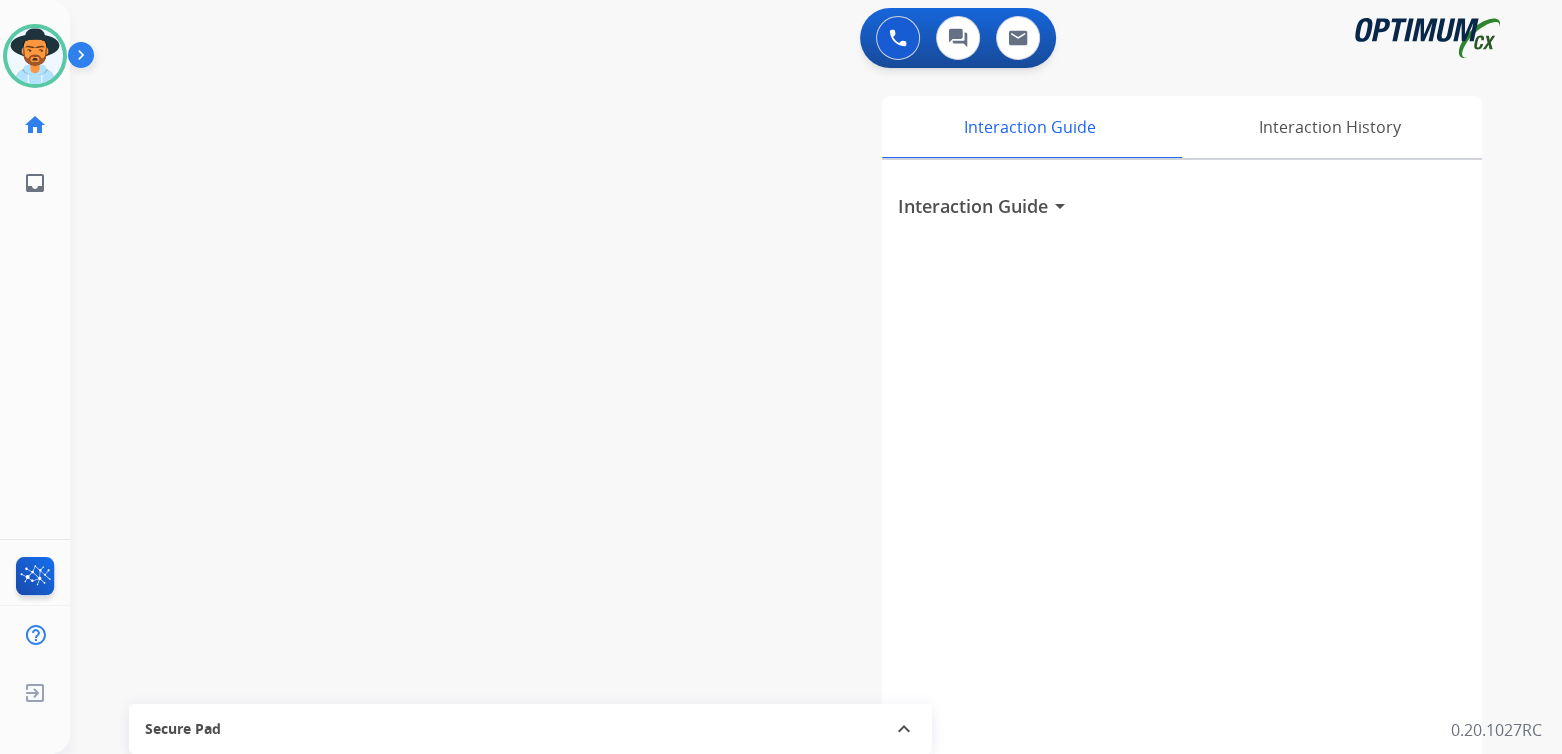 click at bounding box center [35, 56] 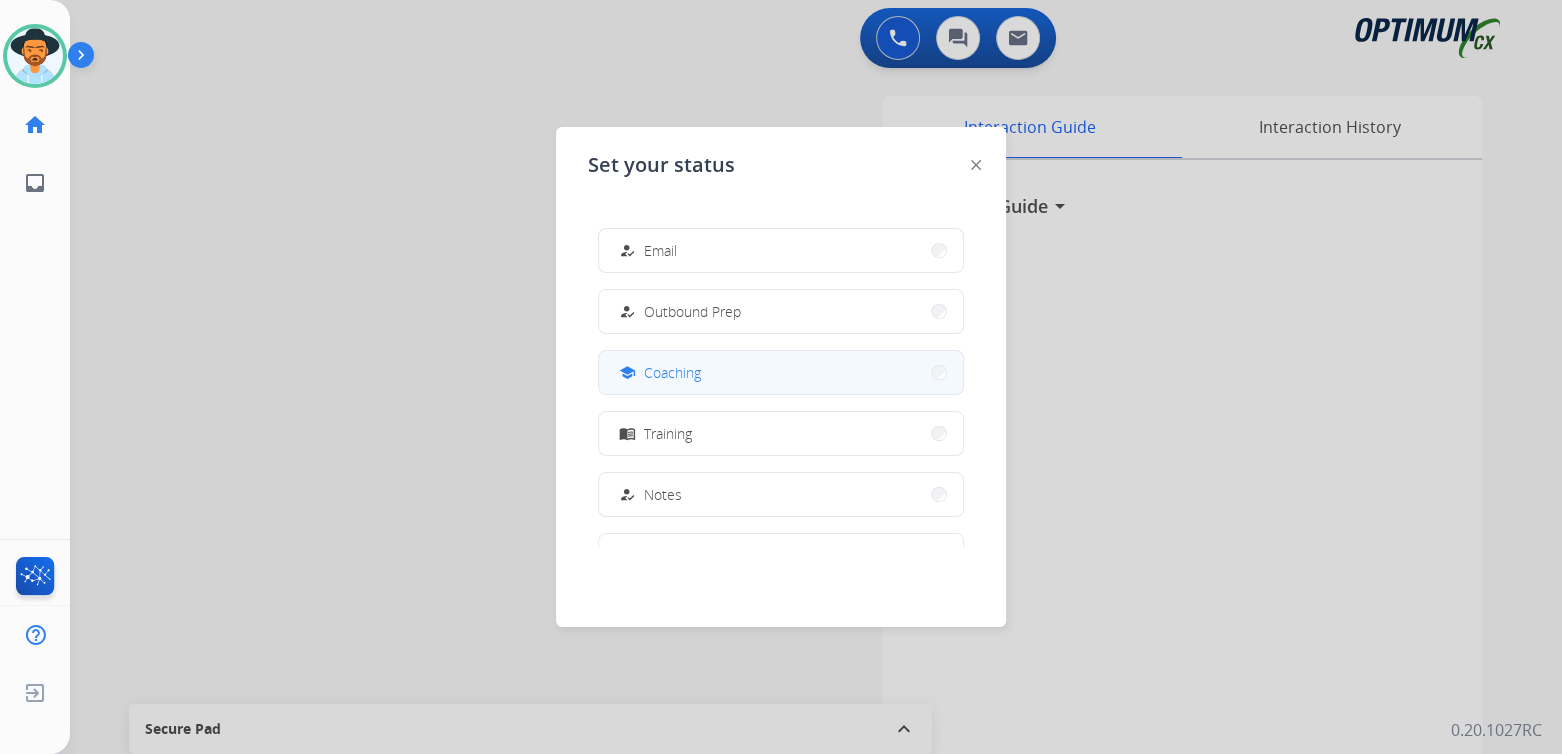 scroll, scrollTop: 199, scrollLeft: 0, axis: vertical 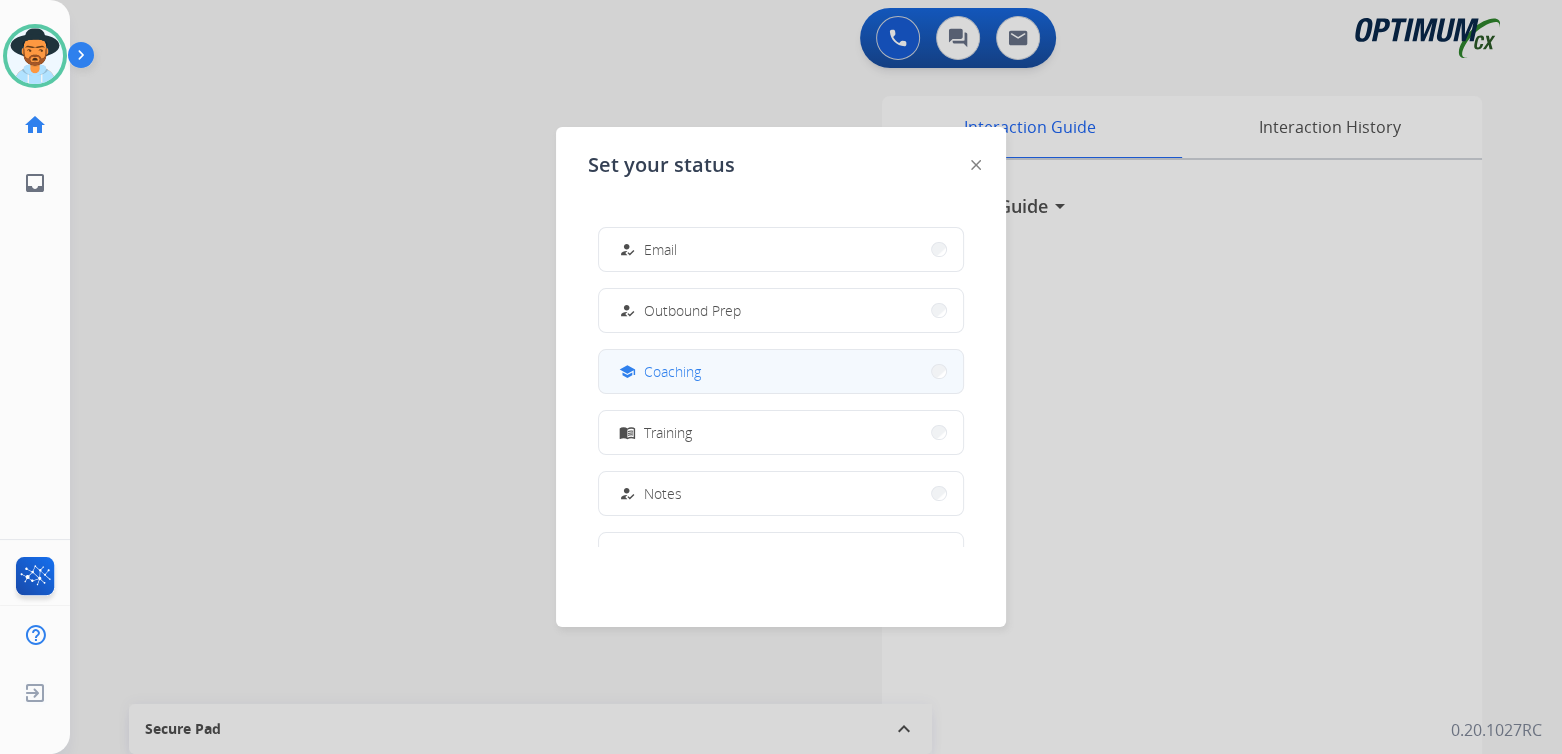 click on "school Coaching" at bounding box center (781, 371) 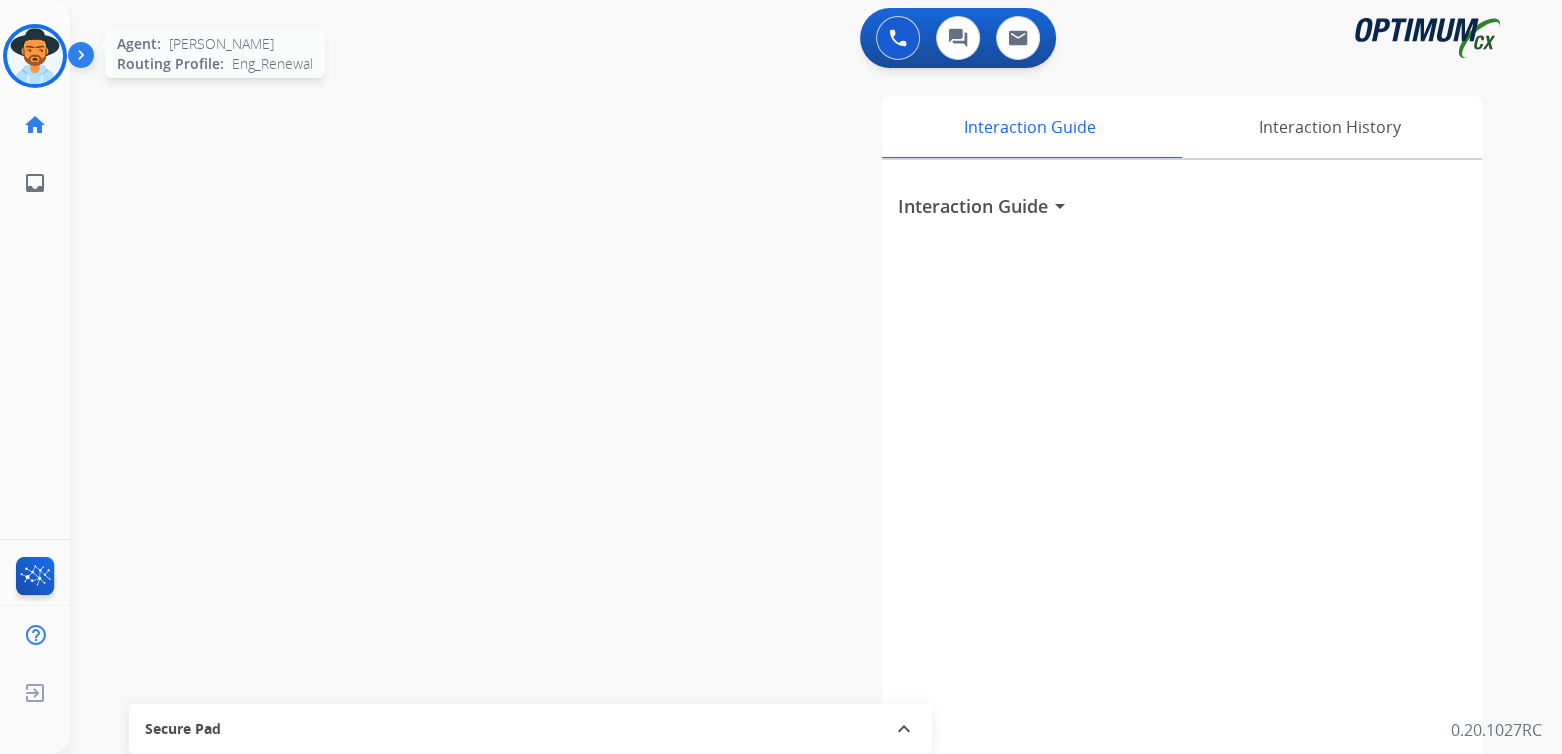 drag, startPoint x: 46, startPoint y: 70, endPoint x: 73, endPoint y: 68, distance: 27.073973 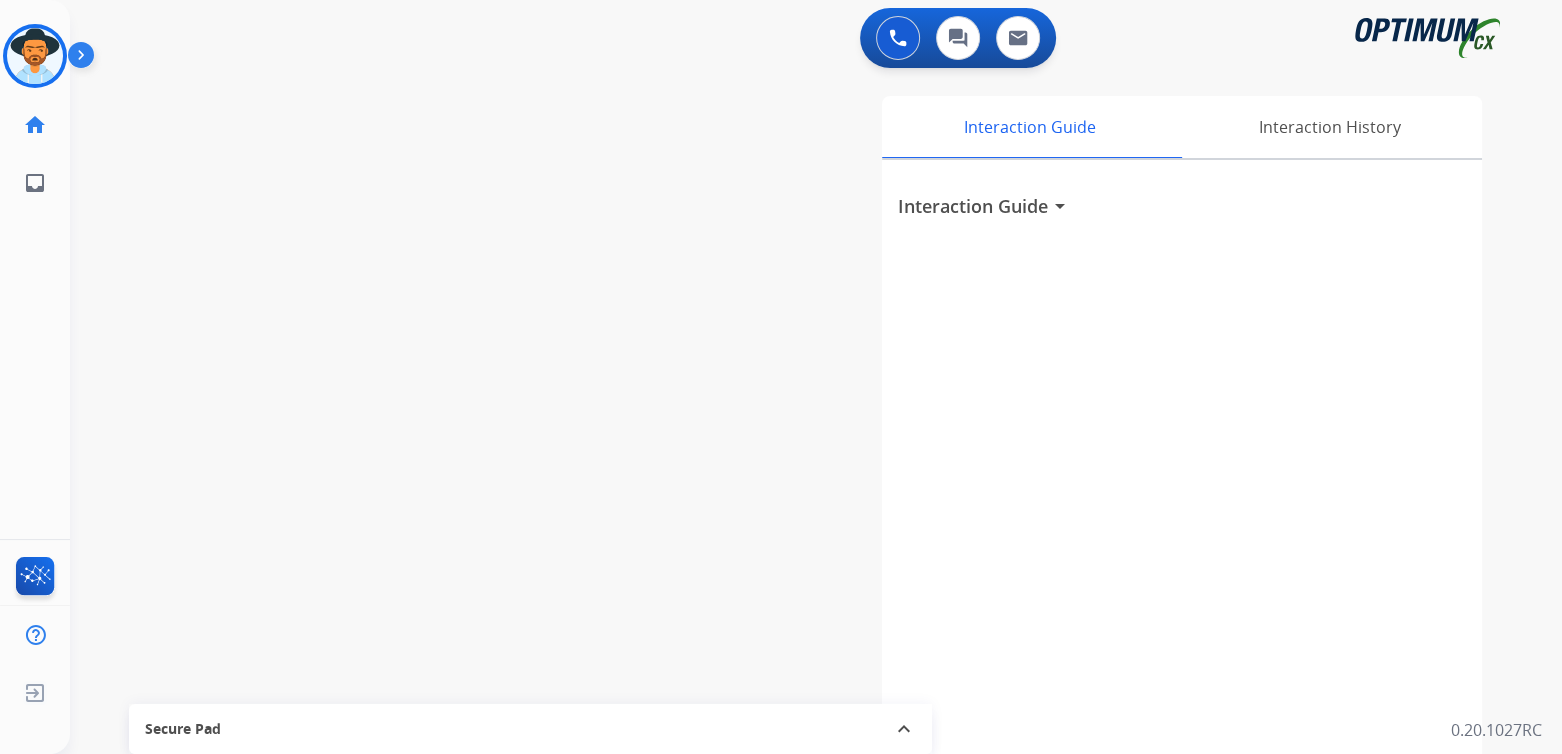 click at bounding box center [35, 56] 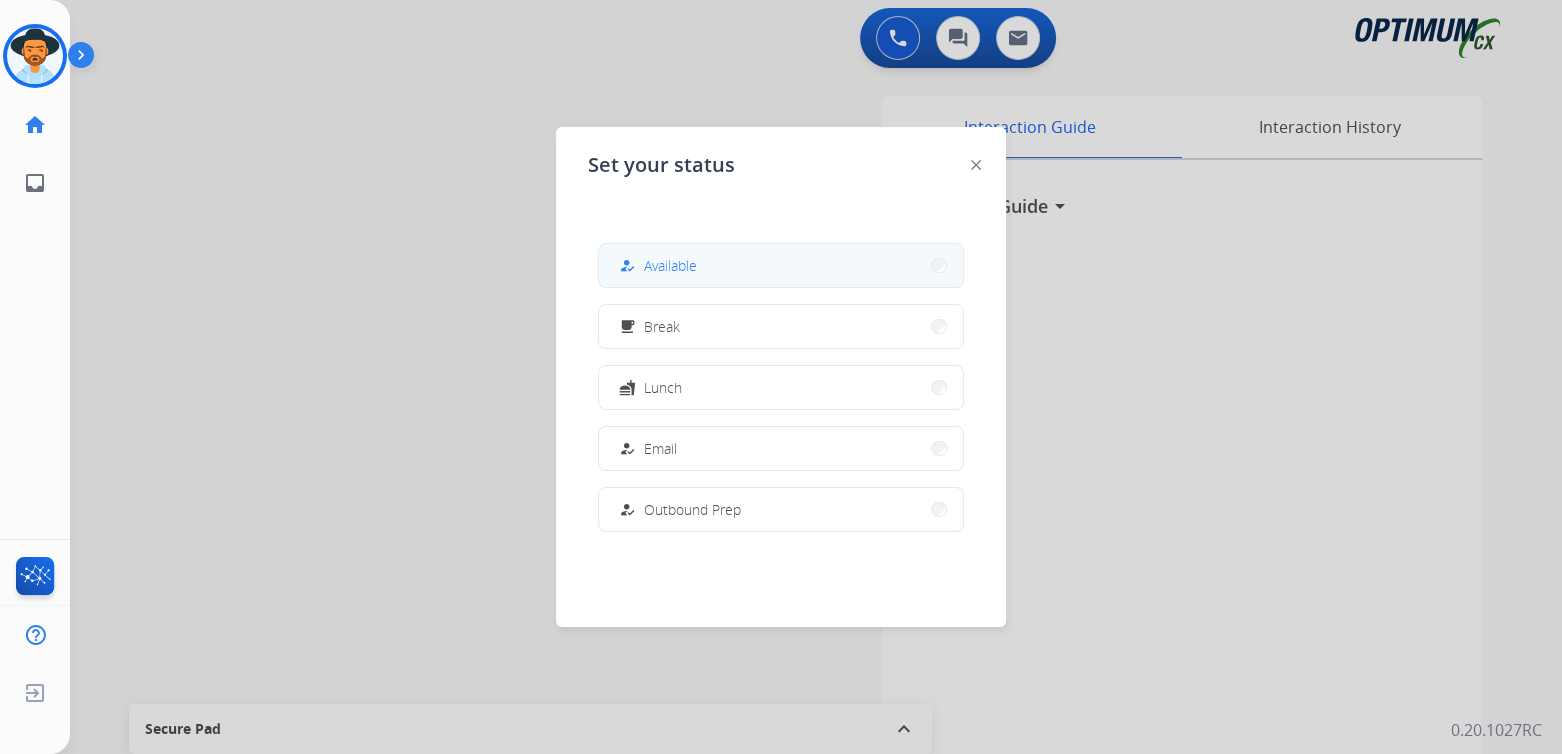 click on "how_to_reg Available" at bounding box center (781, 265) 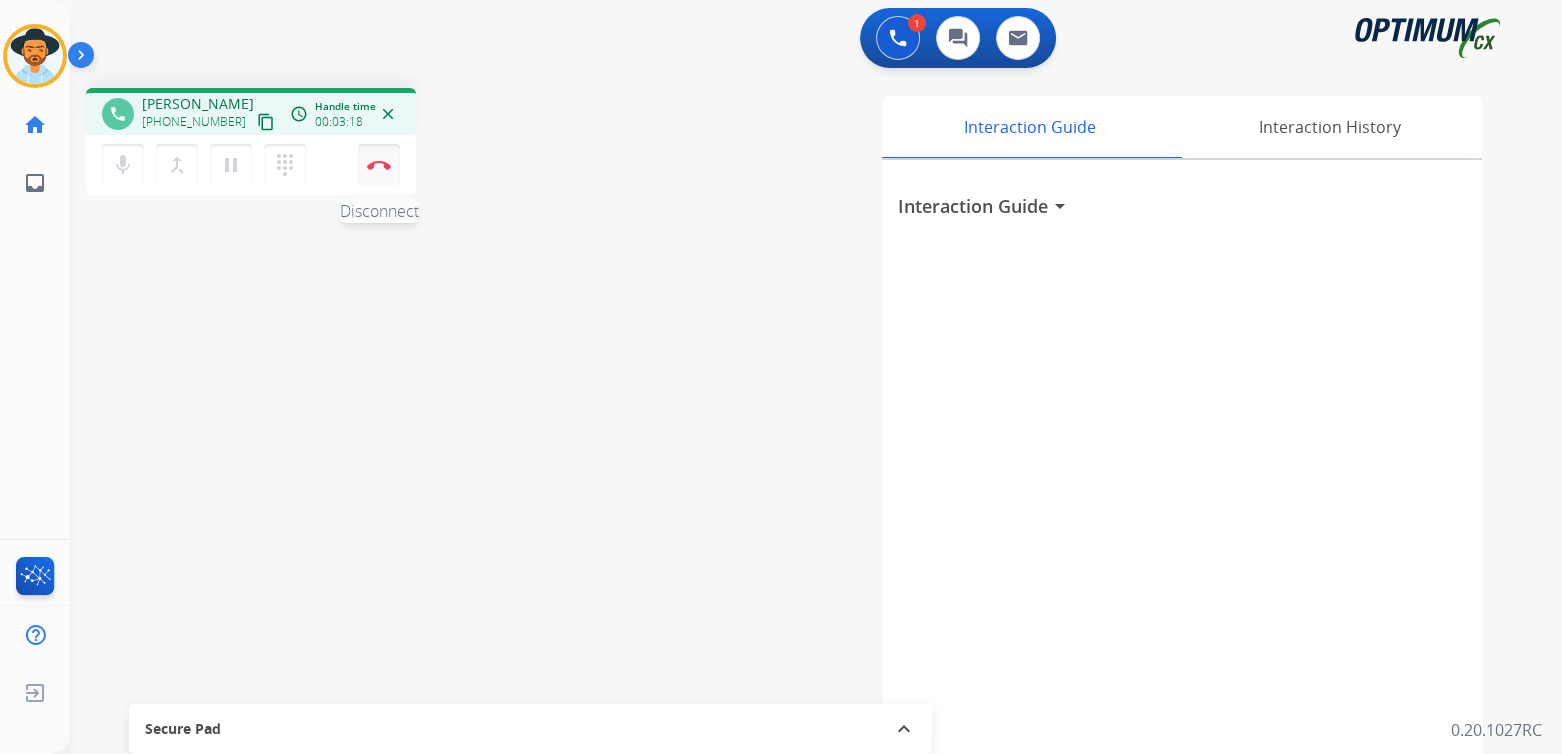 click on "Disconnect" at bounding box center [379, 165] 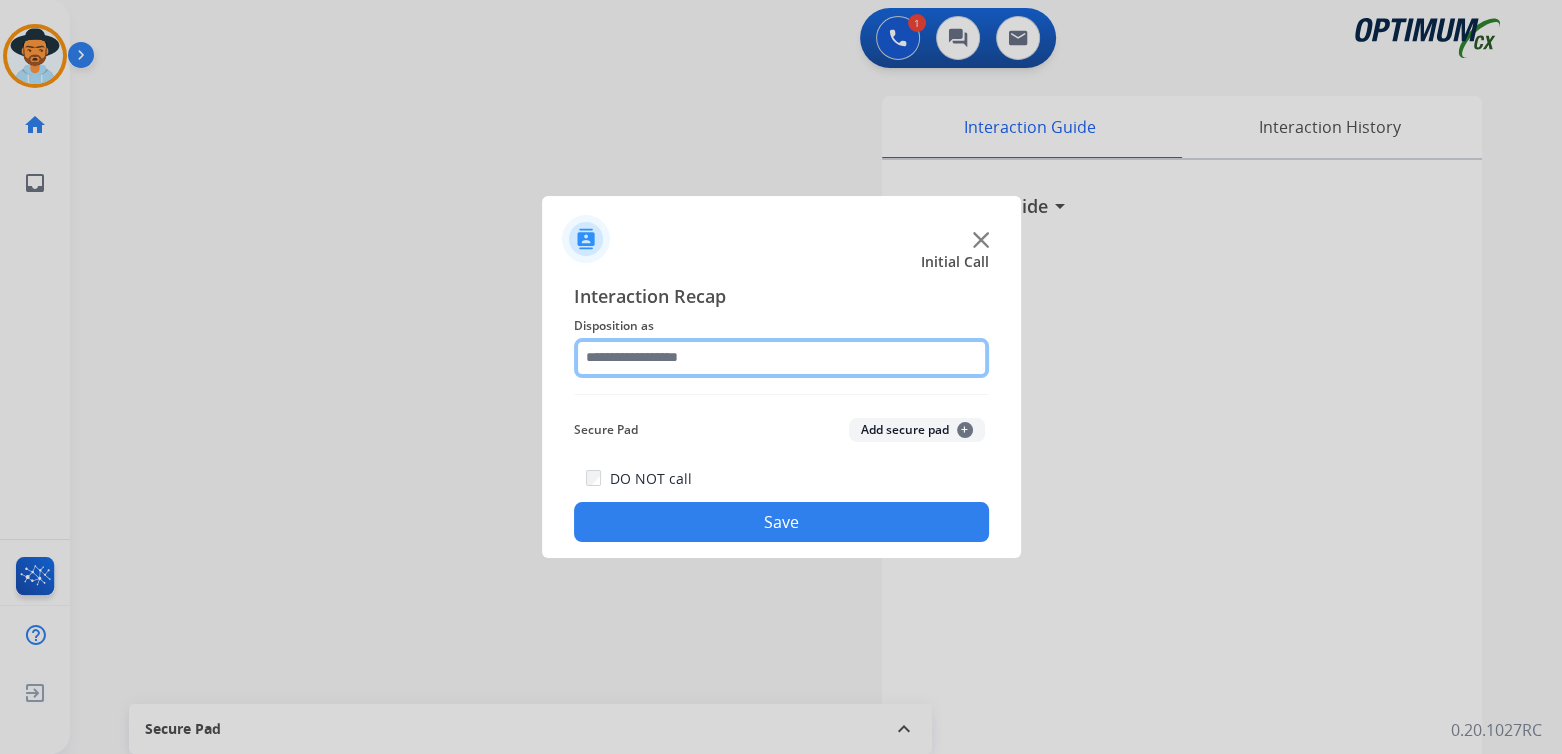 click 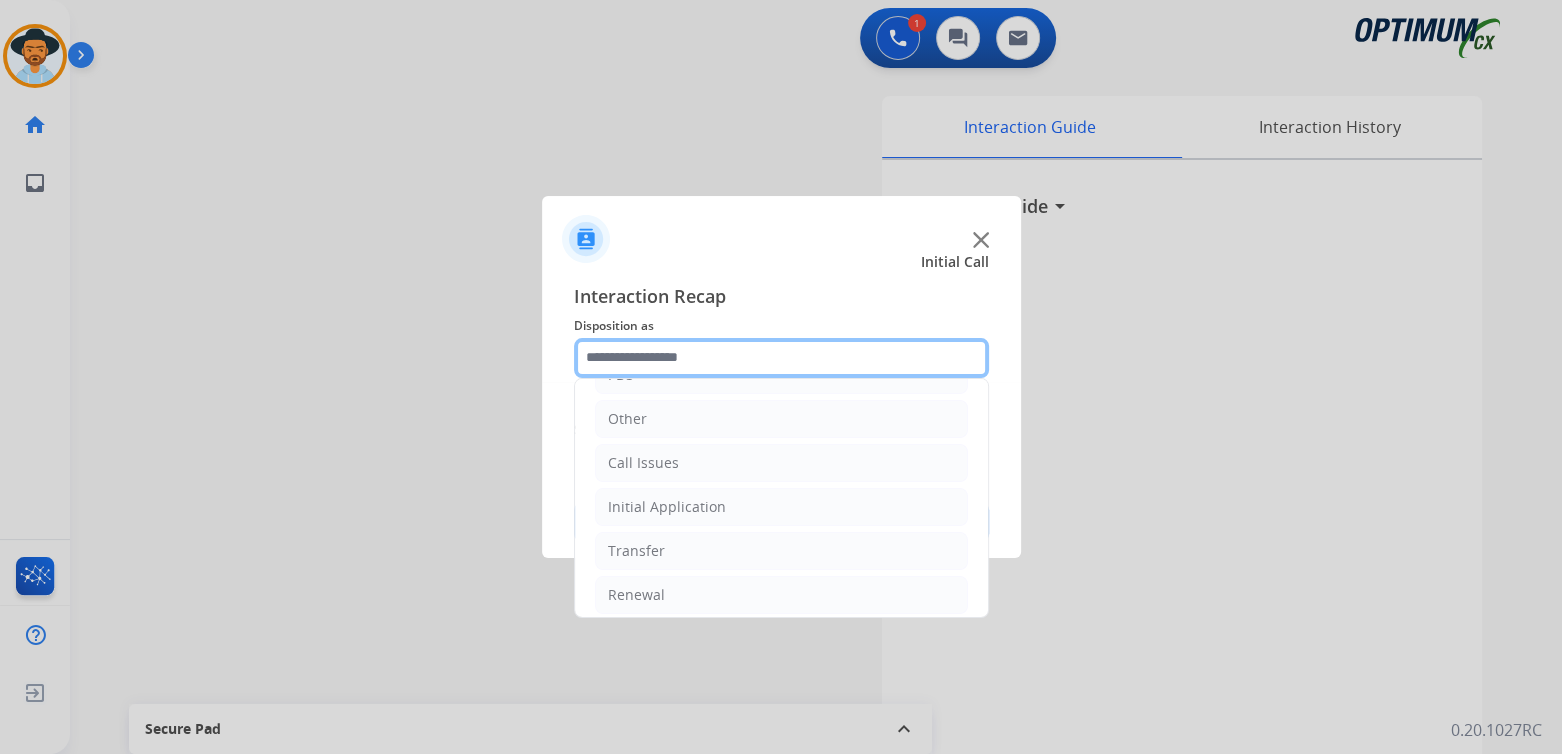 scroll, scrollTop: 132, scrollLeft: 0, axis: vertical 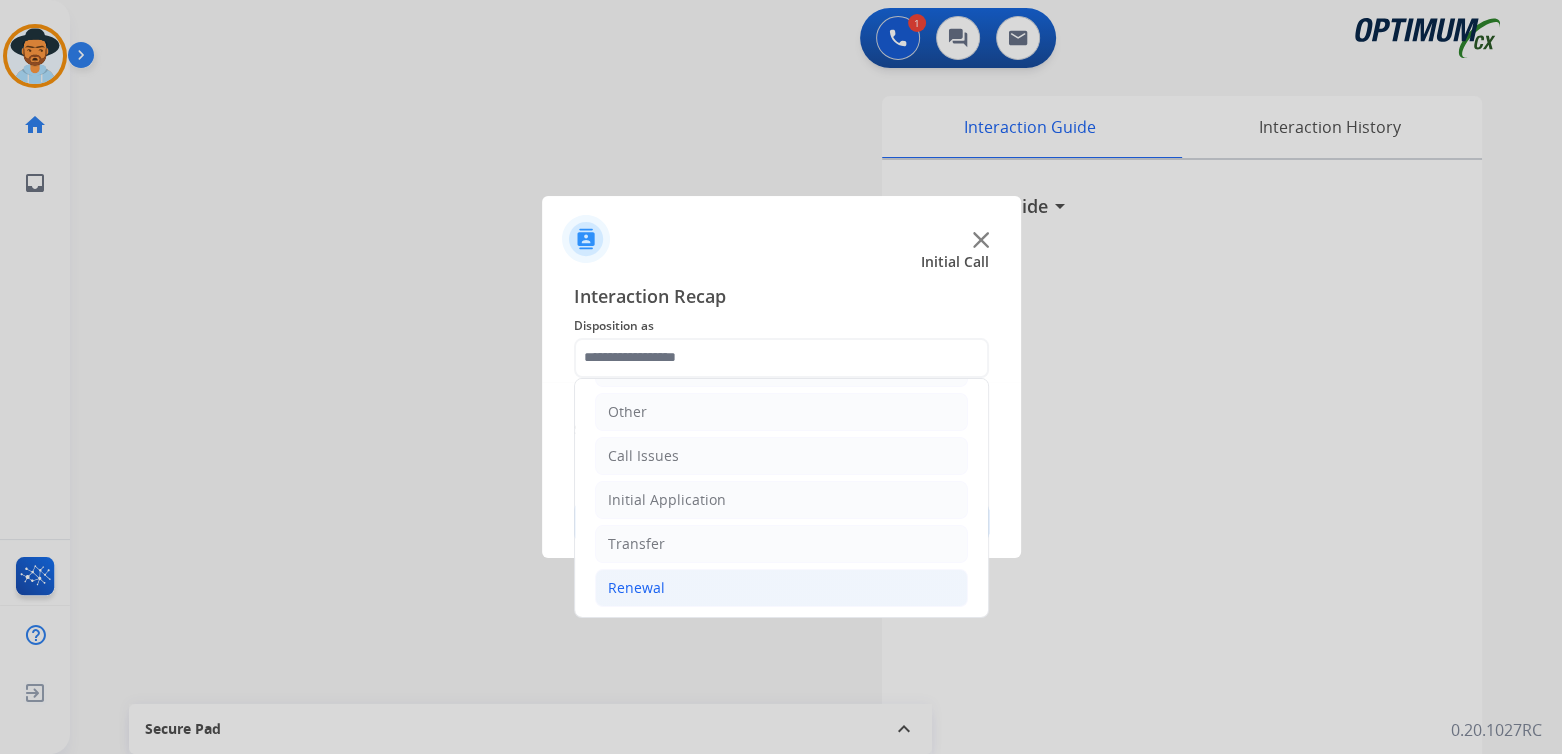 click on "Renewal" 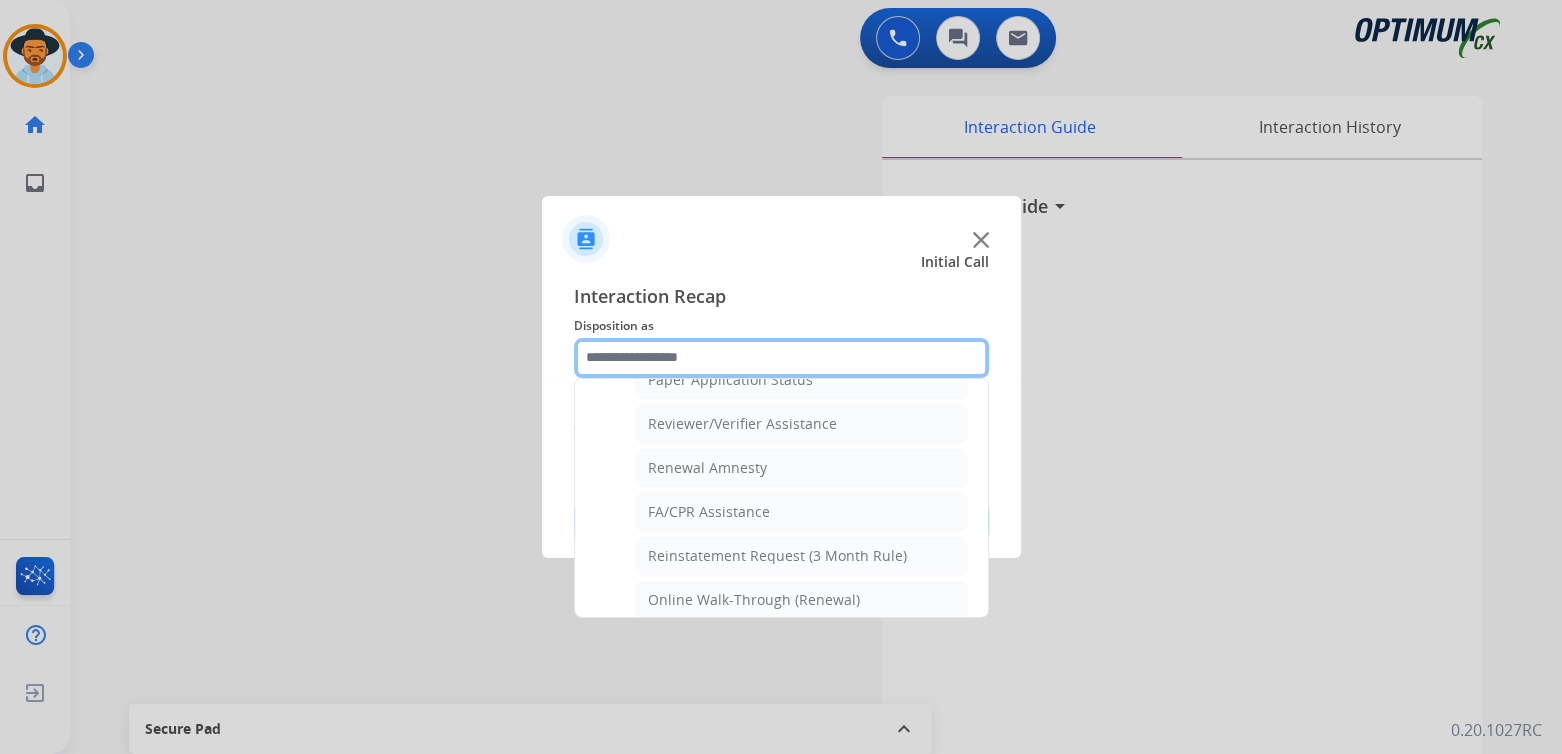 scroll, scrollTop: 762, scrollLeft: 0, axis: vertical 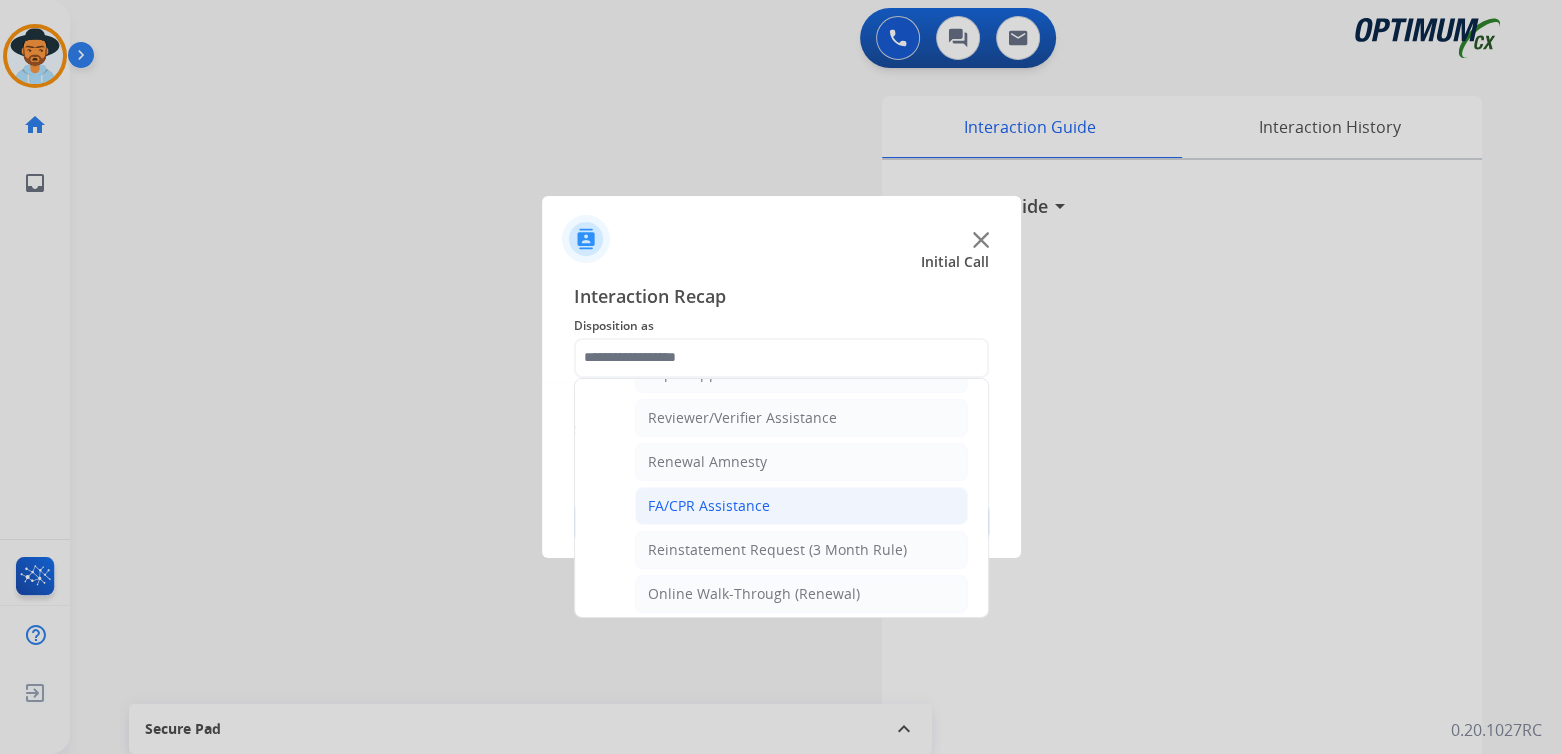 click on "FA/CPR Assistance" 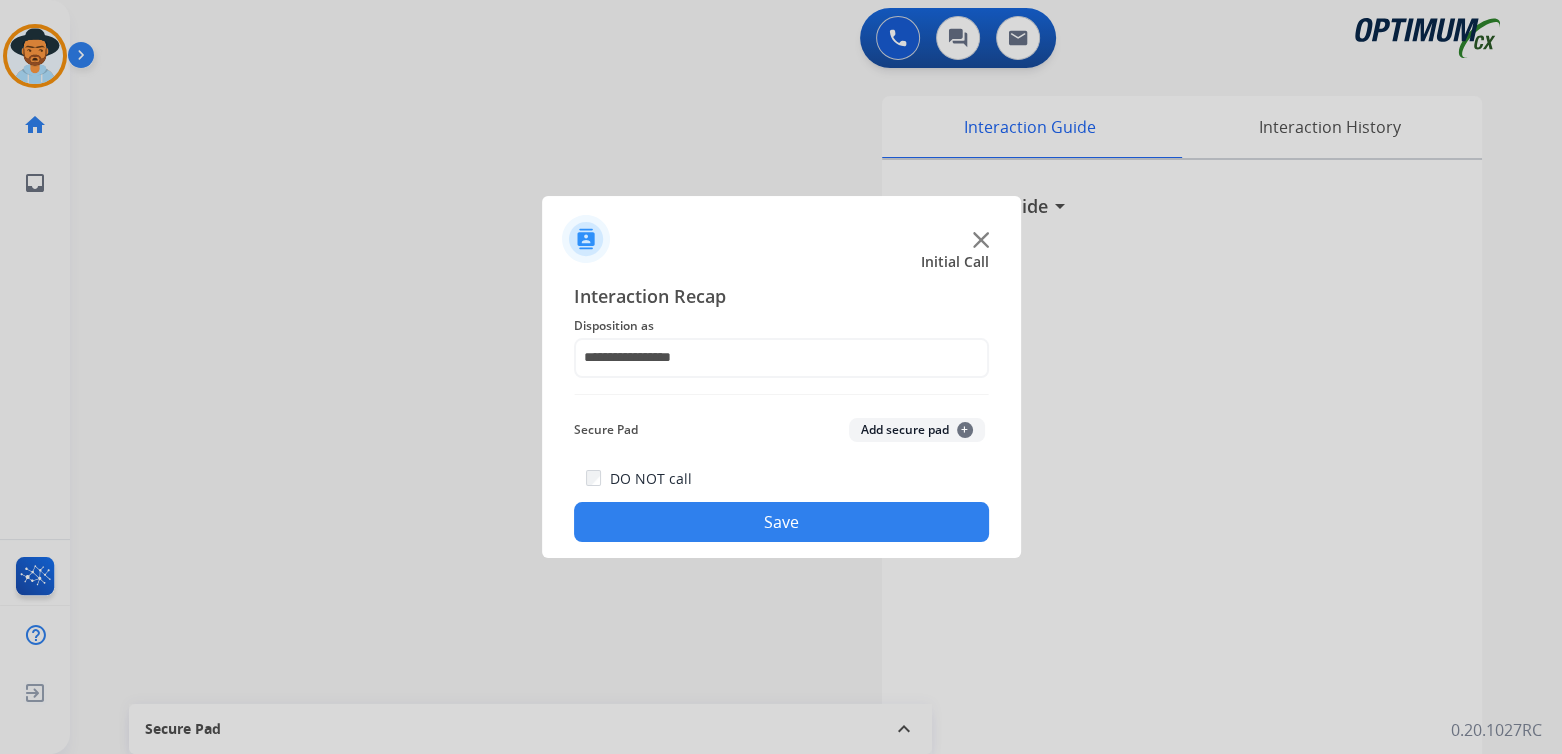 click on "Save" 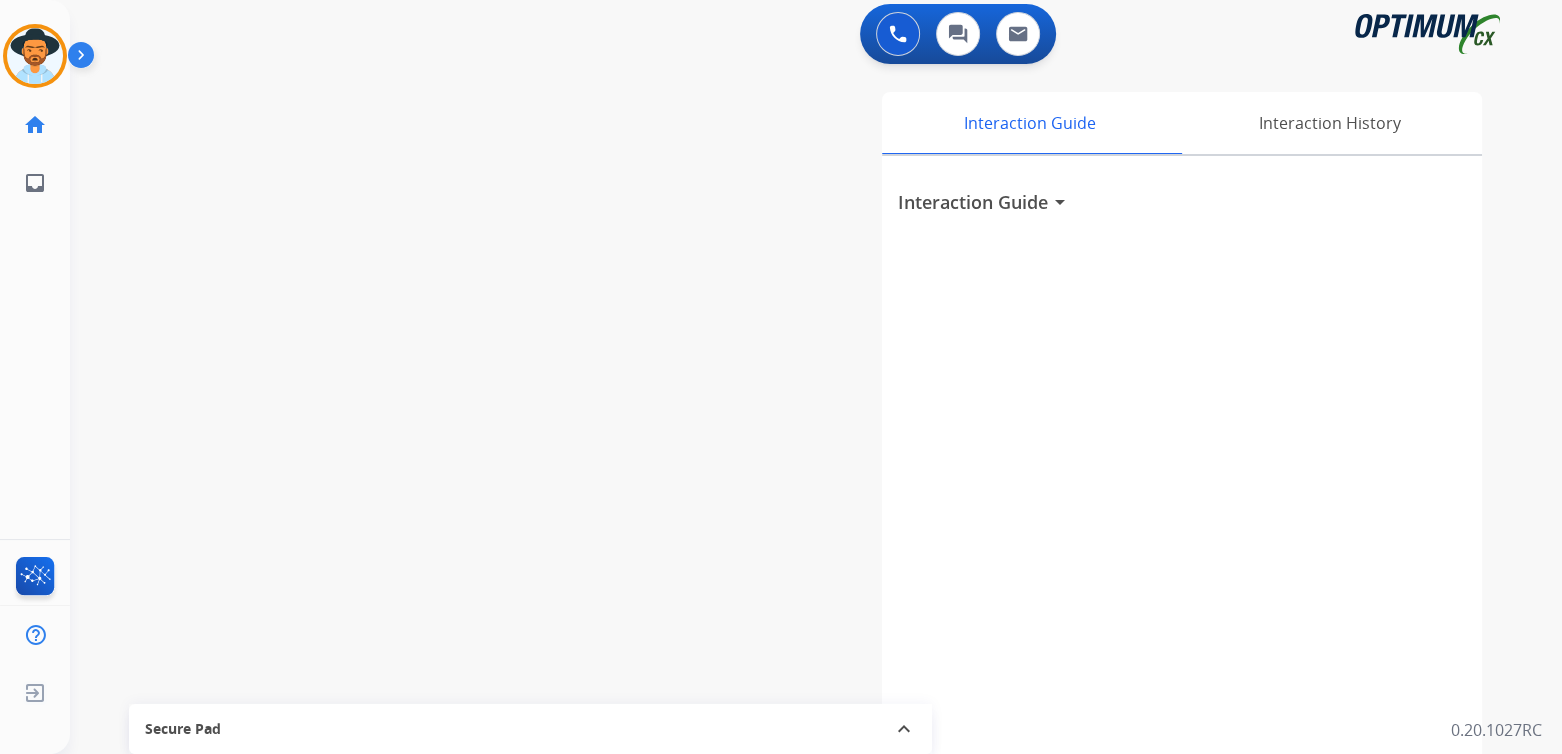 scroll, scrollTop: 4, scrollLeft: 0, axis: vertical 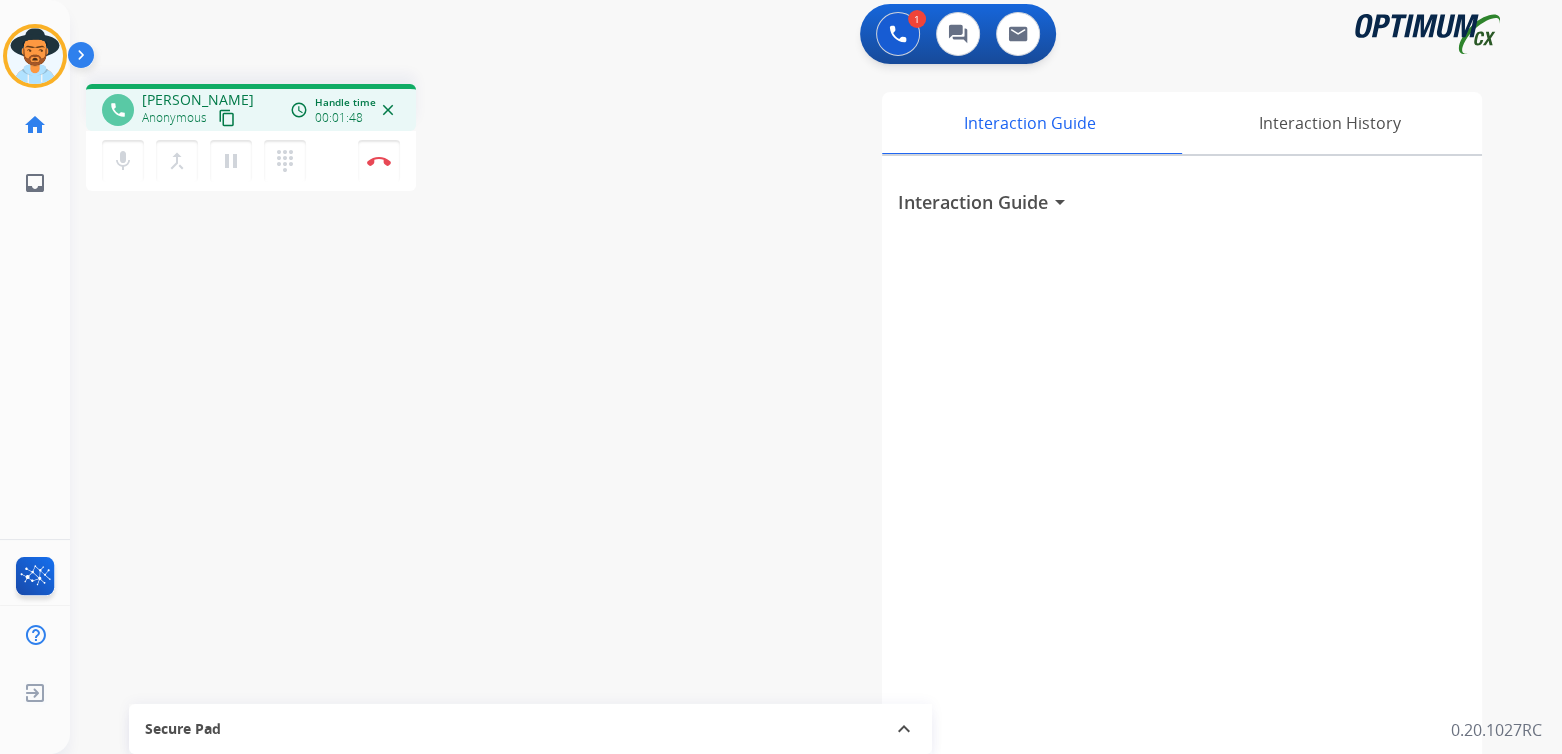 drag, startPoint x: 376, startPoint y: 160, endPoint x: 600, endPoint y: 229, distance: 234.38643 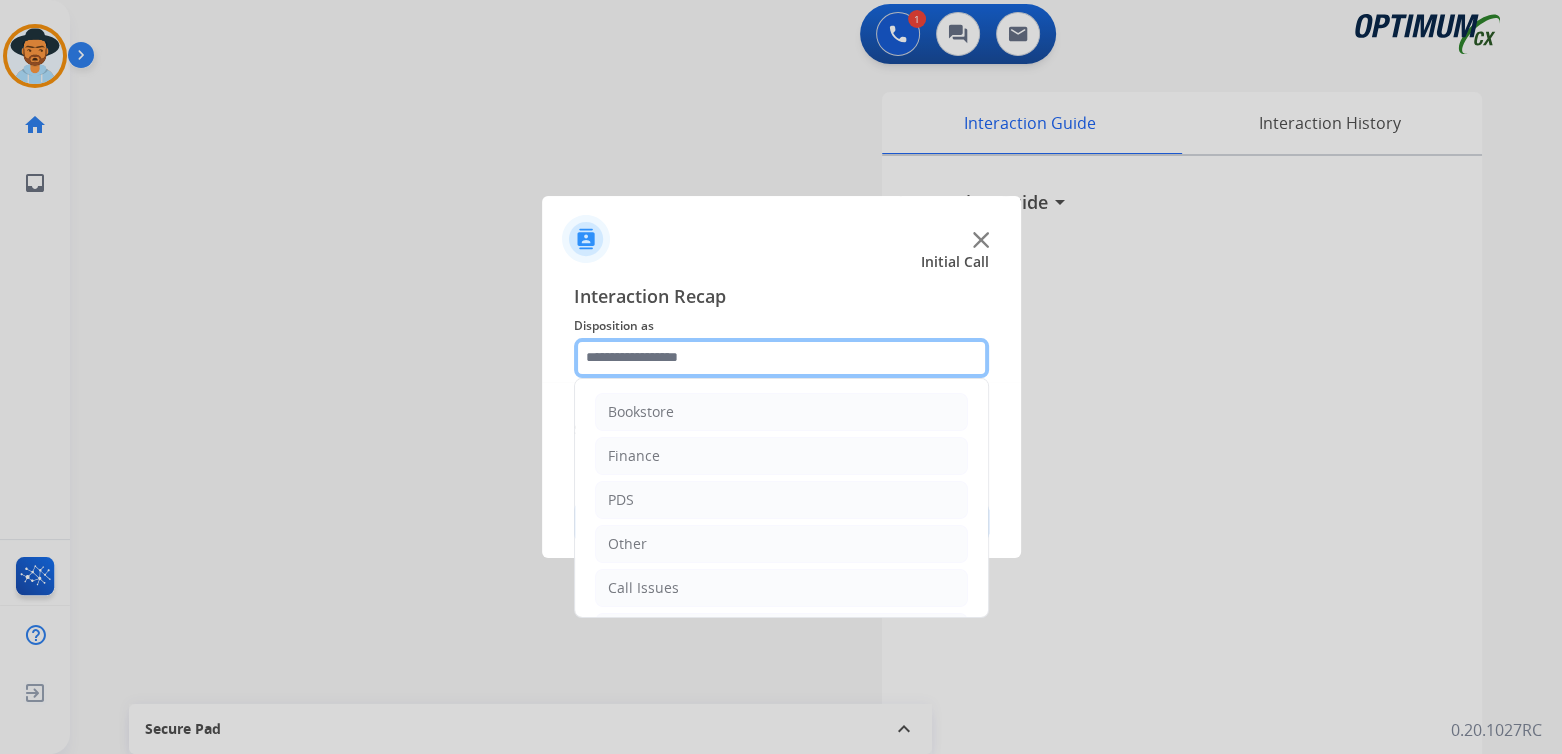 click 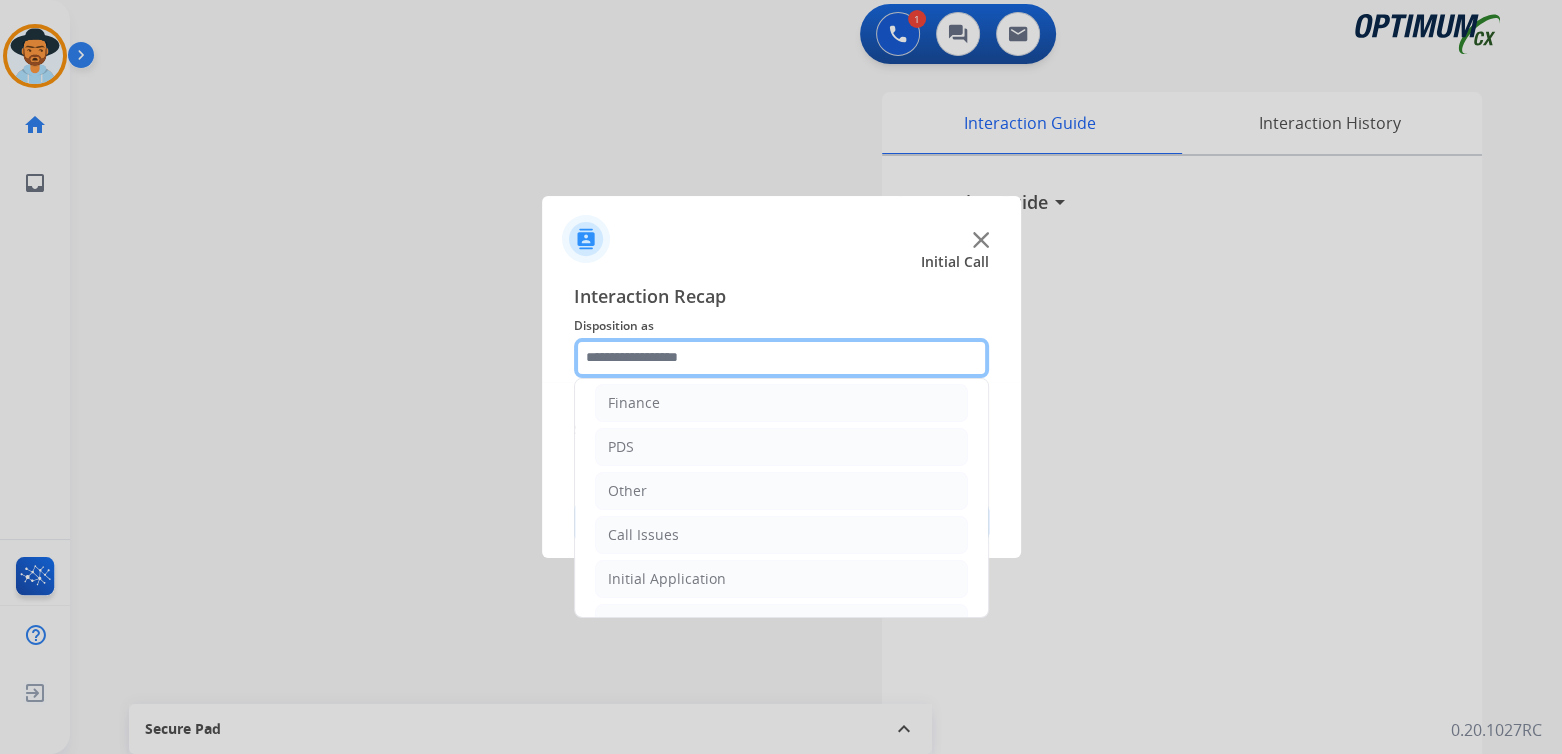 scroll, scrollTop: 132, scrollLeft: 0, axis: vertical 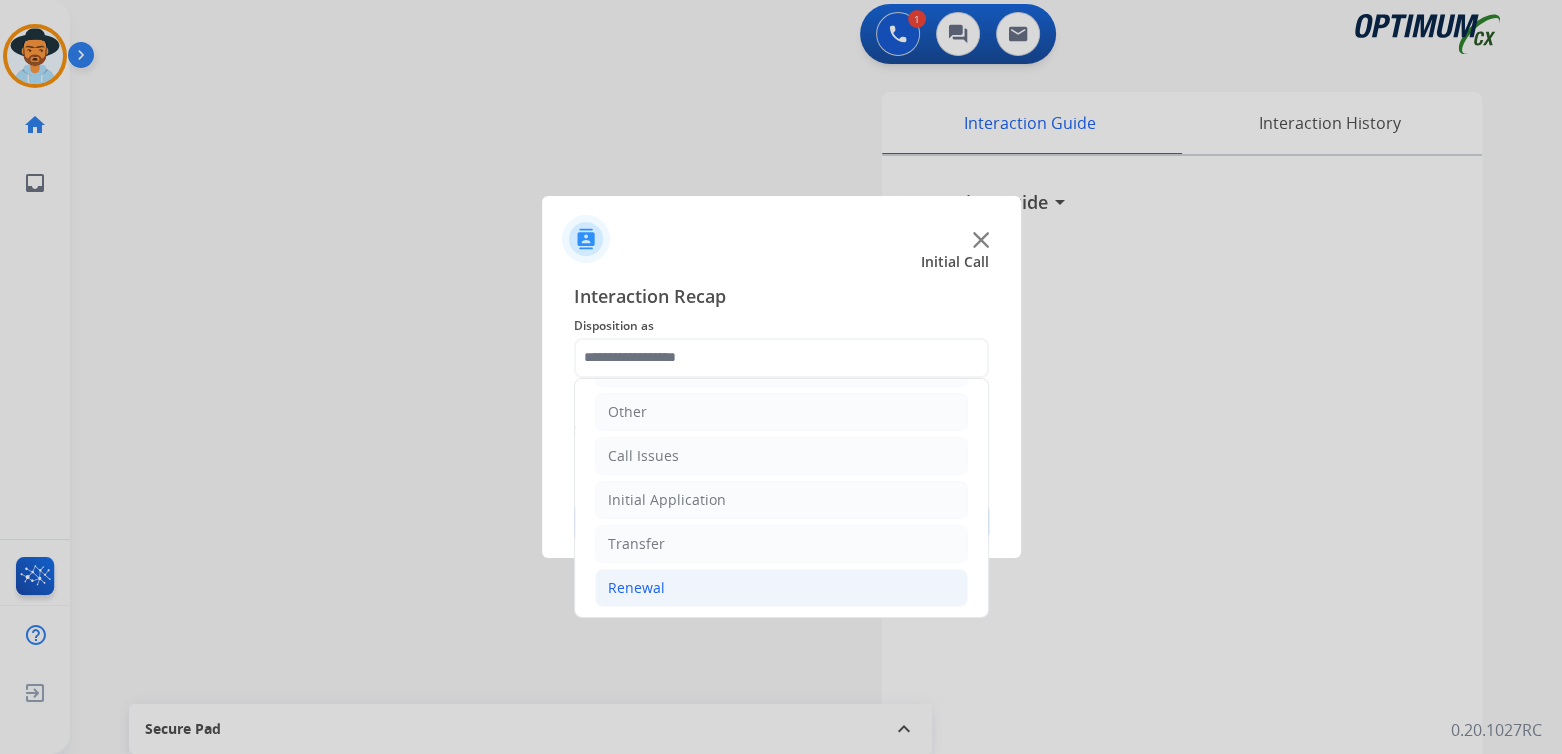click on "Renewal" 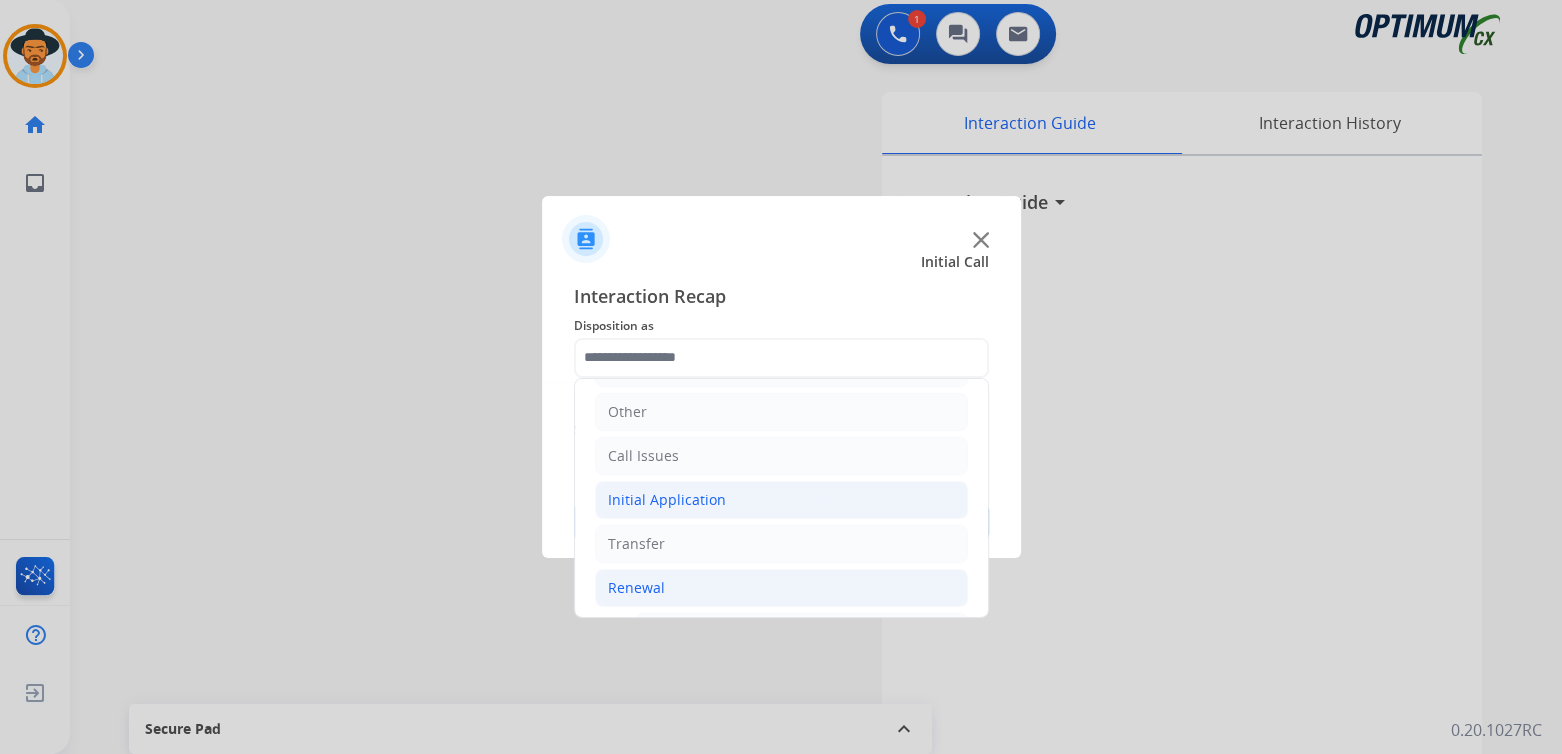 click on "Initial Application" 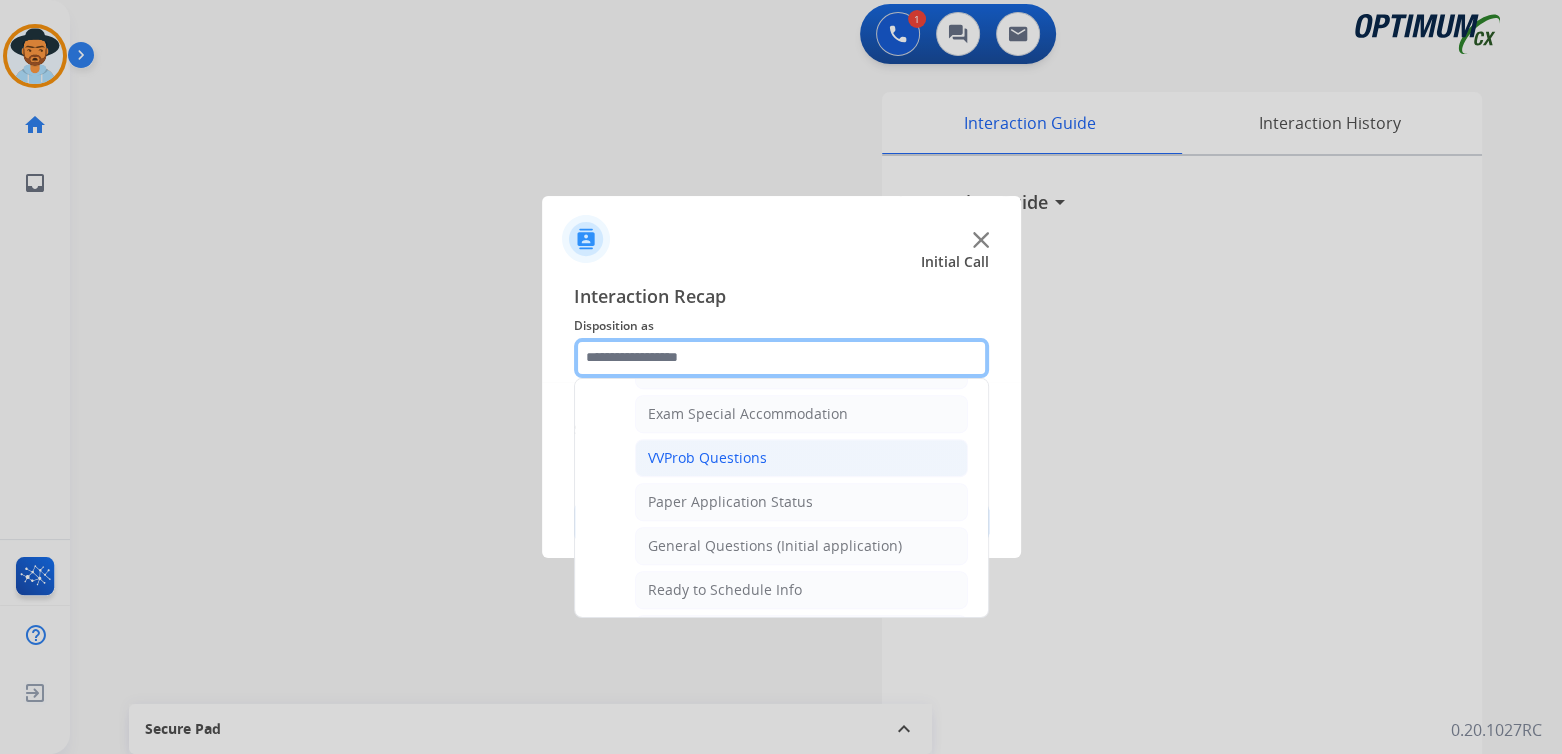 scroll, scrollTop: 1031, scrollLeft: 0, axis: vertical 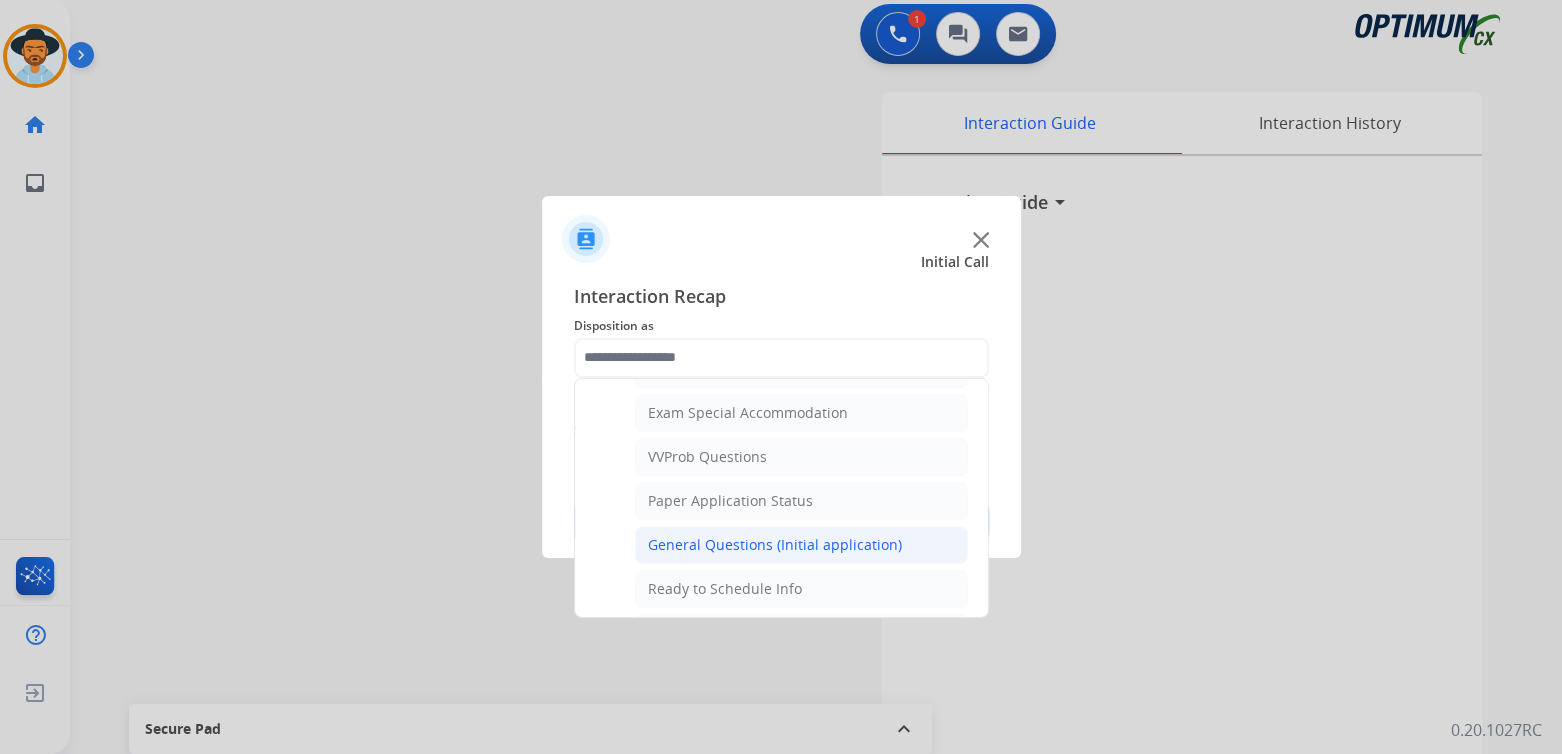 click on "General Questions (Initial application)" 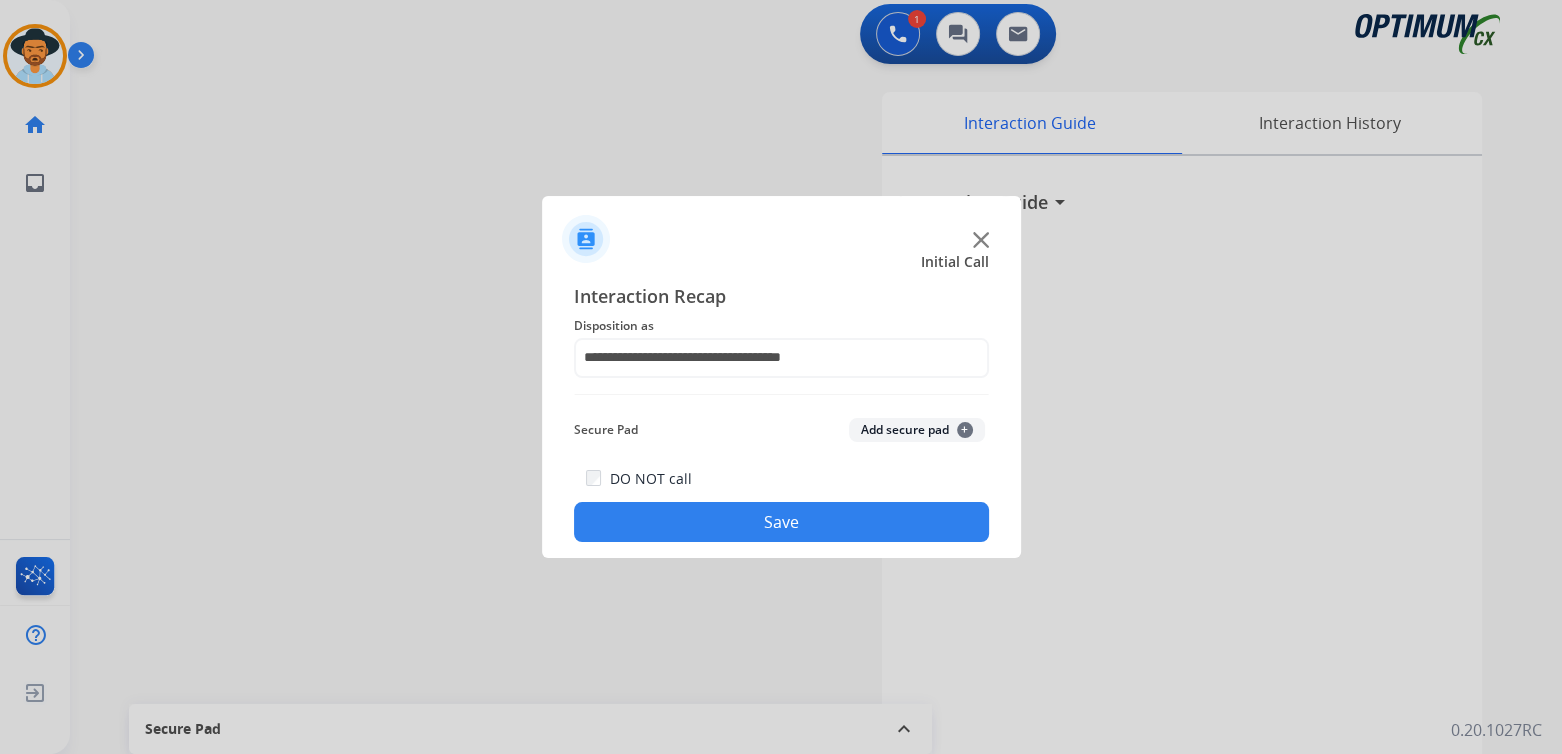 drag, startPoint x: 763, startPoint y: 520, endPoint x: 933, endPoint y: 499, distance: 171.29214 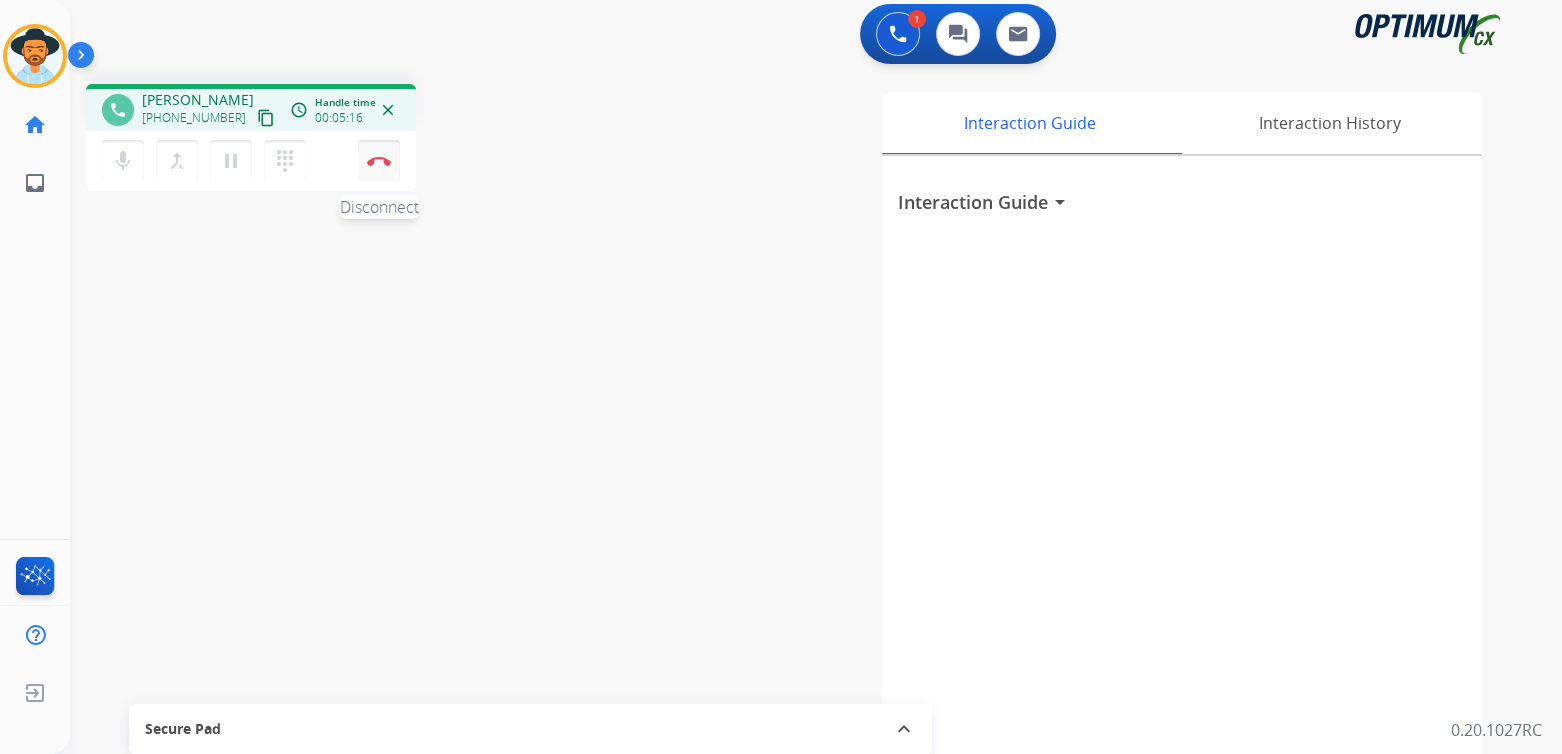 click at bounding box center (379, 161) 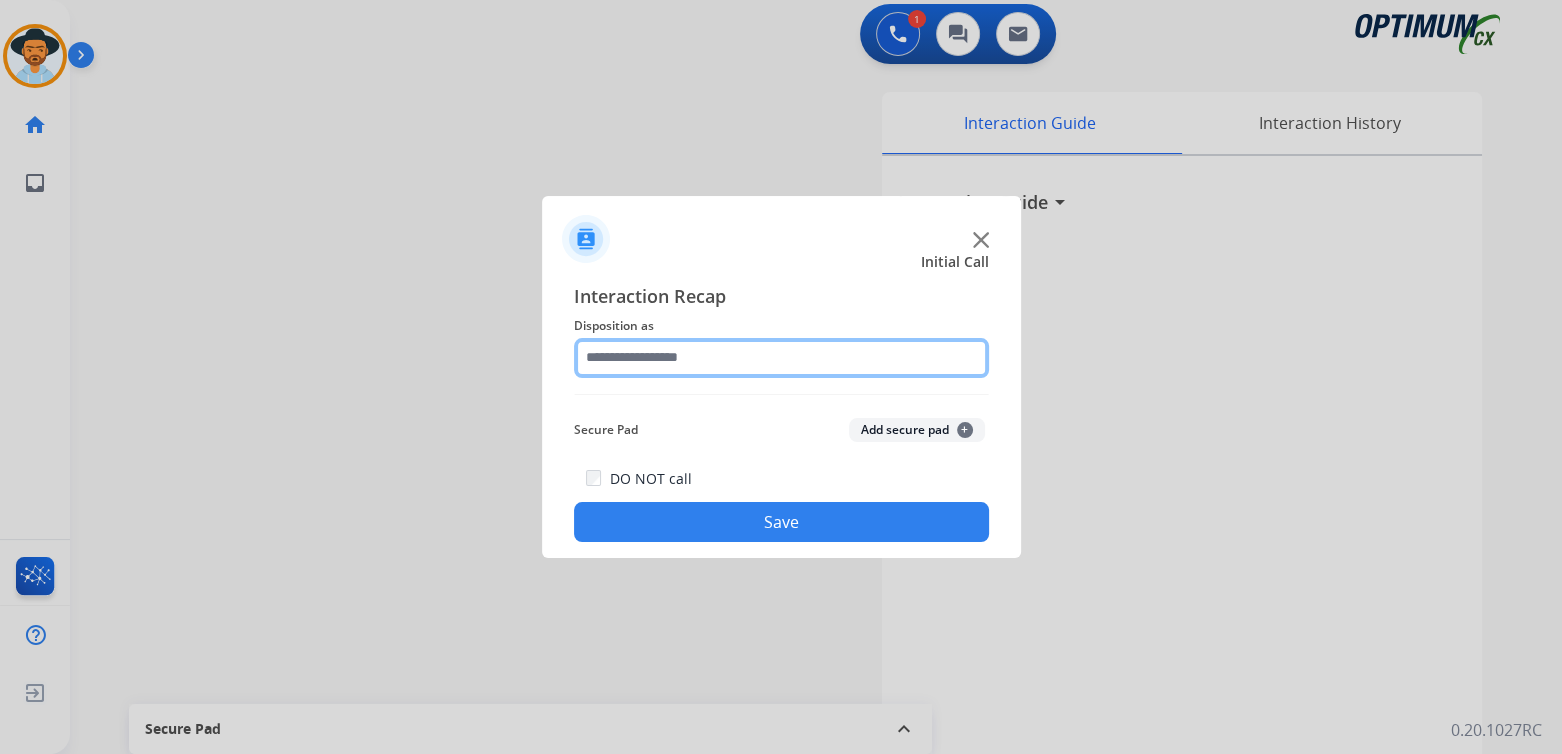 click 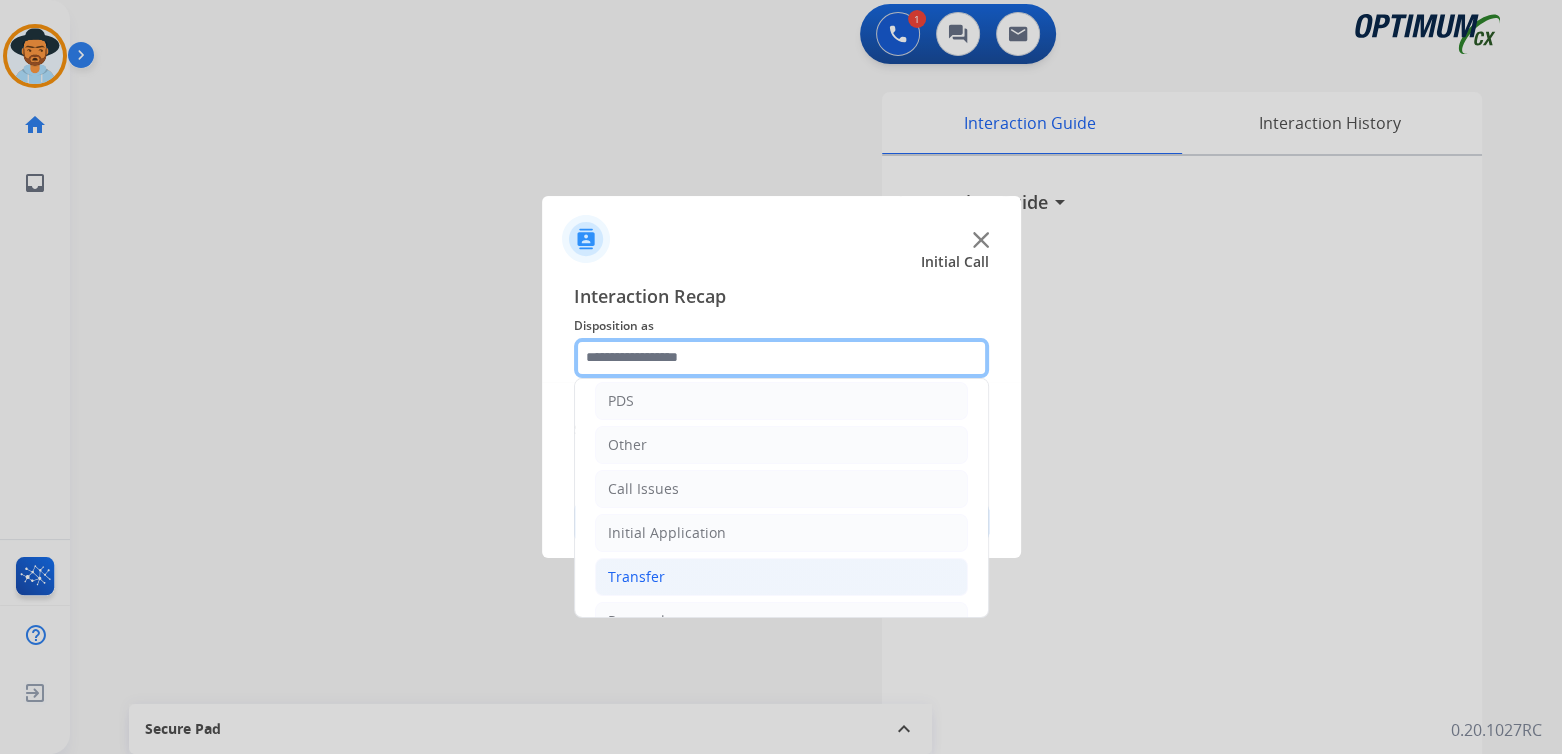 scroll, scrollTop: 100, scrollLeft: 0, axis: vertical 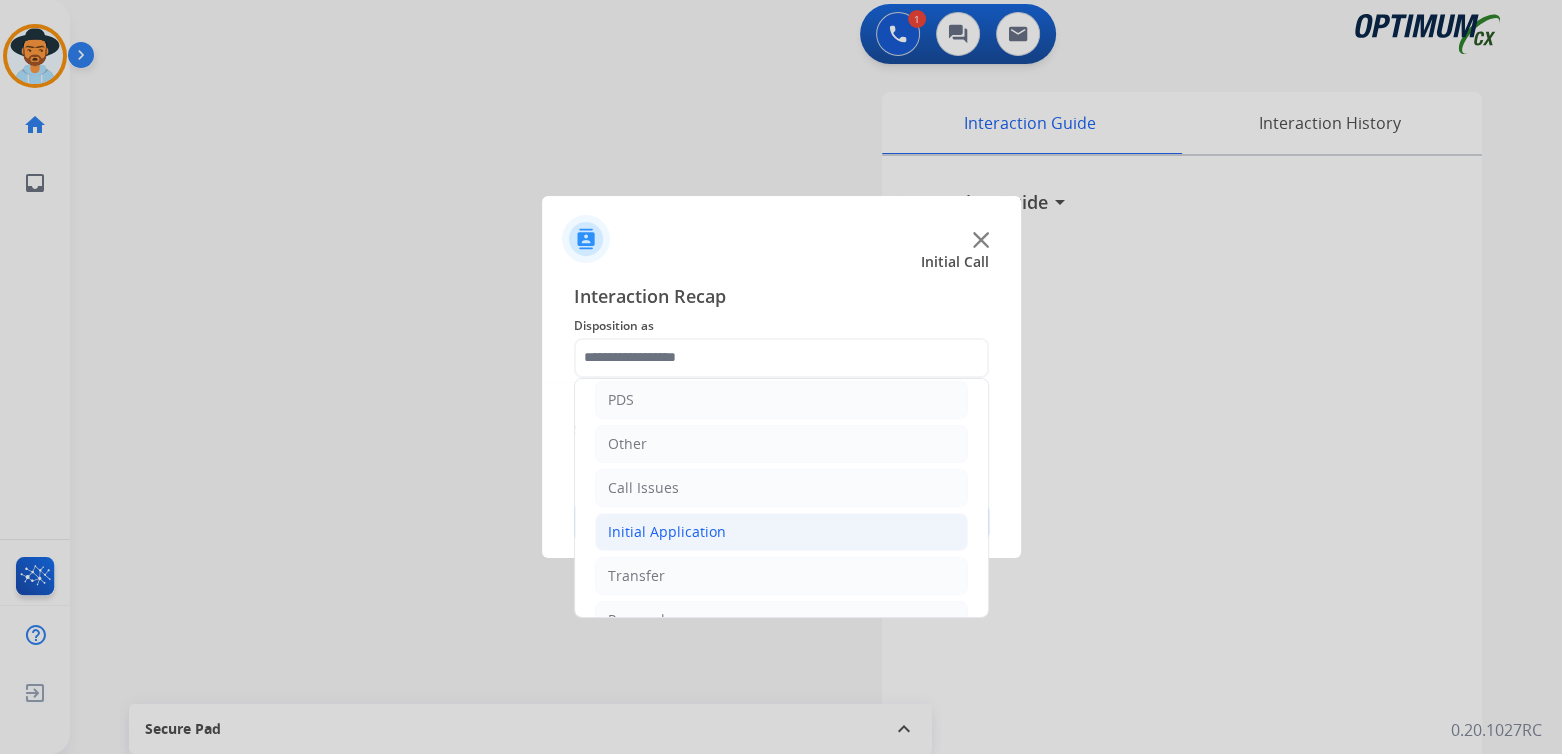click on "Initial Application" 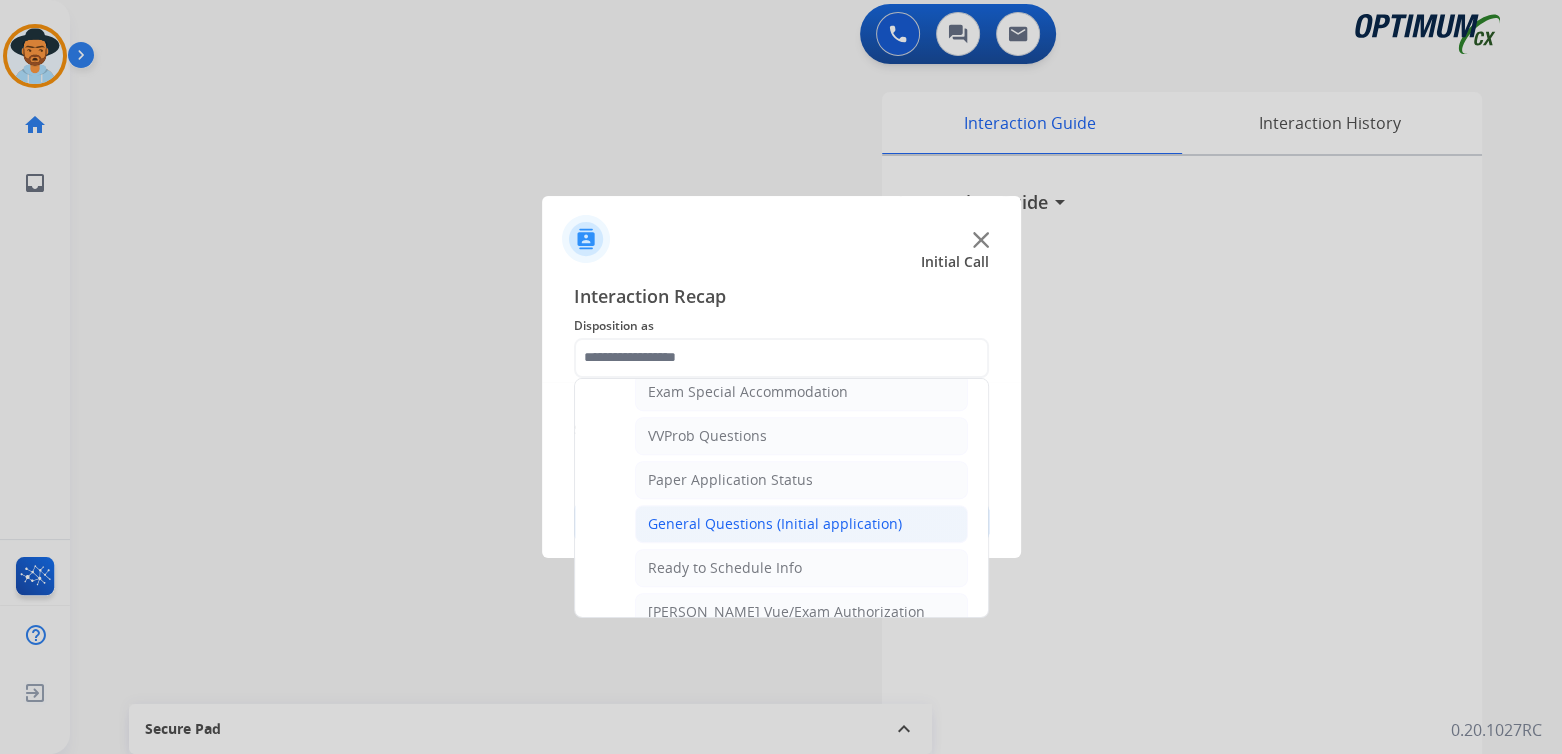 scroll, scrollTop: 1056, scrollLeft: 0, axis: vertical 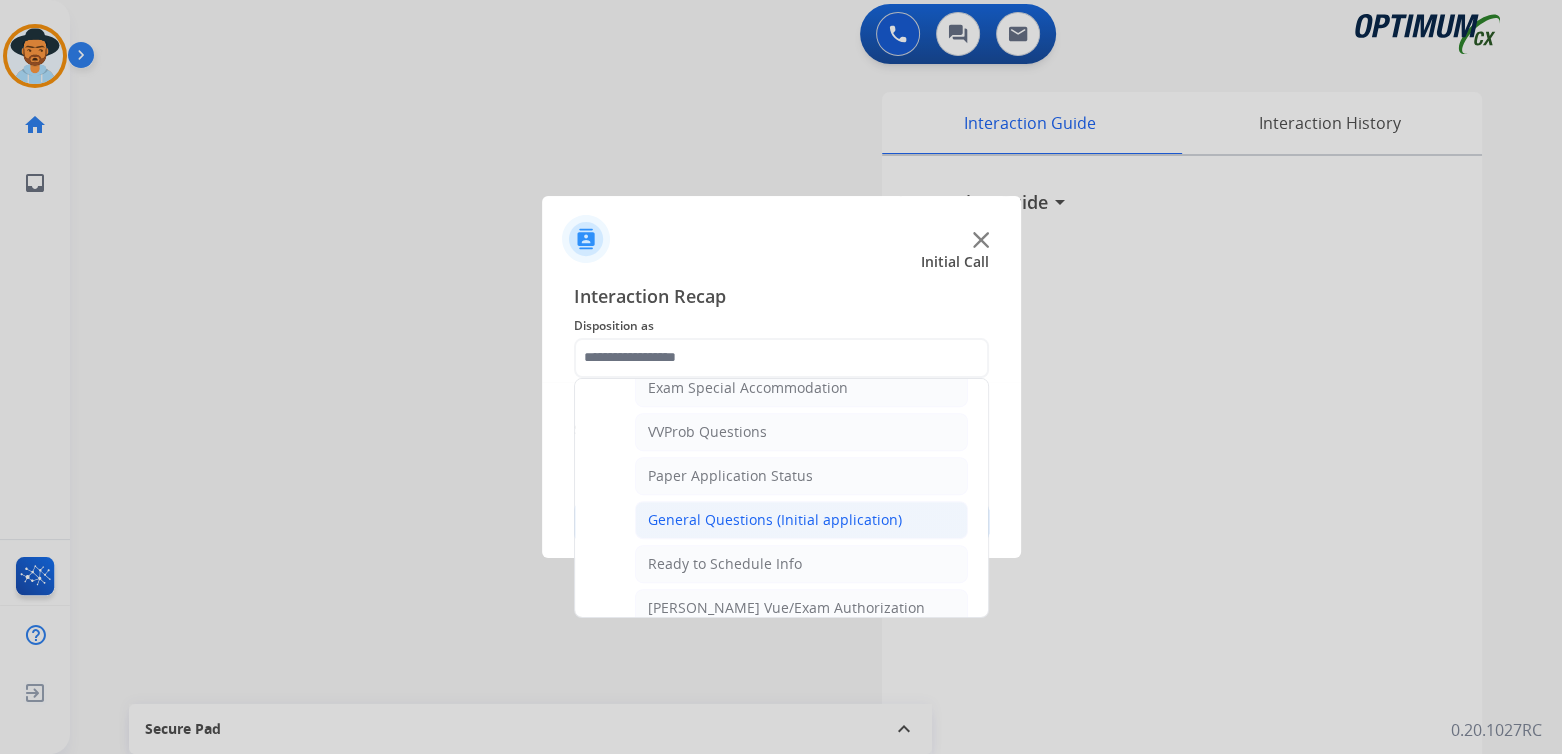 click on "General Questions (Initial application)" 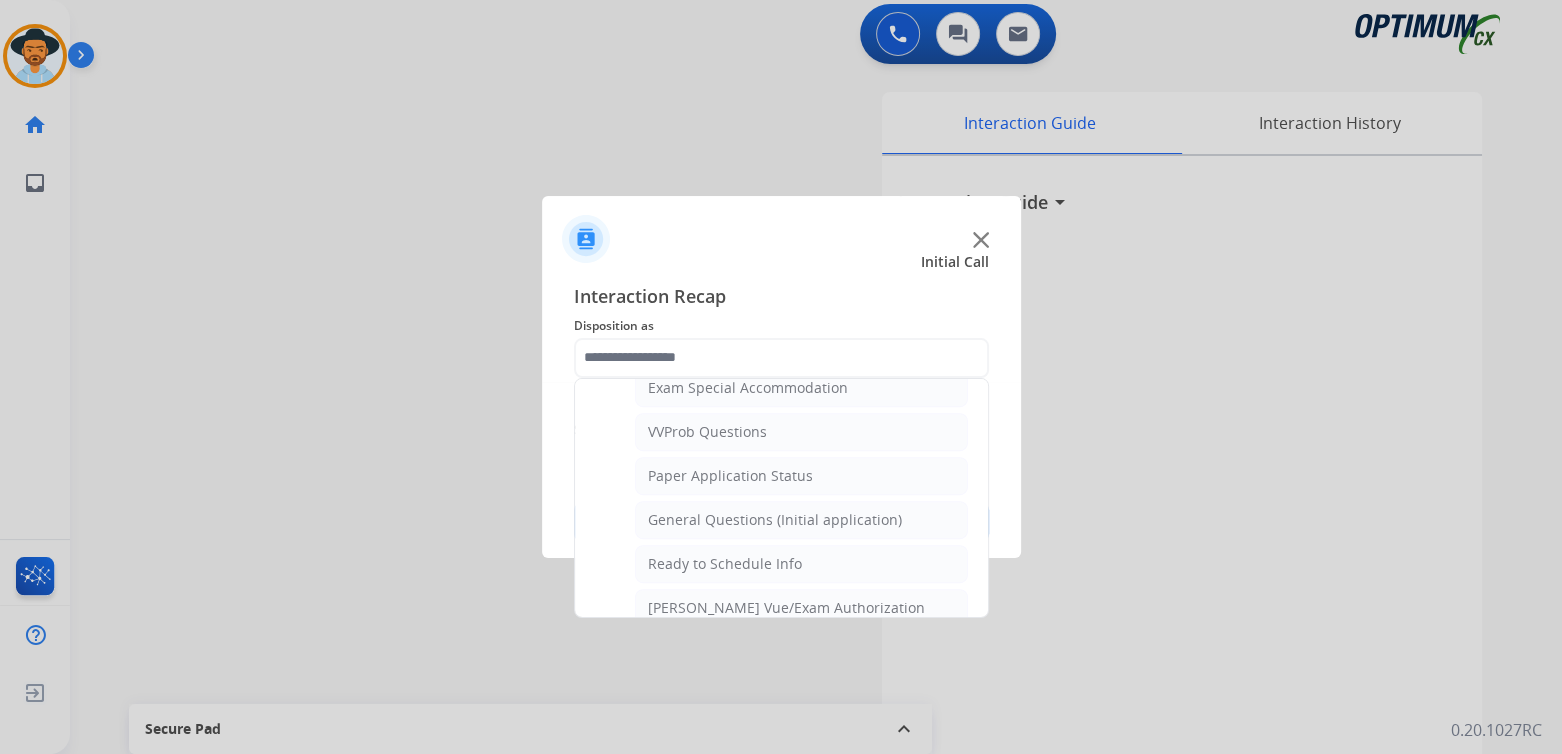 type on "**********" 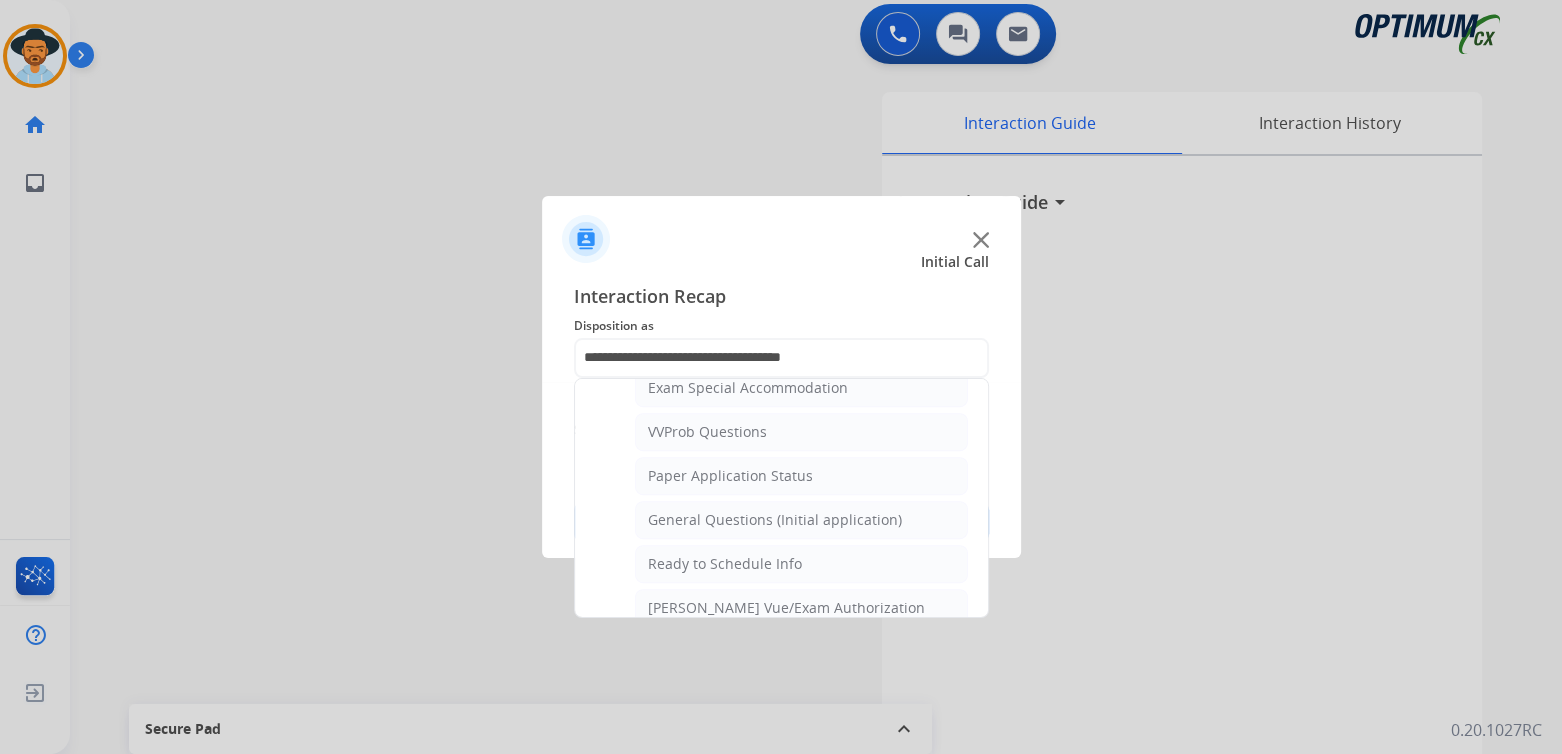 scroll, scrollTop: 0, scrollLeft: 0, axis: both 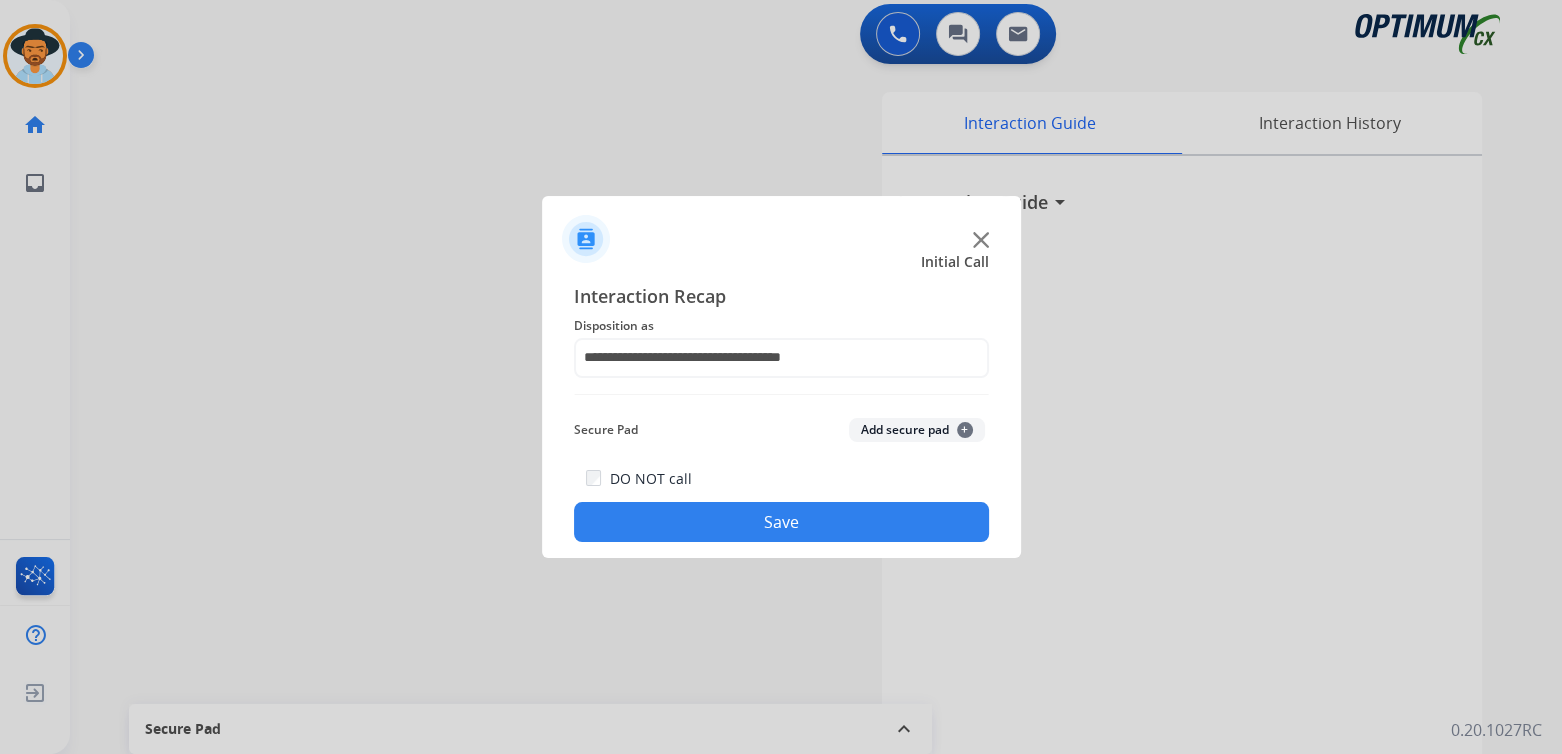click on "Save" 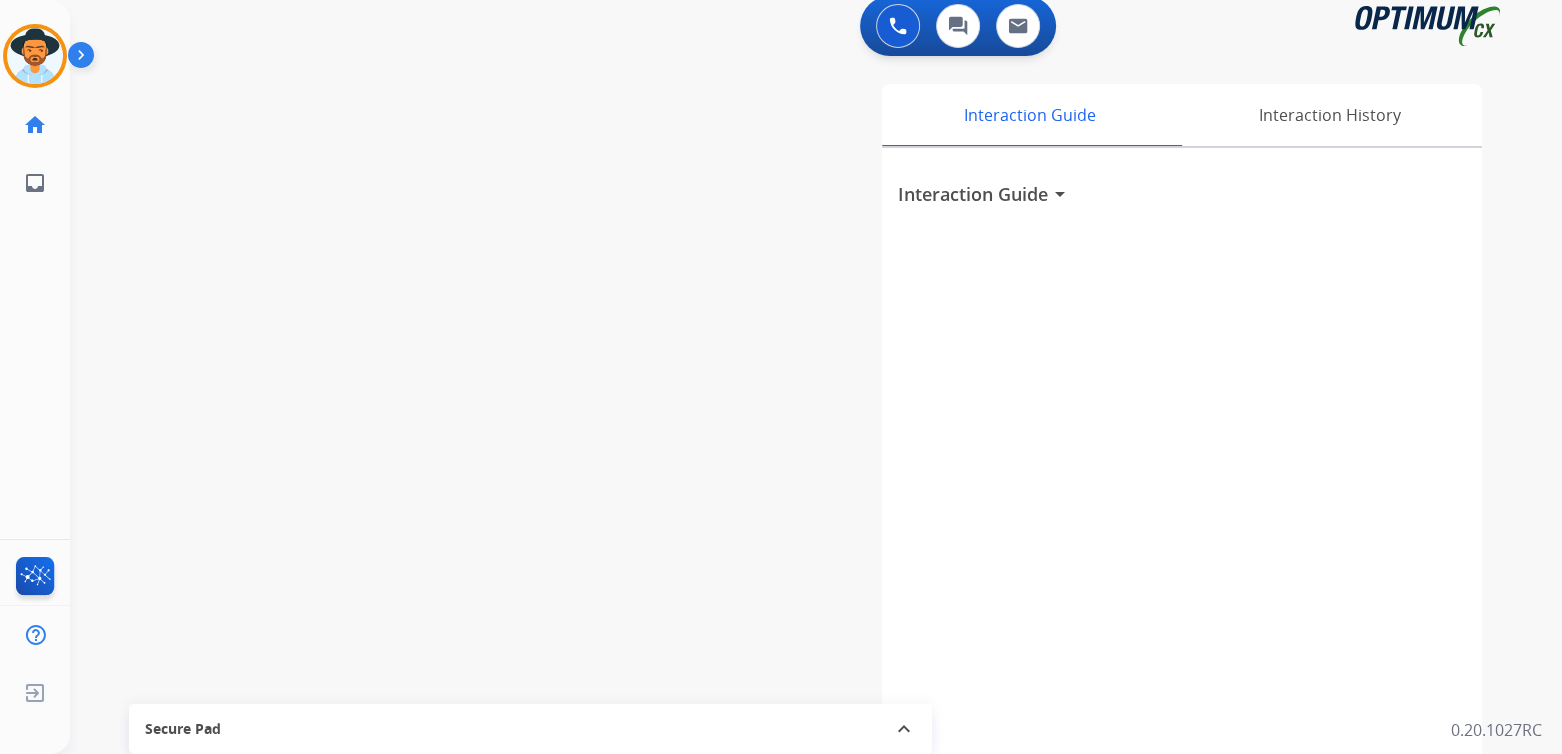 scroll, scrollTop: 13, scrollLeft: 0, axis: vertical 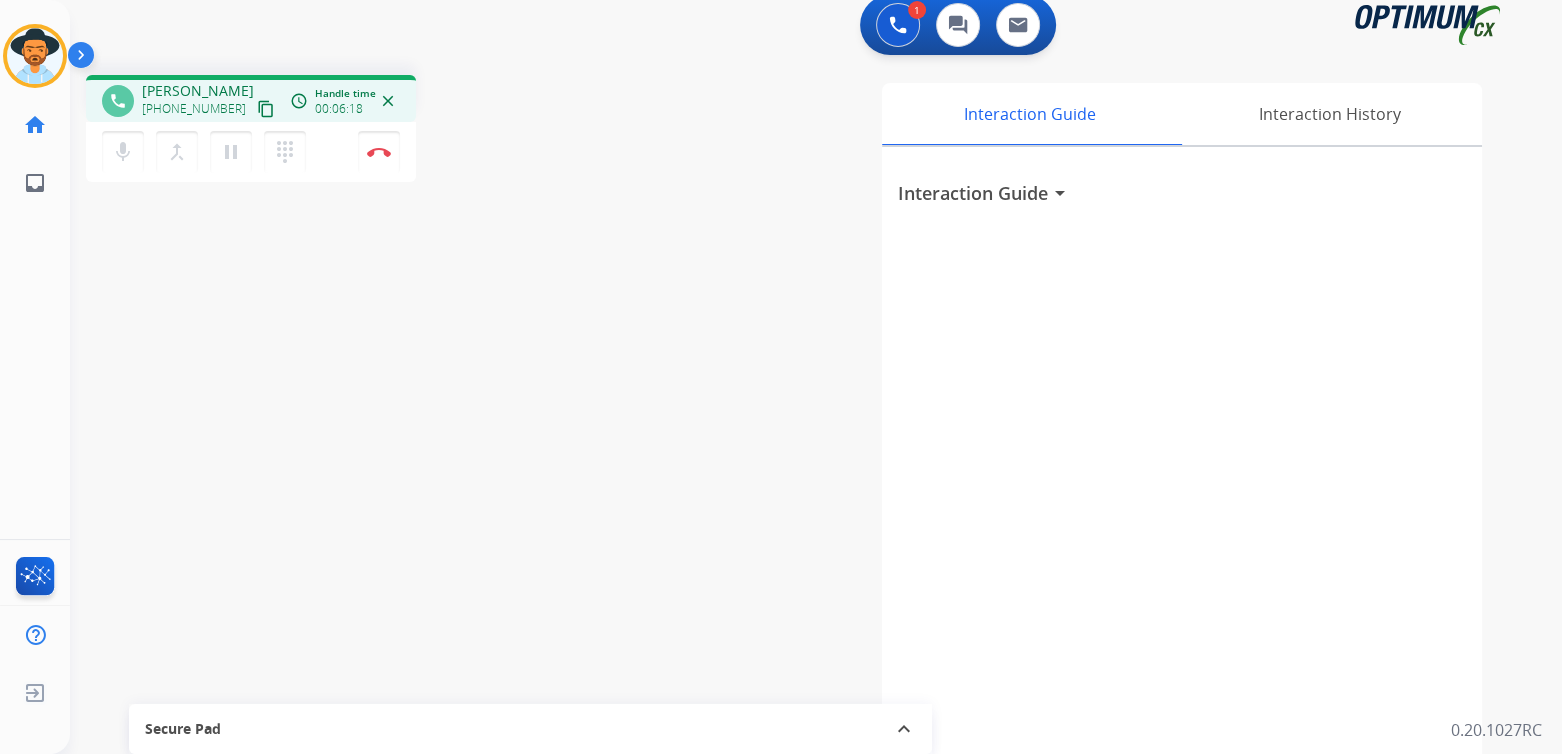 drag, startPoint x: 386, startPoint y: 158, endPoint x: 513, endPoint y: 203, distance: 134.73679 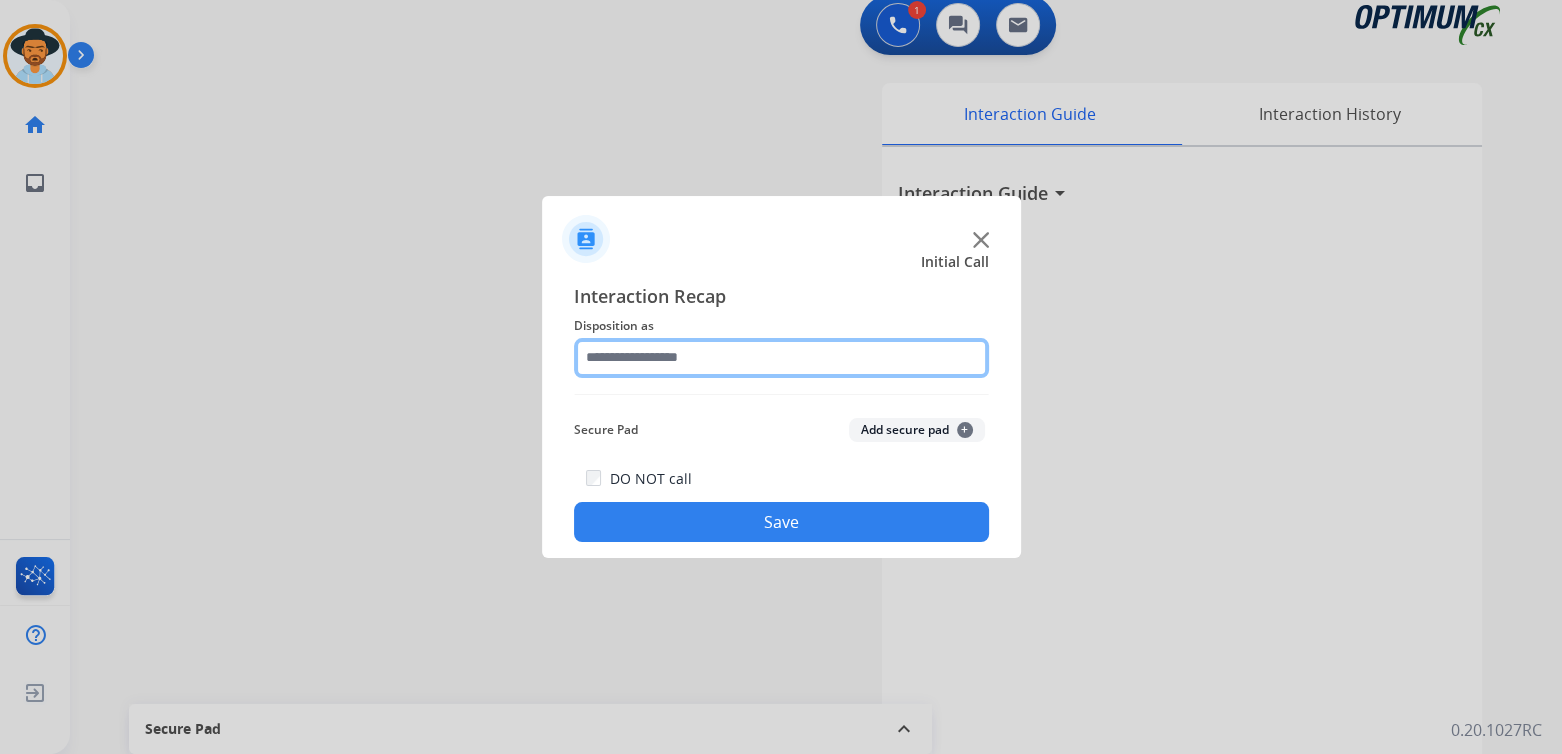 click 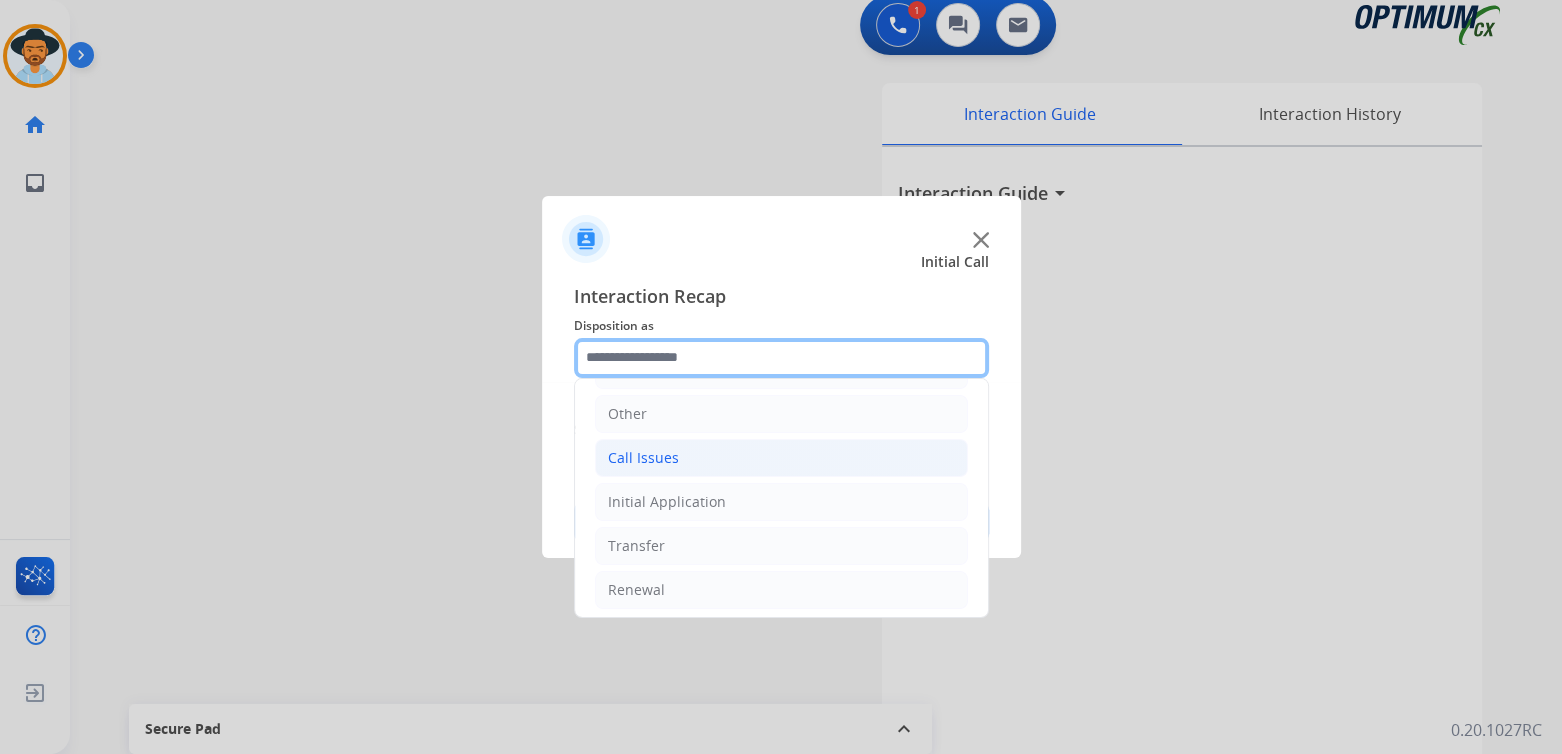 scroll, scrollTop: 132, scrollLeft: 0, axis: vertical 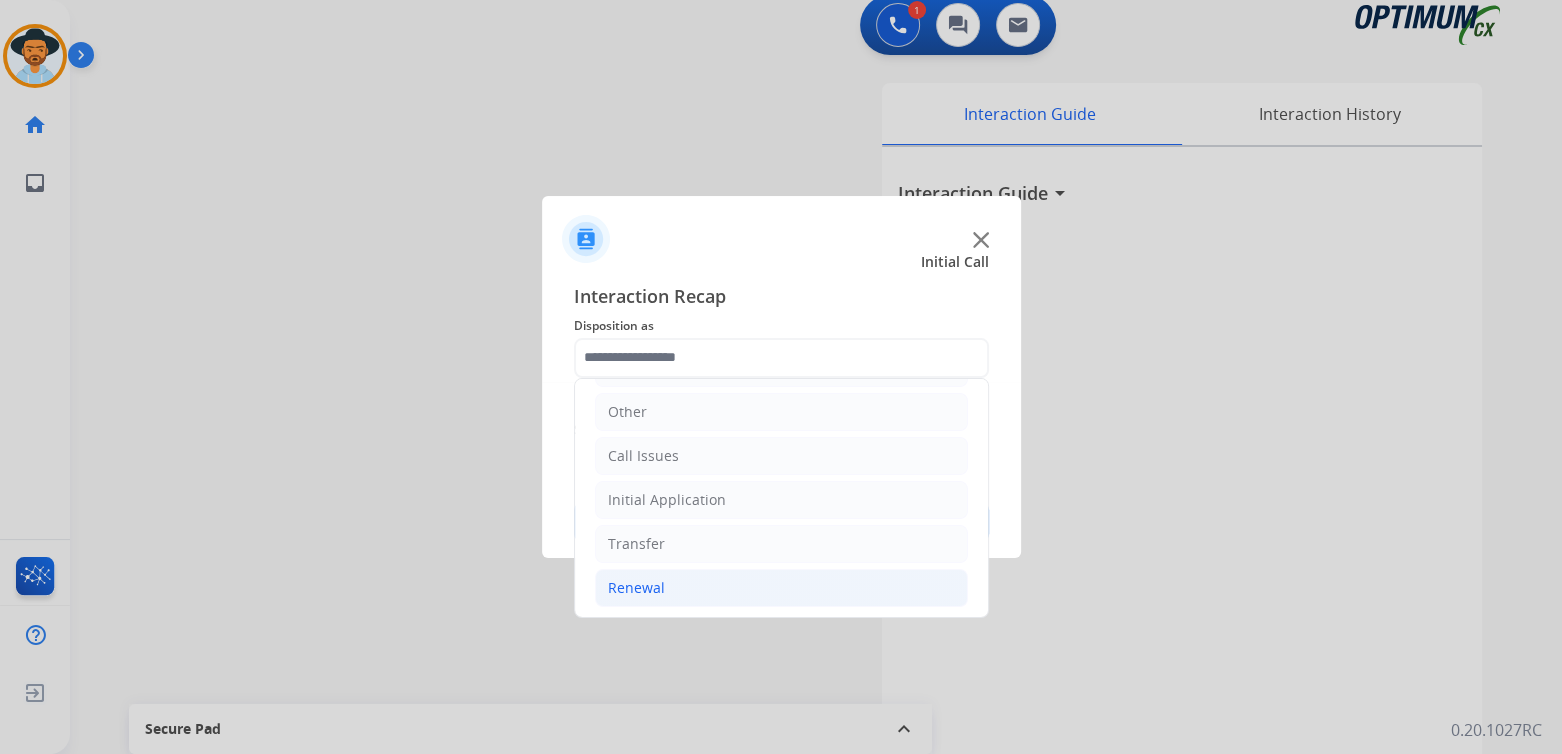 click on "Renewal" 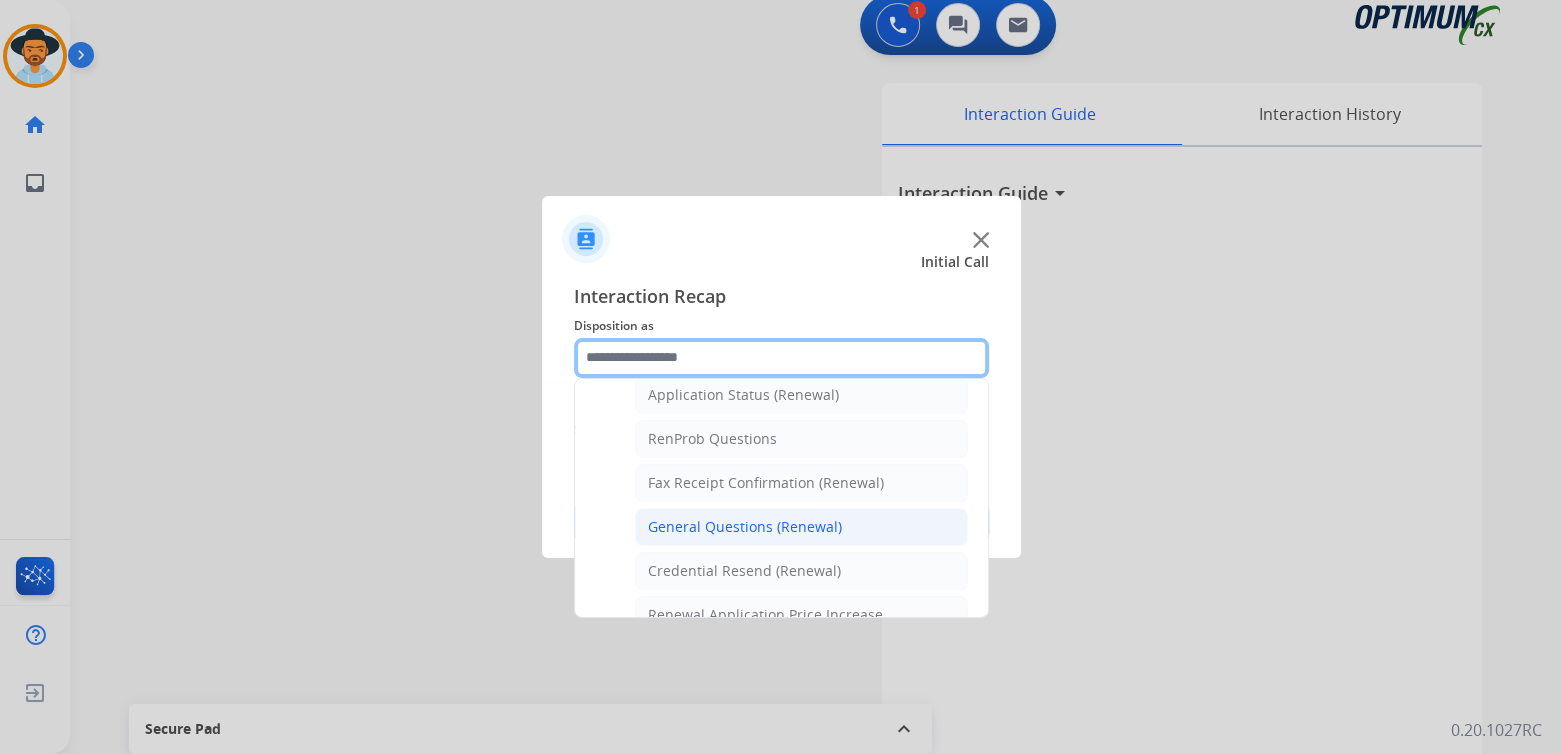 scroll, scrollTop: 485, scrollLeft: 0, axis: vertical 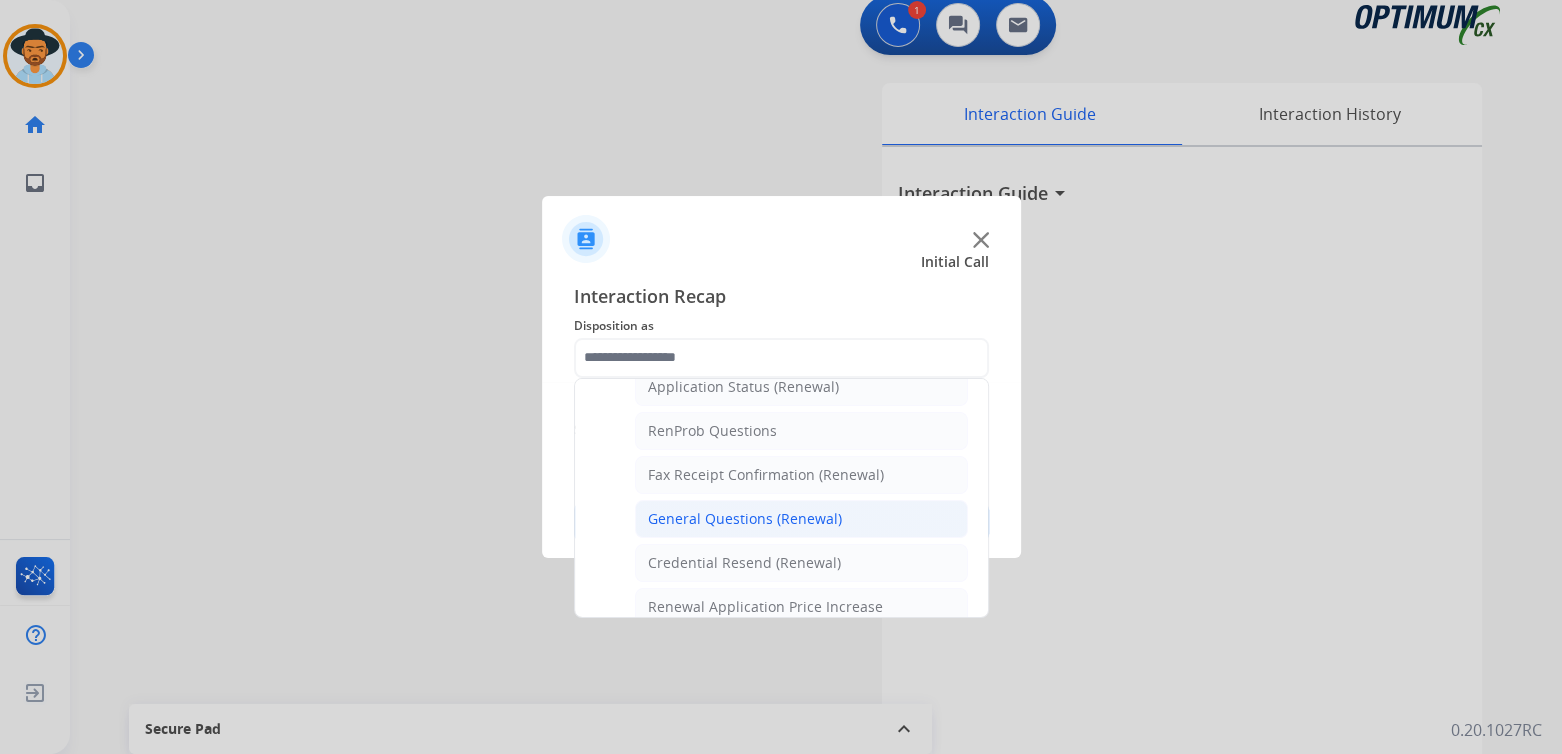 click on "General Questions (Renewal)" 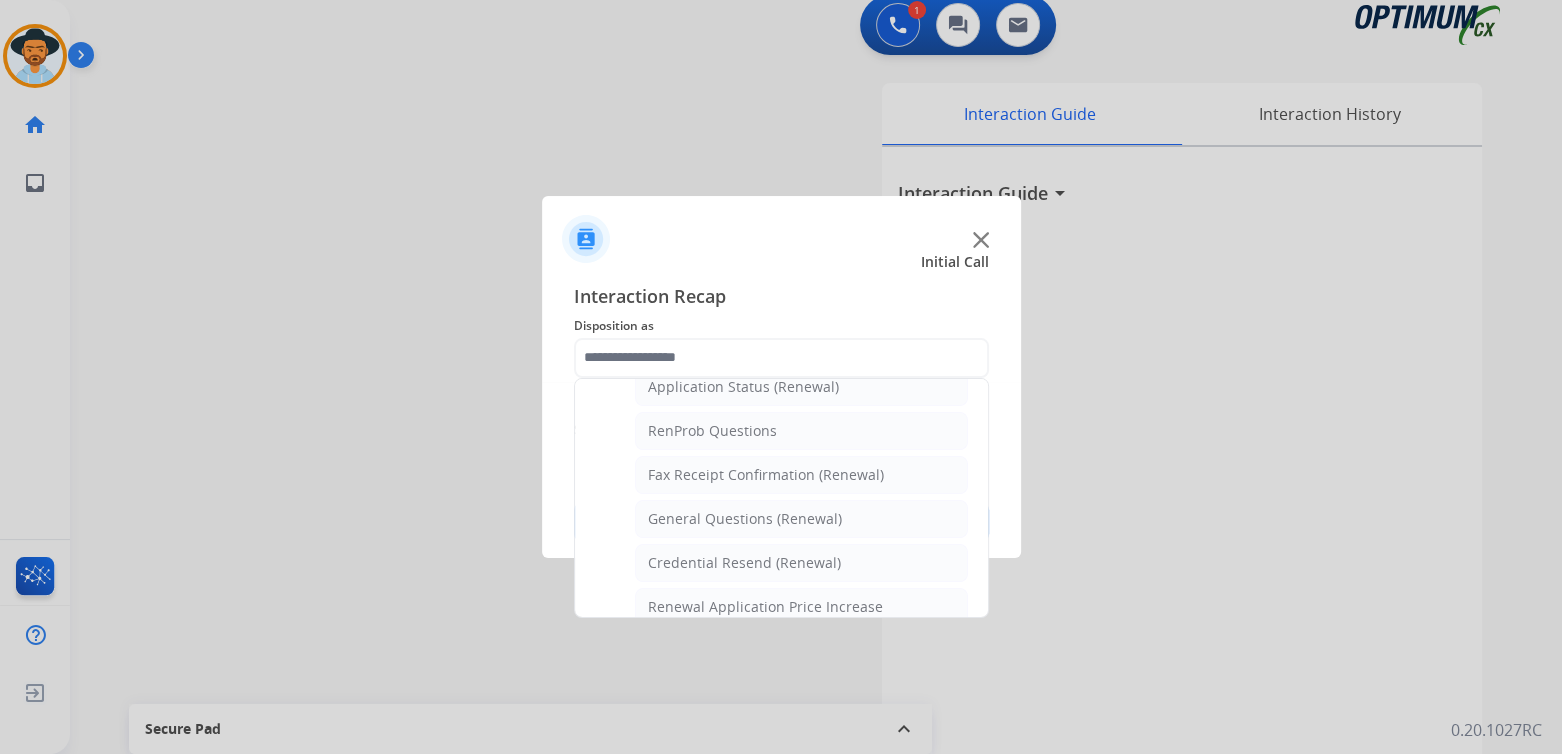 type on "**********" 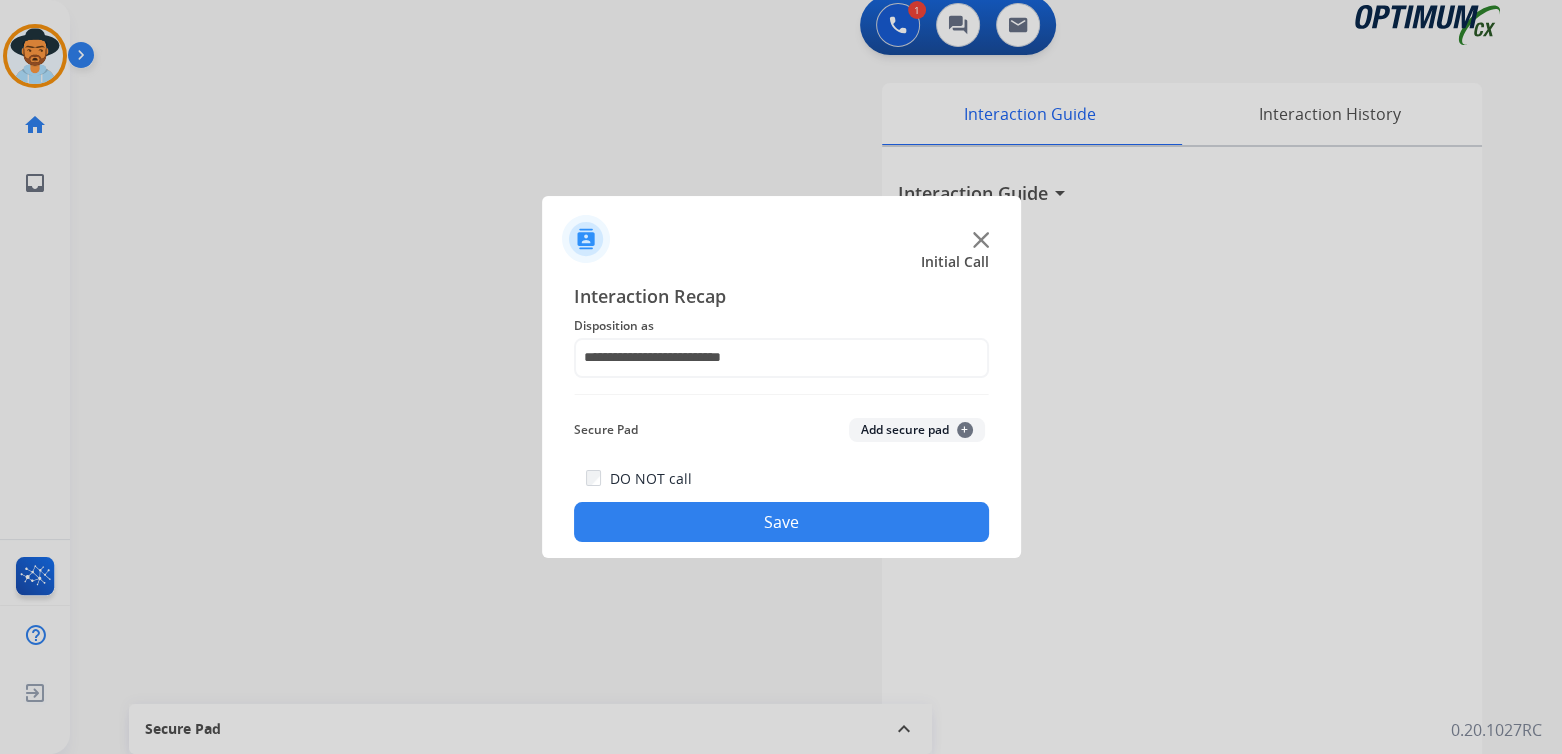 click on "Save" 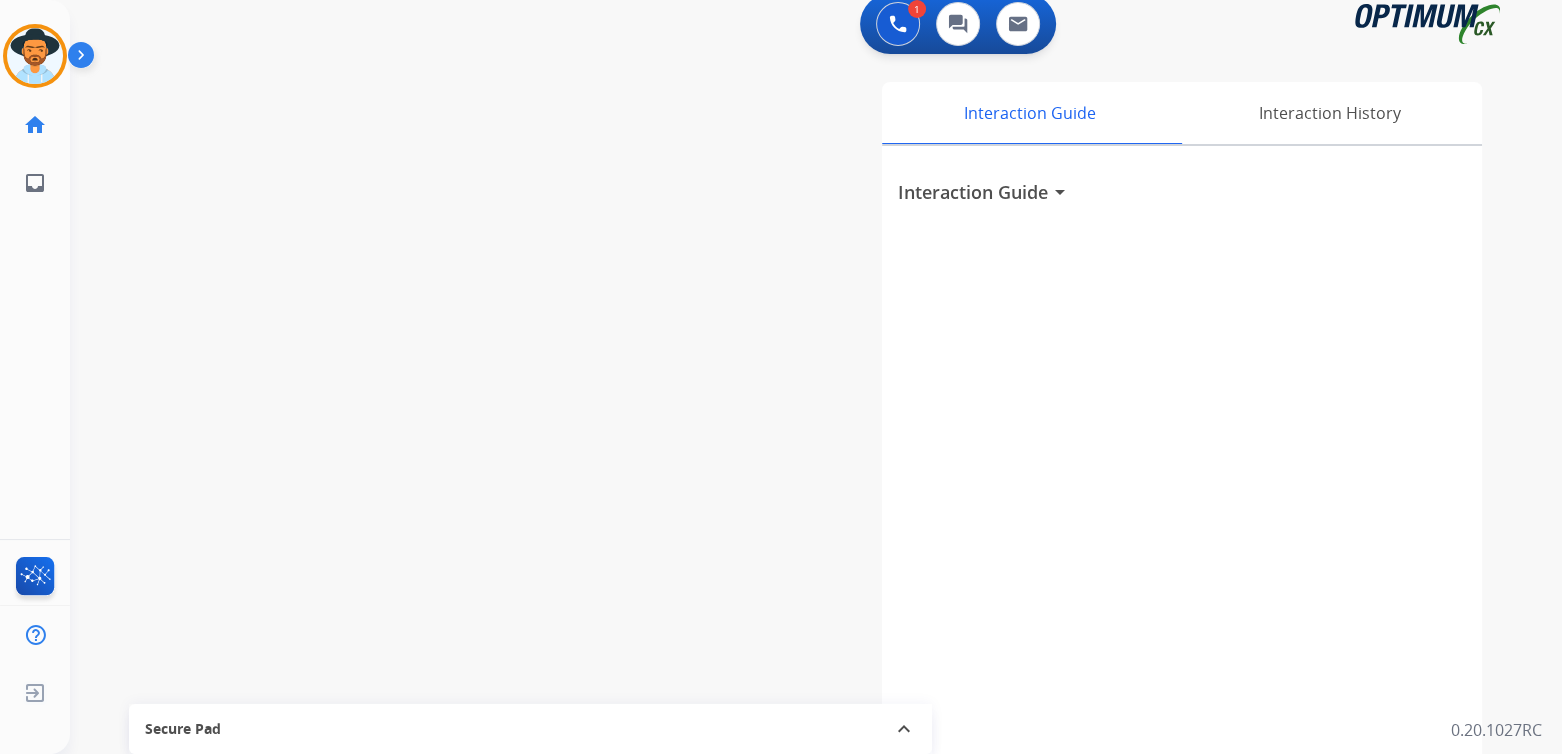 scroll, scrollTop: 16, scrollLeft: 0, axis: vertical 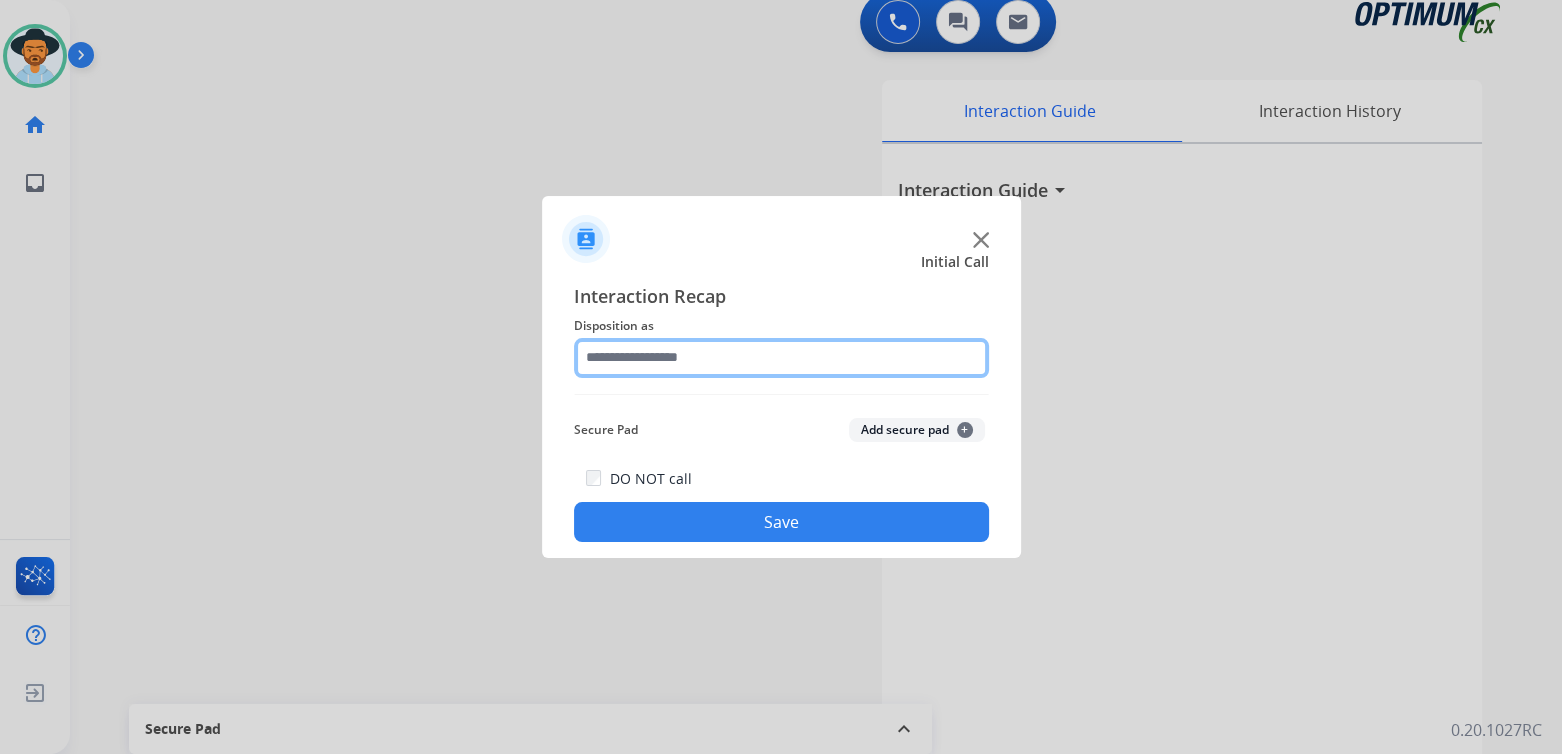 click 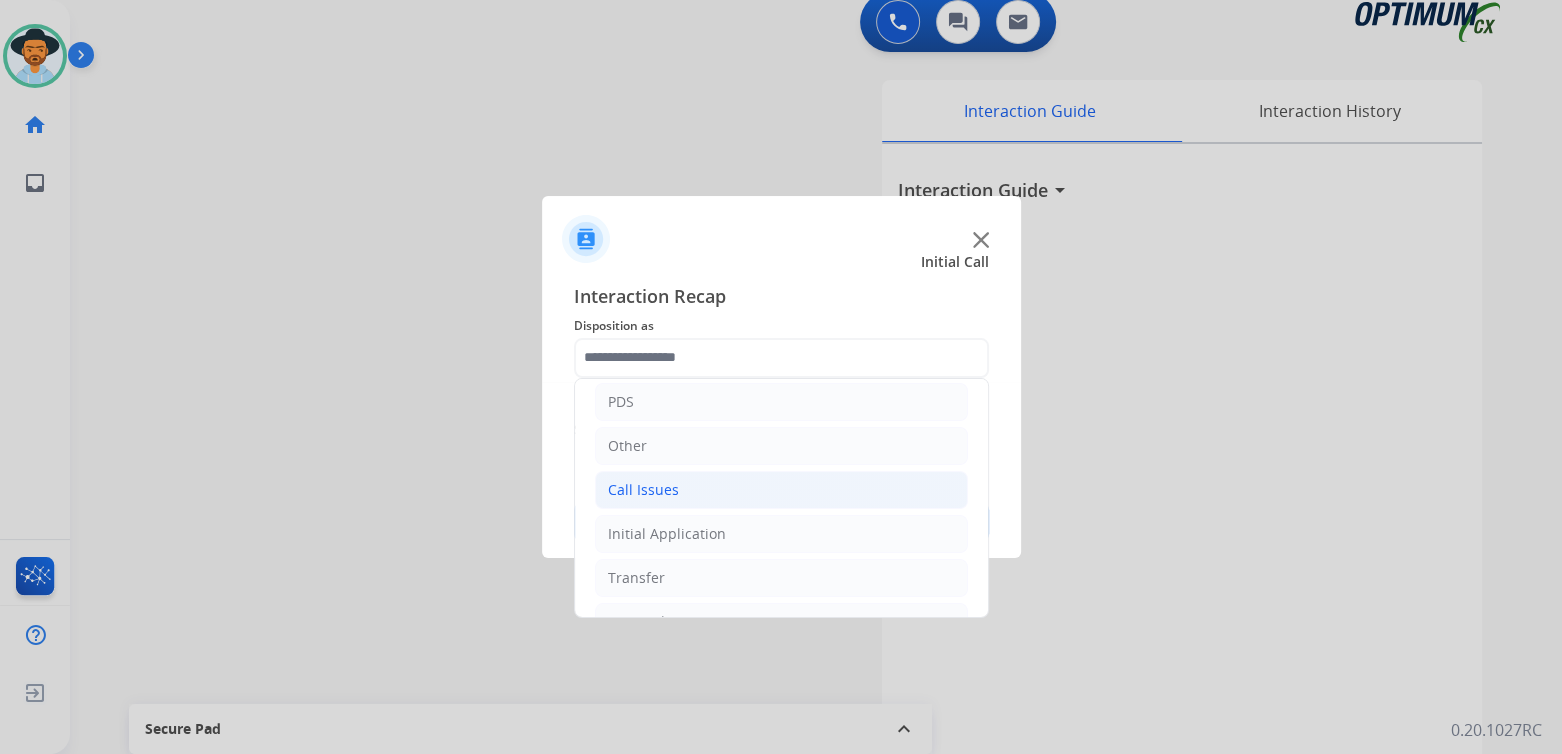 click on "Call Issues" 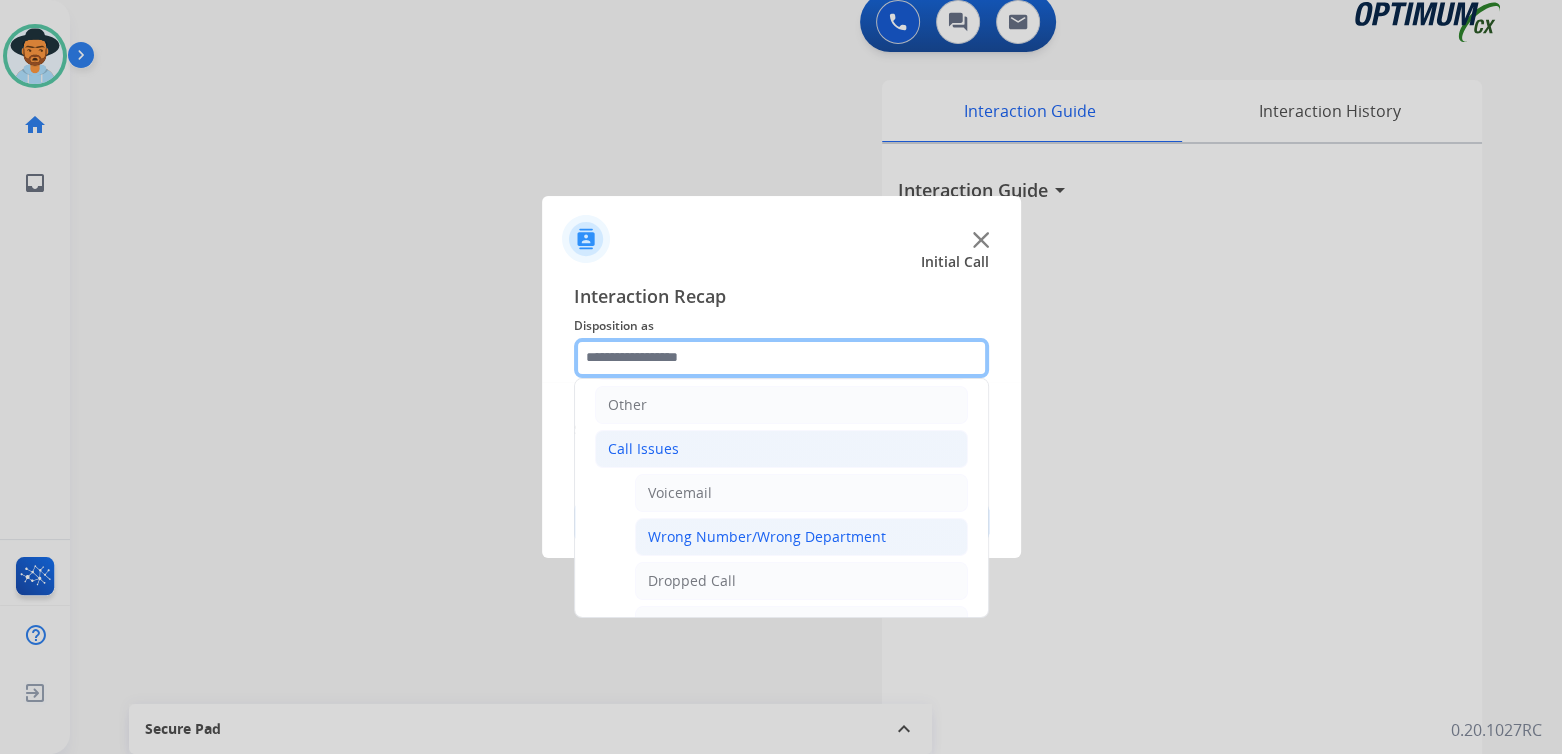 scroll, scrollTop: 350, scrollLeft: 0, axis: vertical 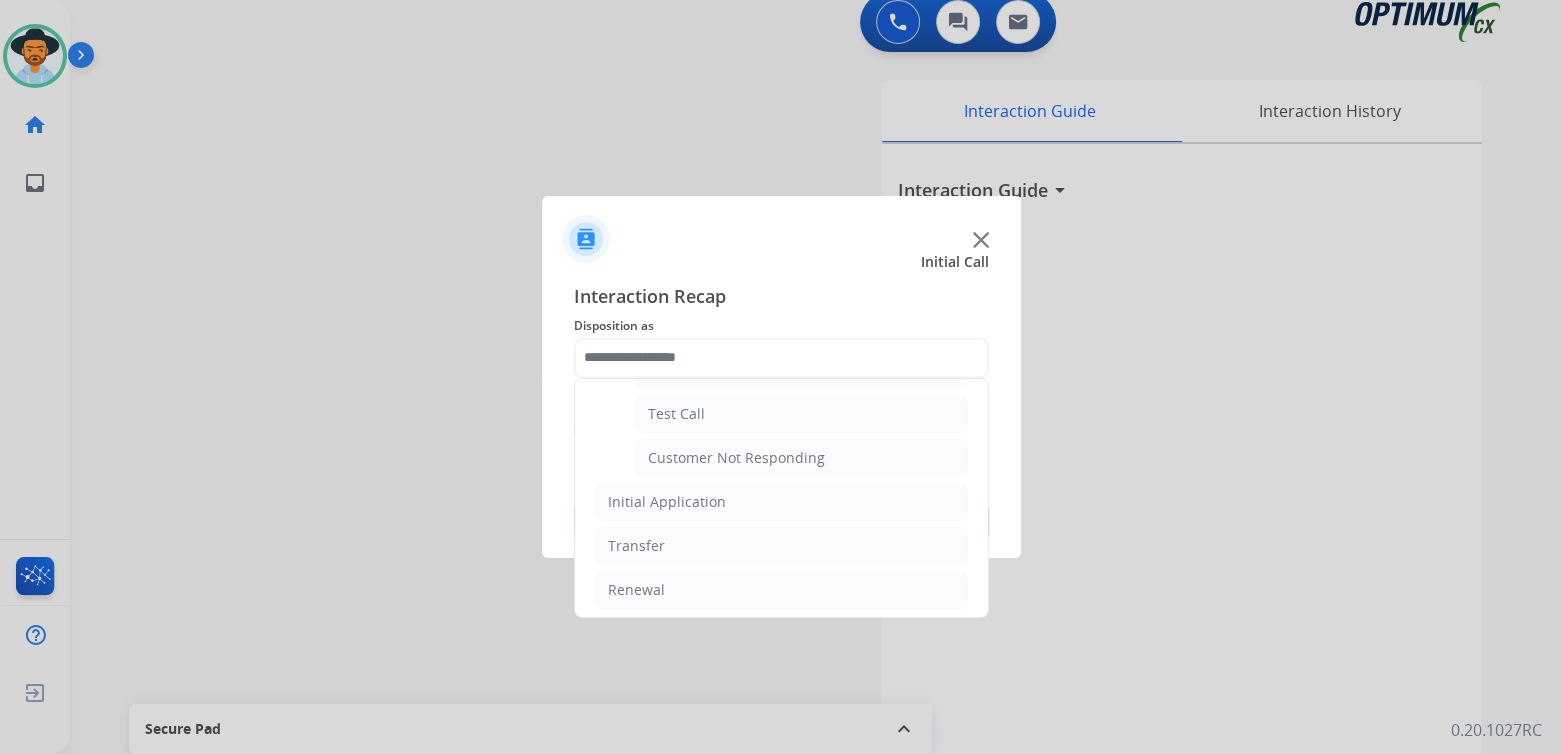 click on "Customer Not Responding" 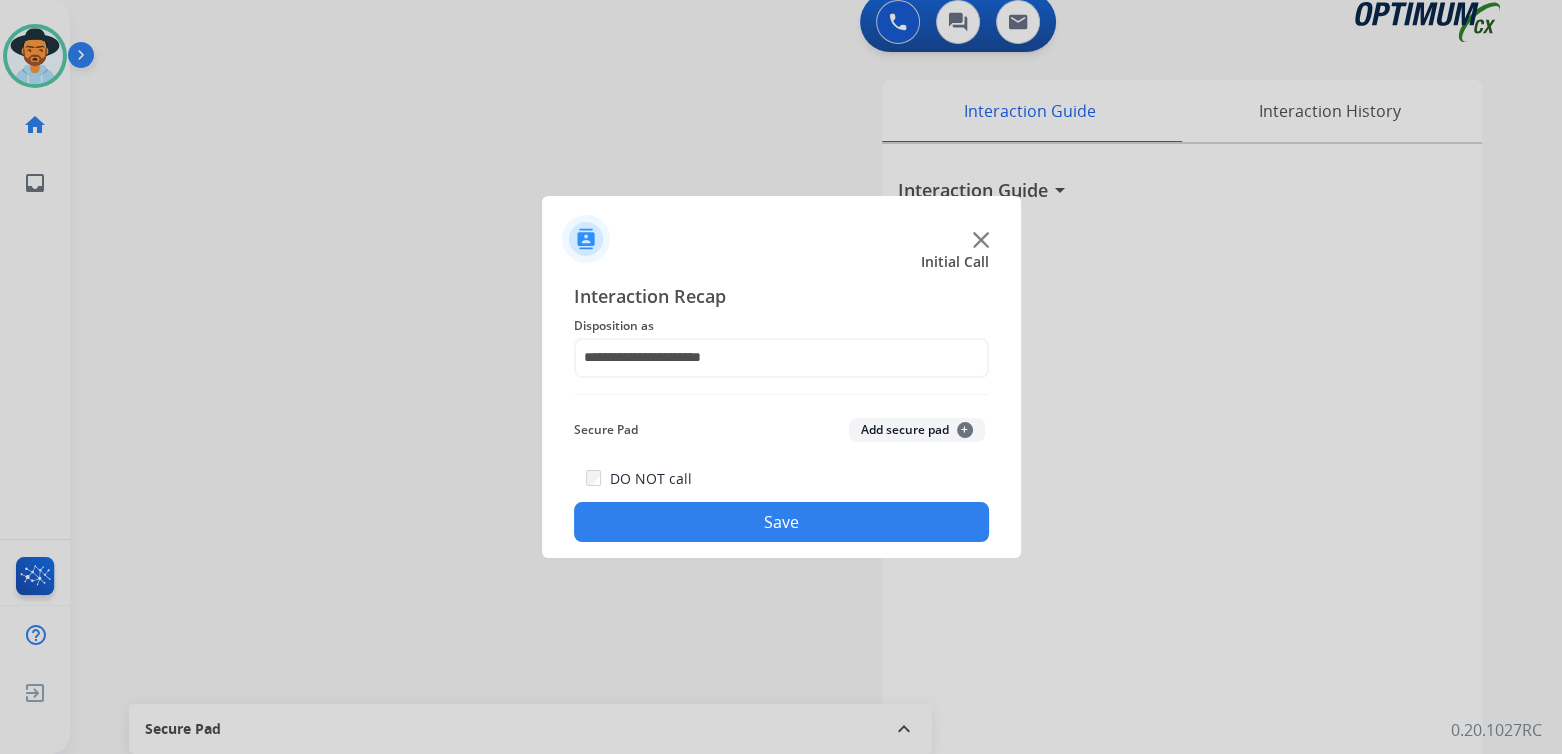 click on "Save" 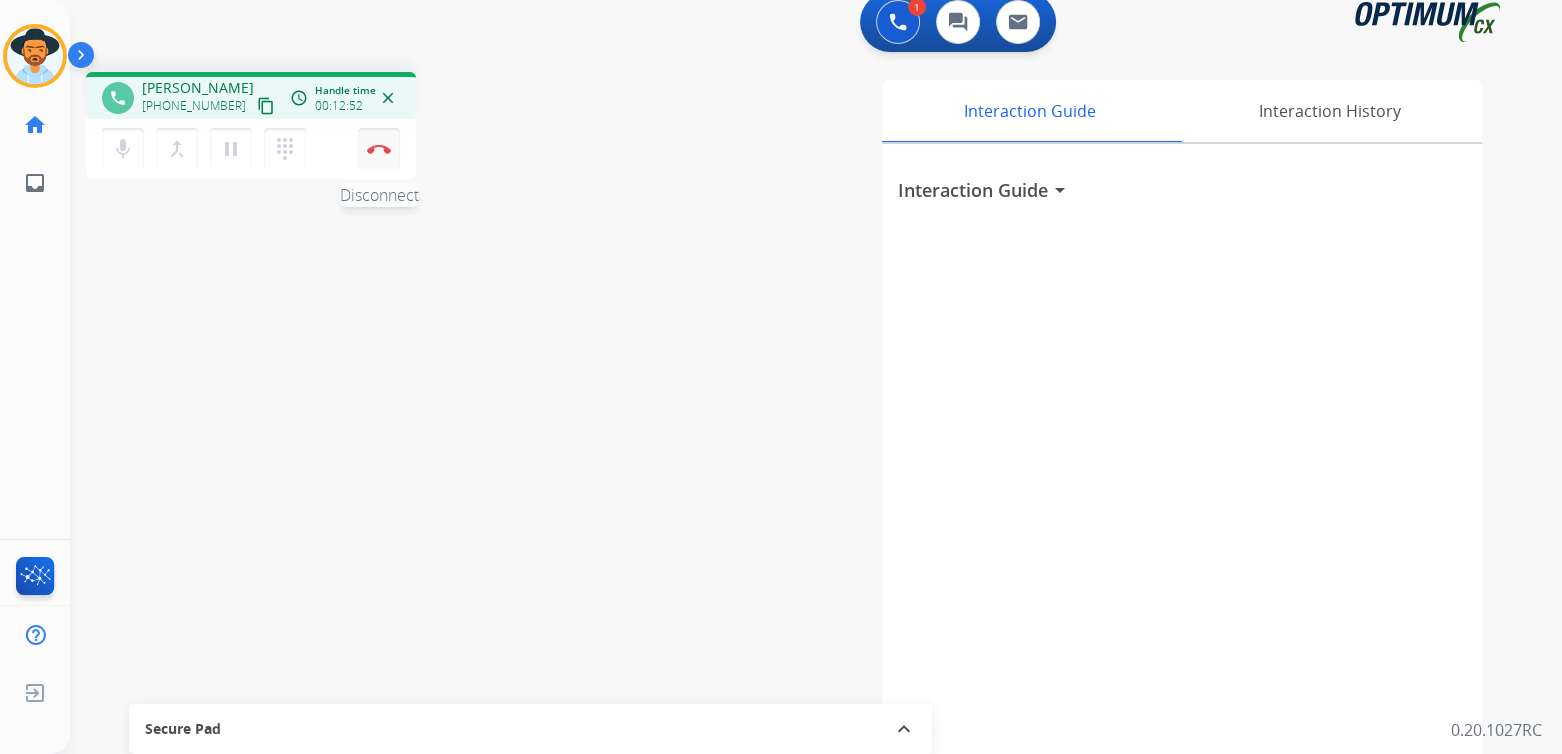 click at bounding box center (379, 149) 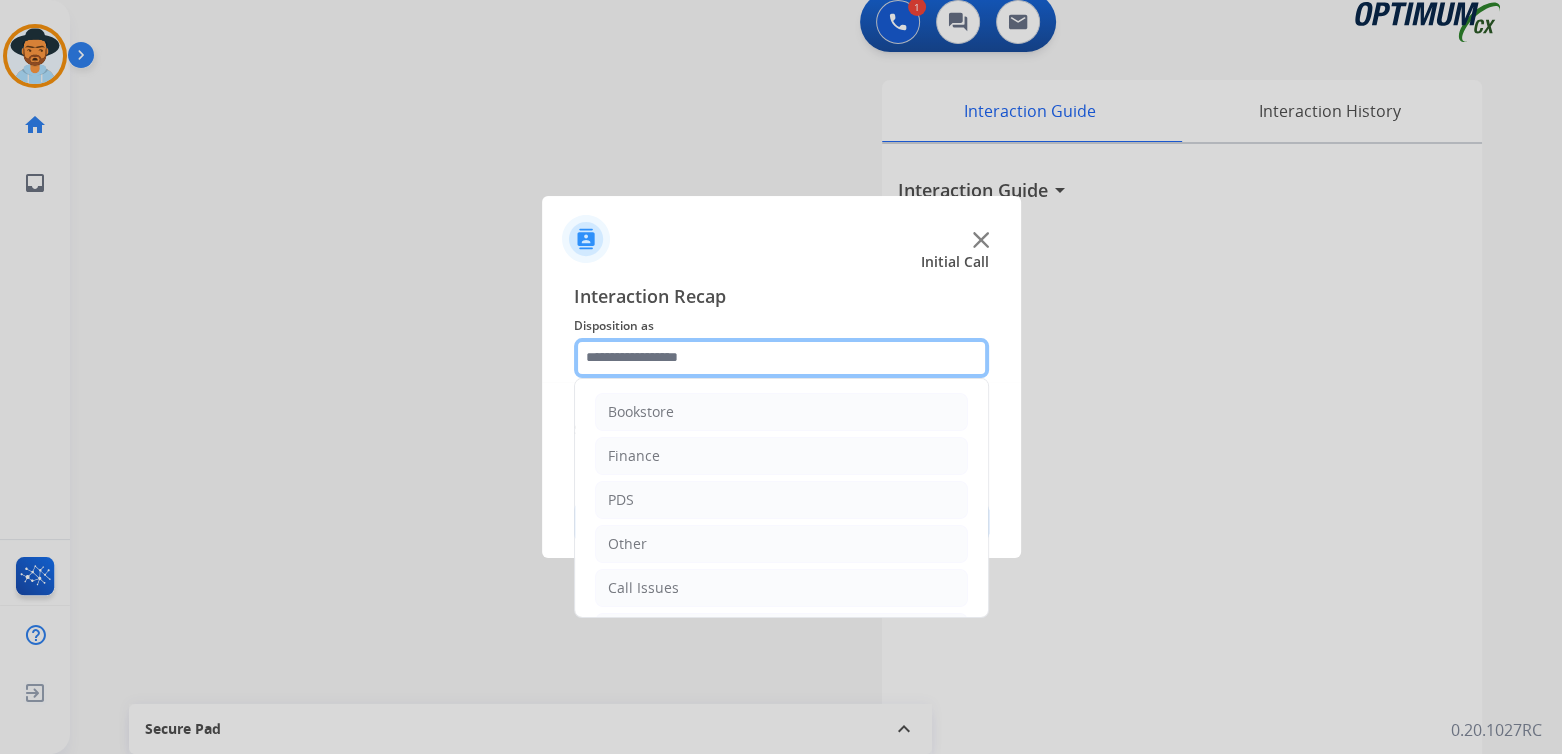 click 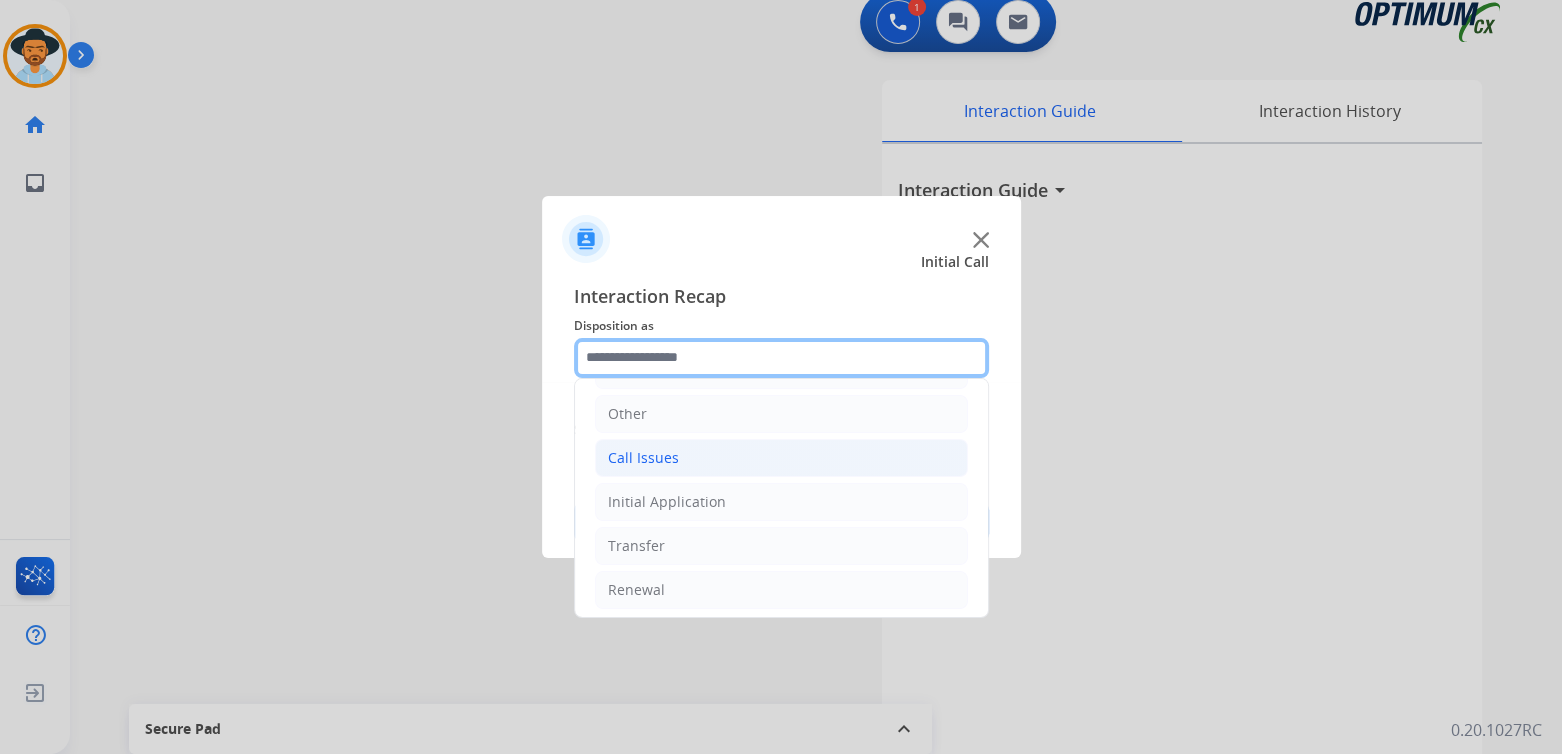 scroll, scrollTop: 132, scrollLeft: 0, axis: vertical 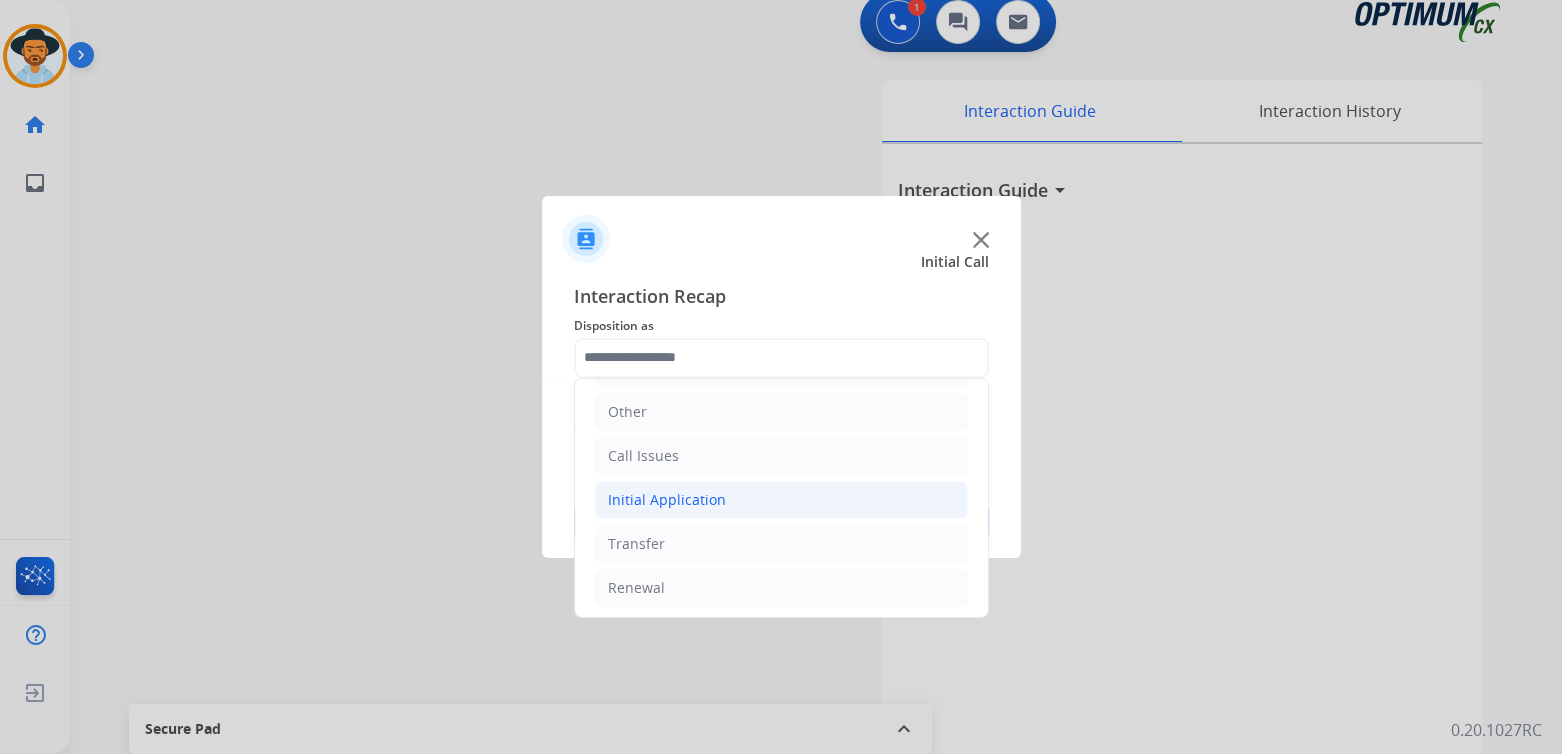 click on "Initial Application" 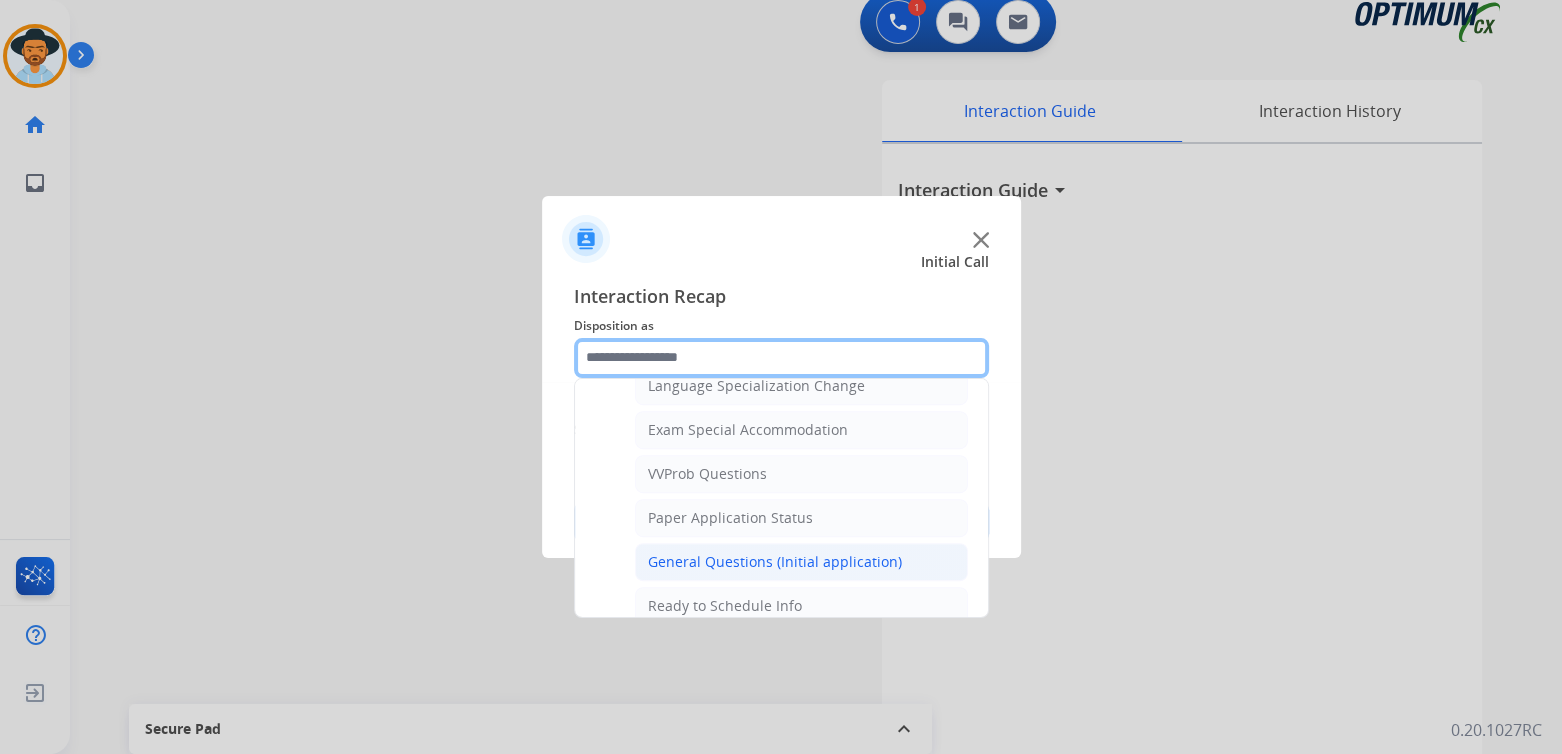 scroll, scrollTop: 1034, scrollLeft: 0, axis: vertical 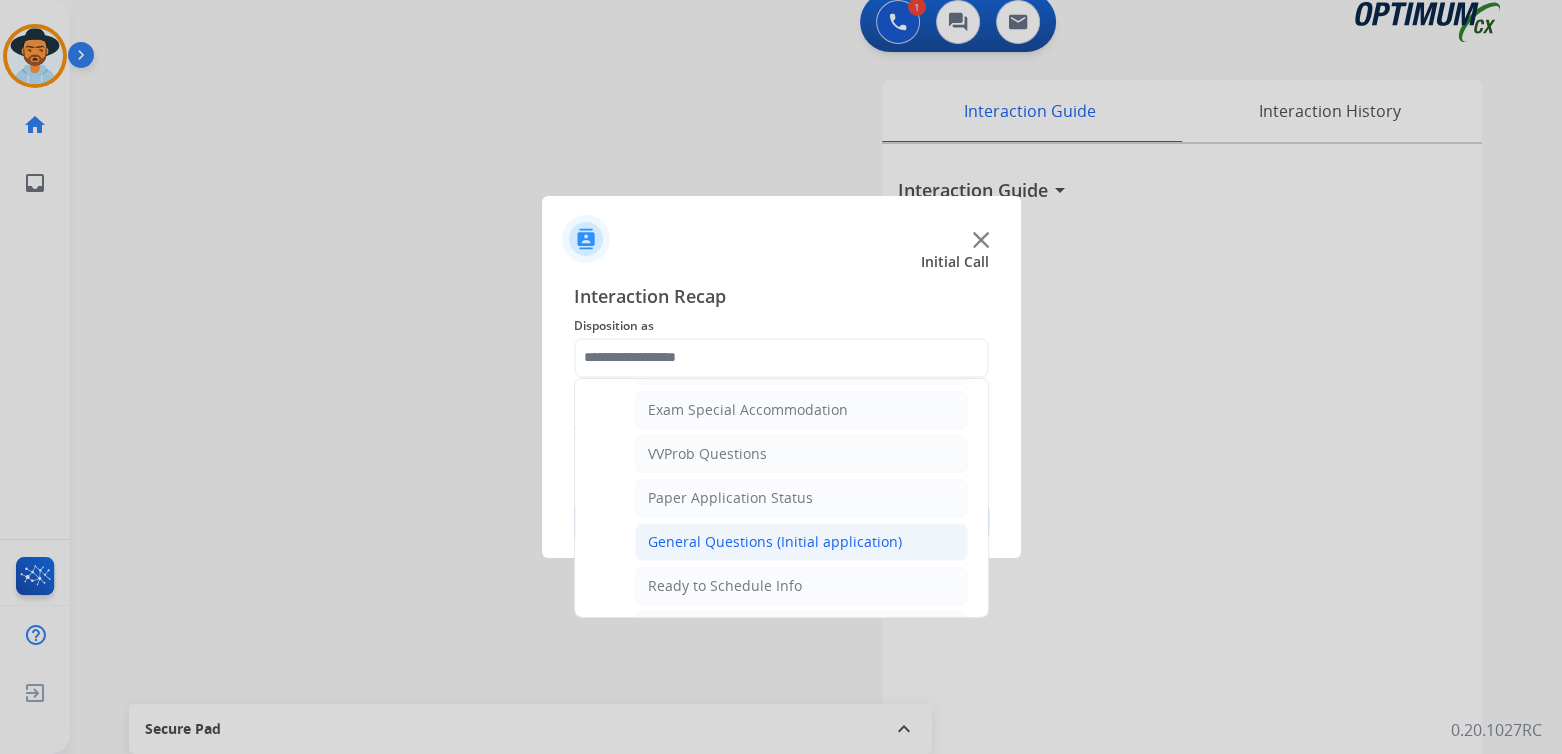 click on "General Questions (Initial application)" 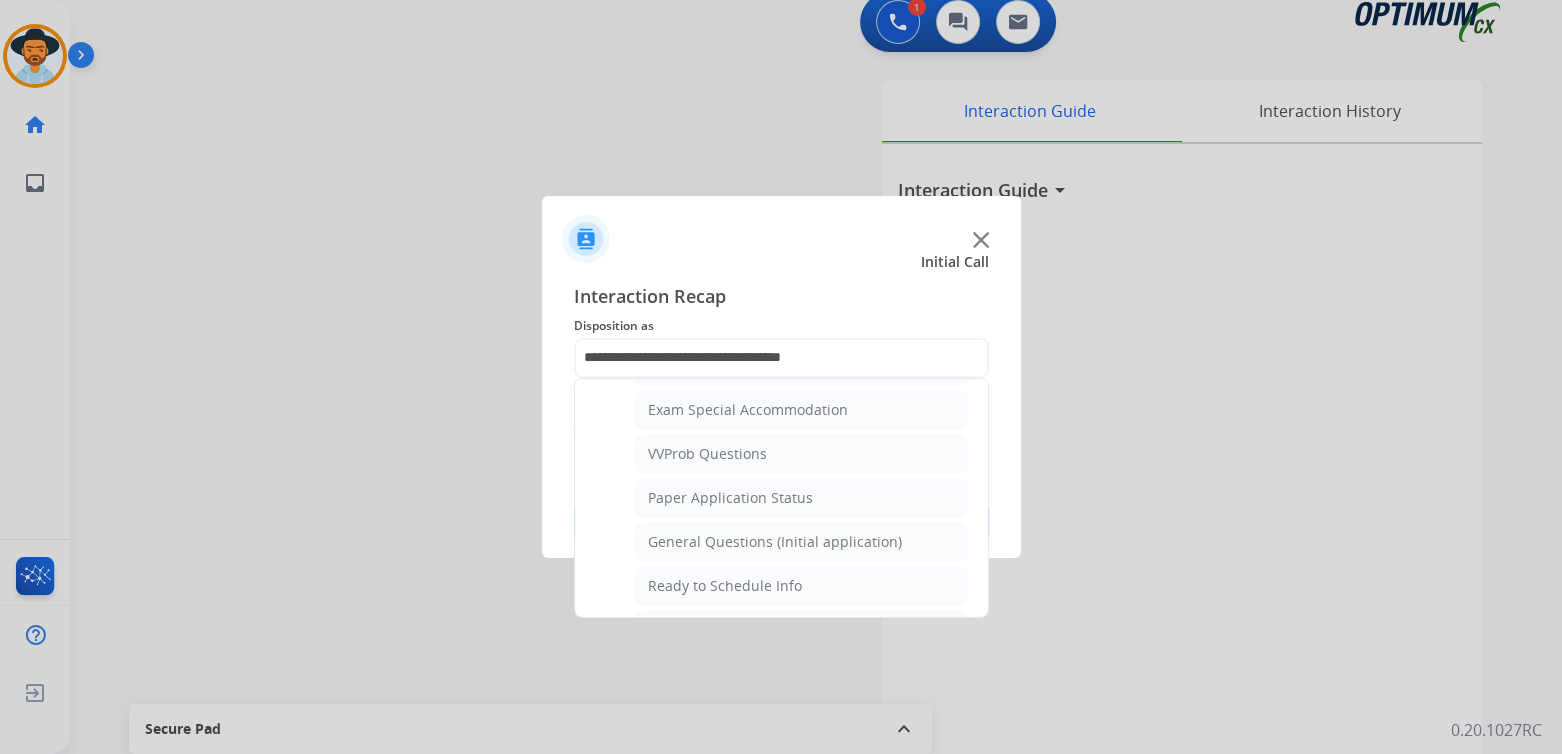 scroll, scrollTop: 0, scrollLeft: 0, axis: both 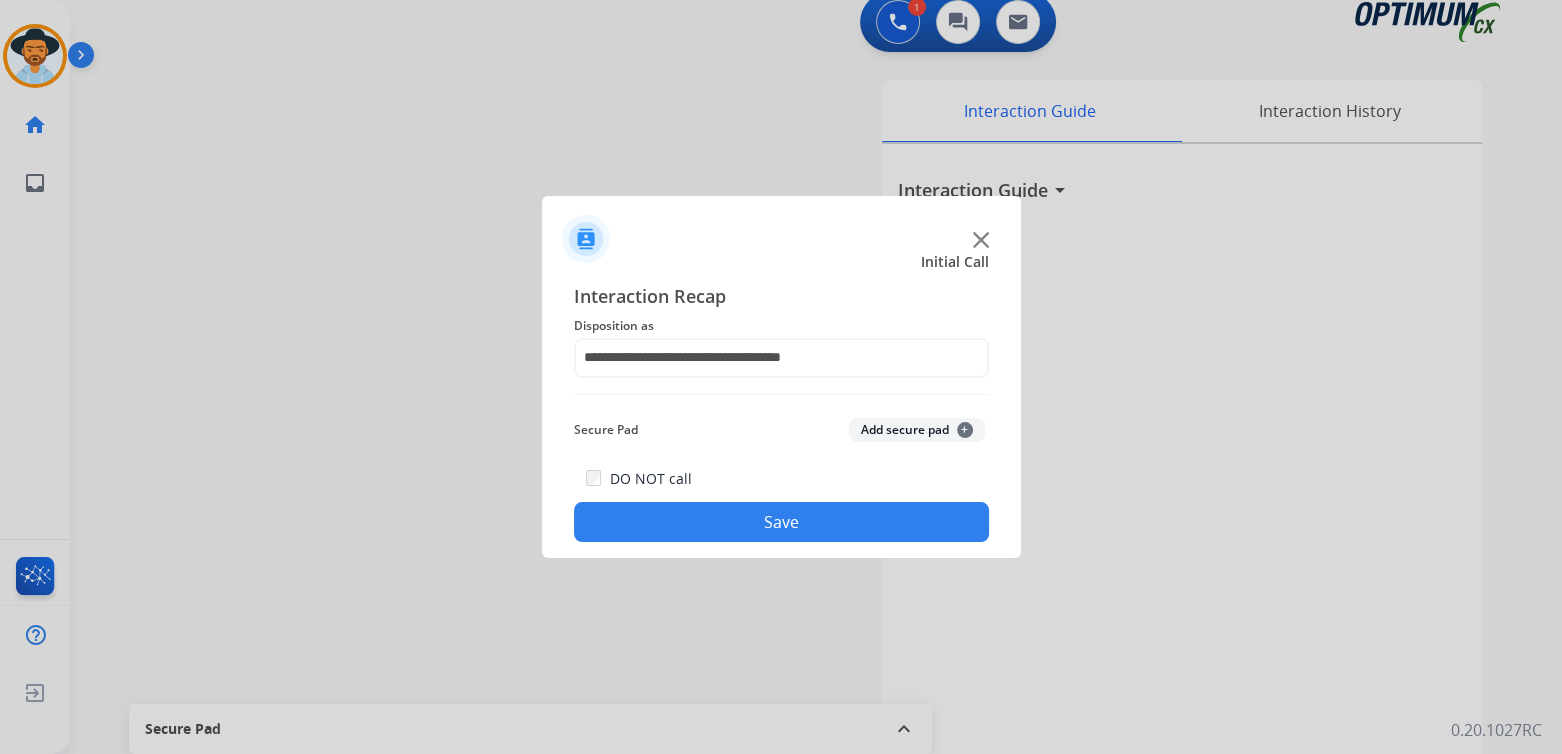 click on "DO NOT call  Save" 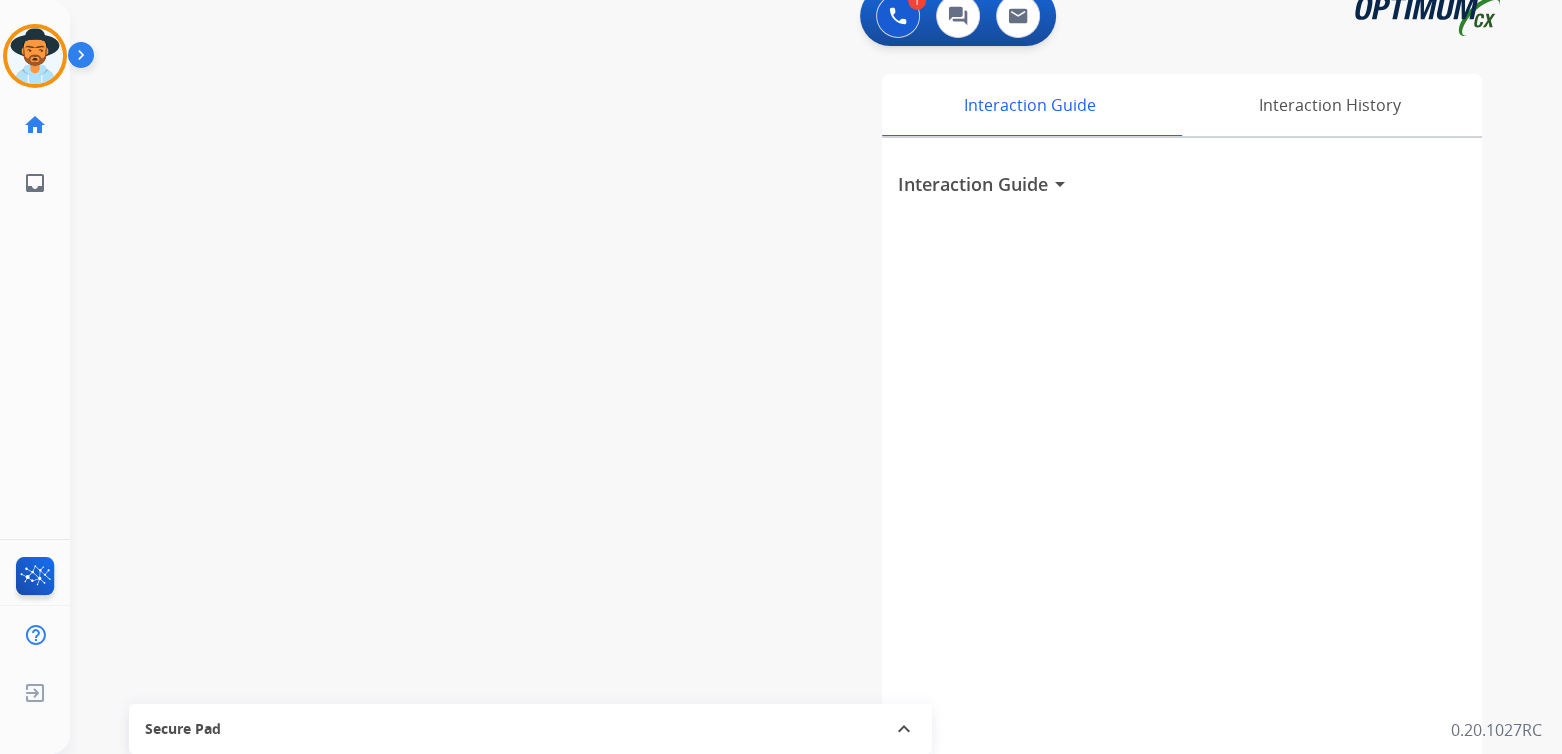 scroll, scrollTop: 23, scrollLeft: 0, axis: vertical 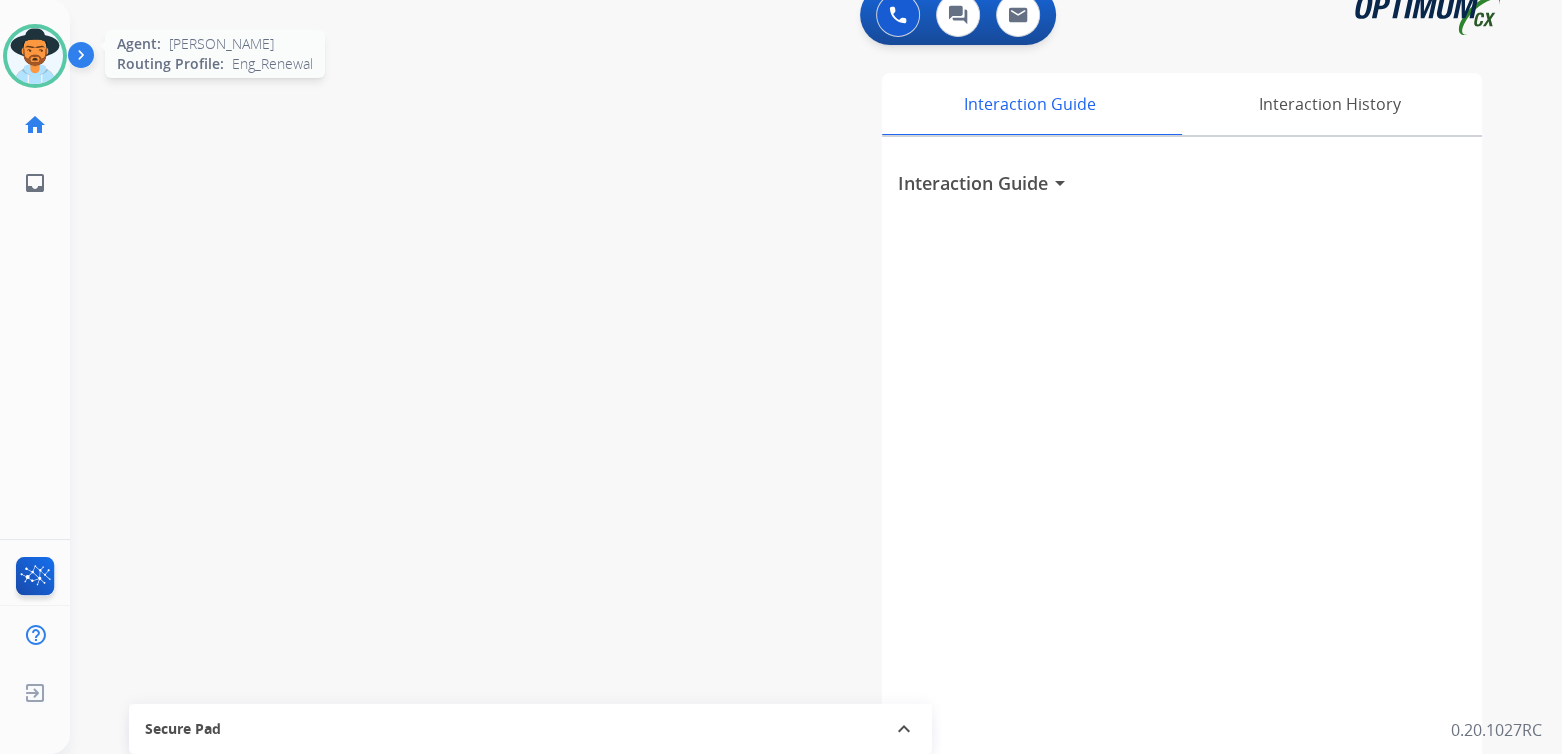 click at bounding box center [35, 56] 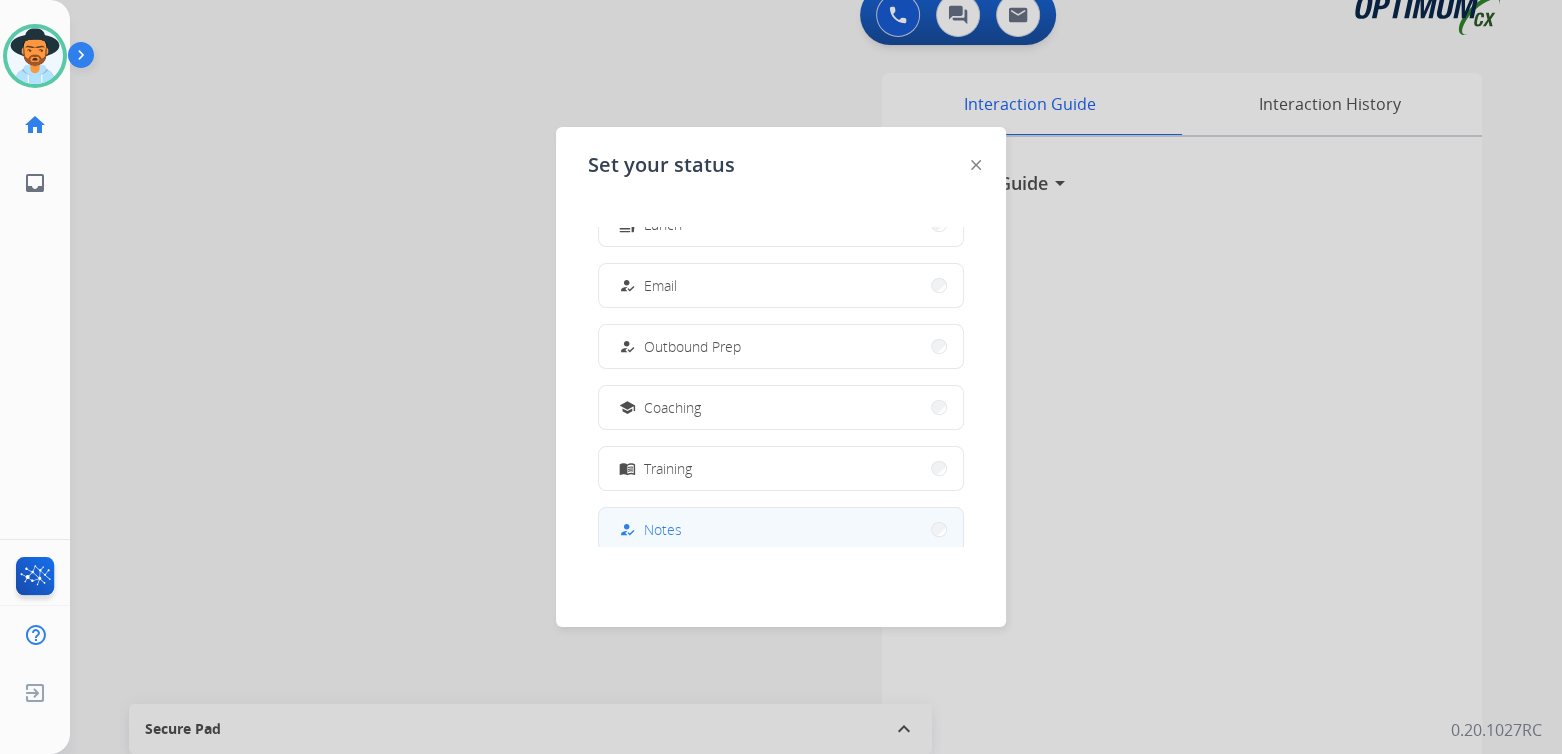 scroll, scrollTop: 498, scrollLeft: 0, axis: vertical 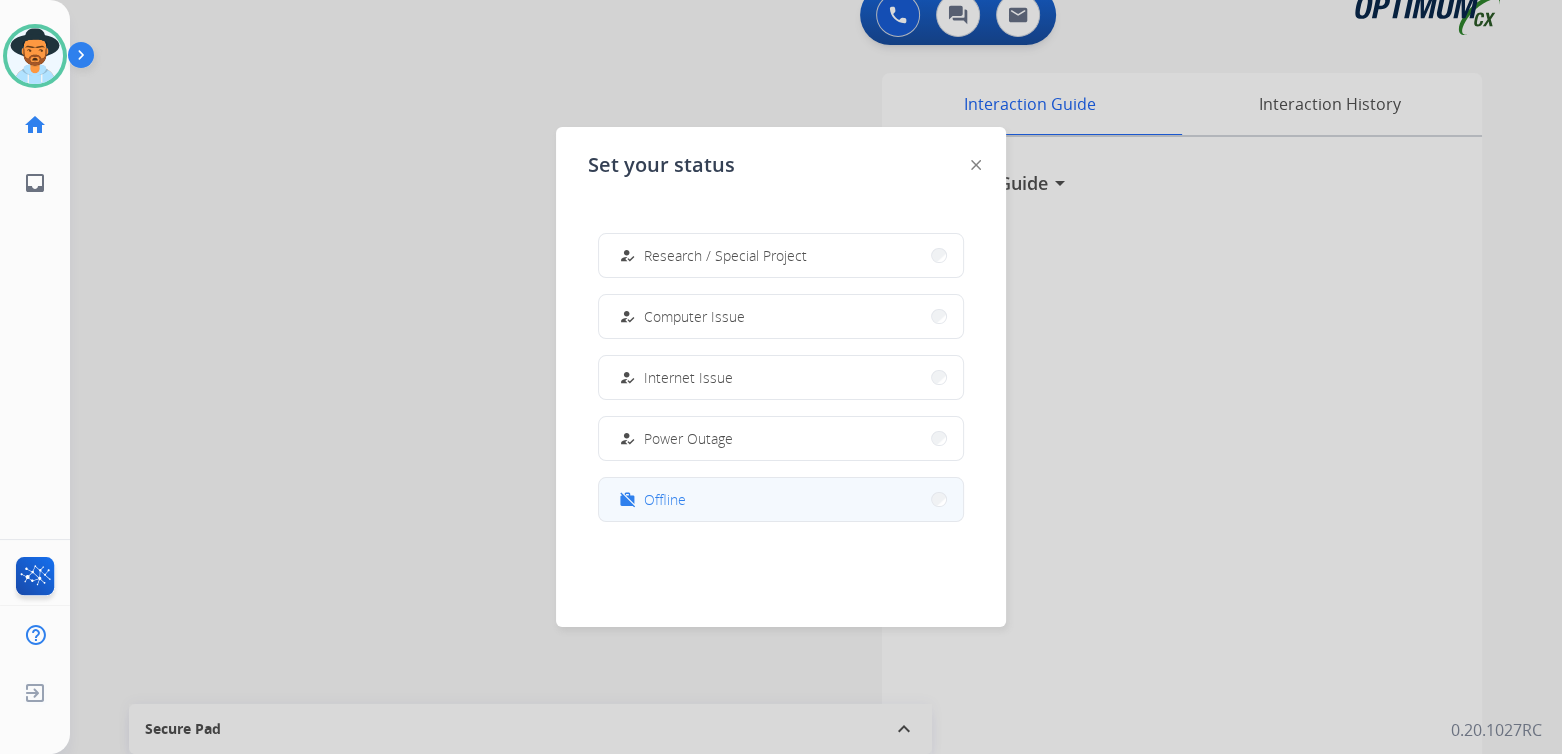 click on "work_off Offline" at bounding box center [781, 499] 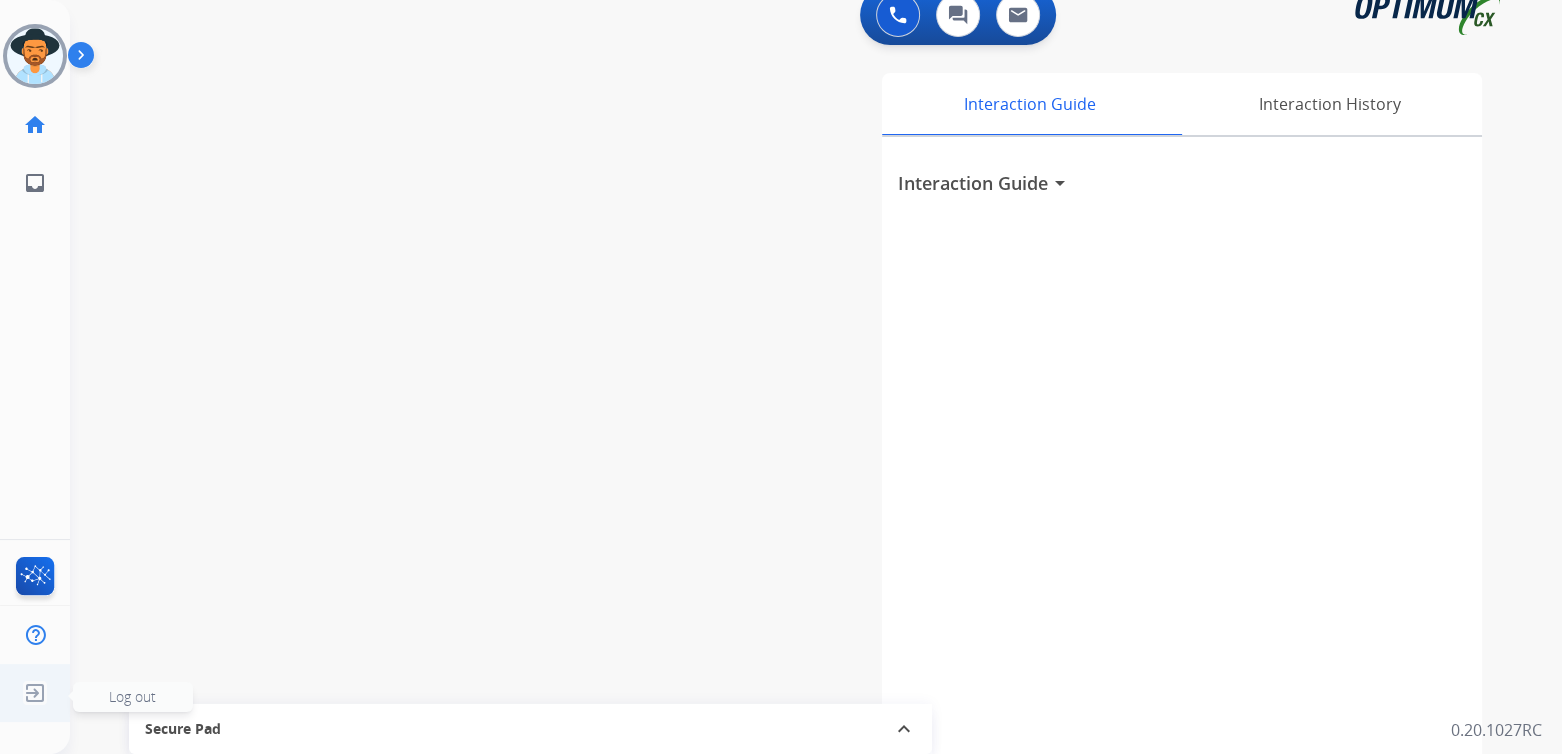 click 